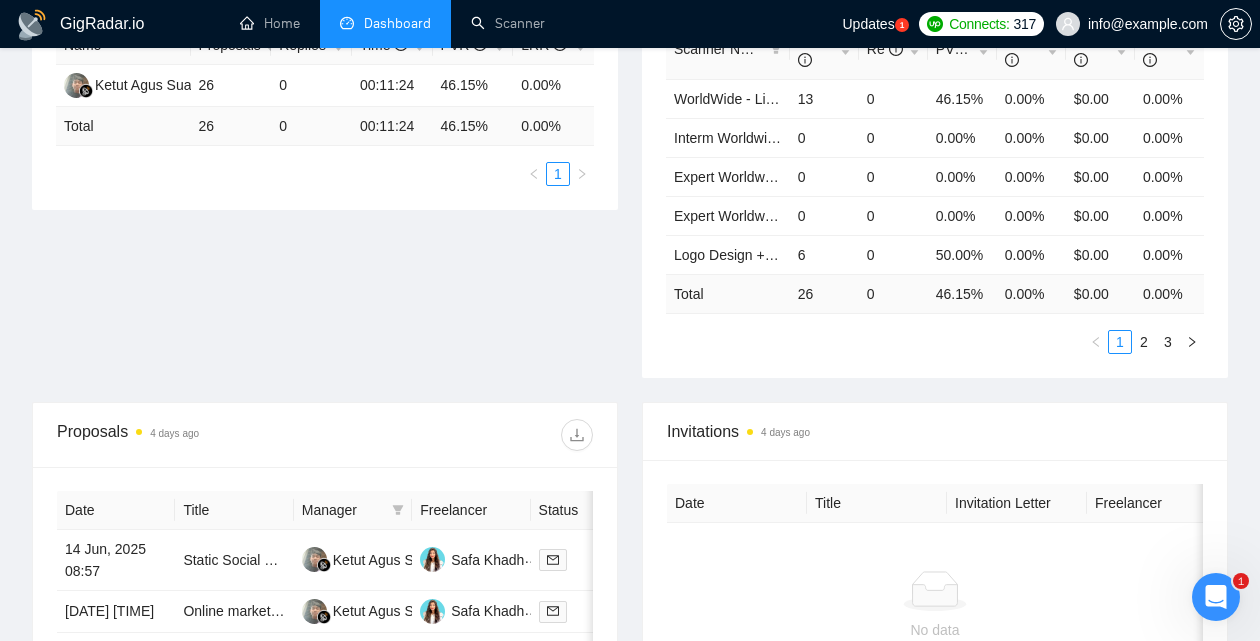 scroll, scrollTop: 0, scrollLeft: 0, axis: both 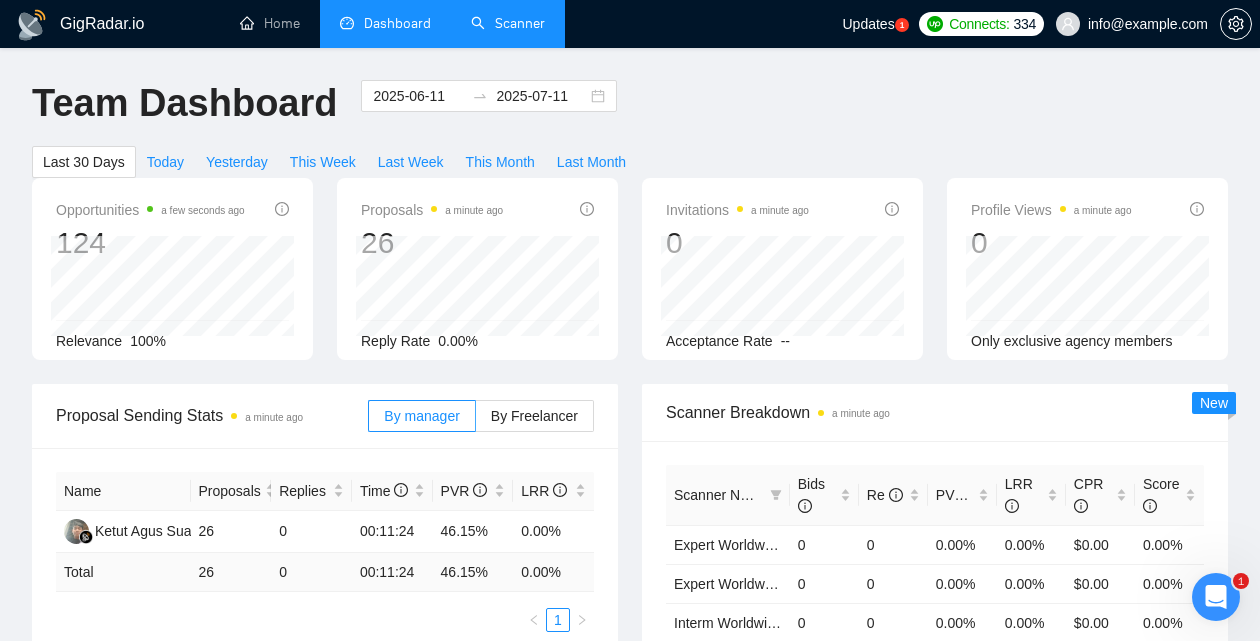 click on "Scanner" at bounding box center [508, 23] 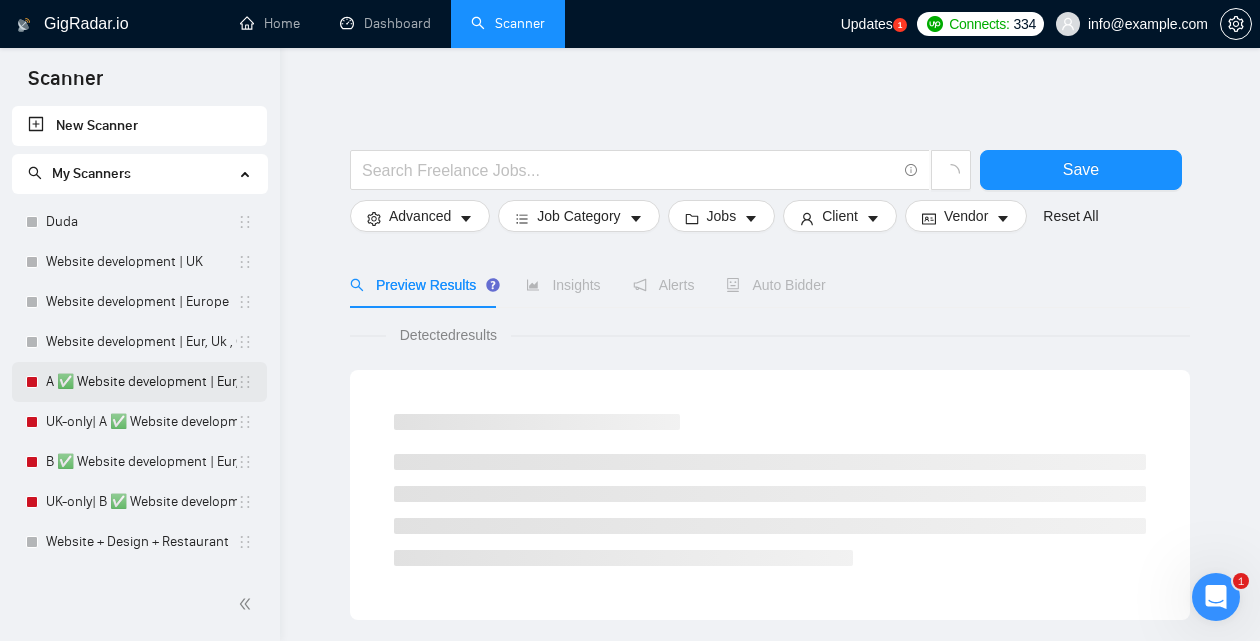 click on "A ✅ Website development | Eur, Uk , Canada, Australia" at bounding box center [141, 382] 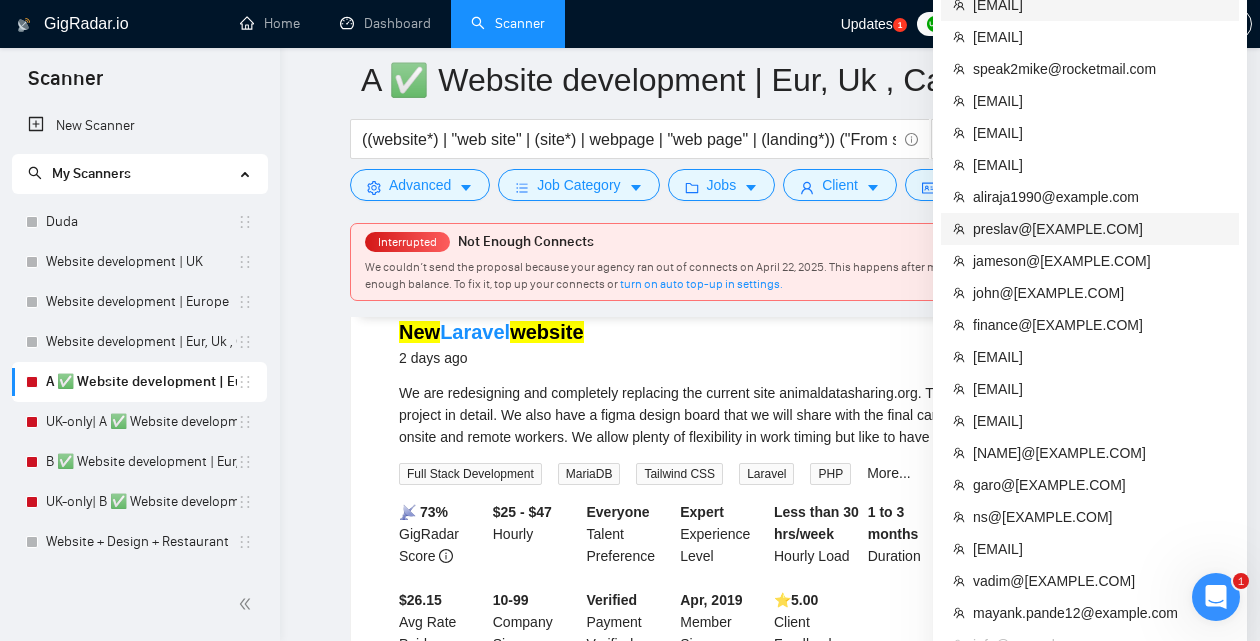 scroll, scrollTop: 262, scrollLeft: 0, axis: vertical 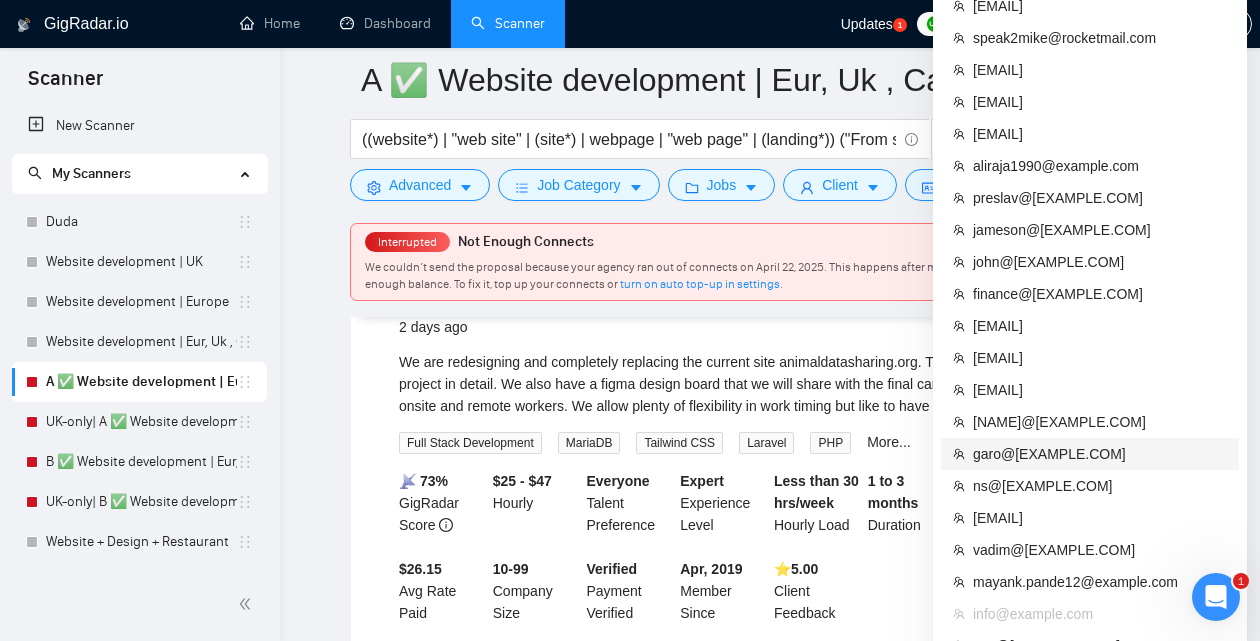 click on "garo@[EXAMPLE.COM]" at bounding box center [1100, 454] 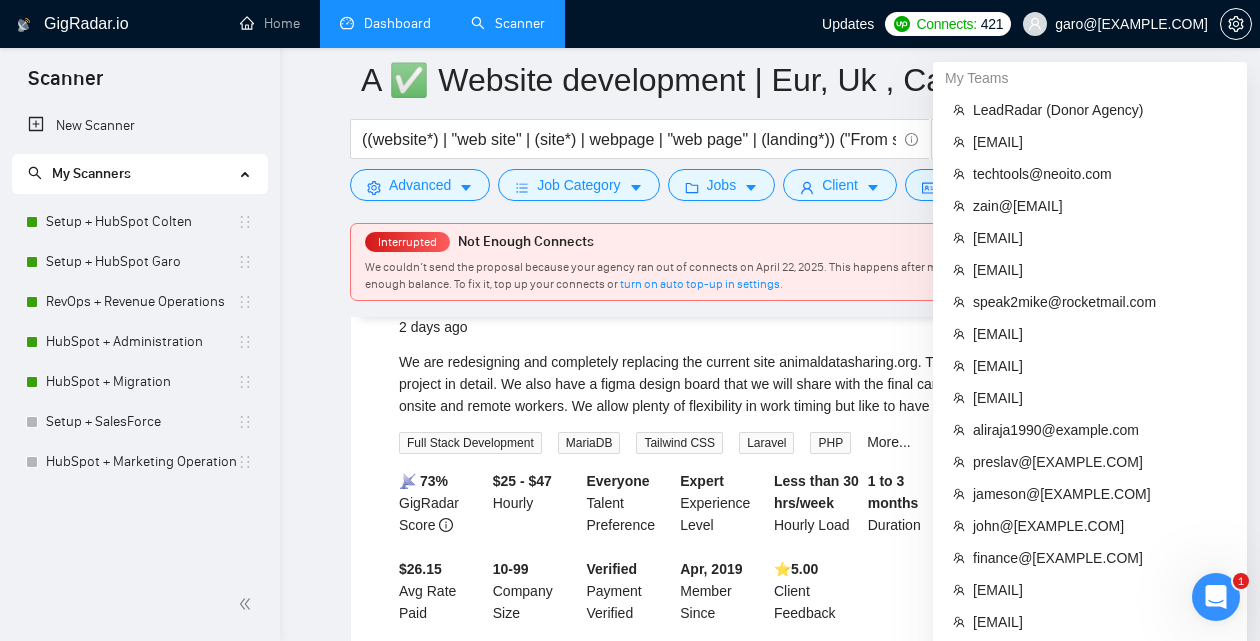 scroll, scrollTop: 0, scrollLeft: 0, axis: both 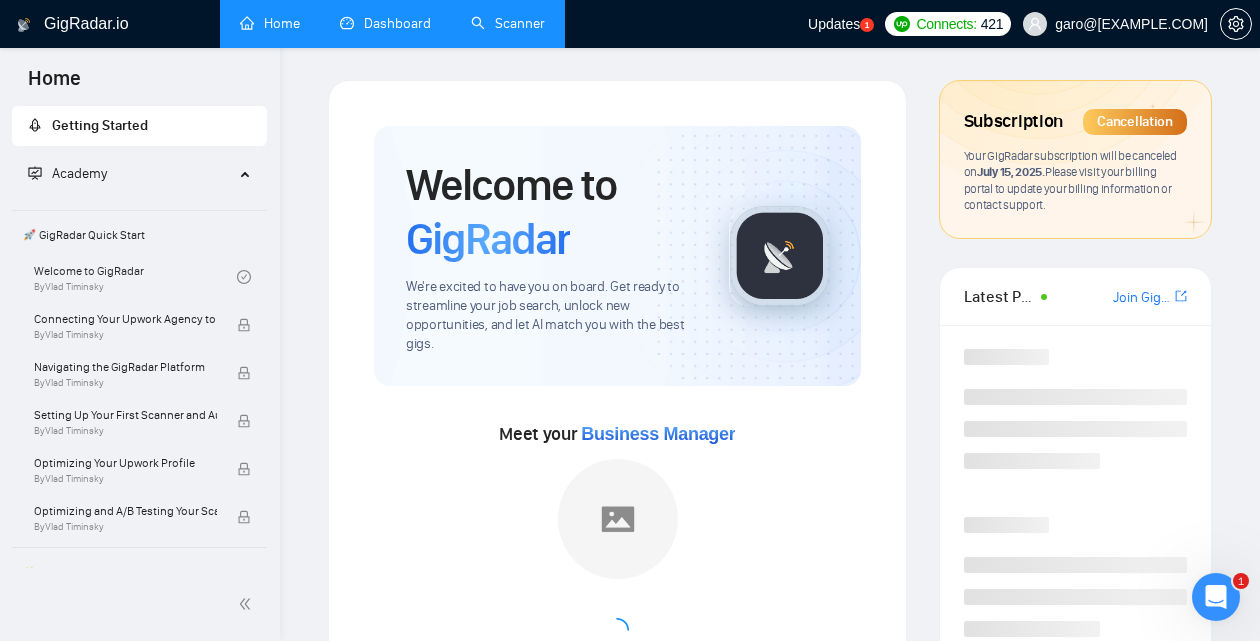 click on "Dashboard" at bounding box center [385, 23] 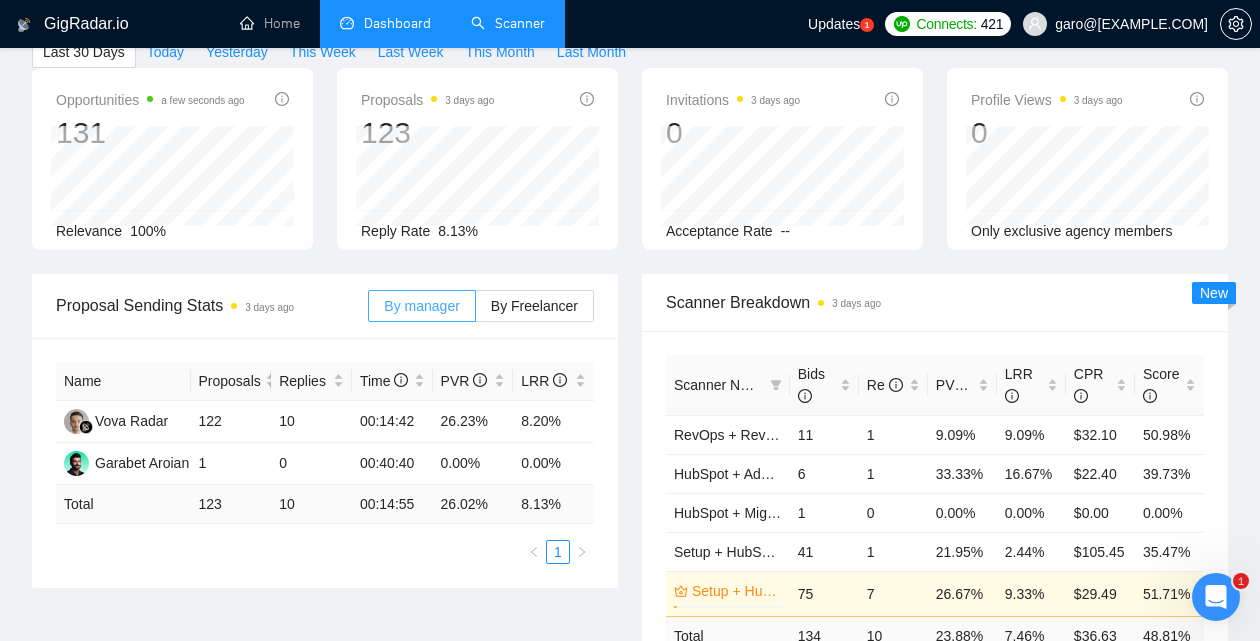 scroll, scrollTop: 114, scrollLeft: 0, axis: vertical 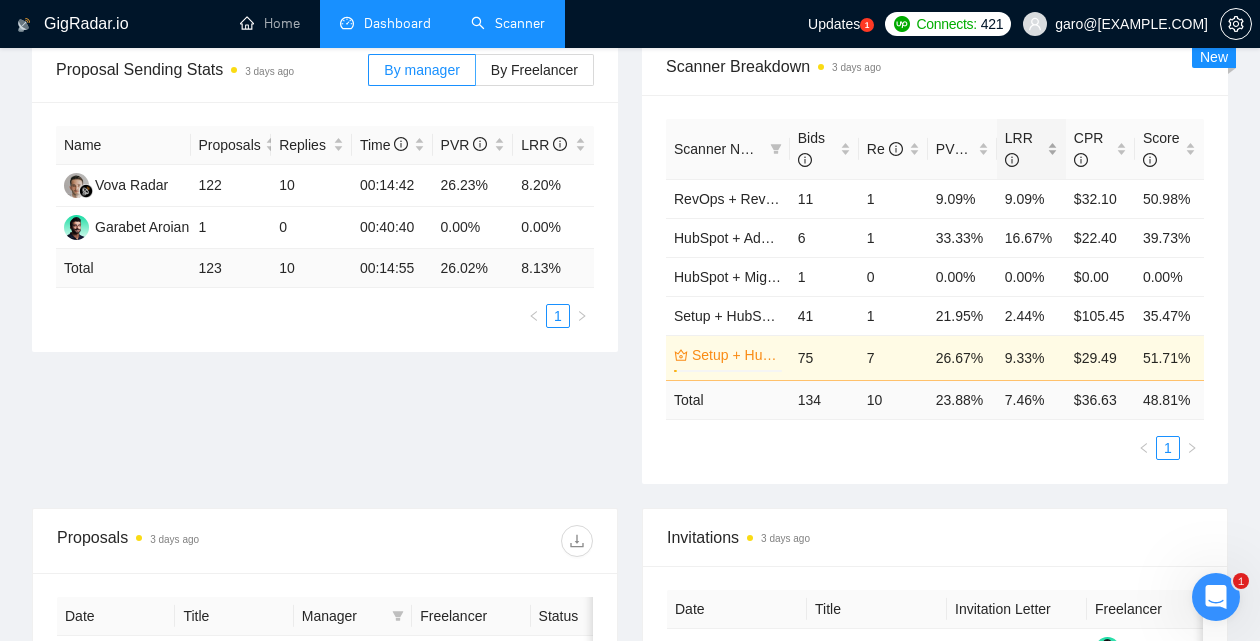 click on "LRR" at bounding box center [1031, 149] 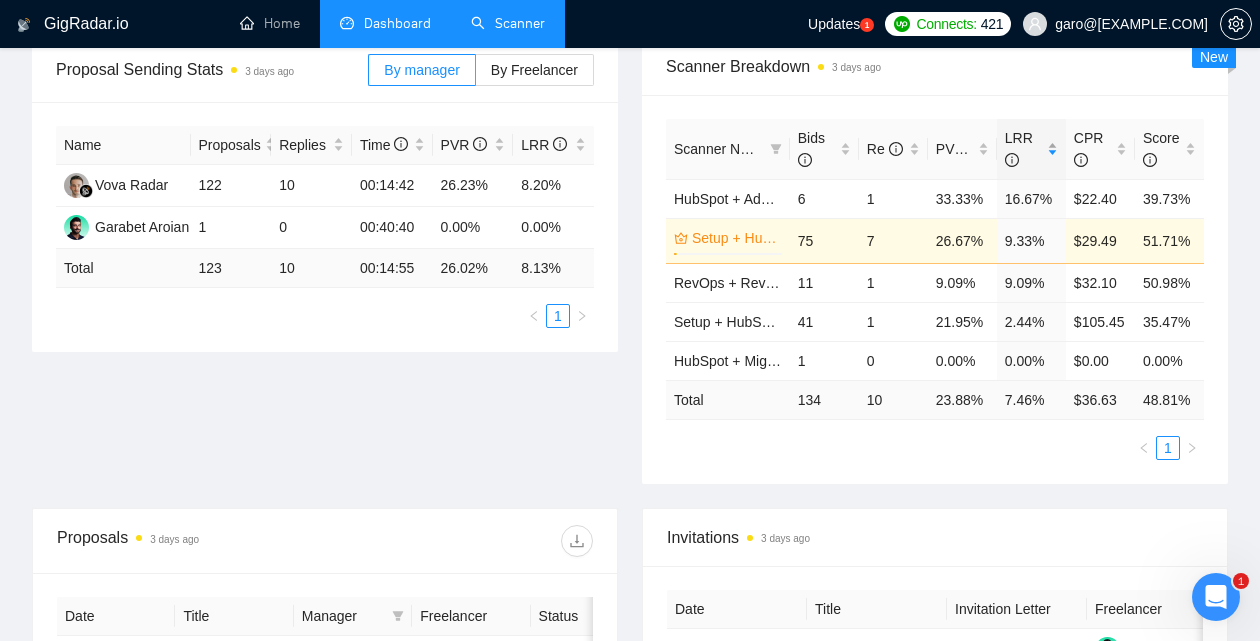 click on "LRR" at bounding box center [1031, 149] 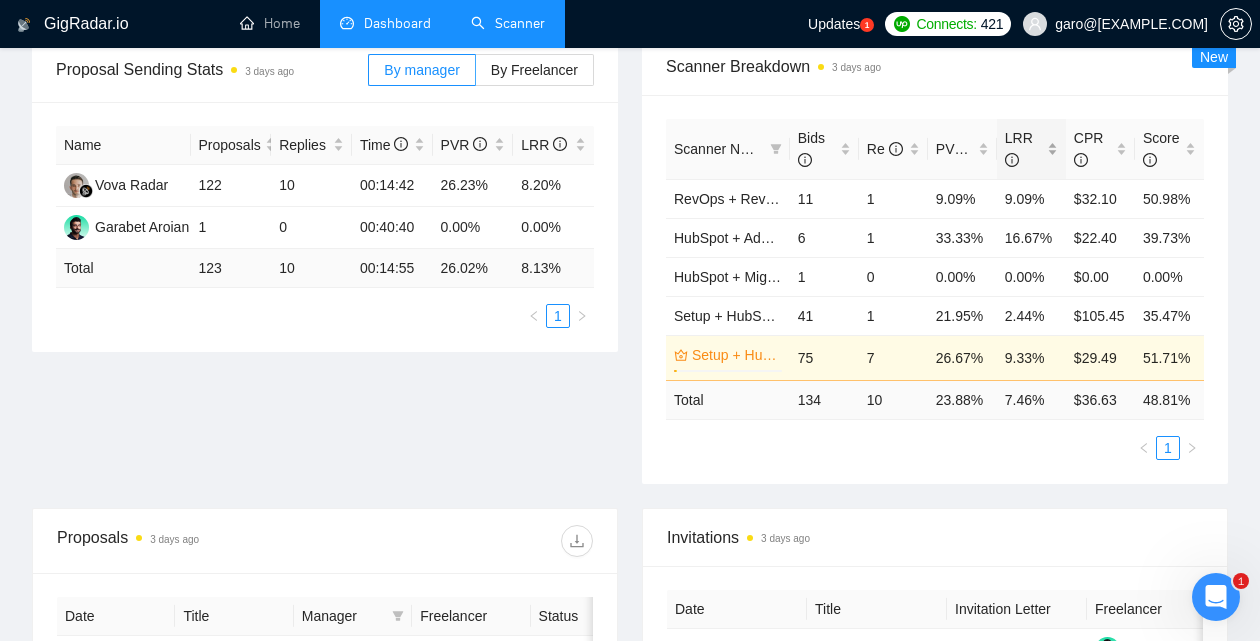 click on "LRR" at bounding box center [1031, 149] 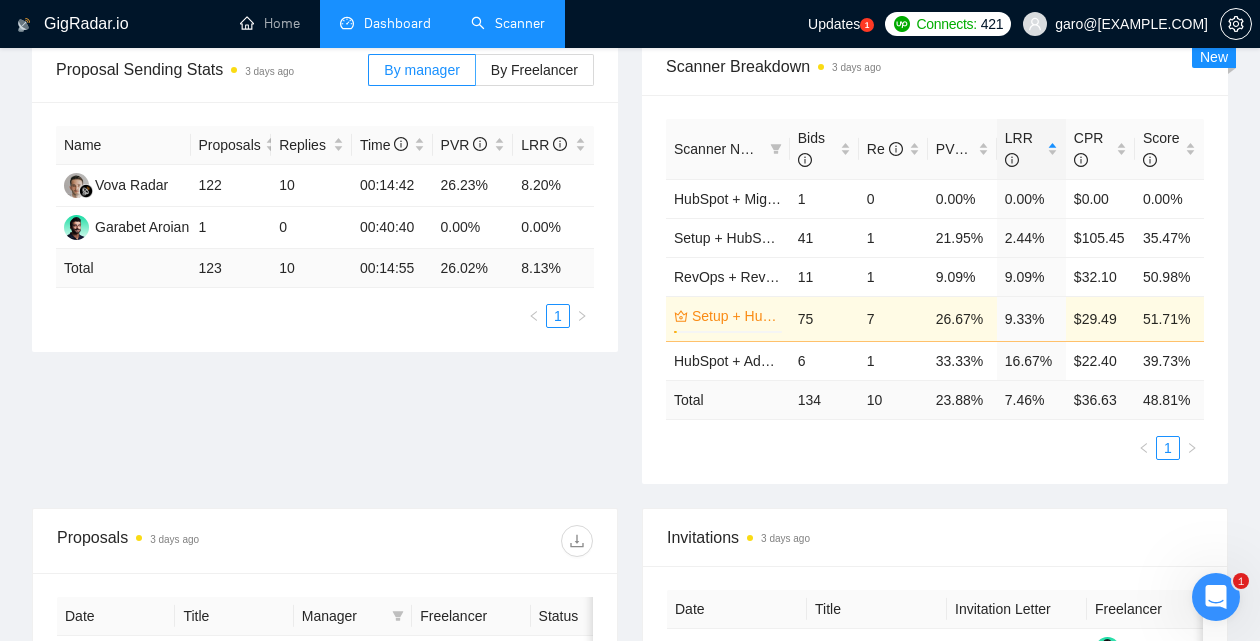click on "Scanner" at bounding box center (508, 23) 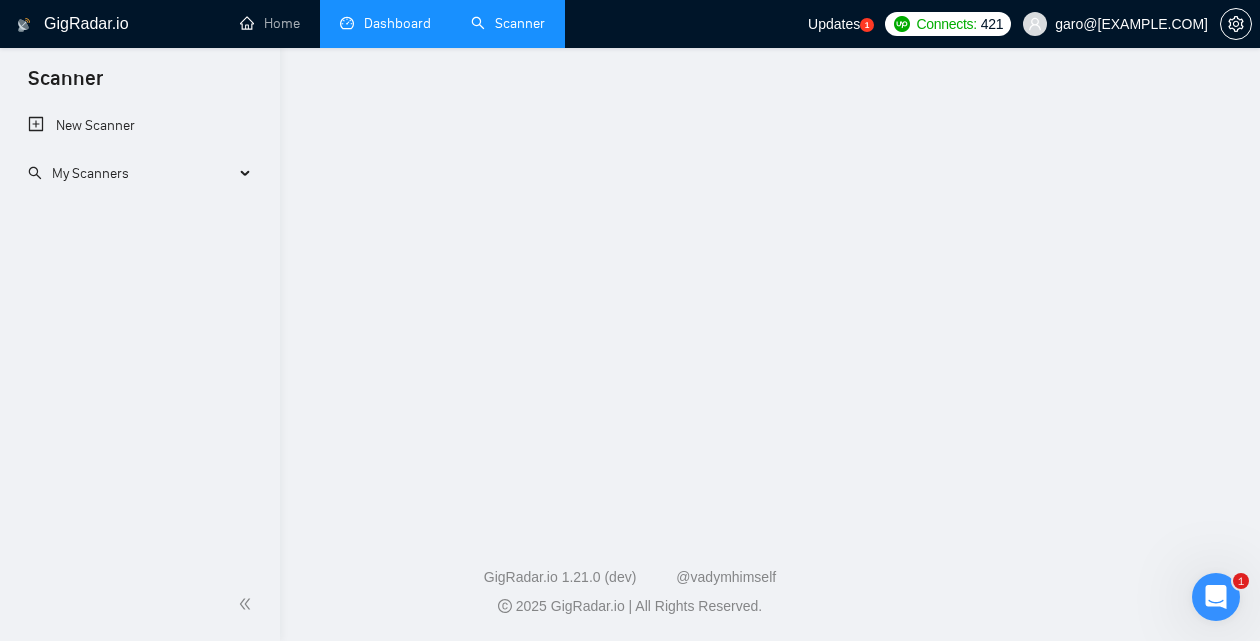 scroll, scrollTop: 0, scrollLeft: 0, axis: both 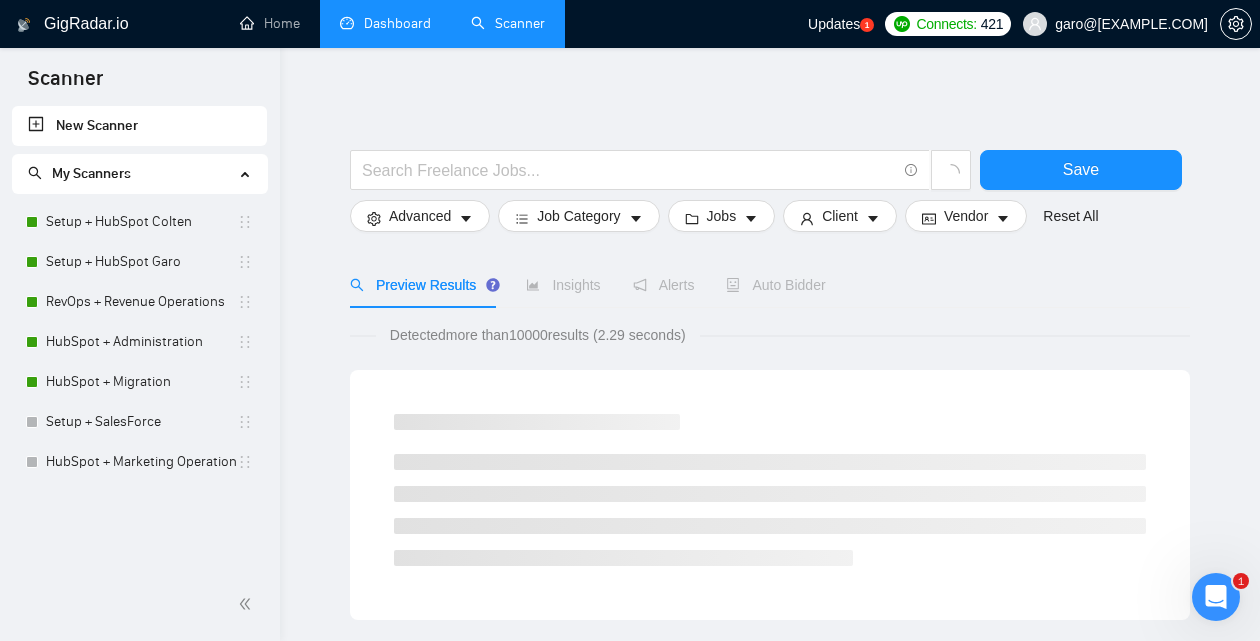 click on "Dashboard" at bounding box center [385, 23] 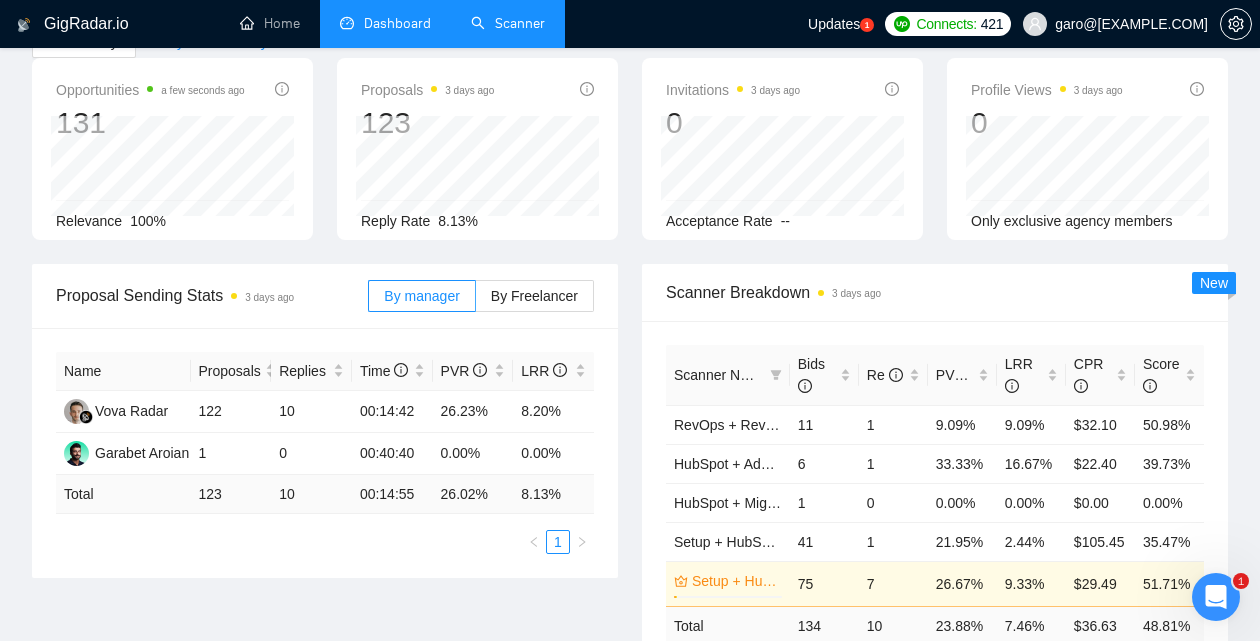 scroll, scrollTop: 210, scrollLeft: 0, axis: vertical 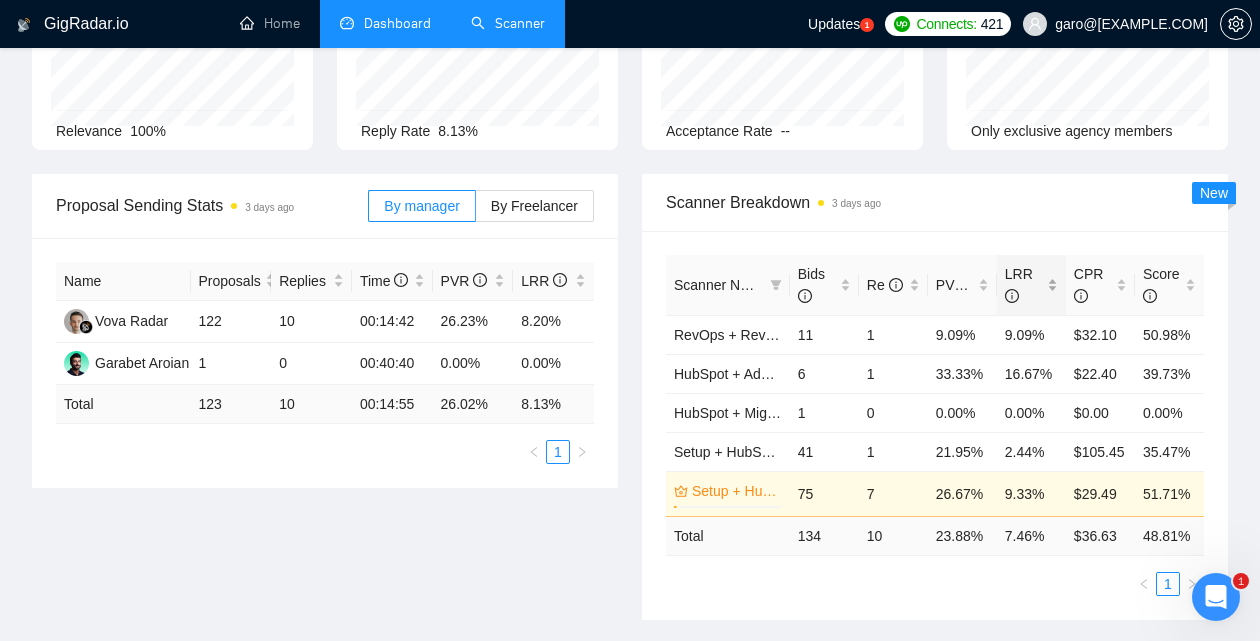 click on "LRR" at bounding box center (1031, 285) 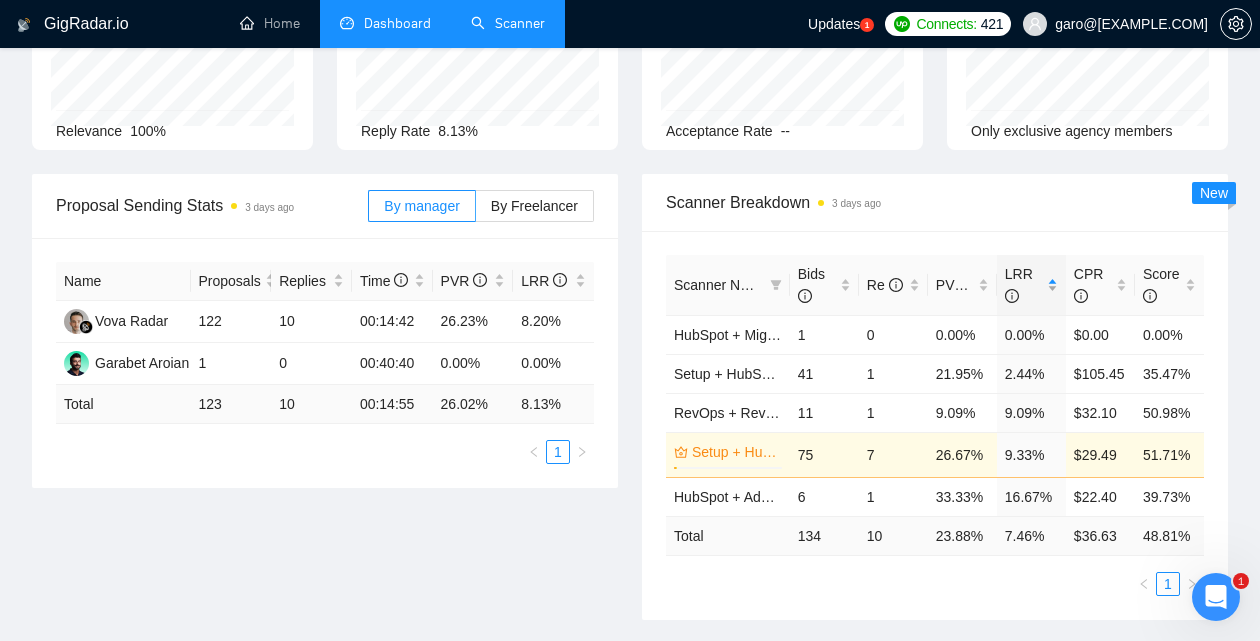 click on "LRR" at bounding box center (1031, 285) 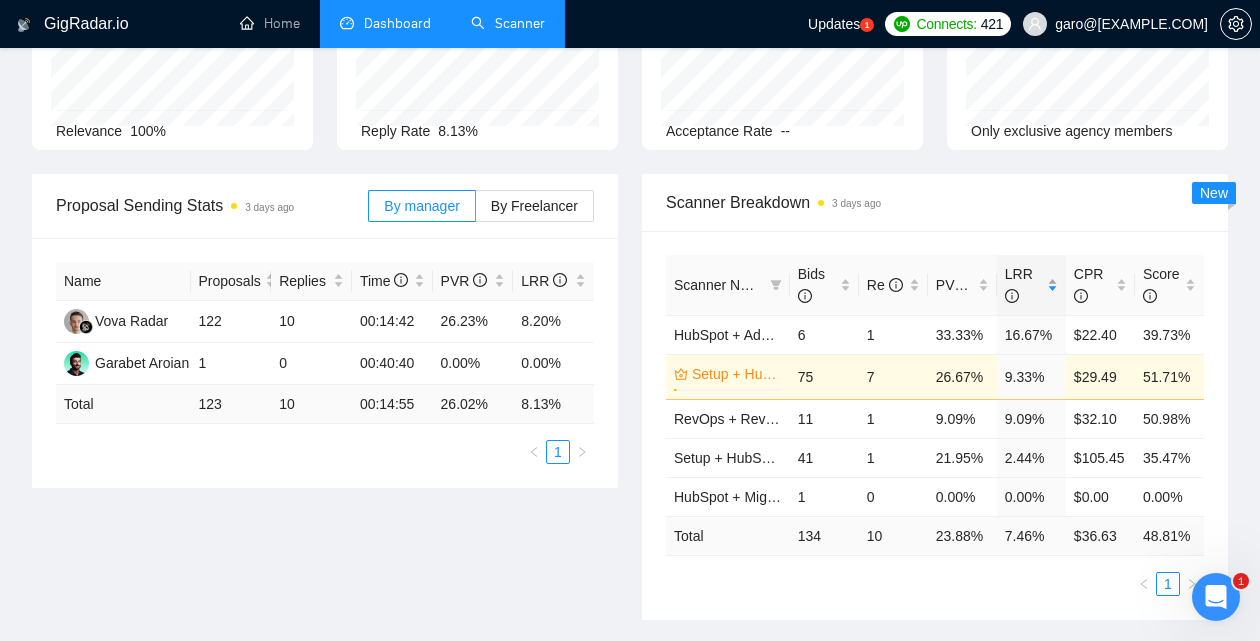 click on "LRR" at bounding box center (1031, 285) 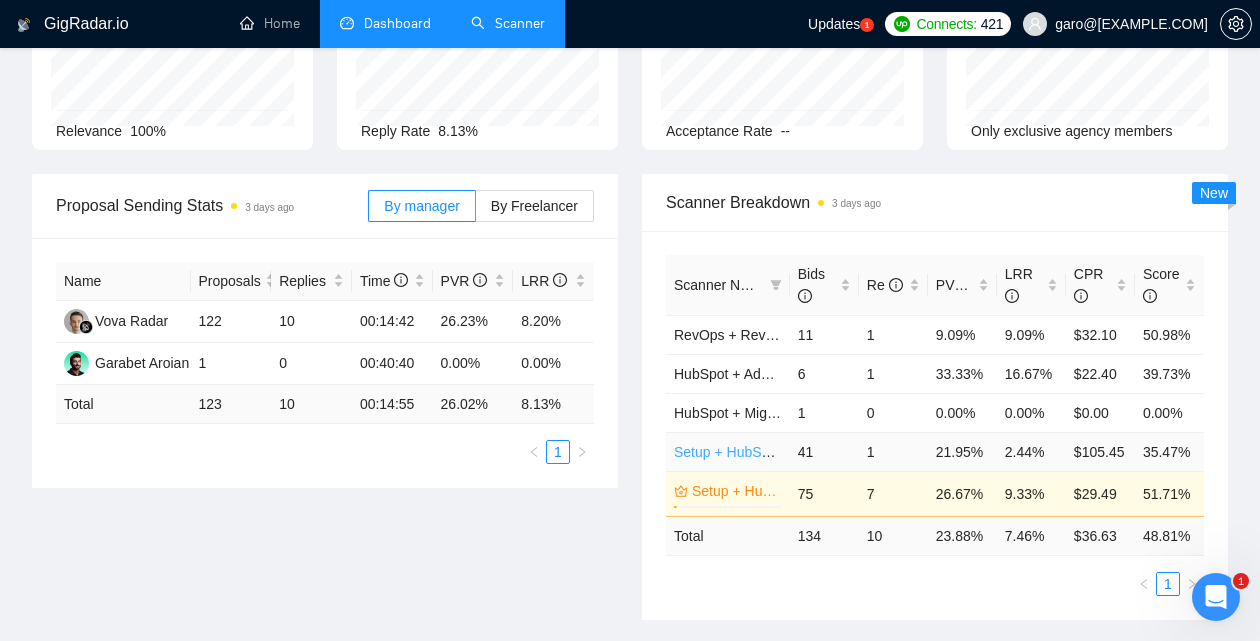 click on "Setup + HubSpot Garo" at bounding box center [745, 452] 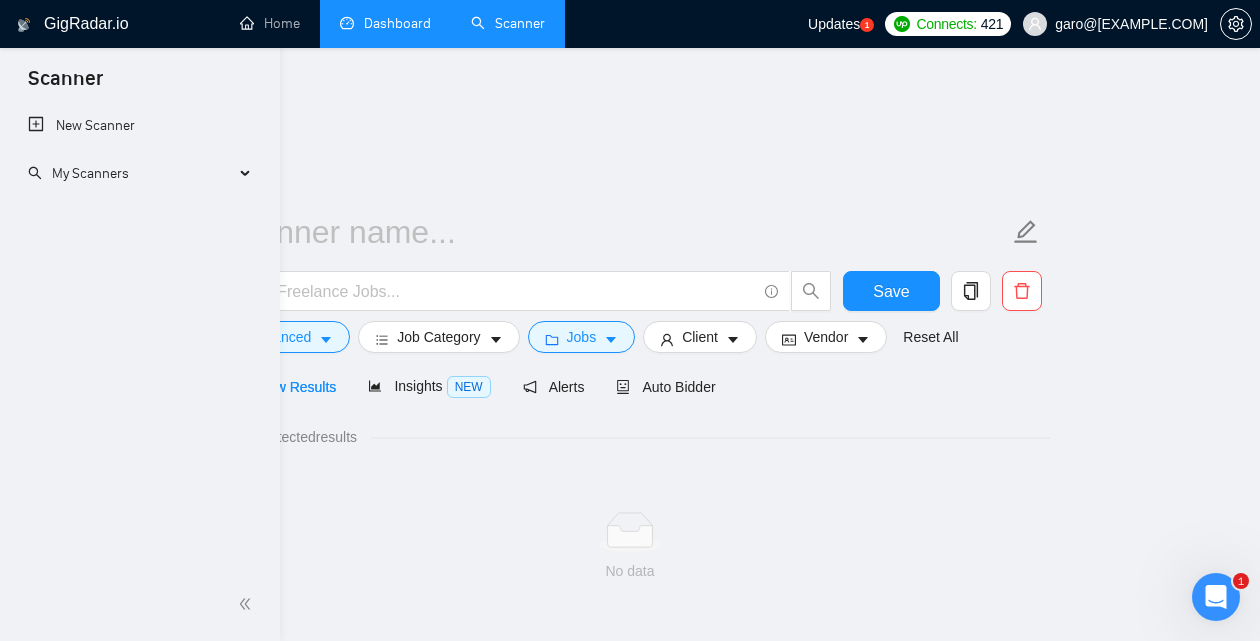 scroll, scrollTop: 72, scrollLeft: 0, axis: vertical 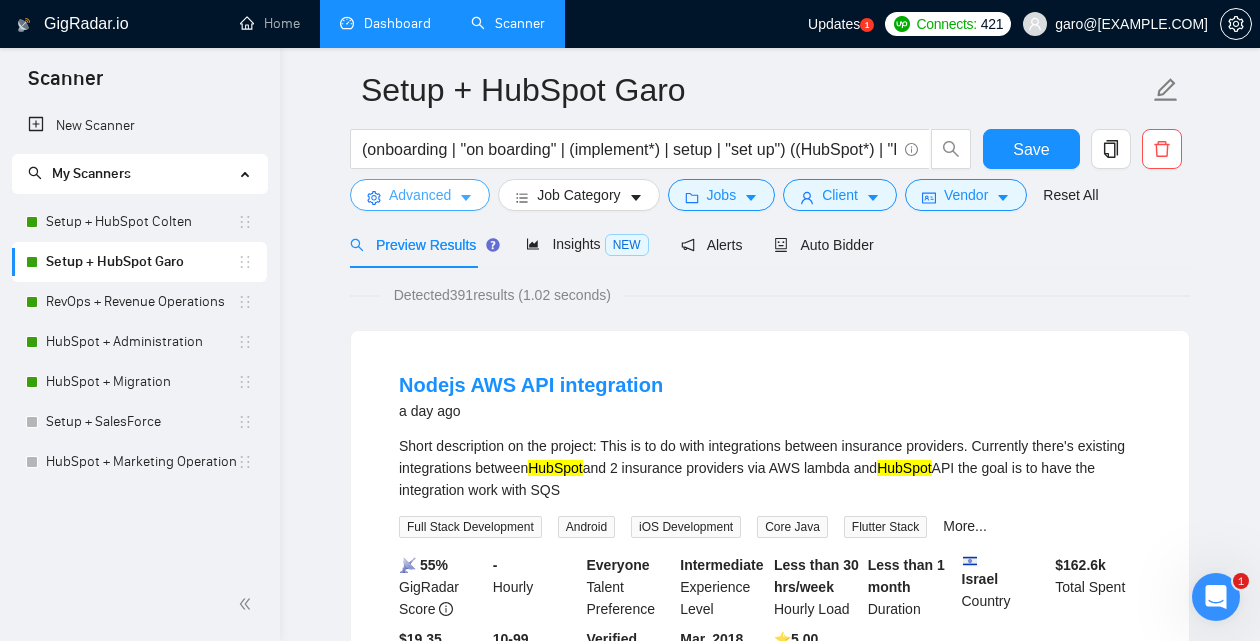 click on "Advanced" at bounding box center (420, 195) 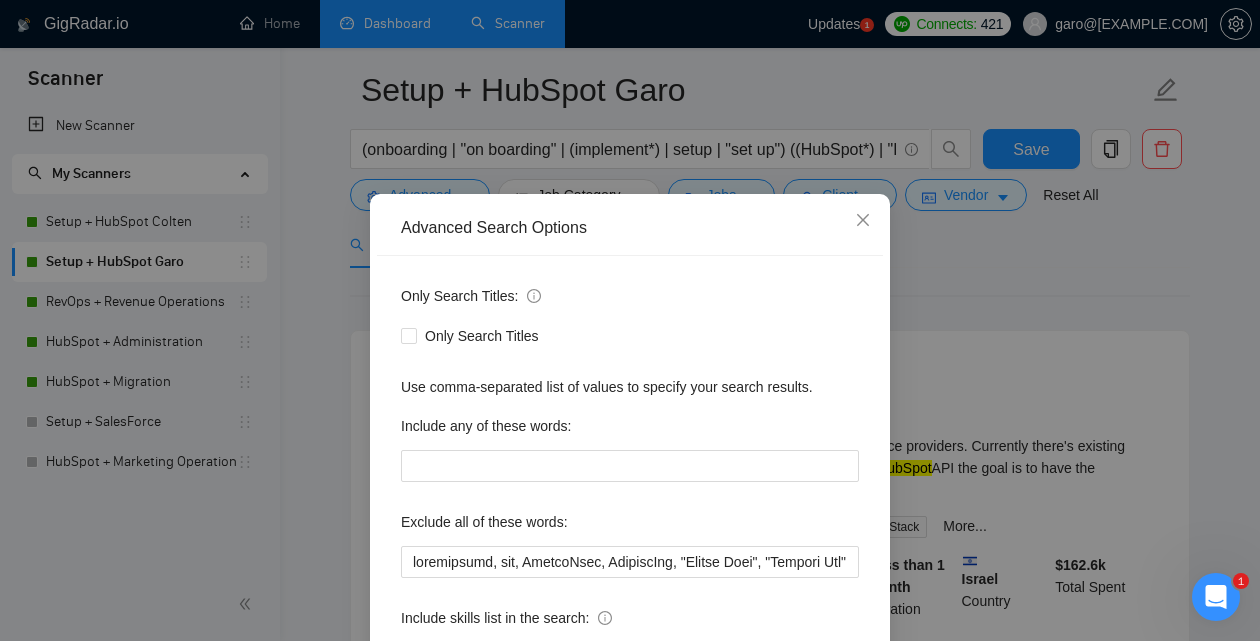 scroll, scrollTop: 83, scrollLeft: 0, axis: vertical 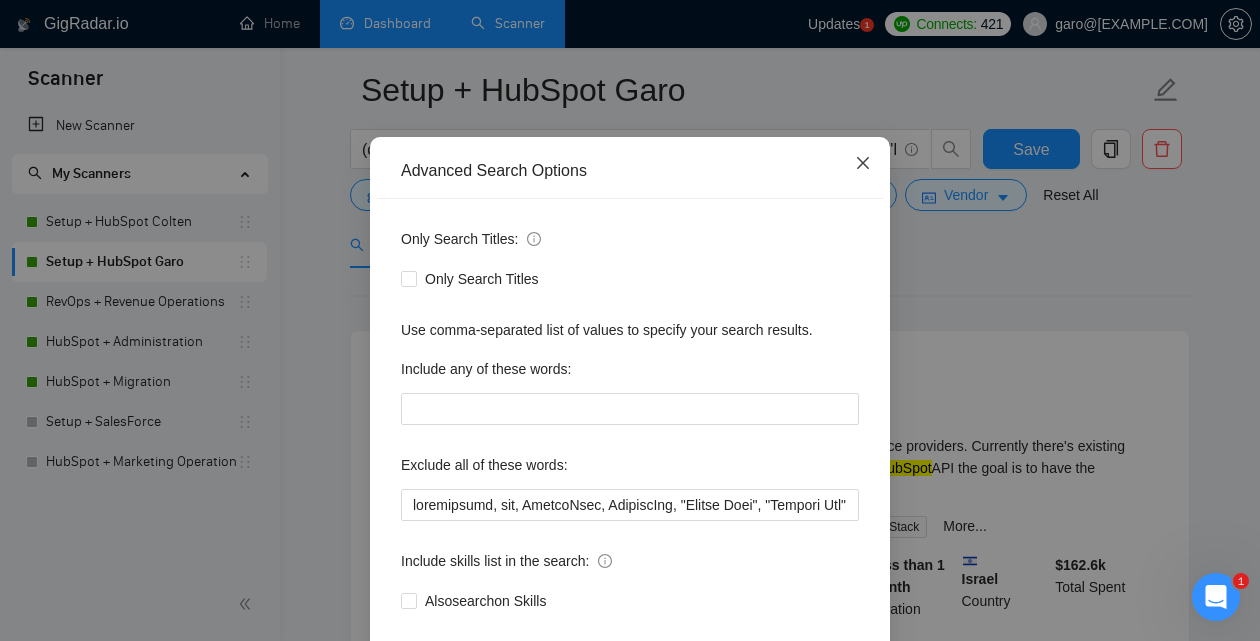 click 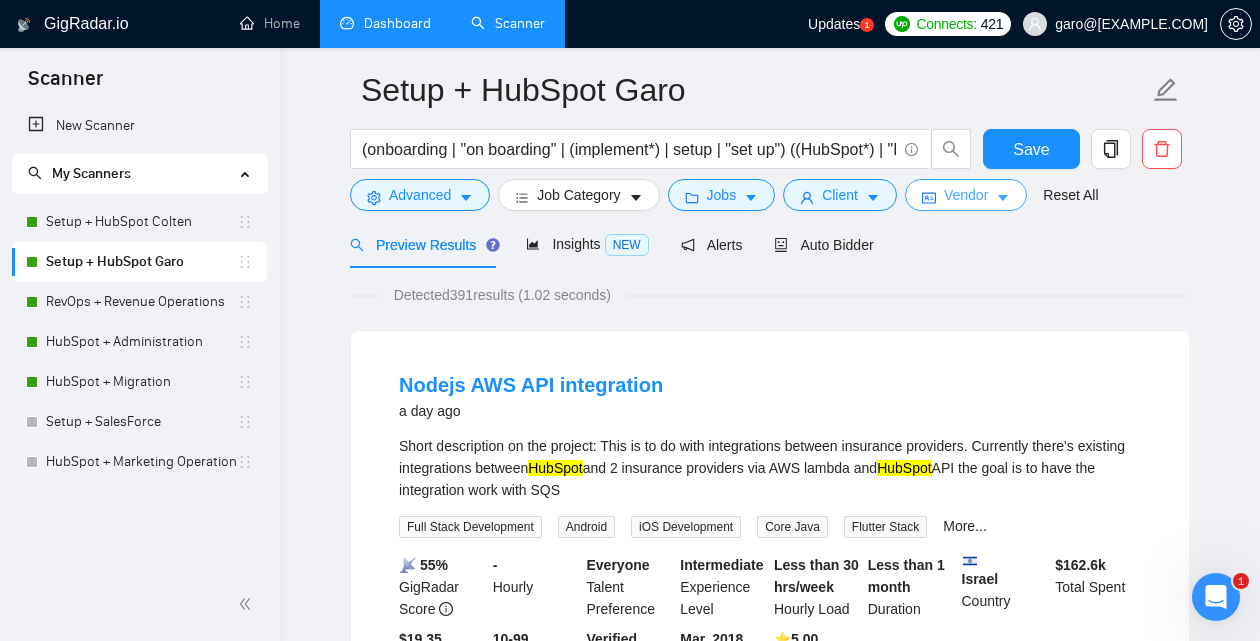 click on "Vendor" at bounding box center [966, 195] 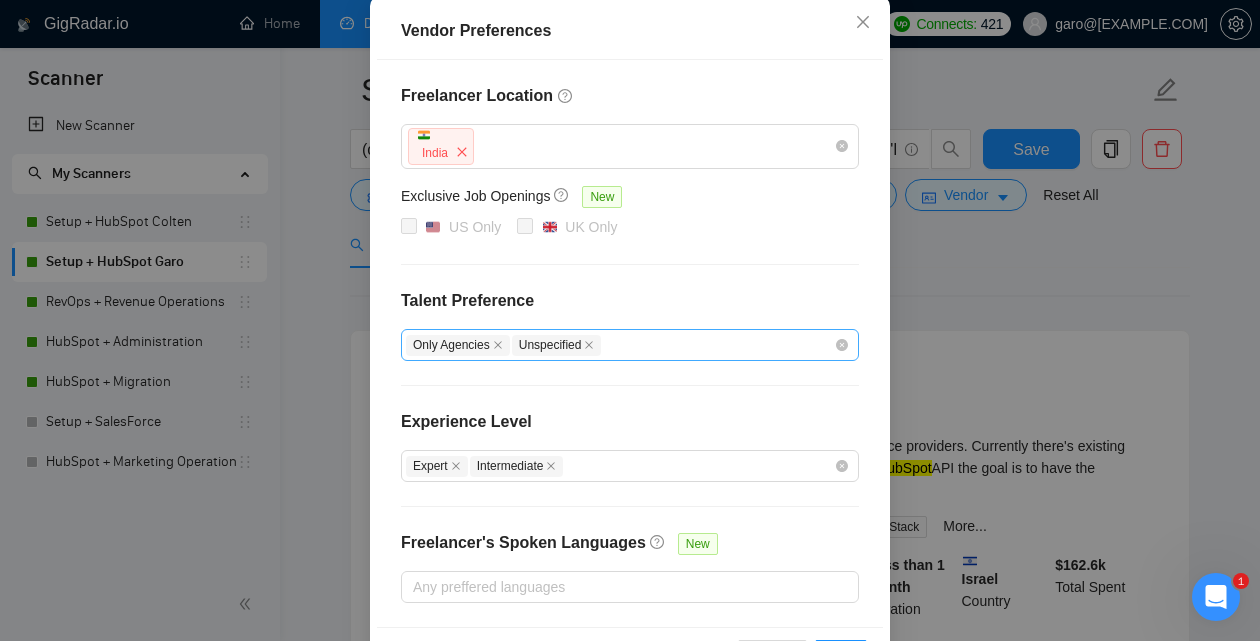 scroll, scrollTop: 227, scrollLeft: 0, axis: vertical 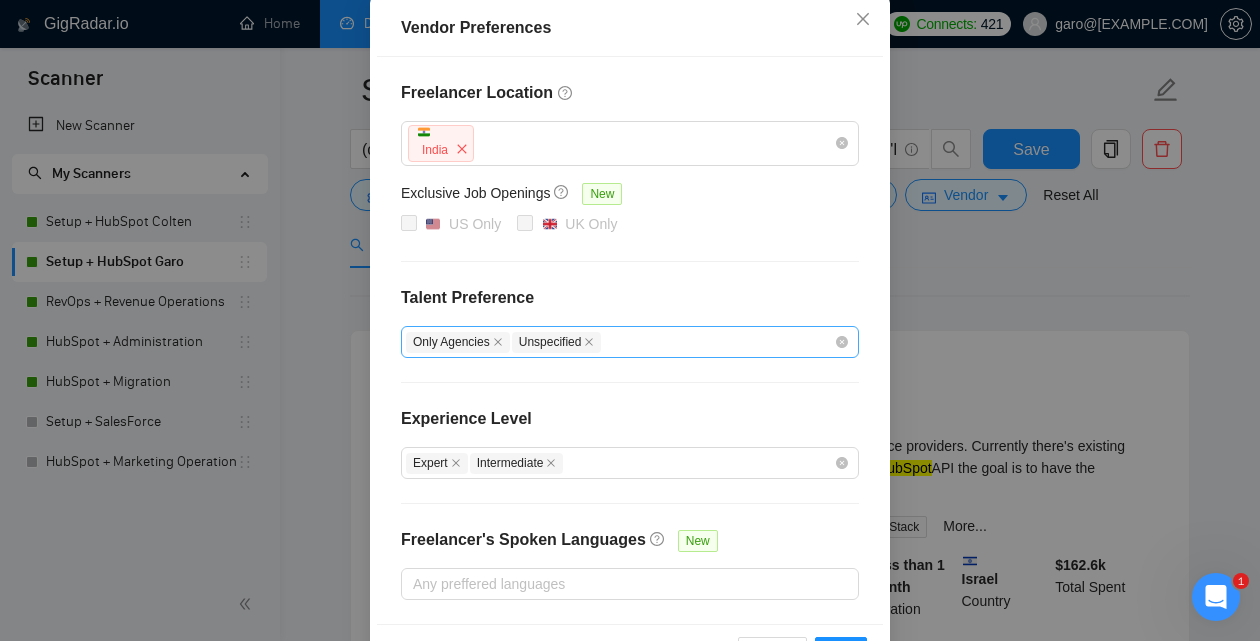 click on "Only Agencies Unspecified" at bounding box center [620, 342] 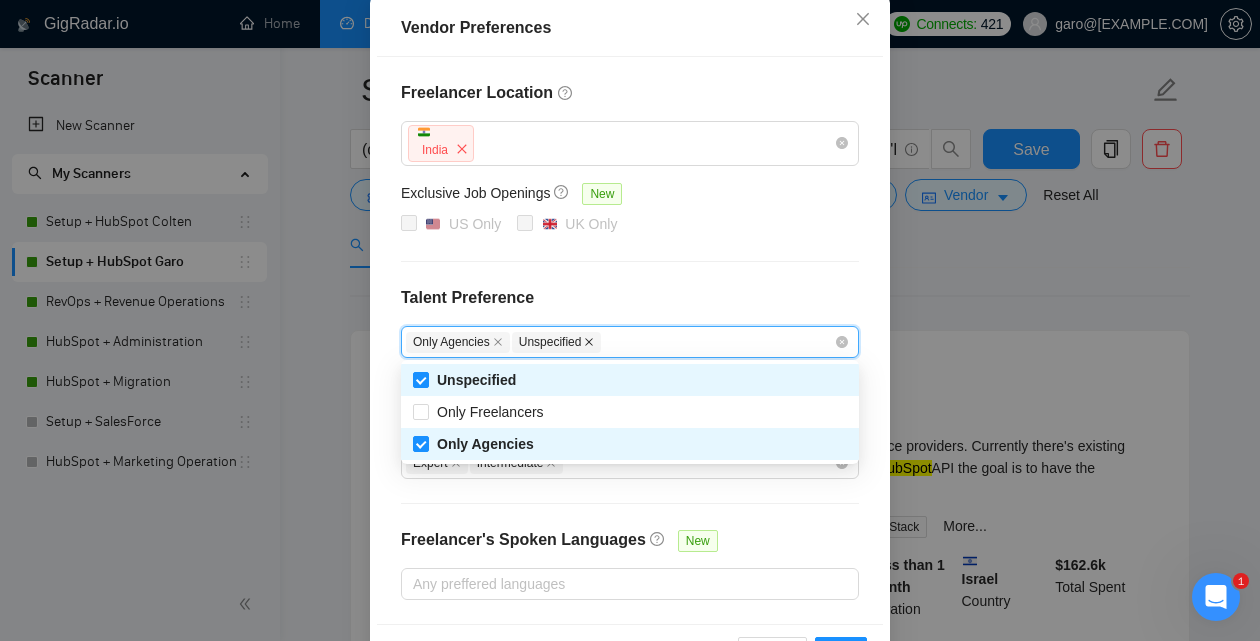 click 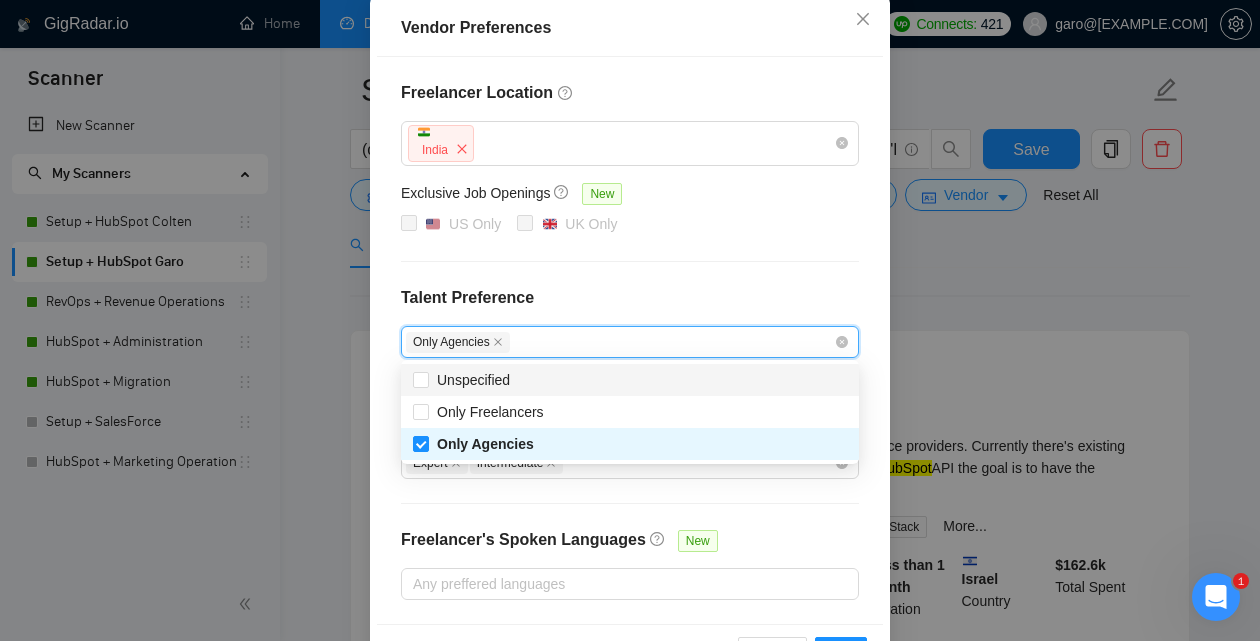 checkbox on "false" 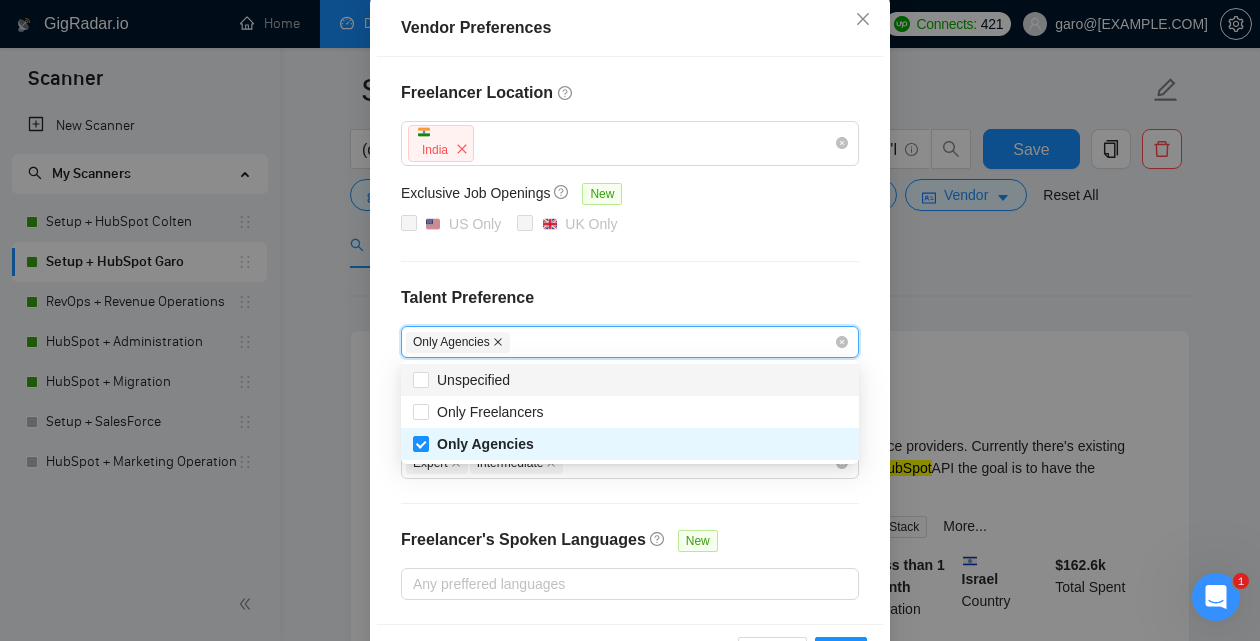 click 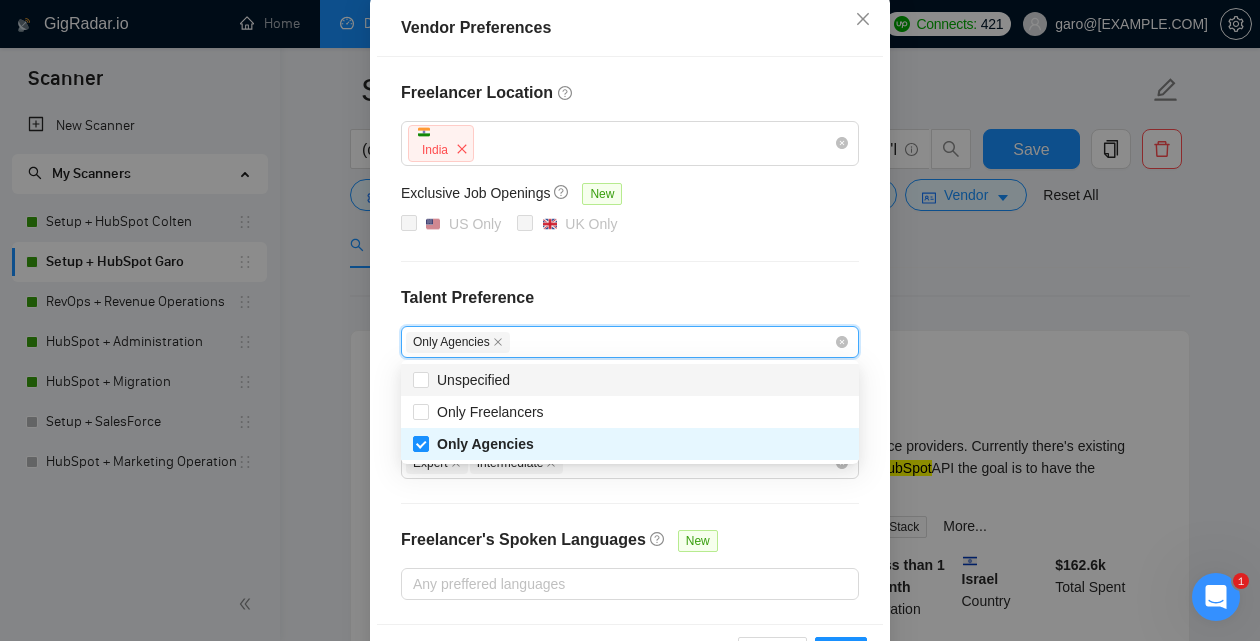 checkbox on "false" 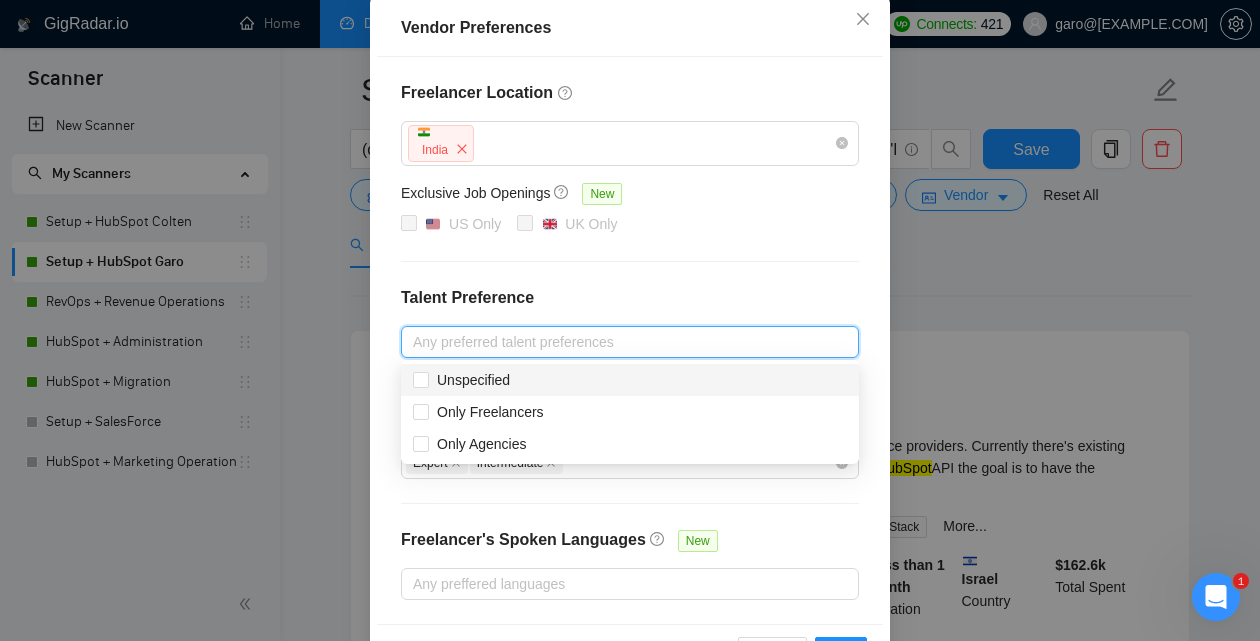 click on "Freelancer Location   India   Exclusive Job Openings New US Only UK Only Talent Preference   Any preferred talent preferences Experience Level Expert Intermediate   Freelancer's Spoken Languages New   Any preffered languages" at bounding box center [630, 340] 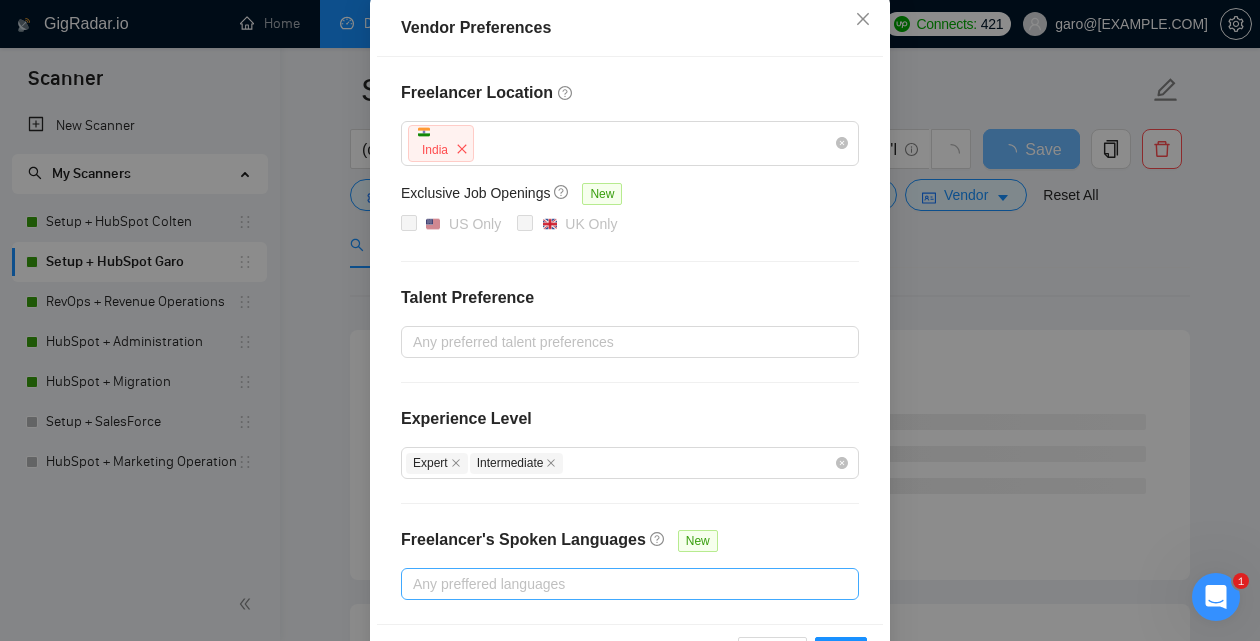 scroll, scrollTop: 295, scrollLeft: 0, axis: vertical 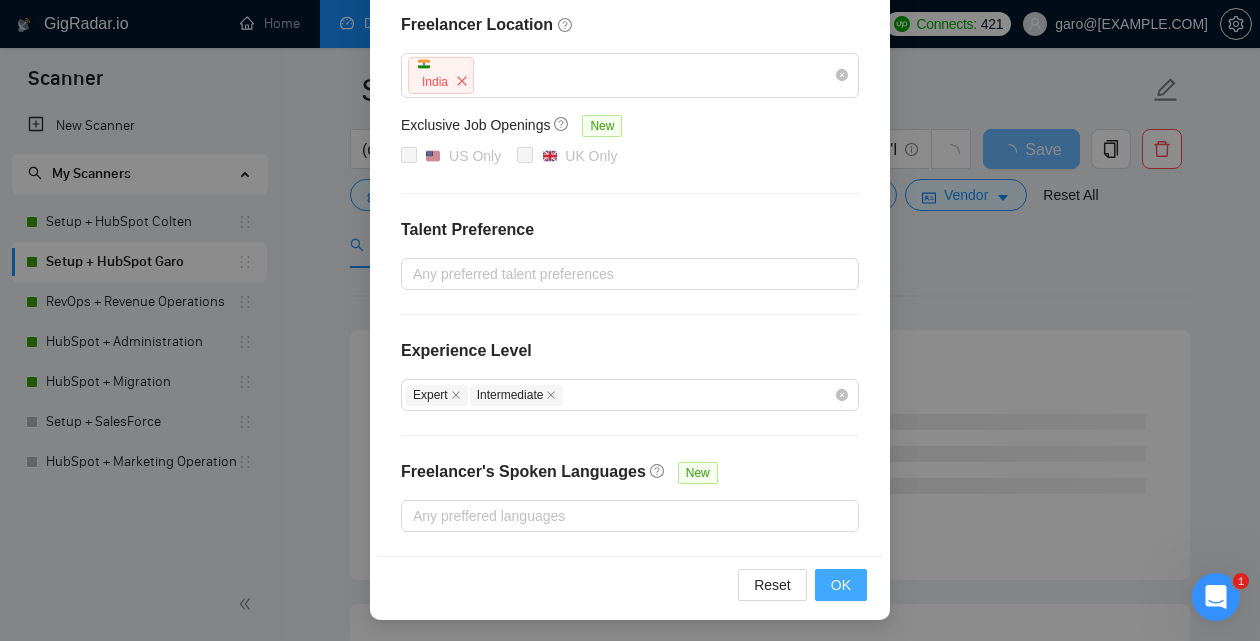 click on "OK" at bounding box center [841, 585] 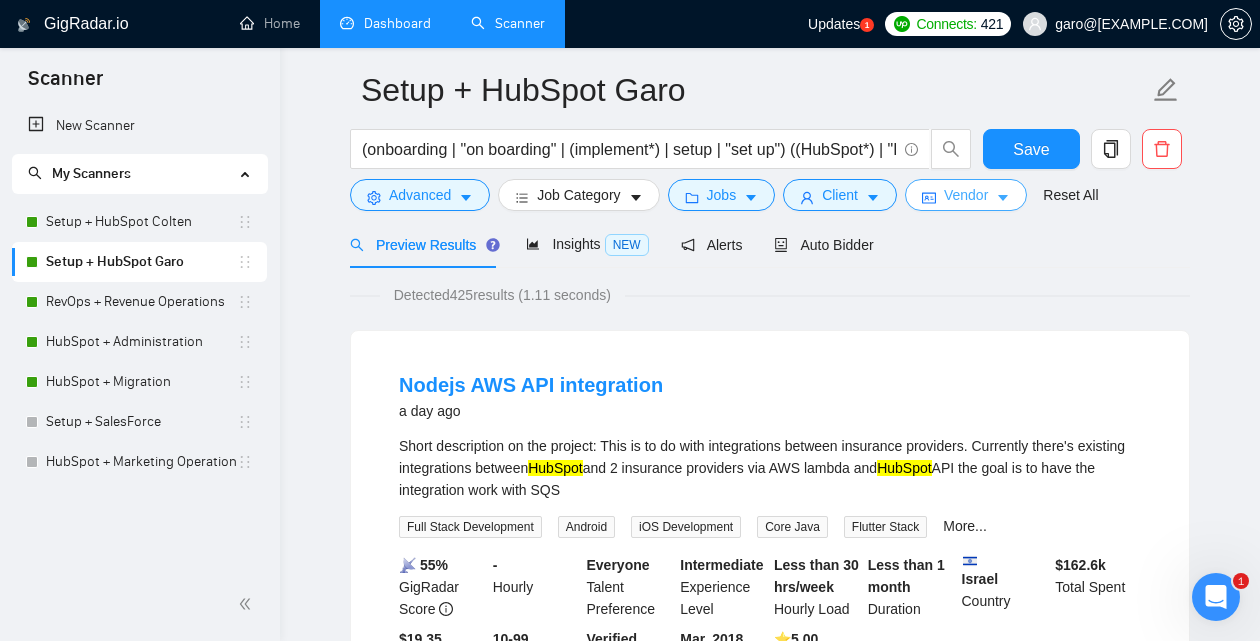 scroll, scrollTop: 0, scrollLeft: 0, axis: both 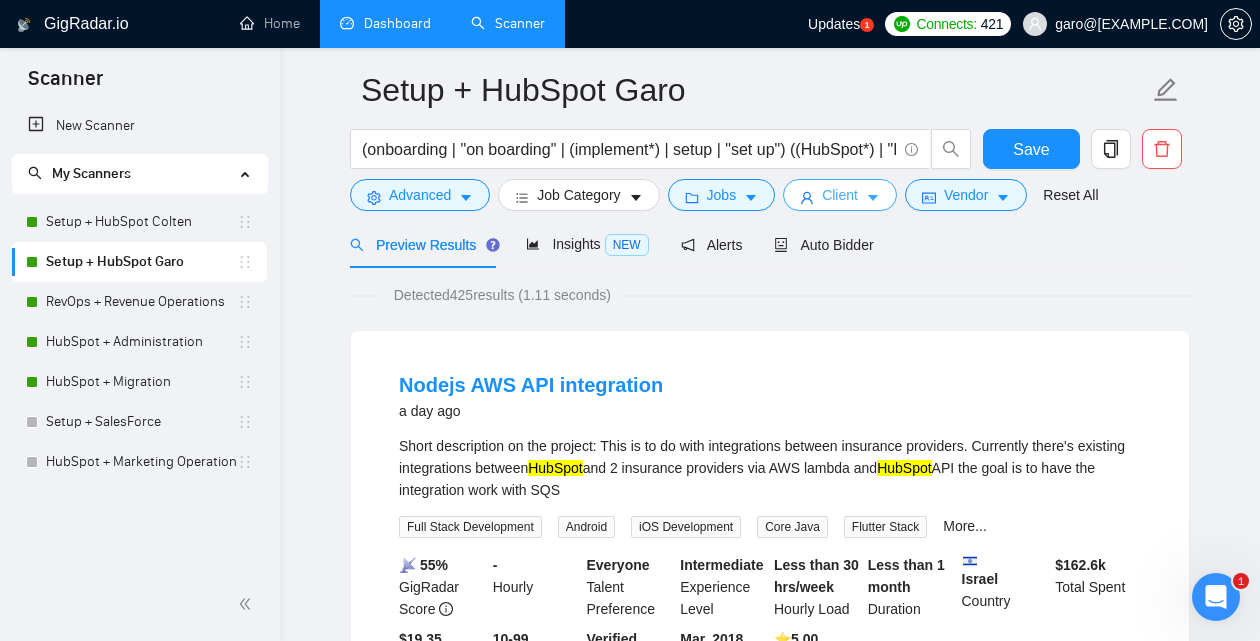 click on "Client" at bounding box center (840, 195) 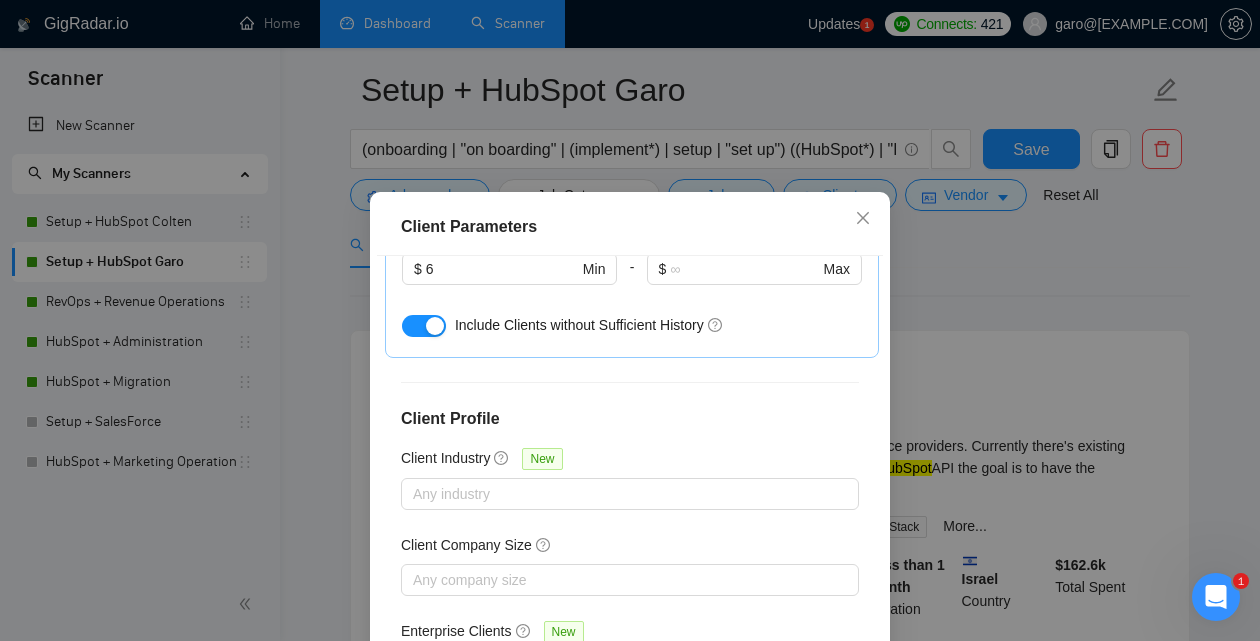 scroll, scrollTop: 1077, scrollLeft: 0, axis: vertical 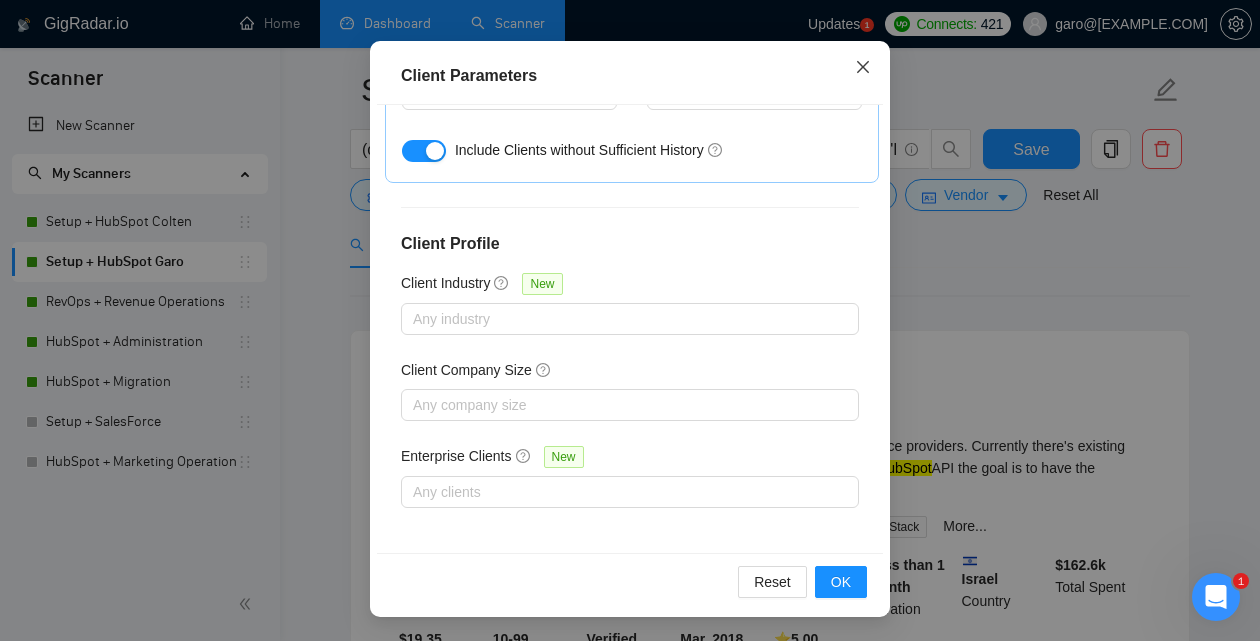 click 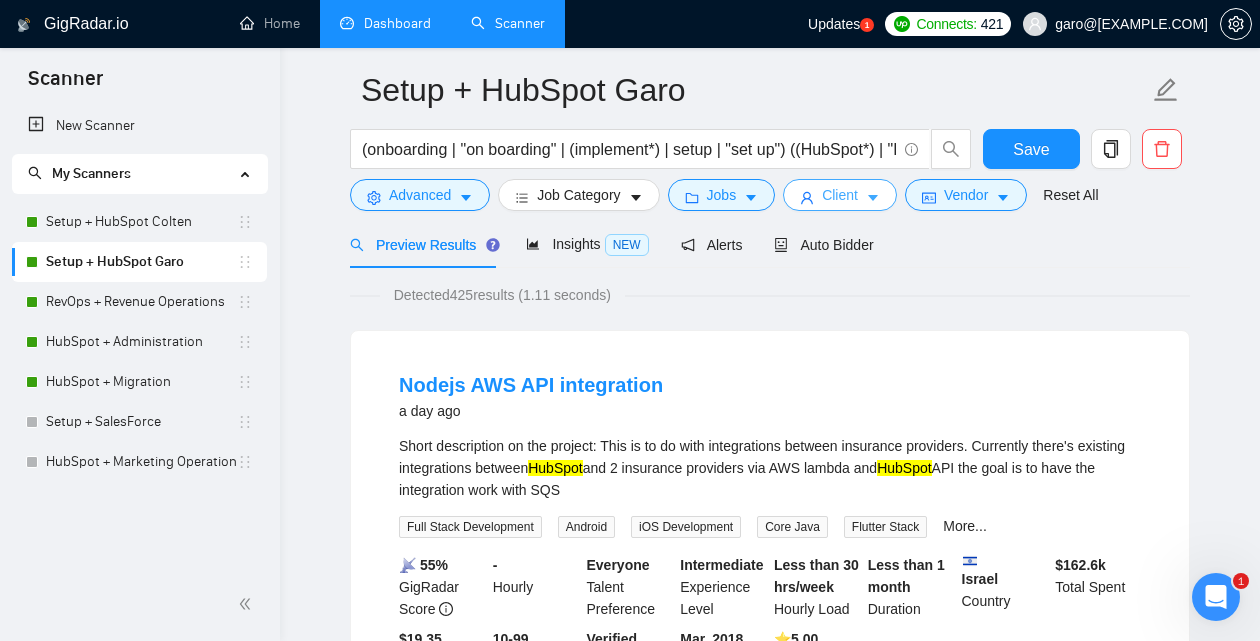 scroll, scrollTop: 0, scrollLeft: 0, axis: both 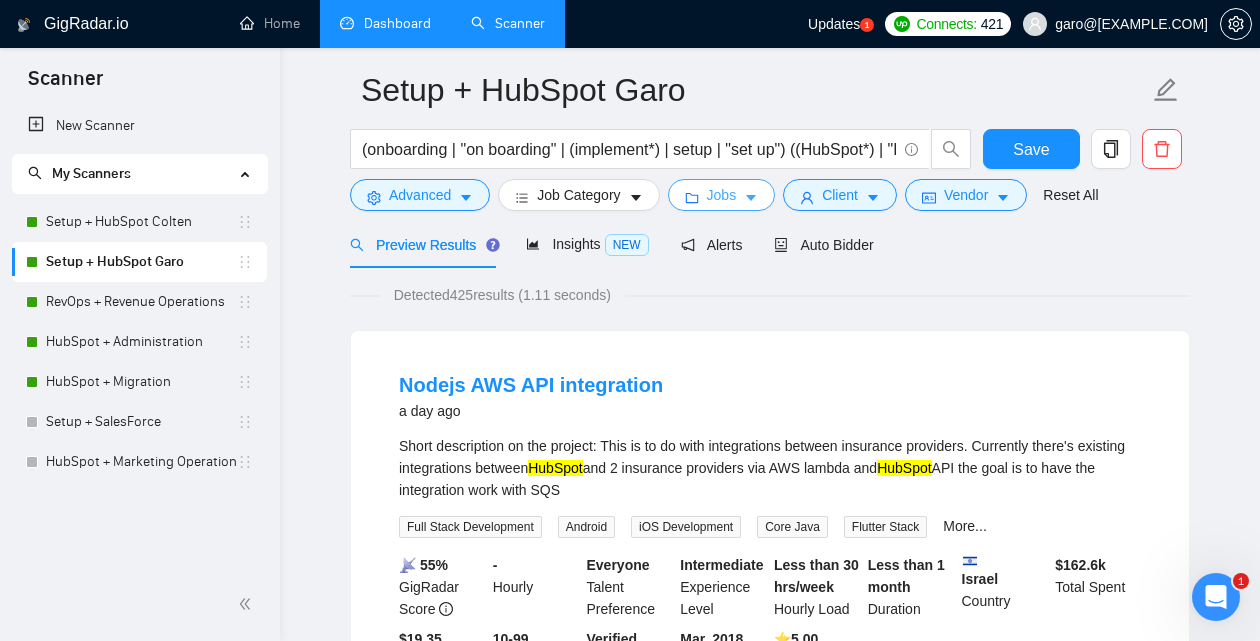 click on "Jobs" at bounding box center [722, 195] 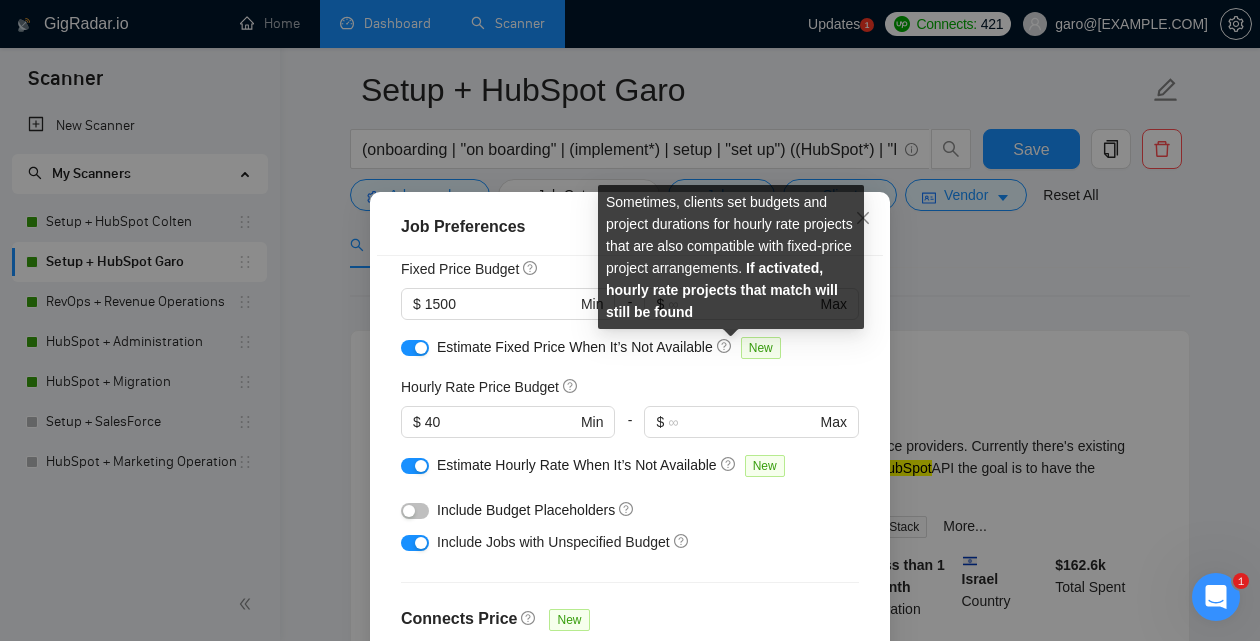 scroll, scrollTop: 138, scrollLeft: 0, axis: vertical 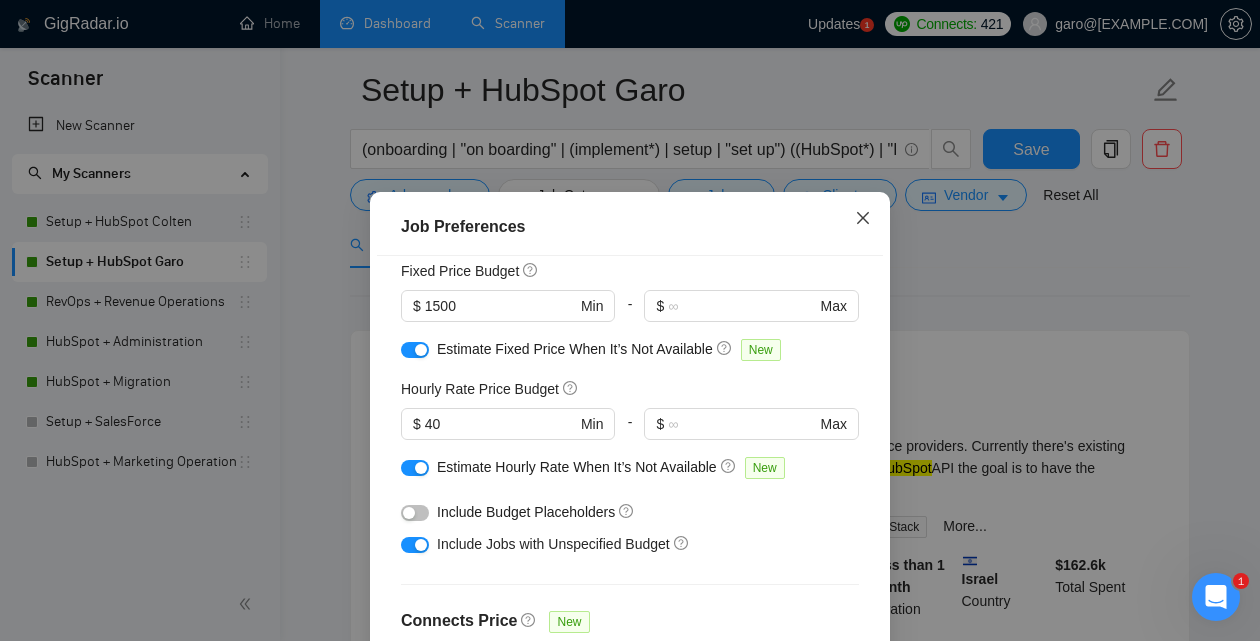 click 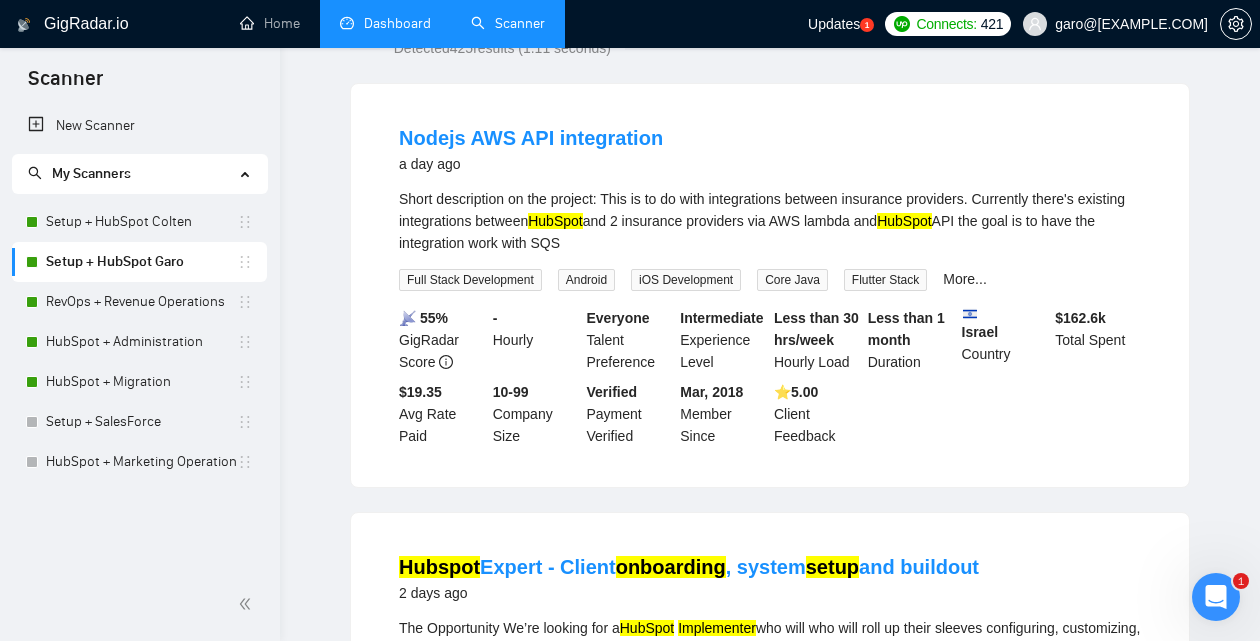 scroll, scrollTop: 0, scrollLeft: 0, axis: both 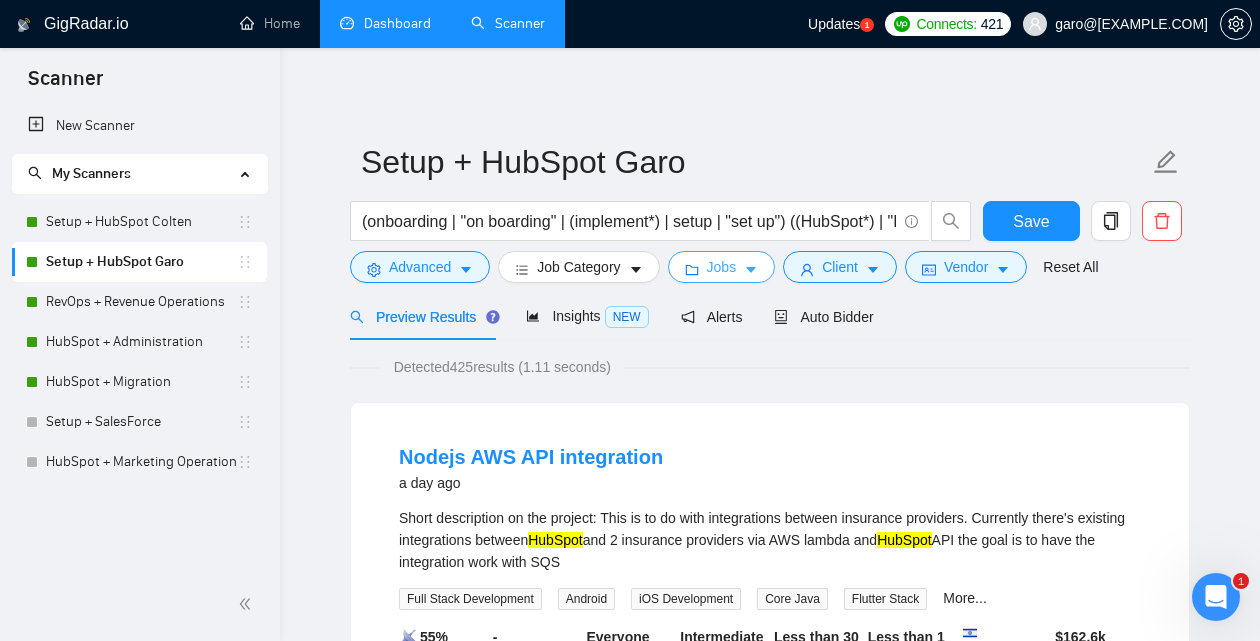 click on "Jobs" at bounding box center [722, 267] 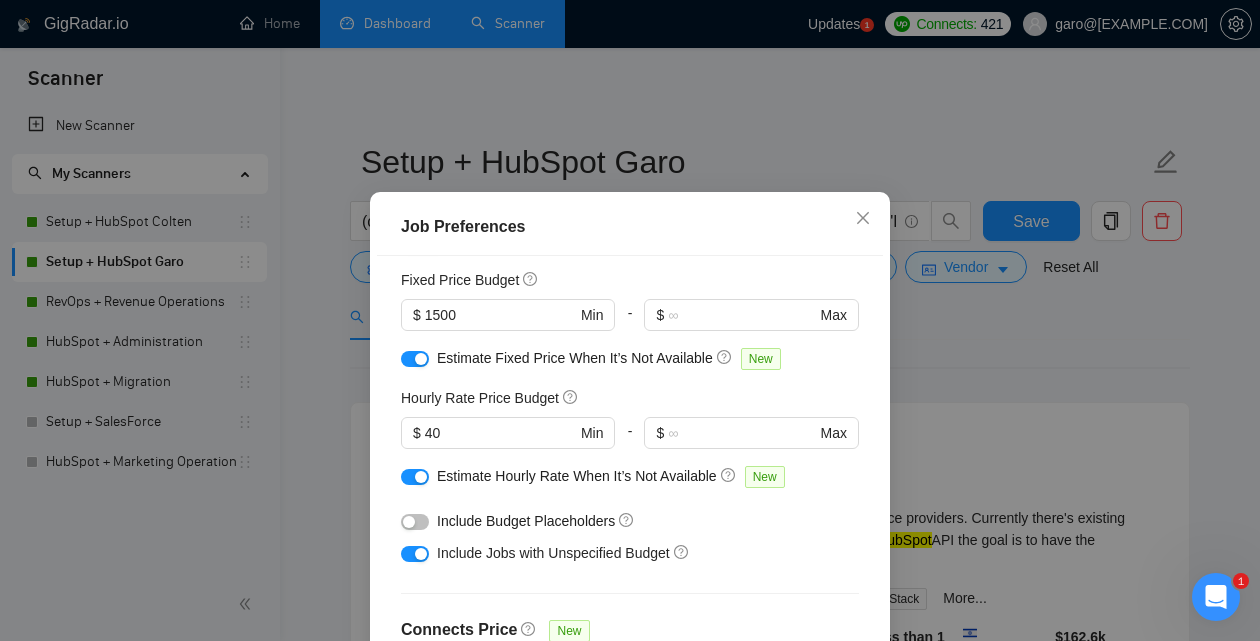 scroll, scrollTop: 133, scrollLeft: 0, axis: vertical 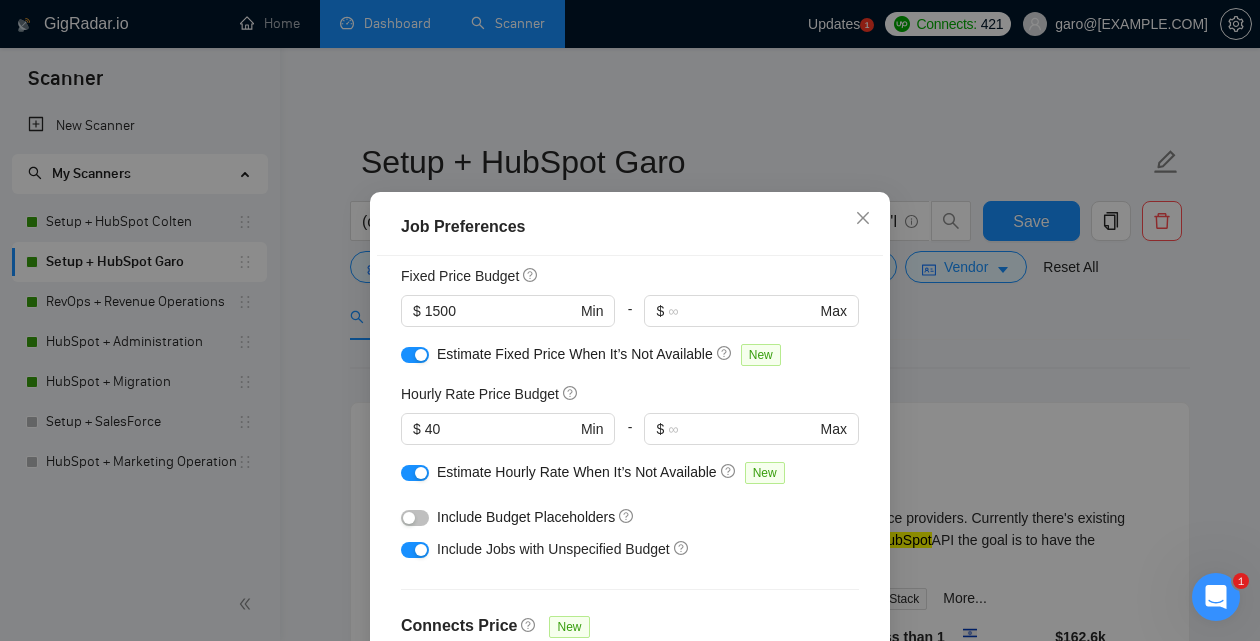 click at bounding box center (415, 355) 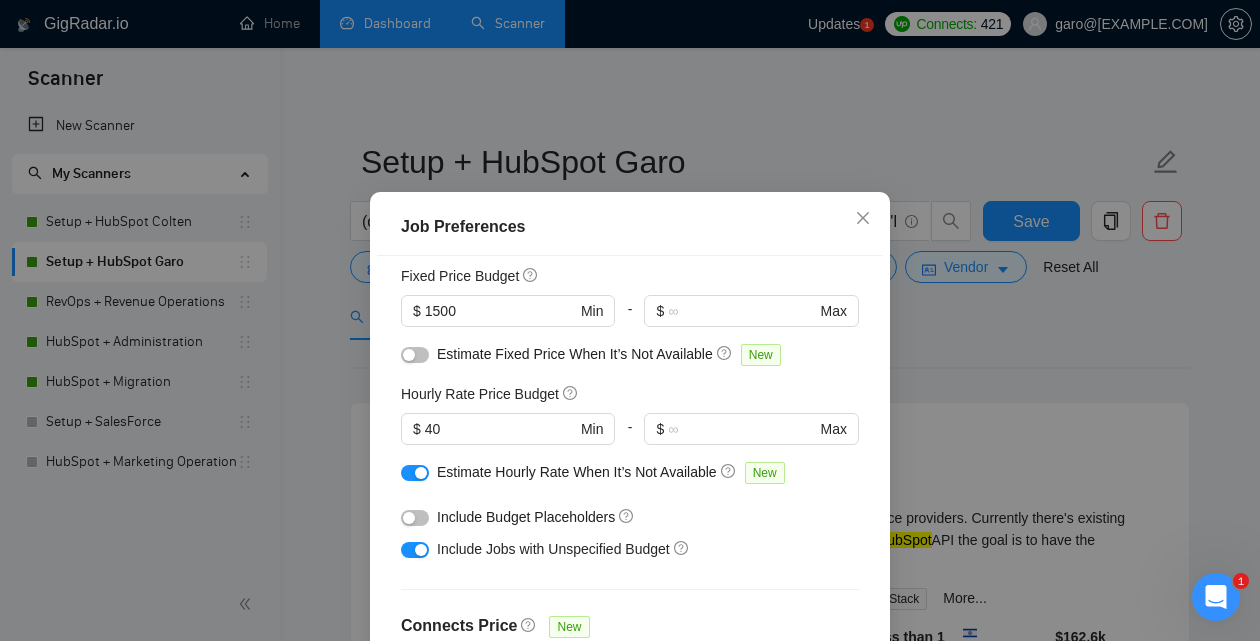 click at bounding box center (415, 473) 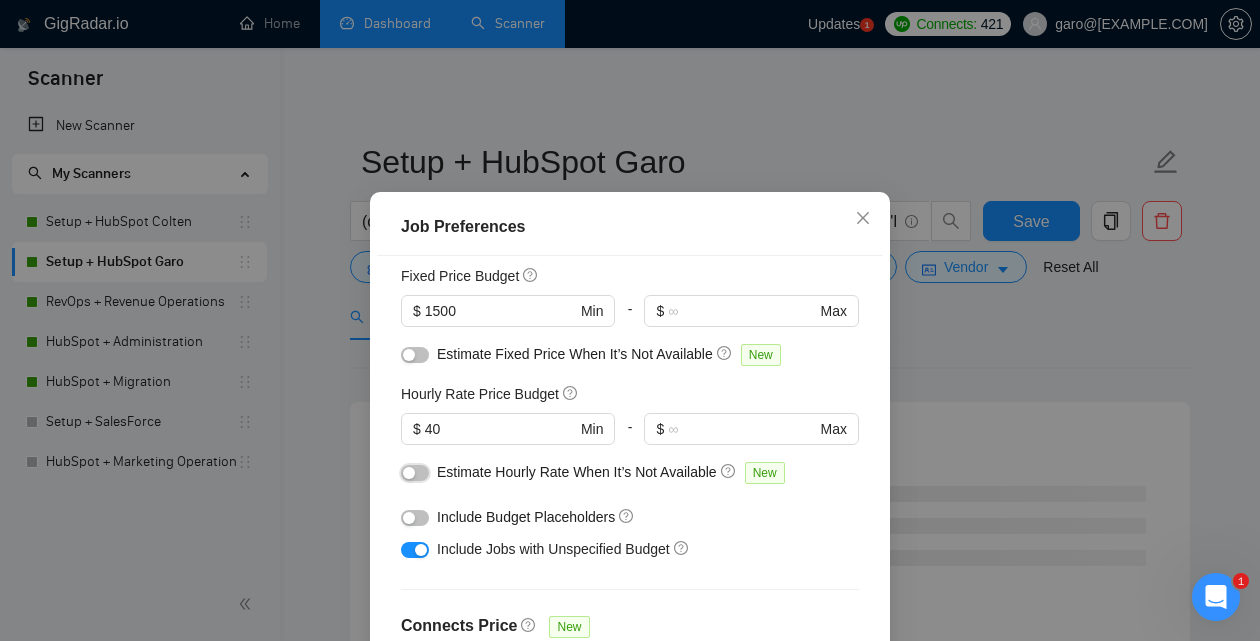 click at bounding box center (415, 473) 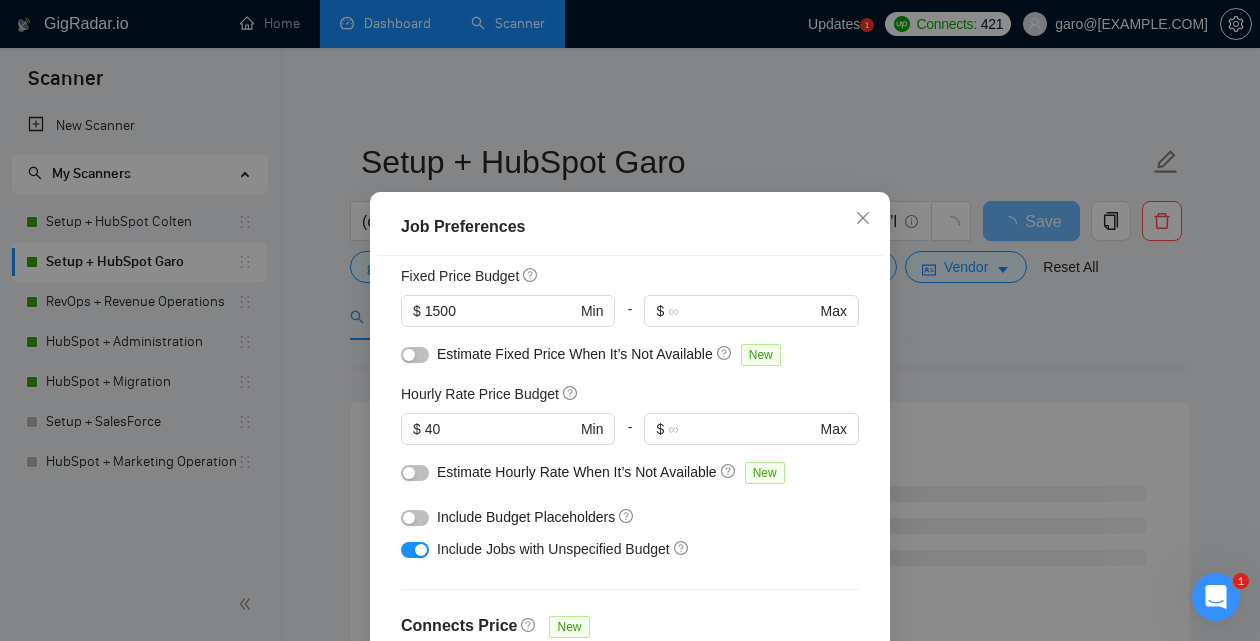 click on "OK" at bounding box center (841, 733) 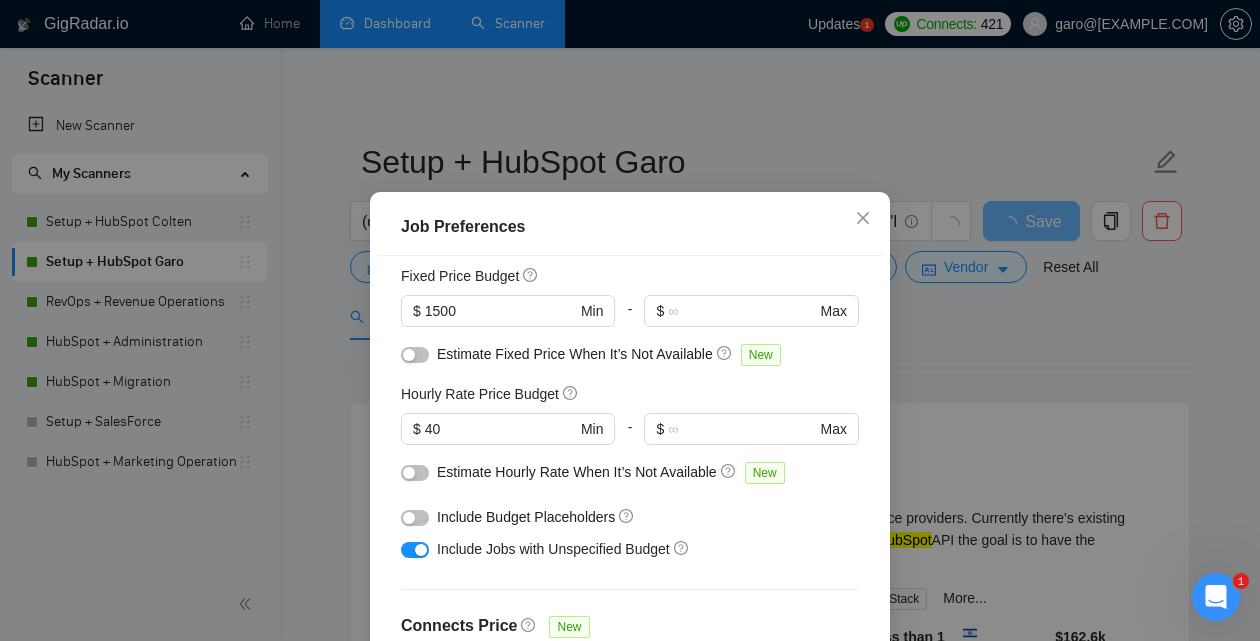 click on "OK" at bounding box center [841, 733] 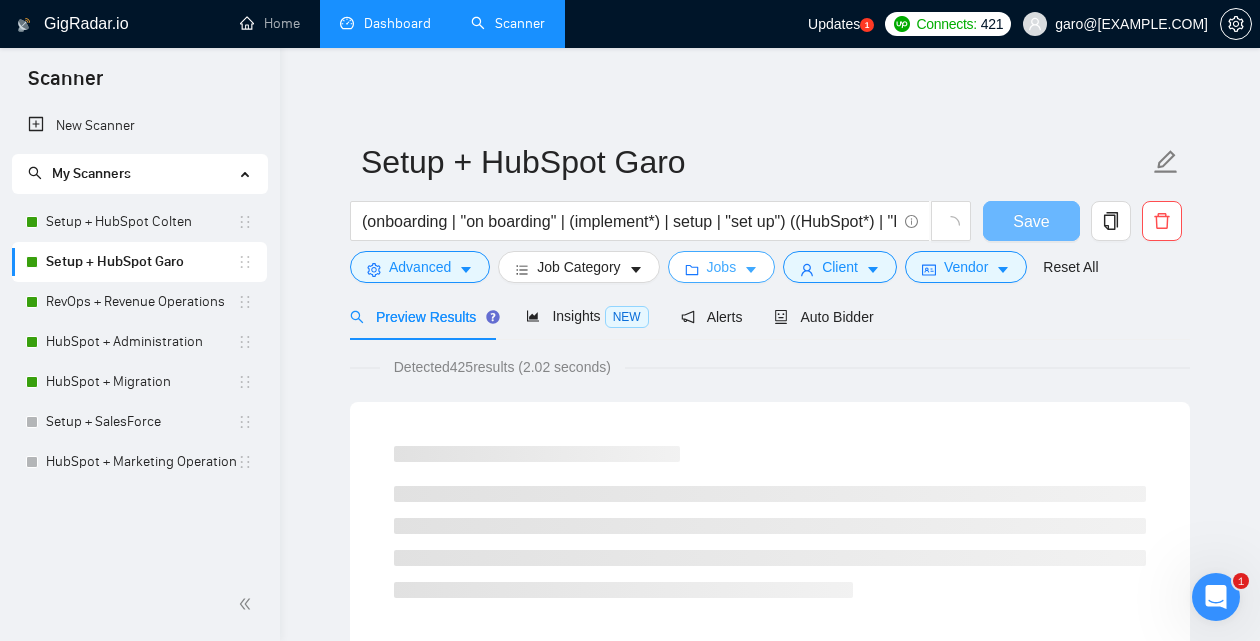 scroll, scrollTop: 0, scrollLeft: 0, axis: both 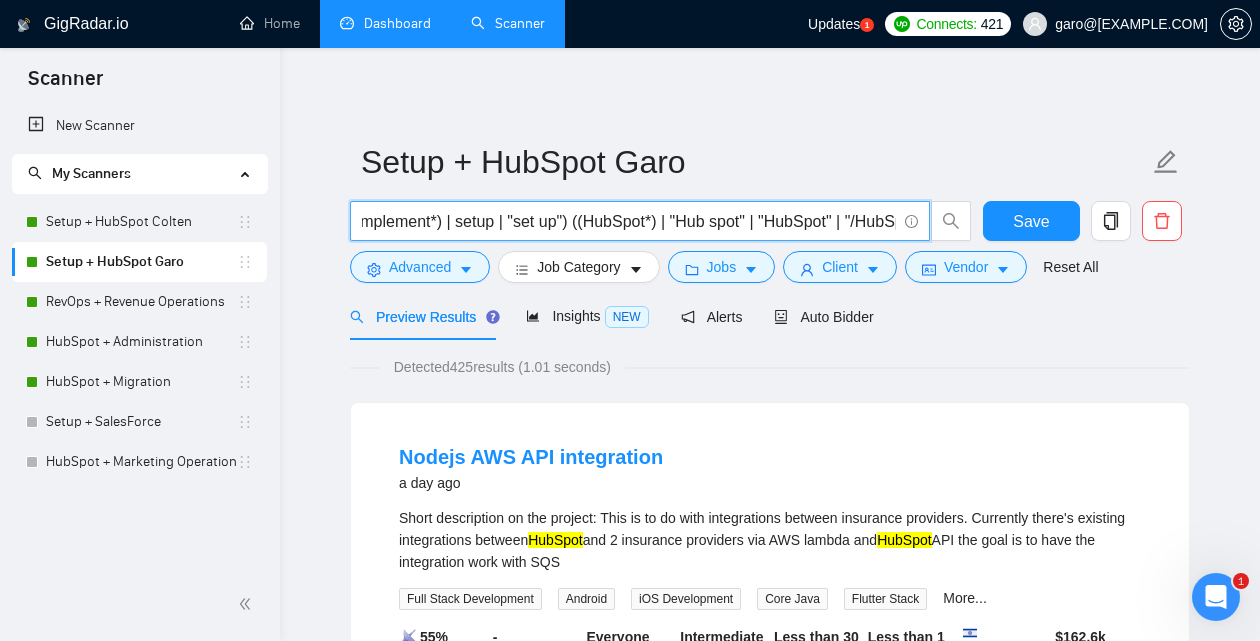 drag, startPoint x: 879, startPoint y: 224, endPoint x: 907, endPoint y: 229, distance: 28.442924 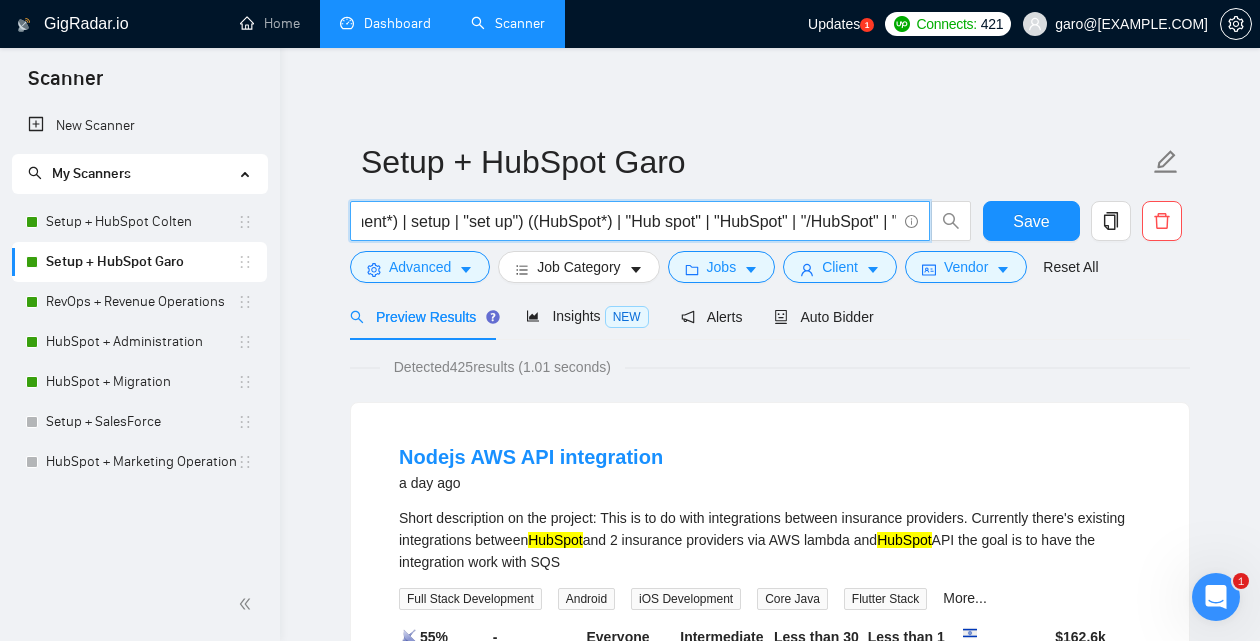 click on "(onboarding | "on boarding" | (implement*) | setup | "set up") ((HubSpot*) | "Hub spot" | "HubSpot" | "/HubSpot" | "(HubSpot" | ",HubSpot" | "(HubSpot)")" at bounding box center (629, 221) 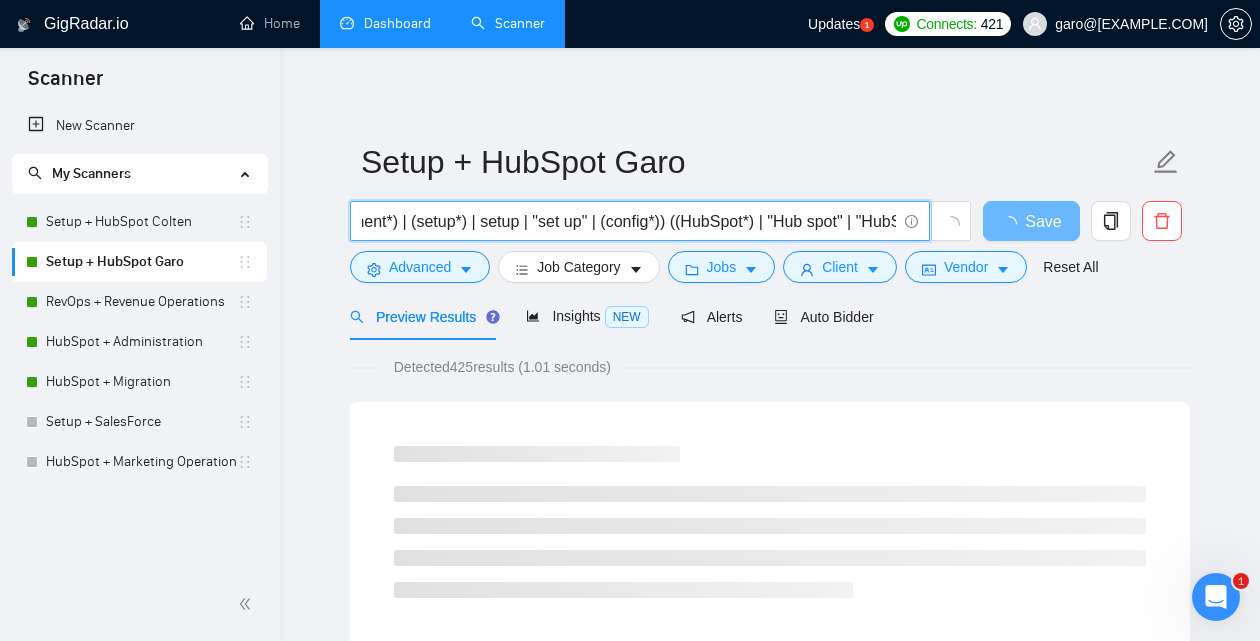 click on "(onboarding | "on boarding" | (implement*) | (setup*) | setup | "set up" | (config*)) ((HubSpot*) | "Hub spot" | "HubSpot" | "/HubSpot" | "(HubSpot" | ",HubSpot" | "(HubSpot)")" at bounding box center (629, 221) 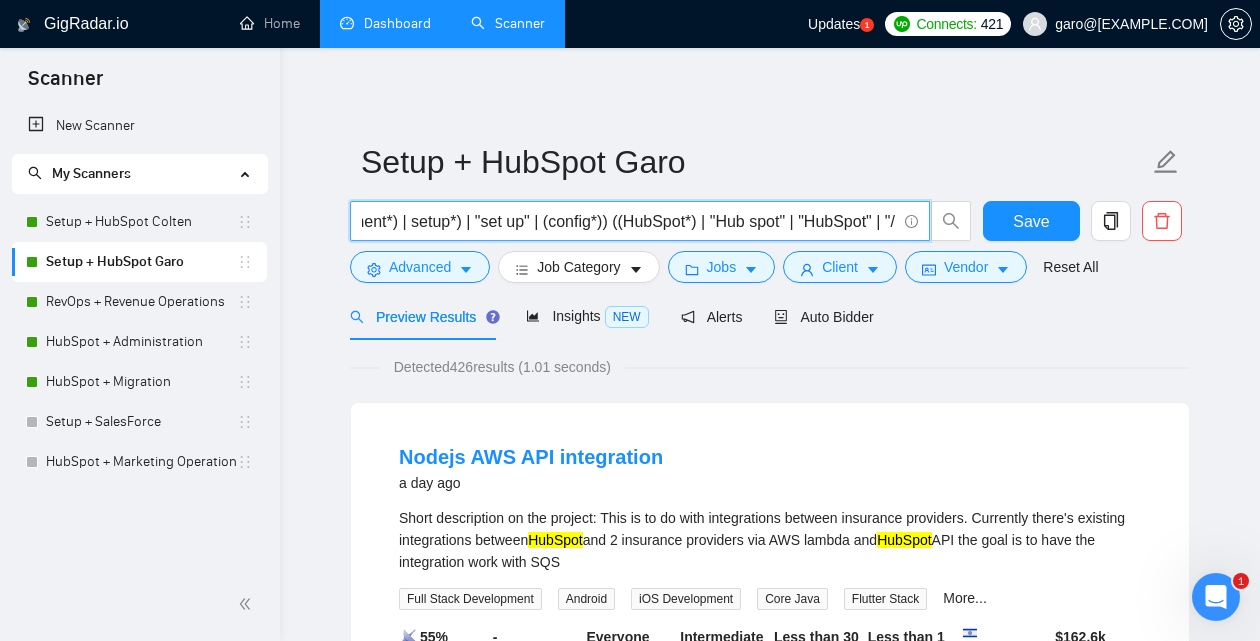 click on "(onboarding | "on boarding" | (implement*) | setup*) | "set up" | (config*)) ((HubSpot*) | "Hub spot" | "HubSpot" | "/HubSpot" | "(HubSpot" | ",HubSpot" | "(HubSpot)")" at bounding box center (629, 221) 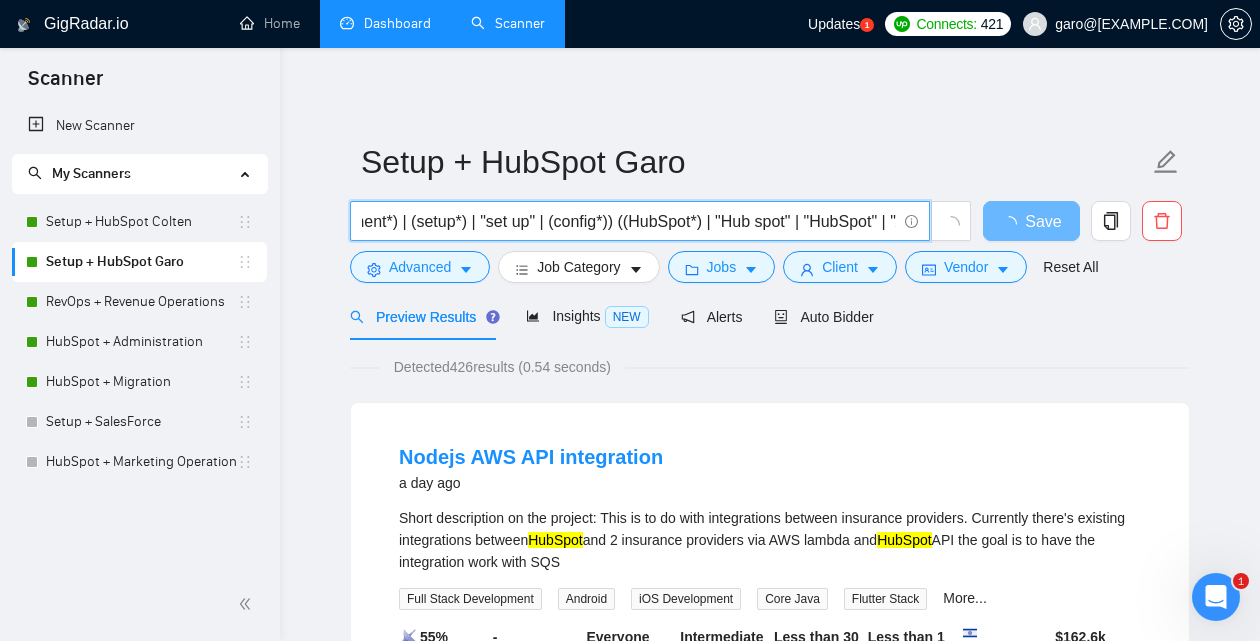 click on "(onboarding | "on boarding" | (implement*) | (setup*) | "set up" | (config*)) ((HubSpot*) | "Hub spot" | "HubSpot" | "/HubSpot" | "(HubSpot" | ",HubSpot" | "(HubSpot)")" at bounding box center (629, 221) 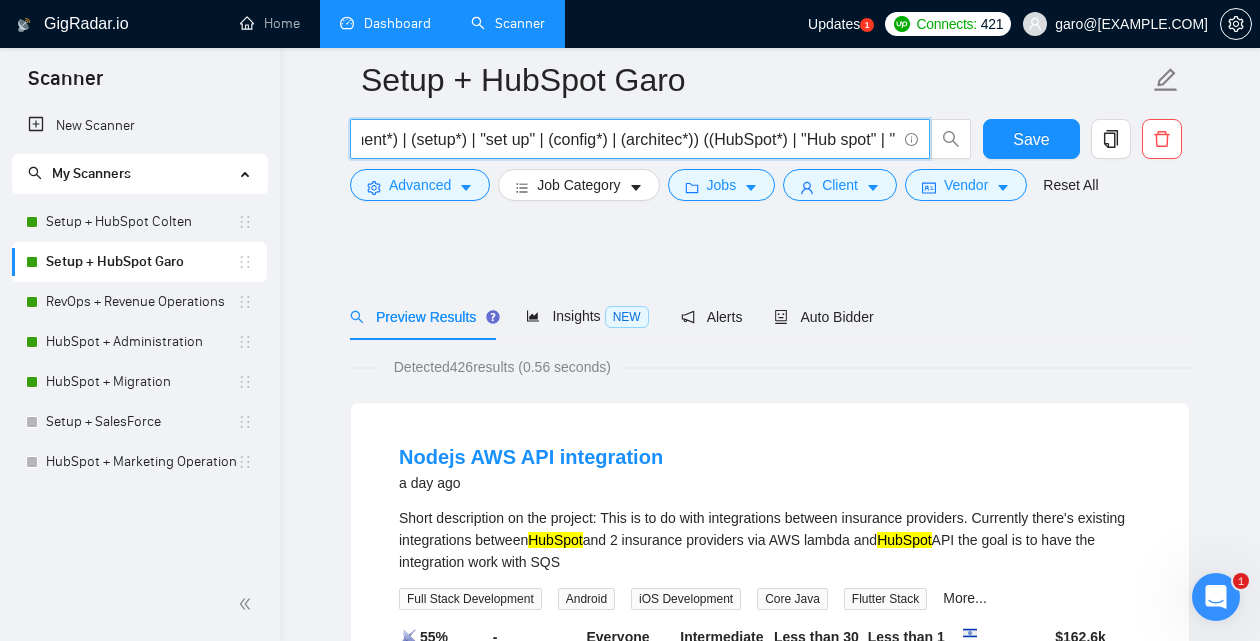 scroll, scrollTop: 201, scrollLeft: 0, axis: vertical 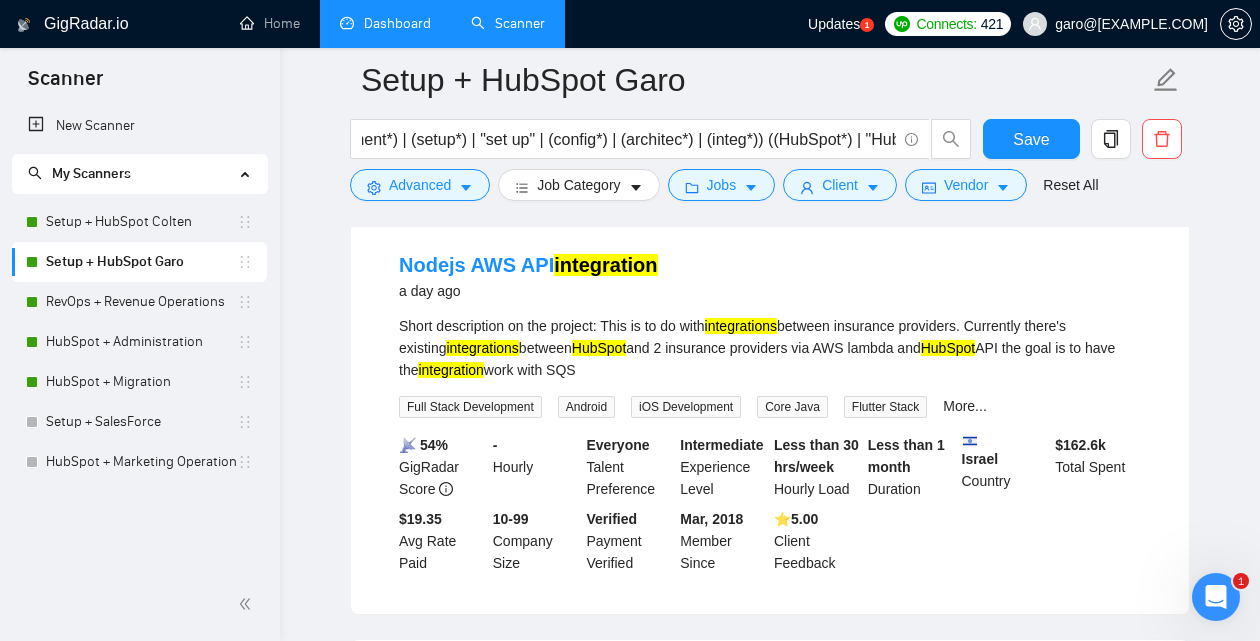 drag, startPoint x: 850, startPoint y: 350, endPoint x: 874, endPoint y: 350, distance: 24 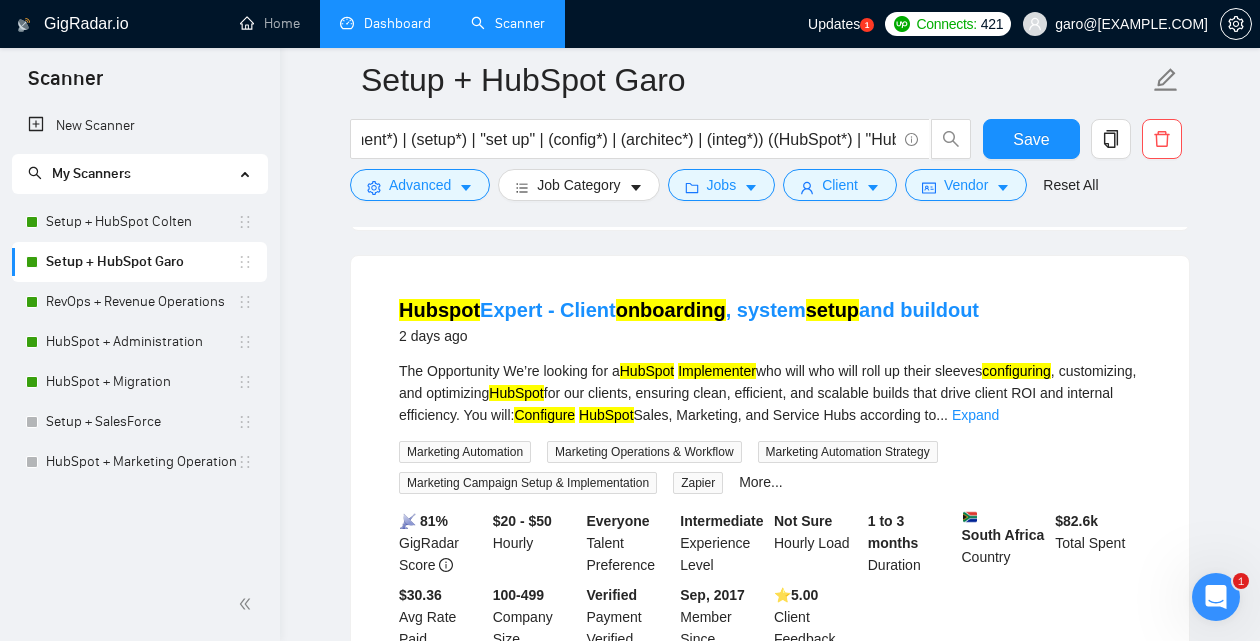 scroll, scrollTop: 593, scrollLeft: 0, axis: vertical 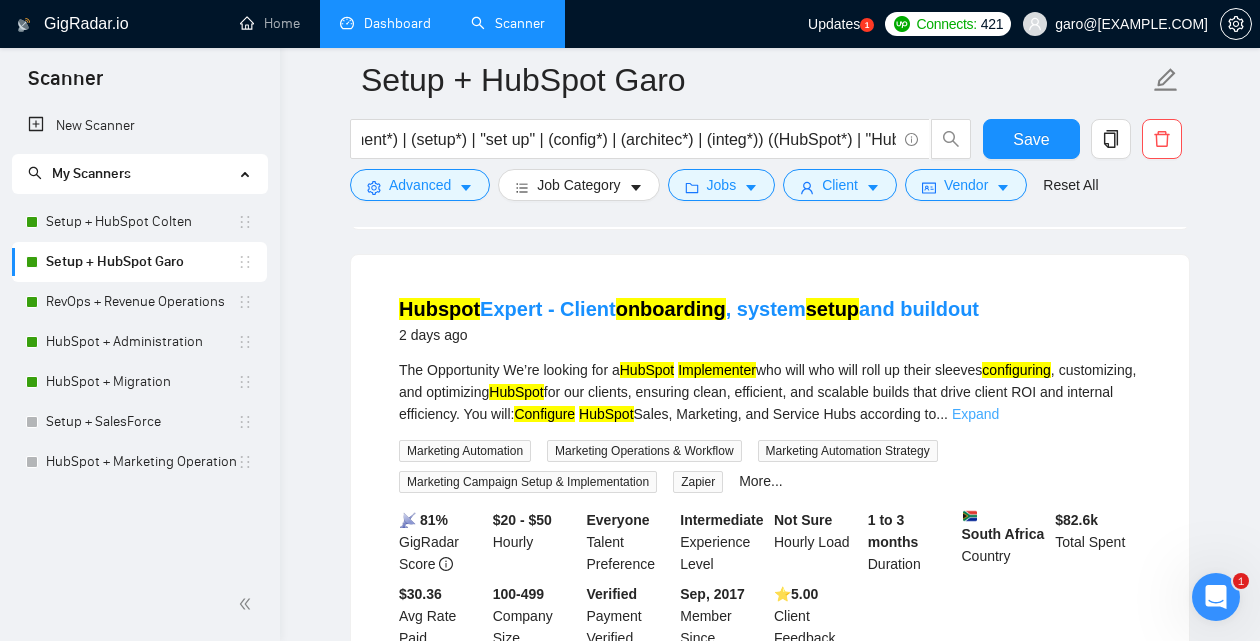 click on "Expand" at bounding box center [975, 414] 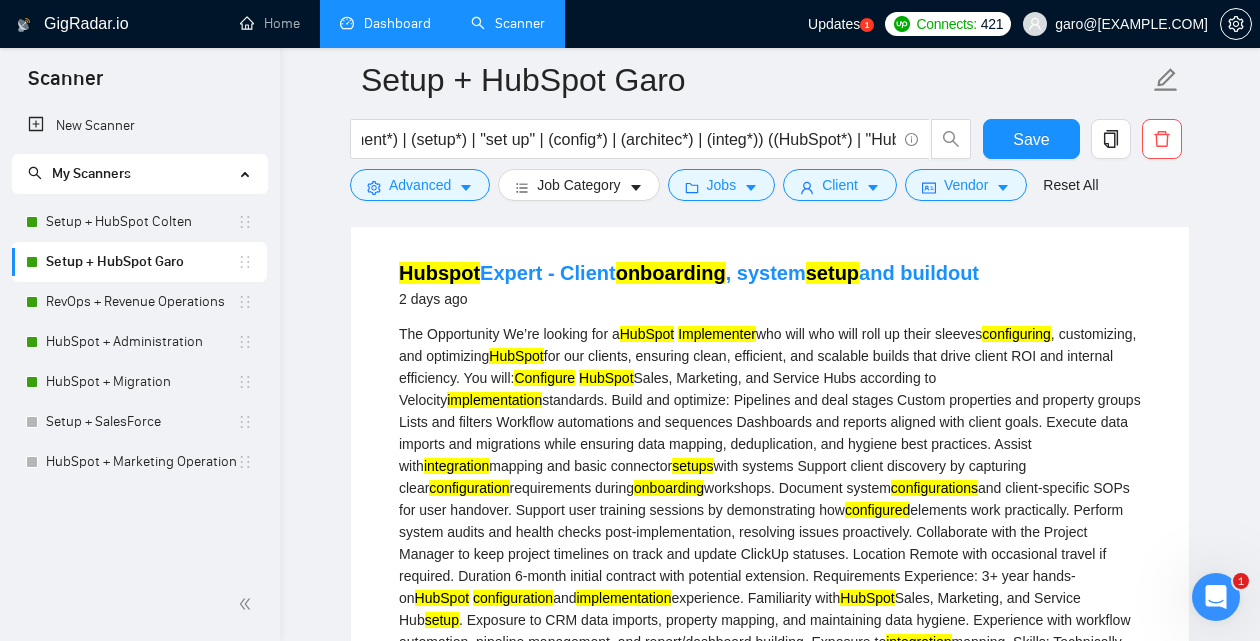 scroll, scrollTop: 630, scrollLeft: 0, axis: vertical 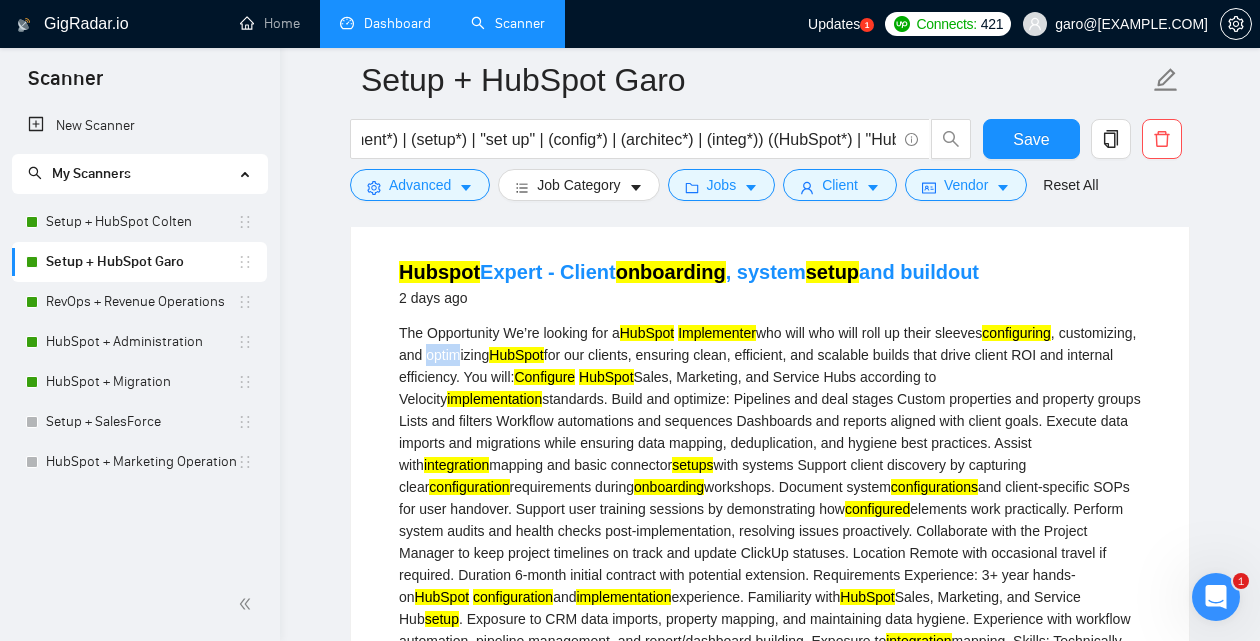 drag, startPoint x: 513, startPoint y: 355, endPoint x: 545, endPoint y: 357, distance: 32.06244 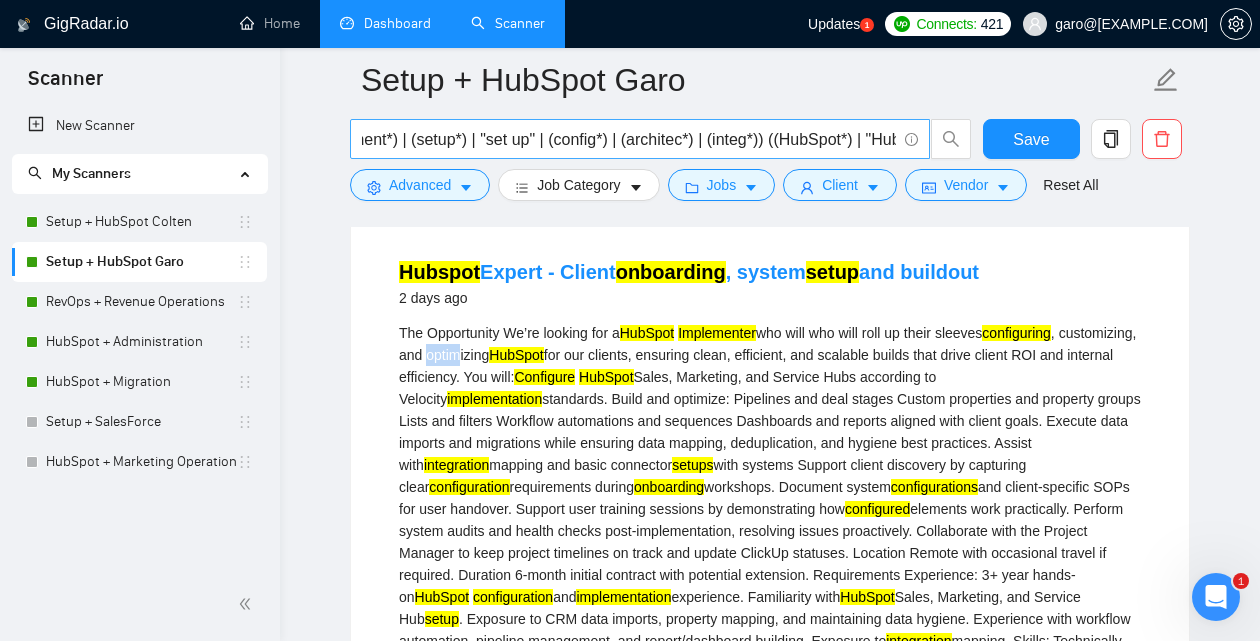 click on "(onboarding | "on boarding" | (implement*) | (setup*) | "set up" | (config*) | (architec*) | (integ*)) ((HubSpot*) | "Hub spot" | "HubSpot" | "/HubSpot" | "(HubSpot" | ",HubSpot" | "(HubSpot)")" at bounding box center [629, 139] 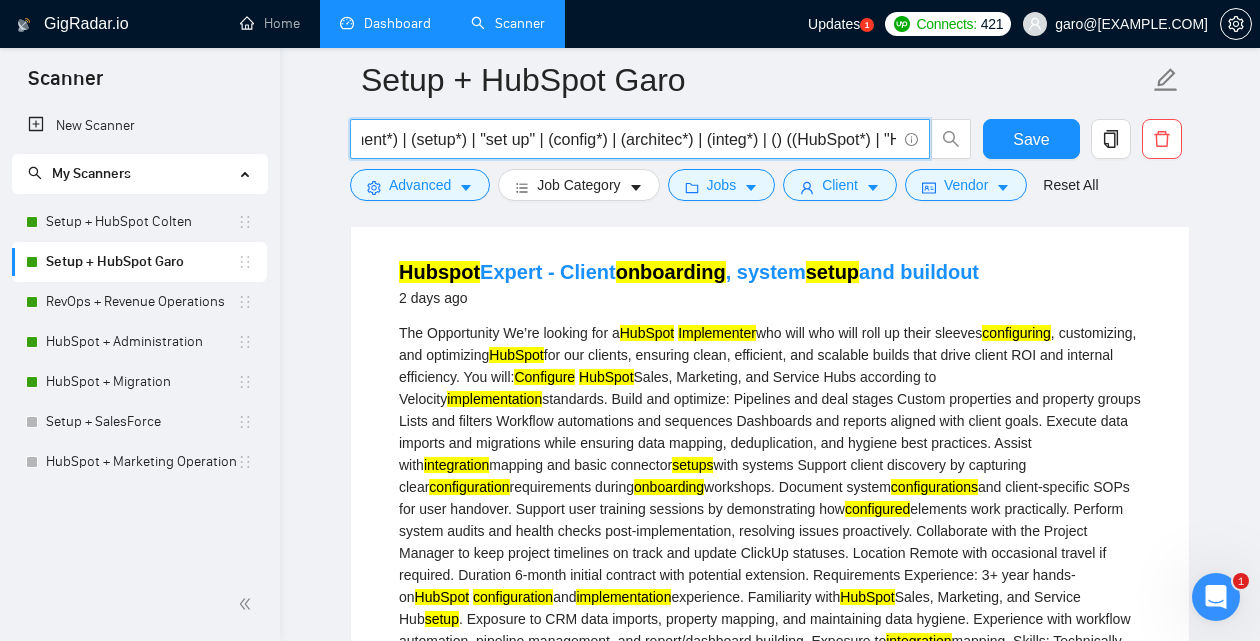 paste on "optim" 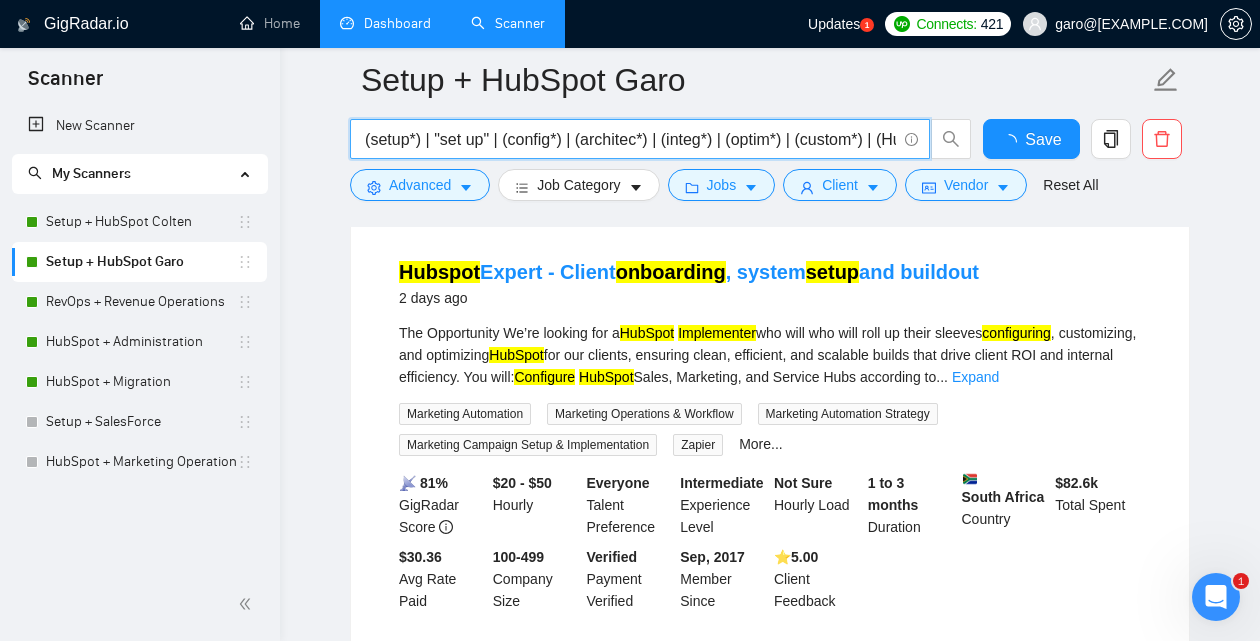 scroll, scrollTop: 0, scrollLeft: 369, axis: horizontal 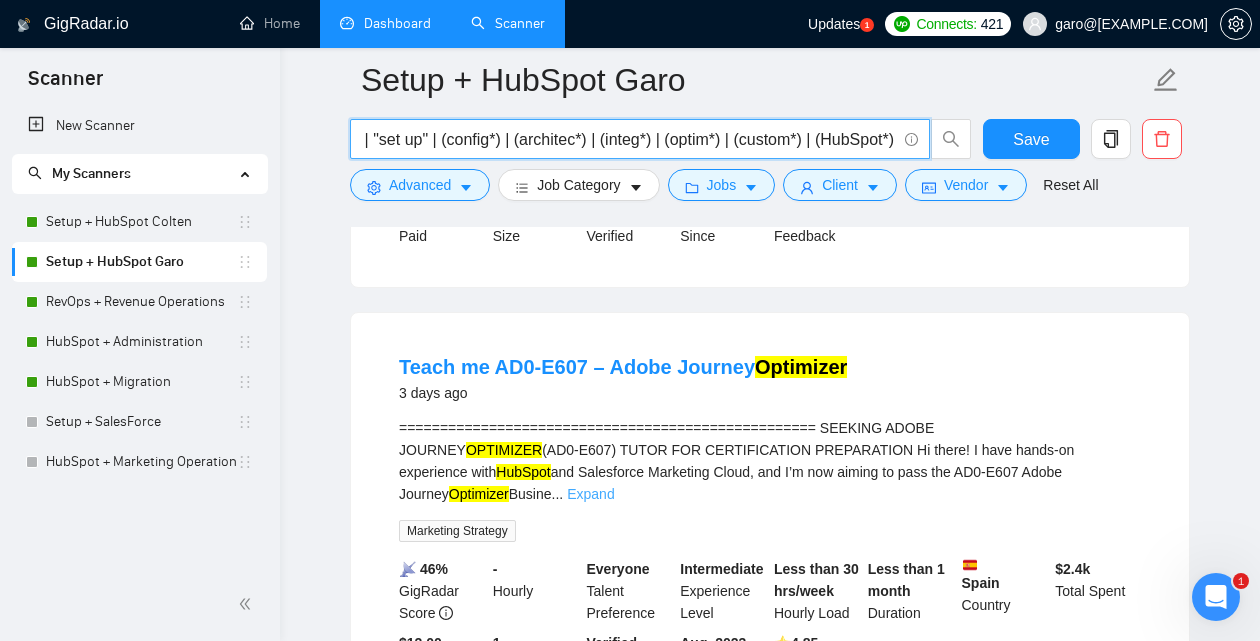 click on "Expand" at bounding box center [590, 494] 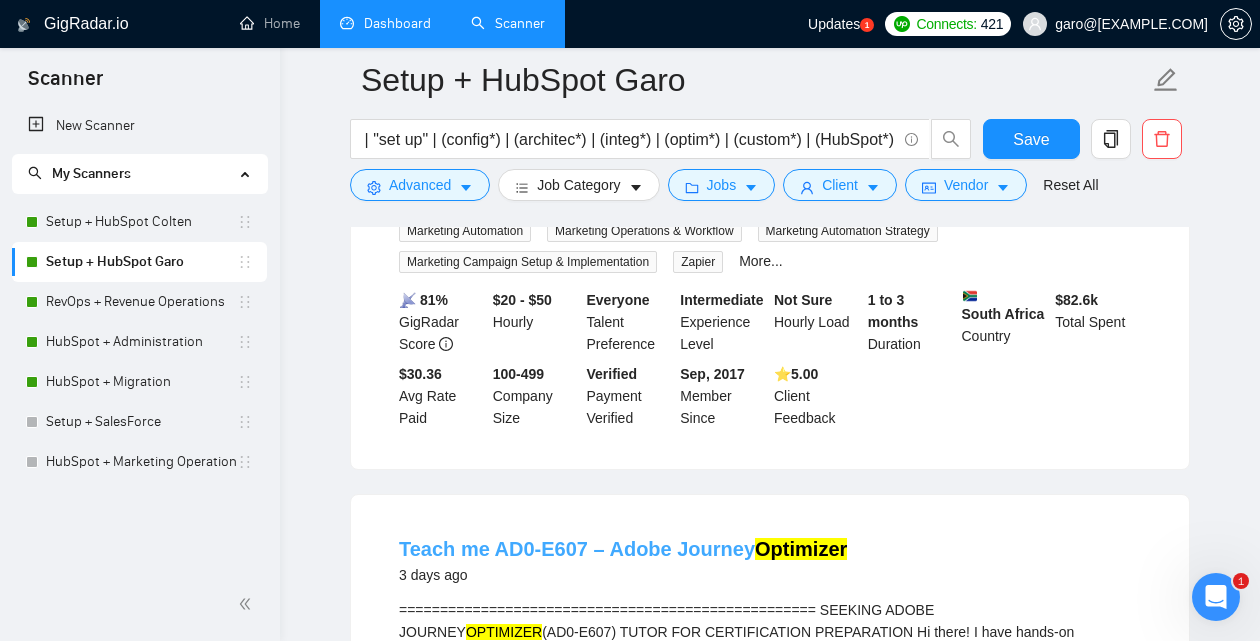 scroll, scrollTop: 699, scrollLeft: 0, axis: vertical 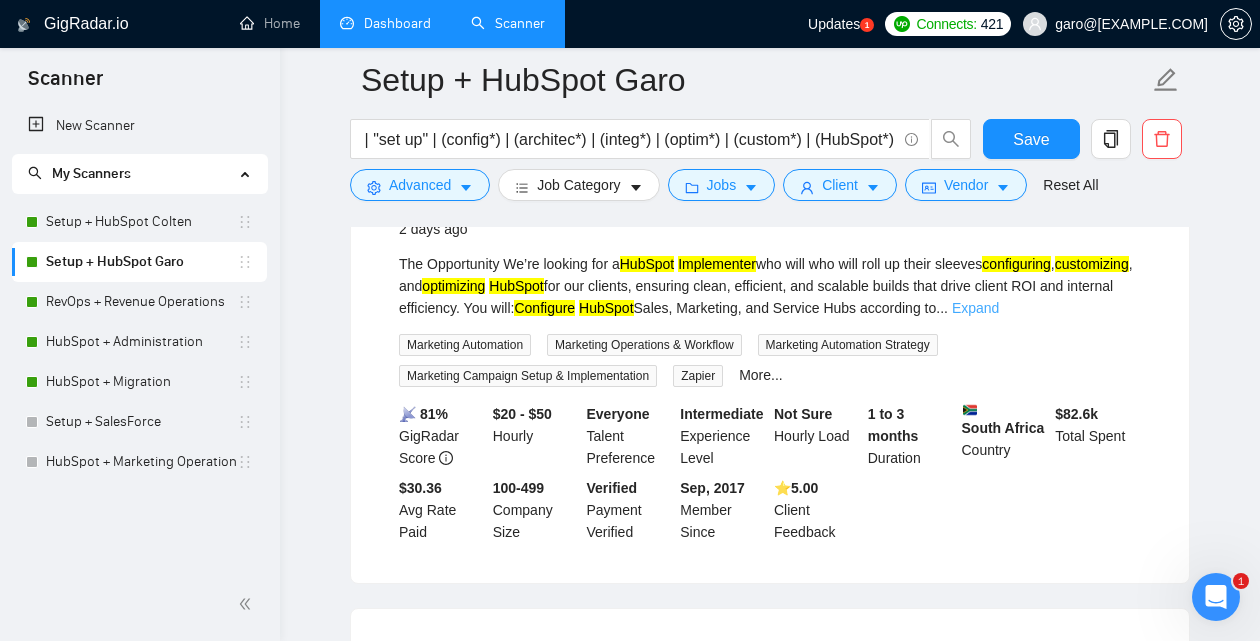 click on "Expand" at bounding box center (975, 308) 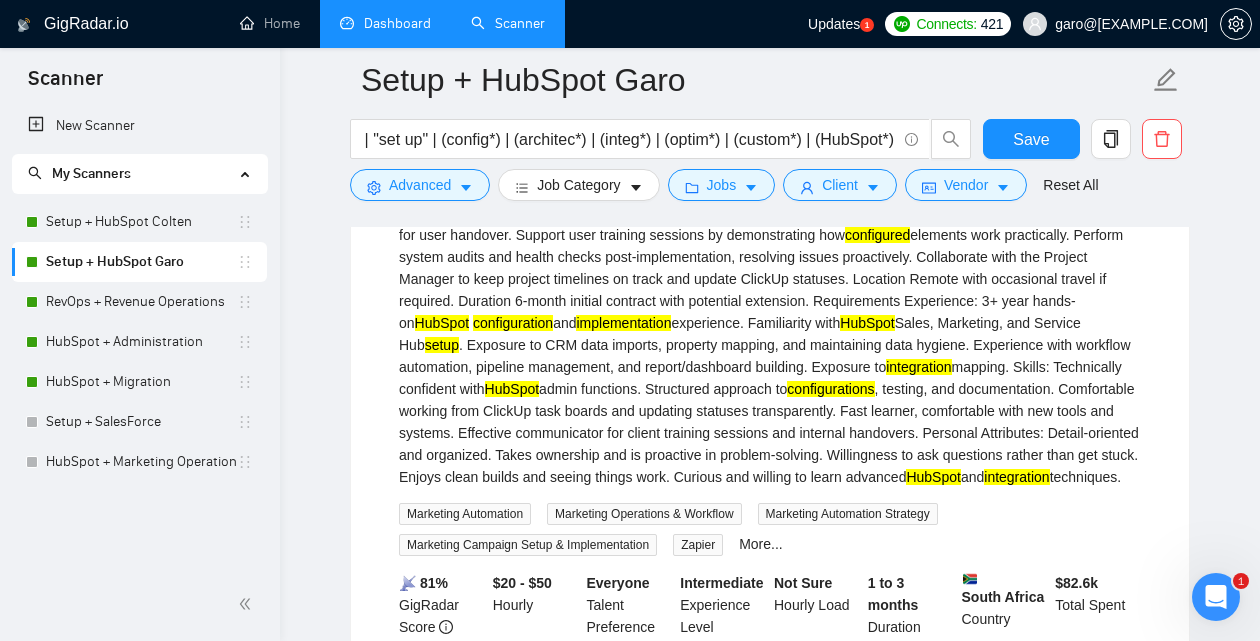 scroll, scrollTop: 990, scrollLeft: 0, axis: vertical 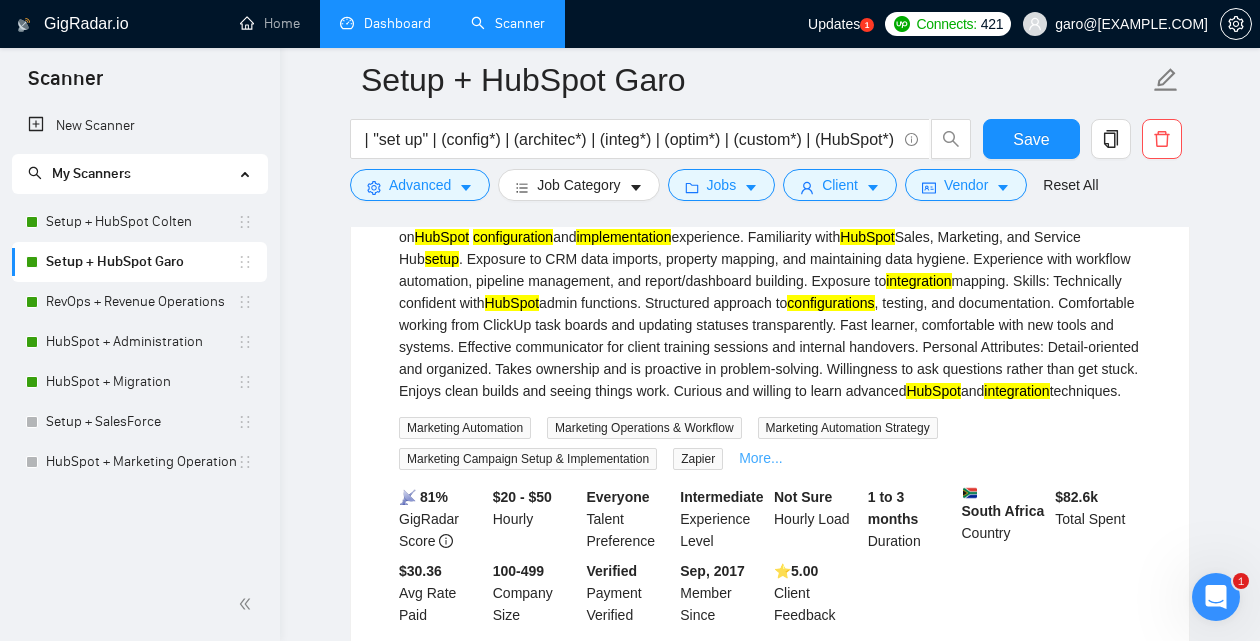 click on "More..." at bounding box center [761, 458] 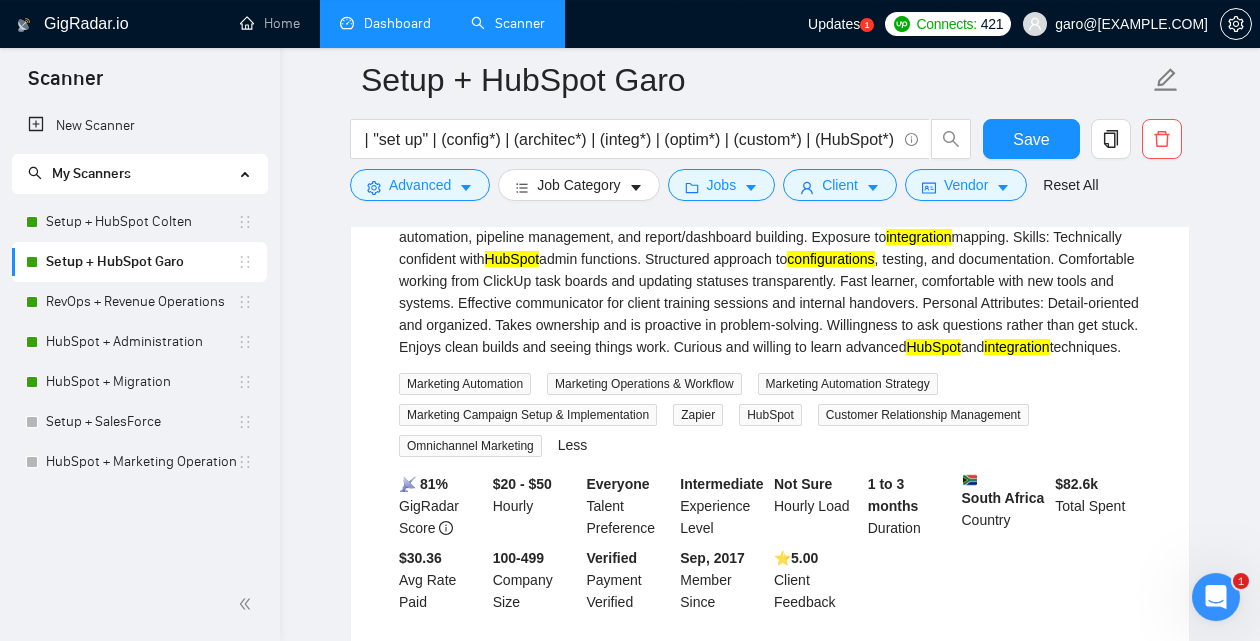 scroll, scrollTop: 1035, scrollLeft: 0, axis: vertical 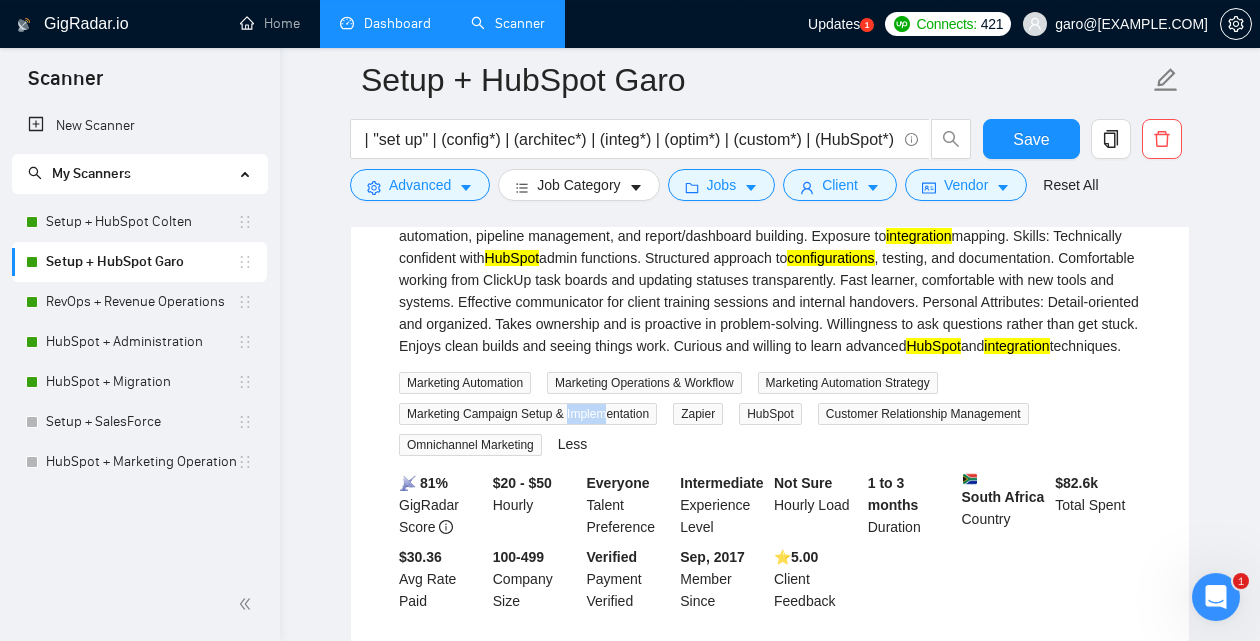 drag, startPoint x: 575, startPoint y: 434, endPoint x: 616, endPoint y: 433, distance: 41.01219 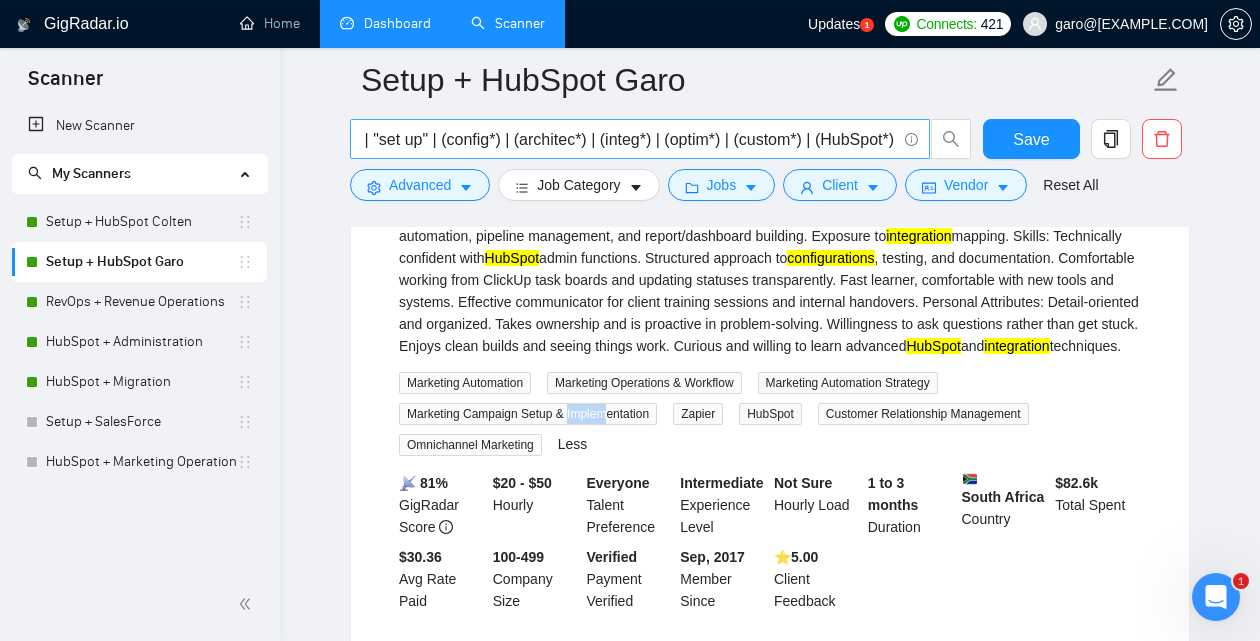 click on "(onboarding | "on boarding" | (implement*) | (setup*) | "set up" | (config*) | (architec*) | (integ*) | (optim*) | (custom*) | (HubSpot*) | "Hub spot" | "HubSpot" | "/HubSpot" | "(HubSpot" | ",HubSpot" | "(HubSpot)")" at bounding box center [629, 139] 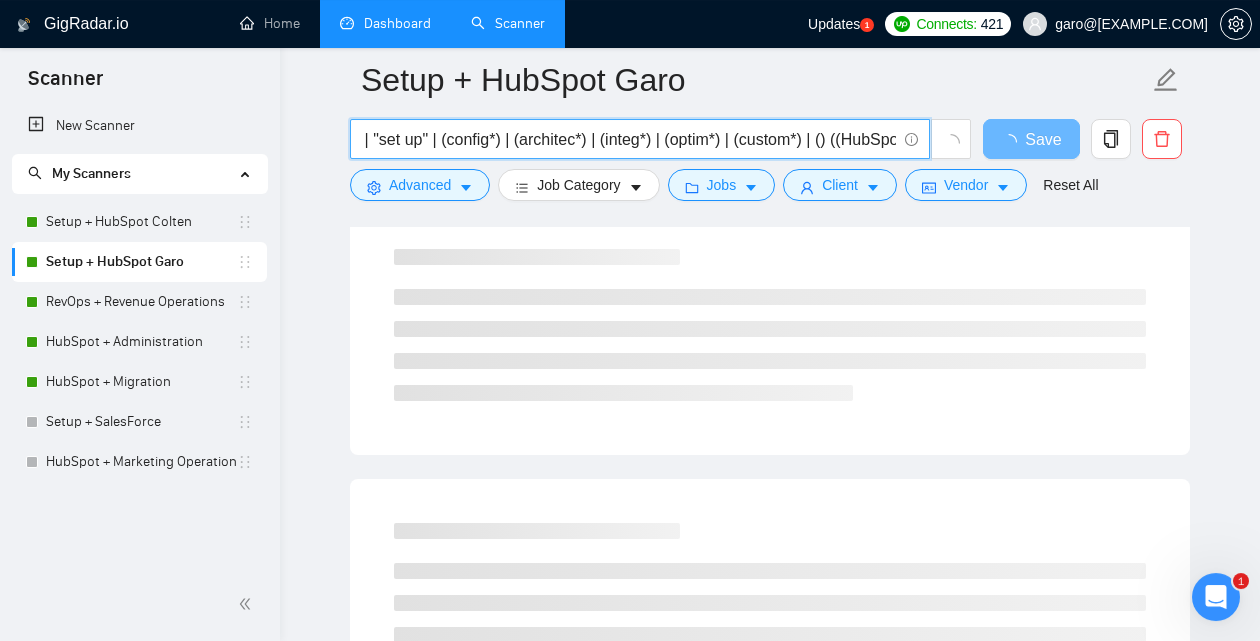 paste on "Implem" 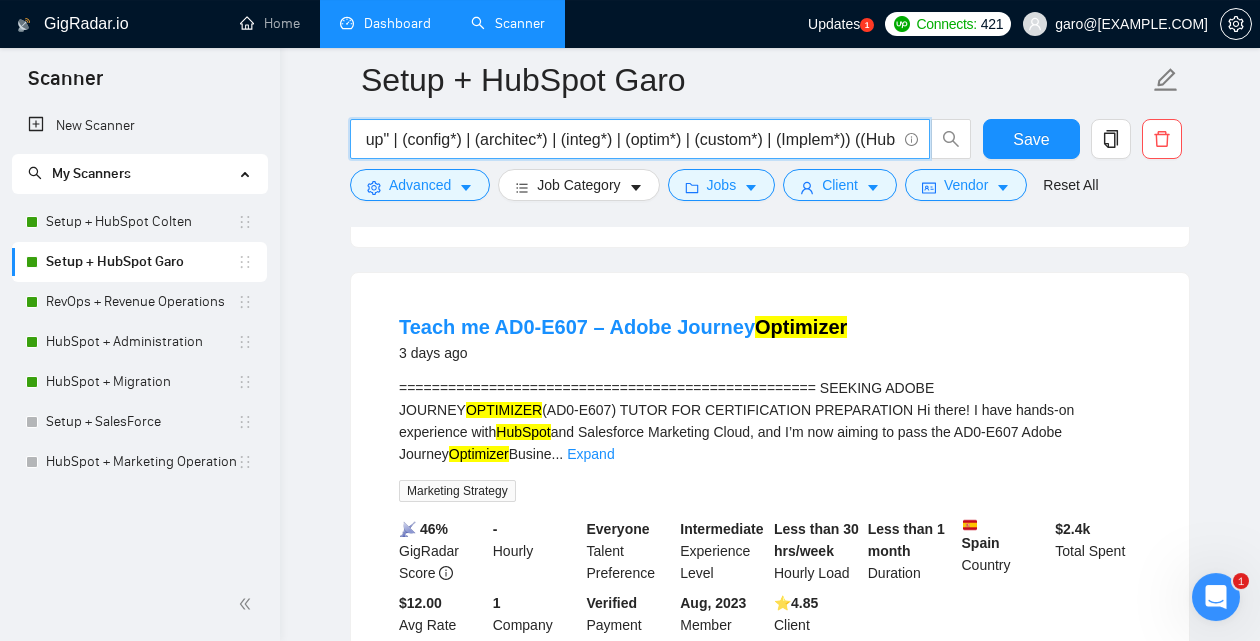 scroll, scrollTop: 0, scrollLeft: 413, axis: horizontal 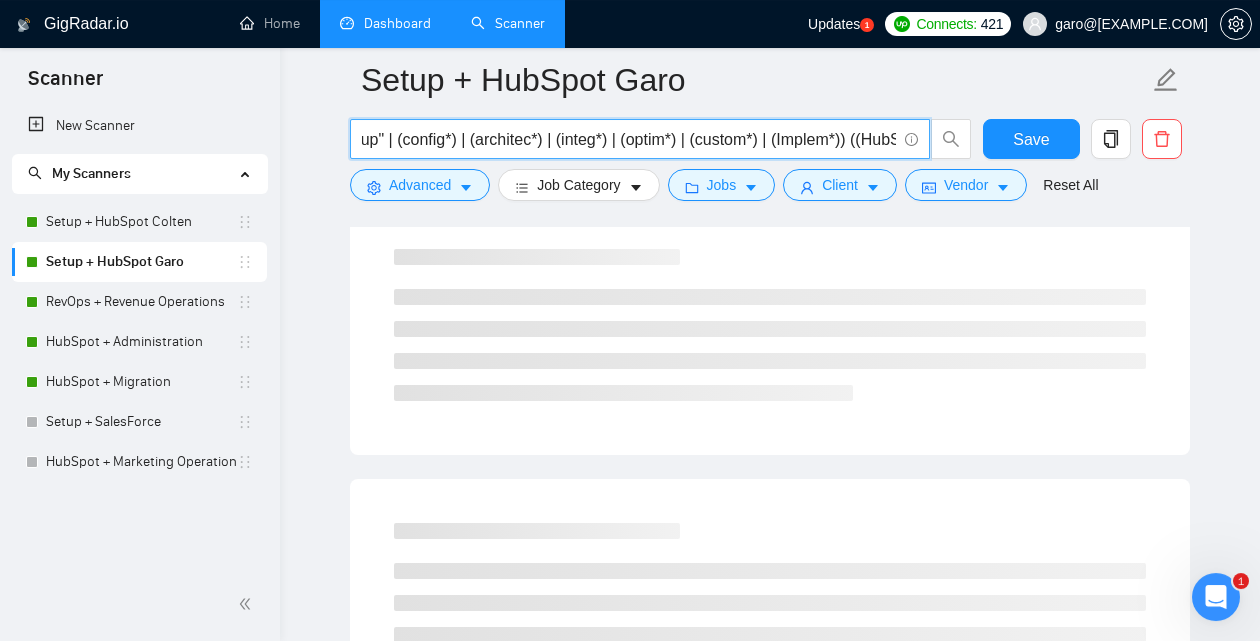 click on "(onboarding | "on boarding" | (implement*) | (setup*) | "set up" | (config*) | (architec*) | (integ*) | (optim*) | (custom*) | (Implem*)) ((HubSpot*) | "Hub spot" | "HubSpot" | "/HubSpot" | "(HubSpot" | ",HubSpot" | "(HubSpot)")" at bounding box center [629, 139] 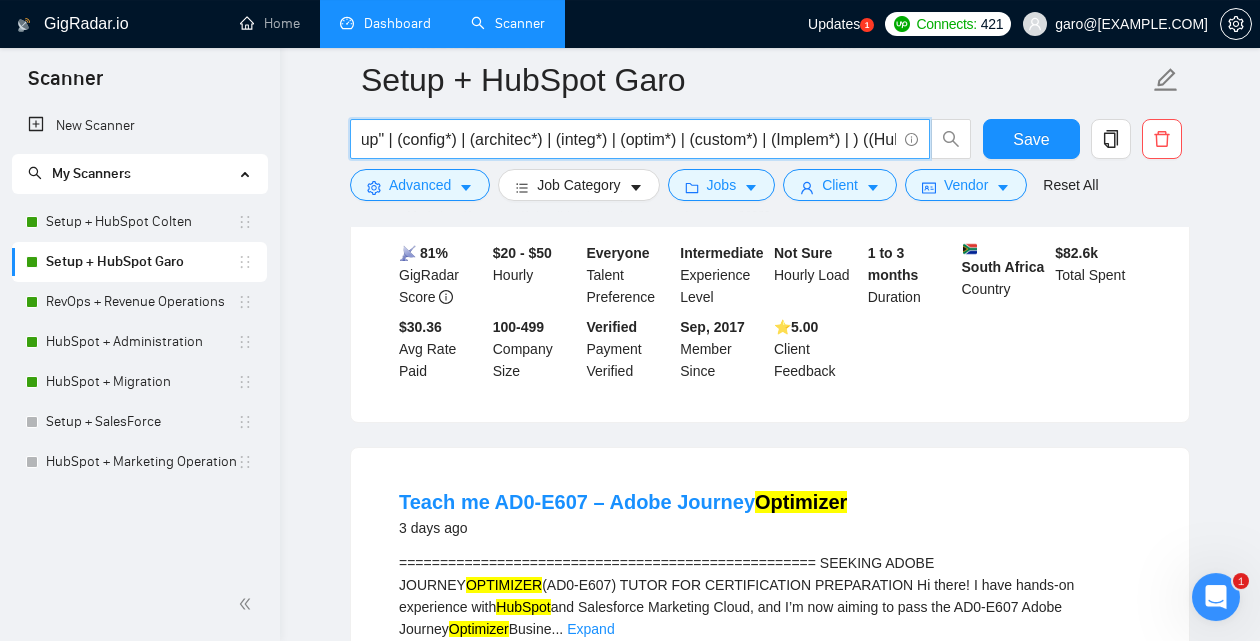scroll, scrollTop: 668, scrollLeft: 0, axis: vertical 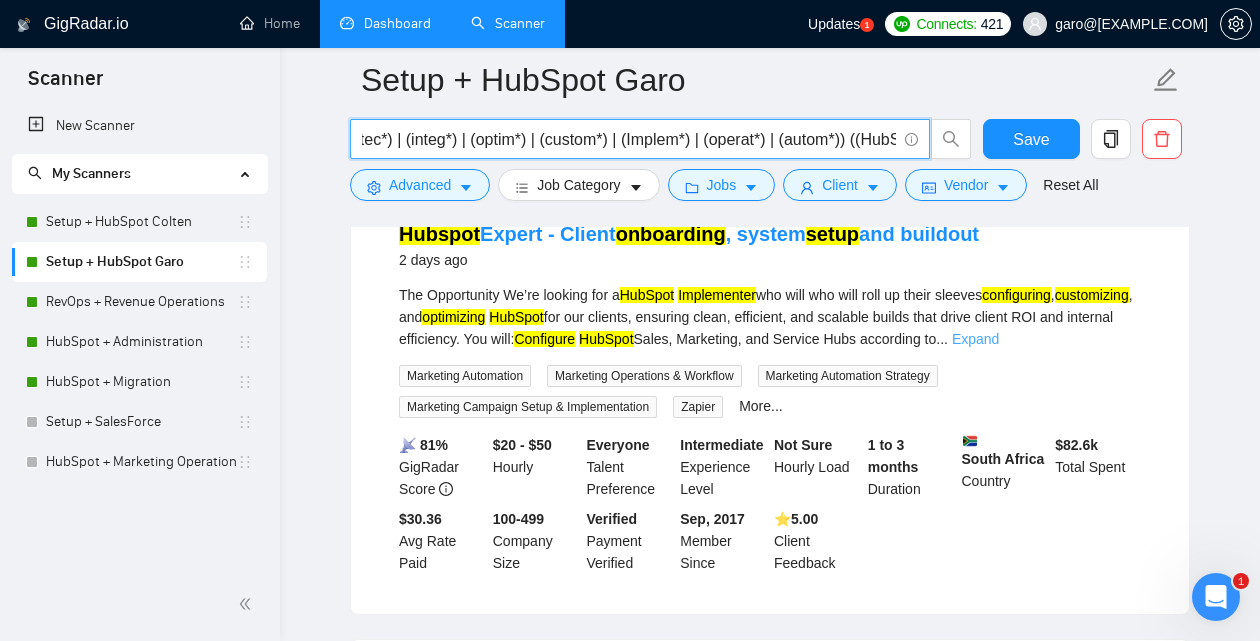 type on "(onboarding | "on boarding" | (implement*) | (setup*) | "set up" | (config*) | (architec*) | (integ*) | (optim*) | (custom*) | (Implem*) | (operat*) | (autom*)) ((HubSpot*) | "Hub spot" | "HubSpot" | "/HubSpot" | "(HubSpot" | ",HubSpot" | "(HubSpot)")" 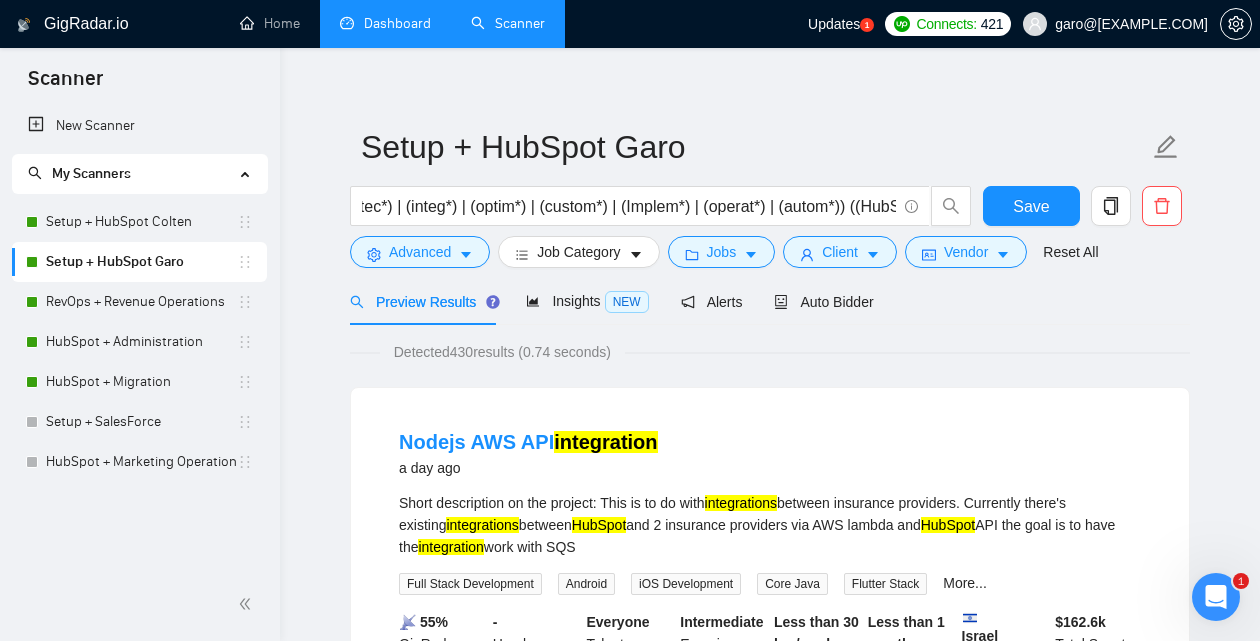 scroll, scrollTop: 80, scrollLeft: 0, axis: vertical 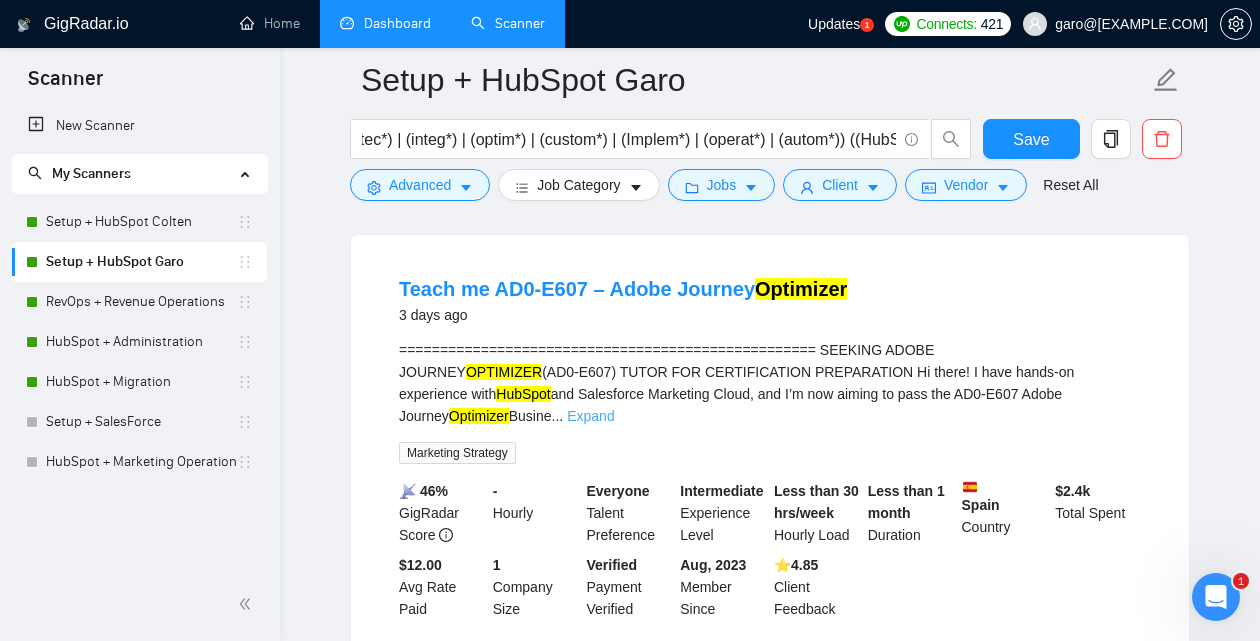 click on "Expand" at bounding box center (590, 416) 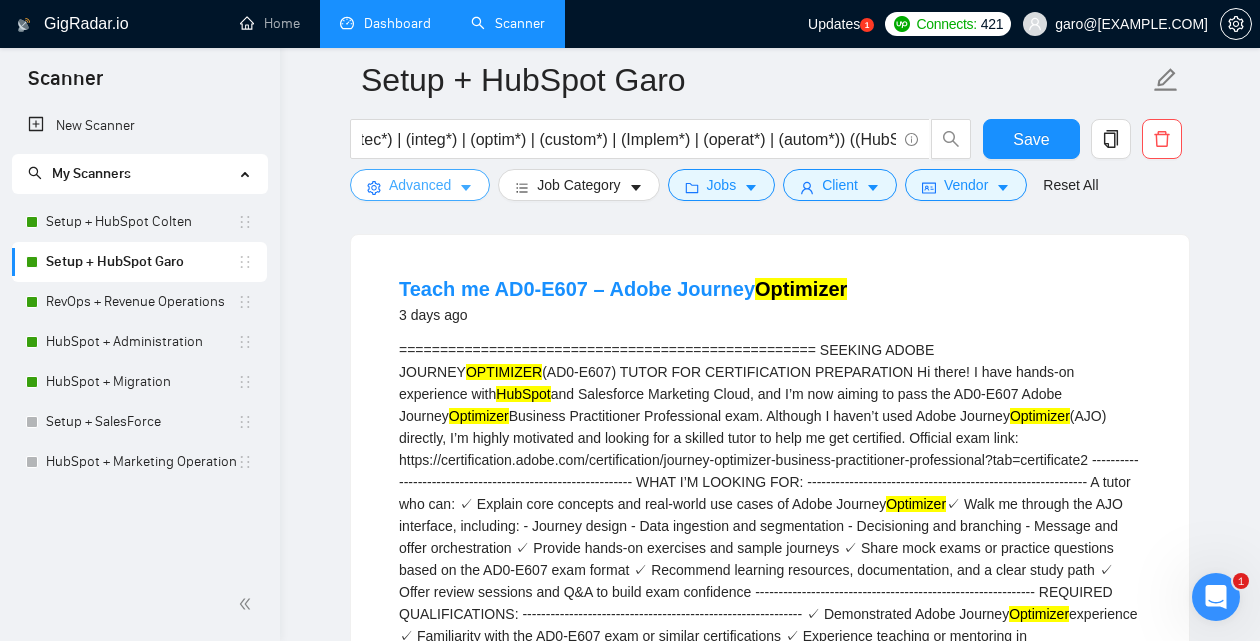 click on "Advanced" at bounding box center (420, 185) 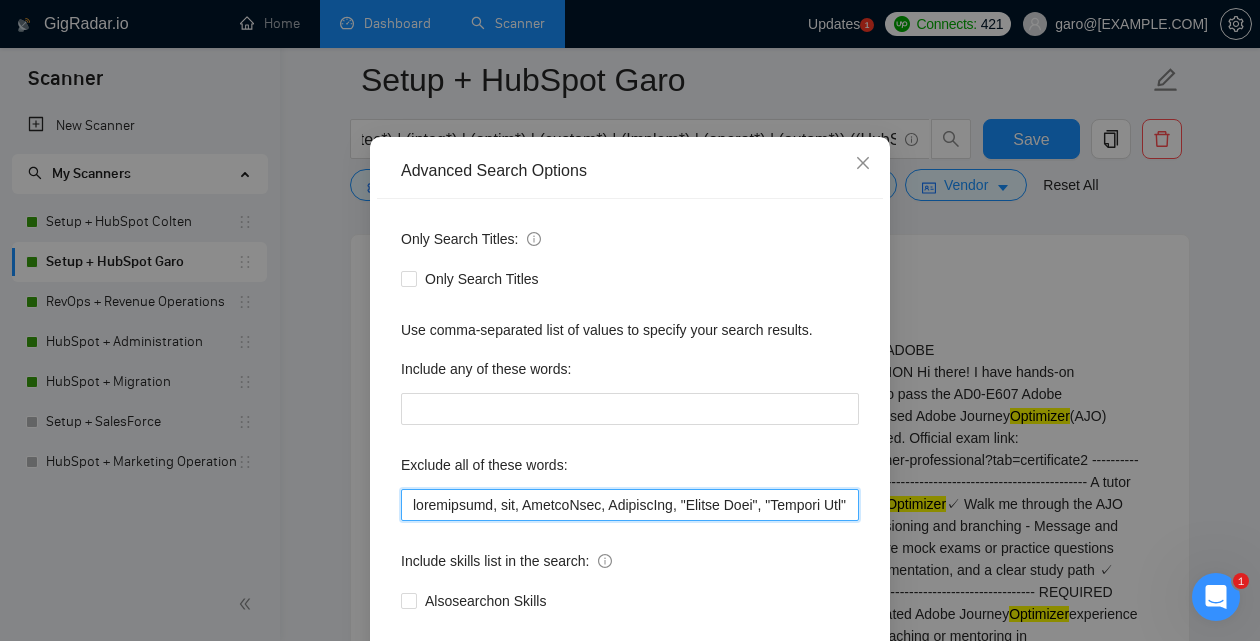 click at bounding box center [630, 505] 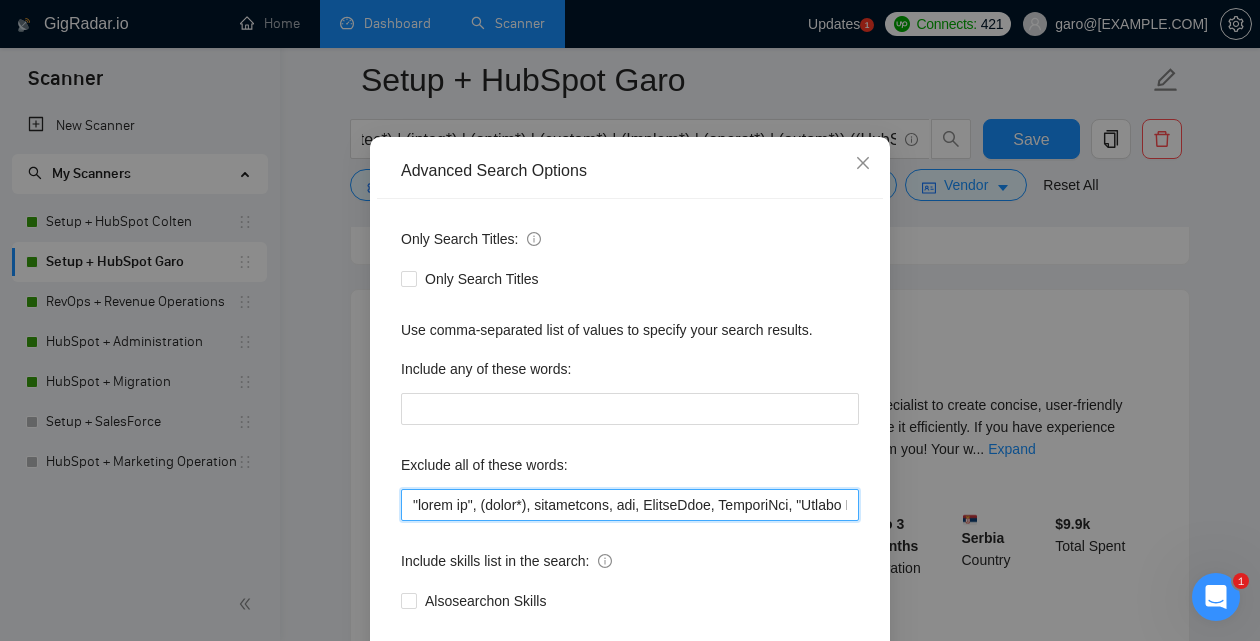 scroll, scrollTop: 191, scrollLeft: 0, axis: vertical 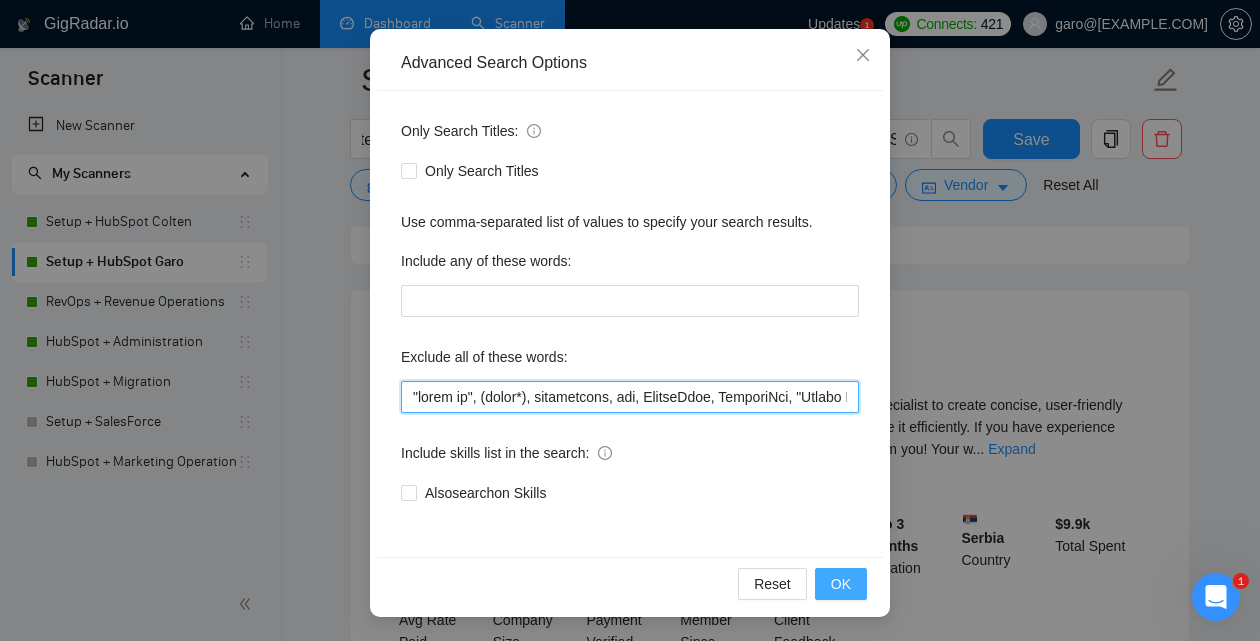 type on ""teach me", (tutor*), development, dev, MailerLite, ConvertKit, "Mailer Lite", "Convert Kit", Virtual Assistant, Ads, wordpress, developer, executive assistant, media, Data entry, Cold, Caller, Retool, phone, SalesPerson, Graphic Designer, SalesPeople, Danish, "Customer Support", "Customer service", (dev*), MailerLite, ConvertKit, "Mailer Lite", "Convert Kit", "Virtual Assistant", Ads, "(Wordpress)", "(Wordpress", "/Wordpress", (wordpress*), WP, "Word Press", WPEngine, "WP Engine", executive assistant, "executive assistant", (media*), Data entry, Cold, Caller, Retool, phone, SalesPerson, Graphic Designer, SalesPeople, "SalesPerson", "Sales People", "No agencies", "to join our team", "part of a team ", "join us", "agency environment", "won't be recruiting agencies", "agencies not to apply", CV, resume, "No agency", "No Agencies", "Individual only", "Ability to work independently", "The ideal candidate", "individual to", "individual who", "to join our team", "No agencies please", "(No agencies please)", "Can..." 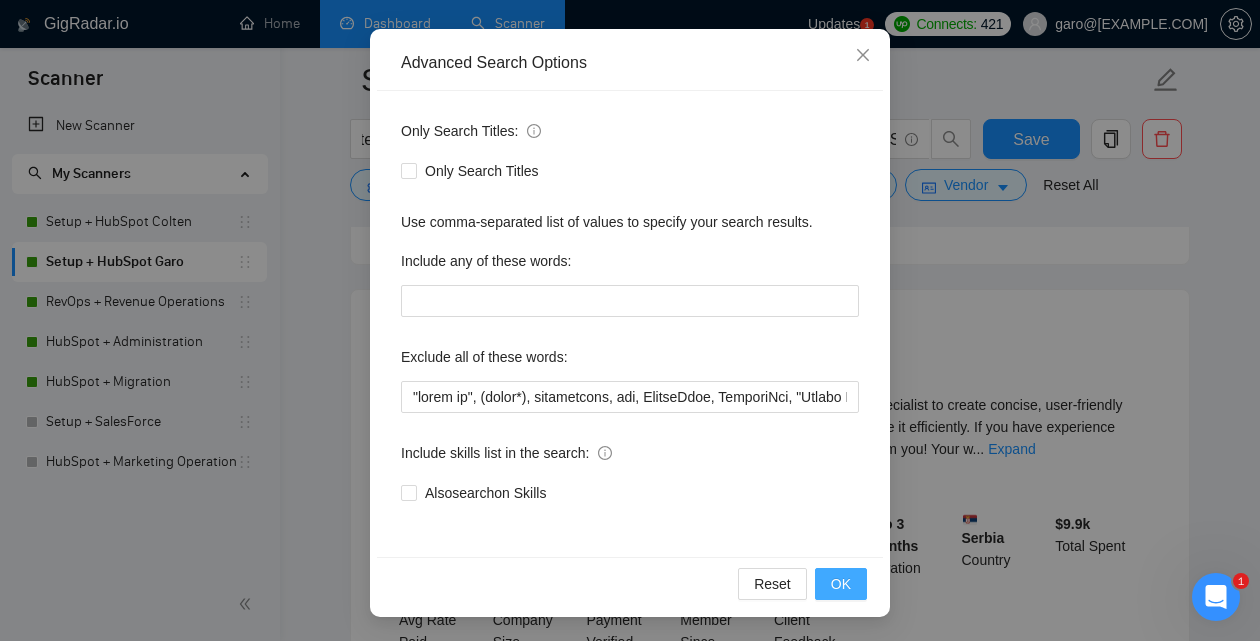 click on "OK" at bounding box center [841, 584] 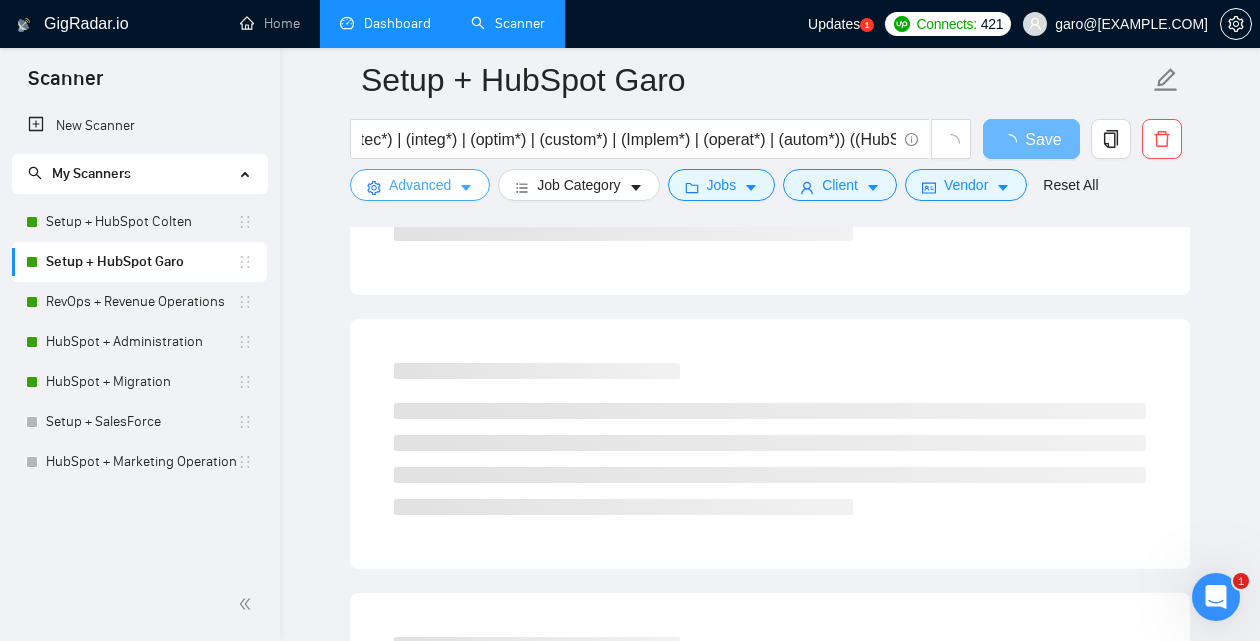 scroll, scrollTop: 0, scrollLeft: 0, axis: both 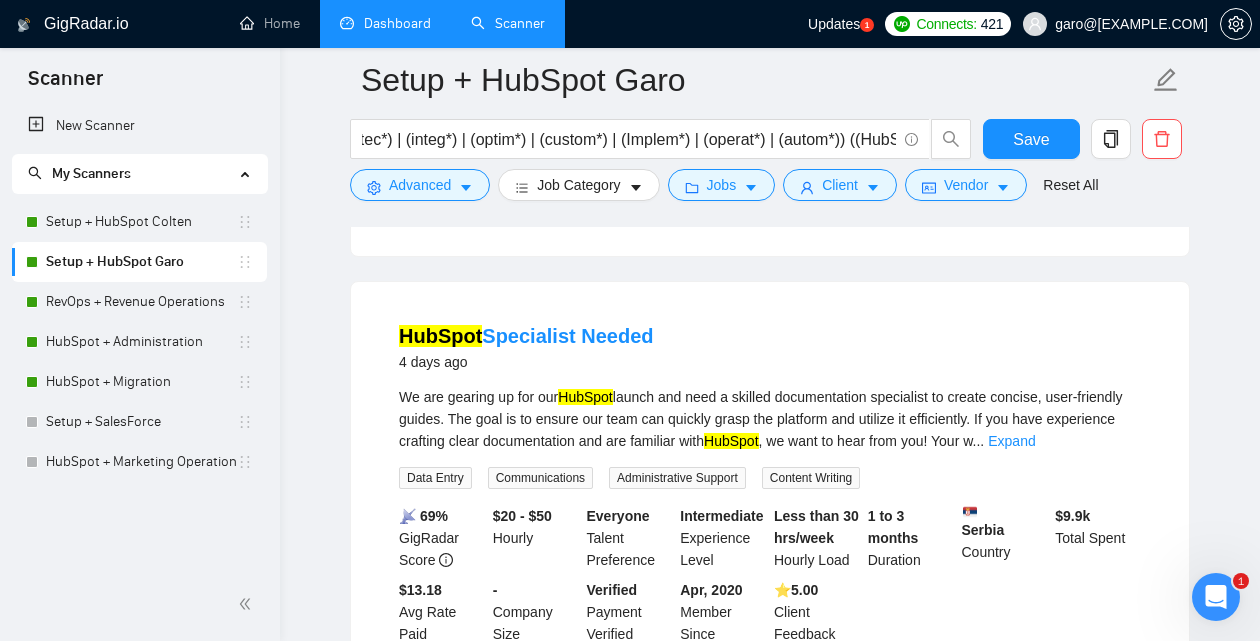 click on "Expand" at bounding box center (1011, 441) 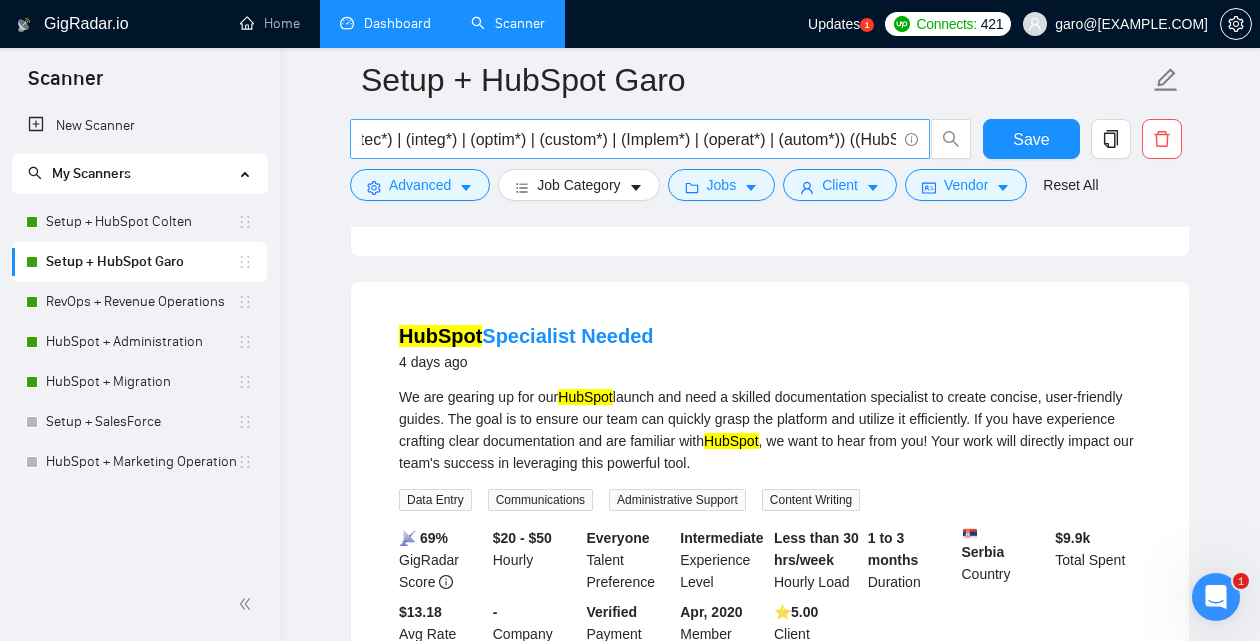 click on "(onboarding | "on boarding" | (implement*) | (setup*) | "set up" | (config*) | (architec*) | (integ*) | (optim*) | (custom*) | (Implem*) | (operat*) | (autom*)) ((HubSpot*) | "Hub spot" | "HubSpot" | "/HubSpot" | "(HubSpot" | ",HubSpot" | "(HubSpot)")" at bounding box center [629, 139] 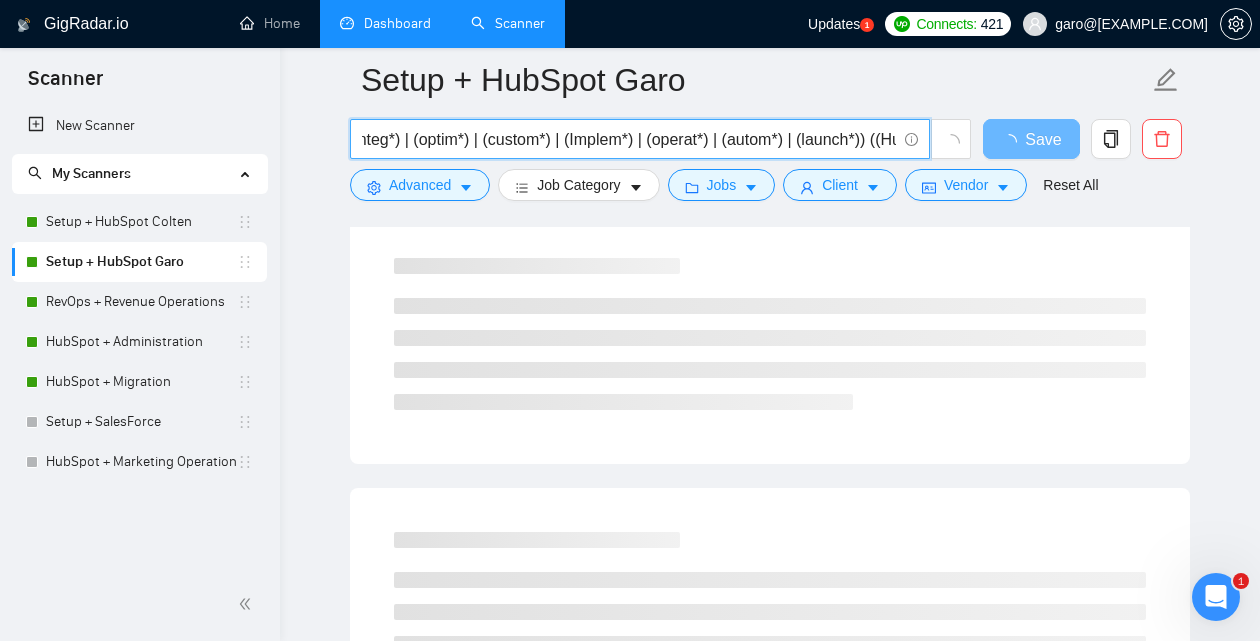 scroll, scrollTop: 0, scrollLeft: 631, axis: horizontal 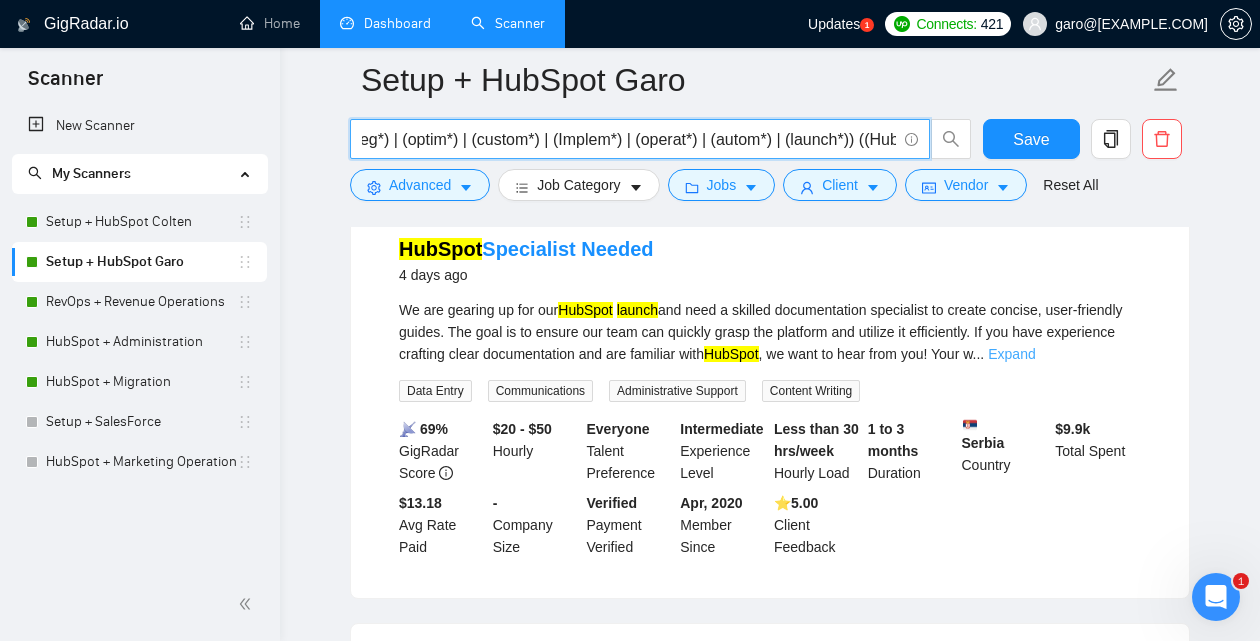 click on "Expand" at bounding box center [1011, 354] 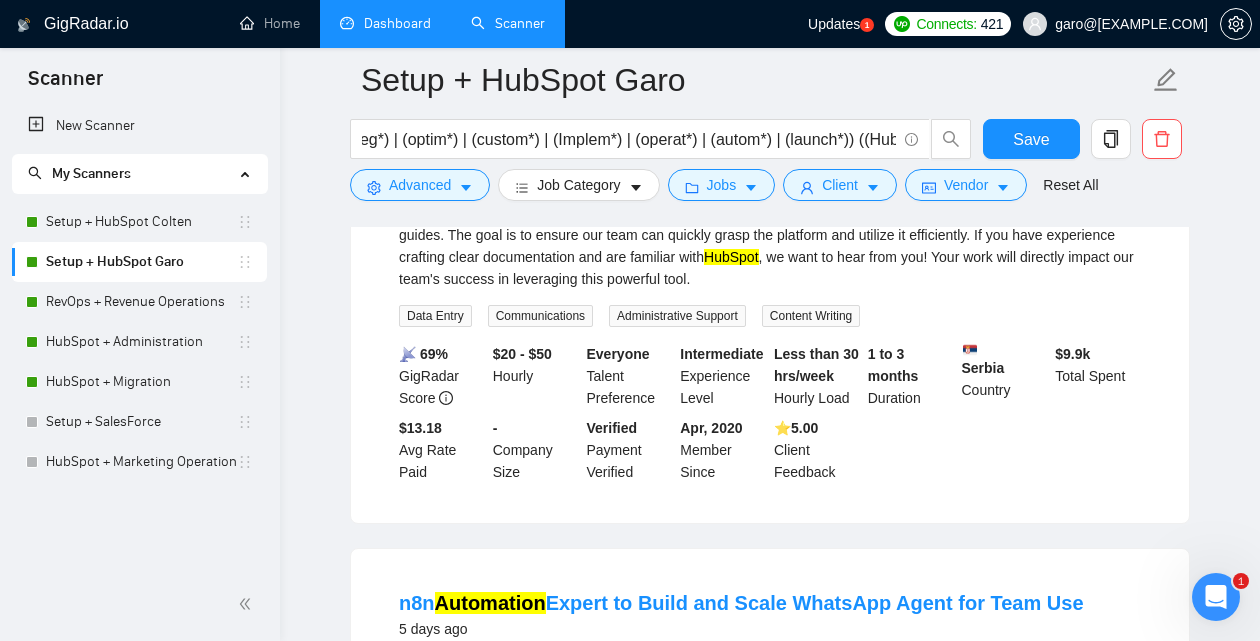scroll, scrollTop: 1224, scrollLeft: 0, axis: vertical 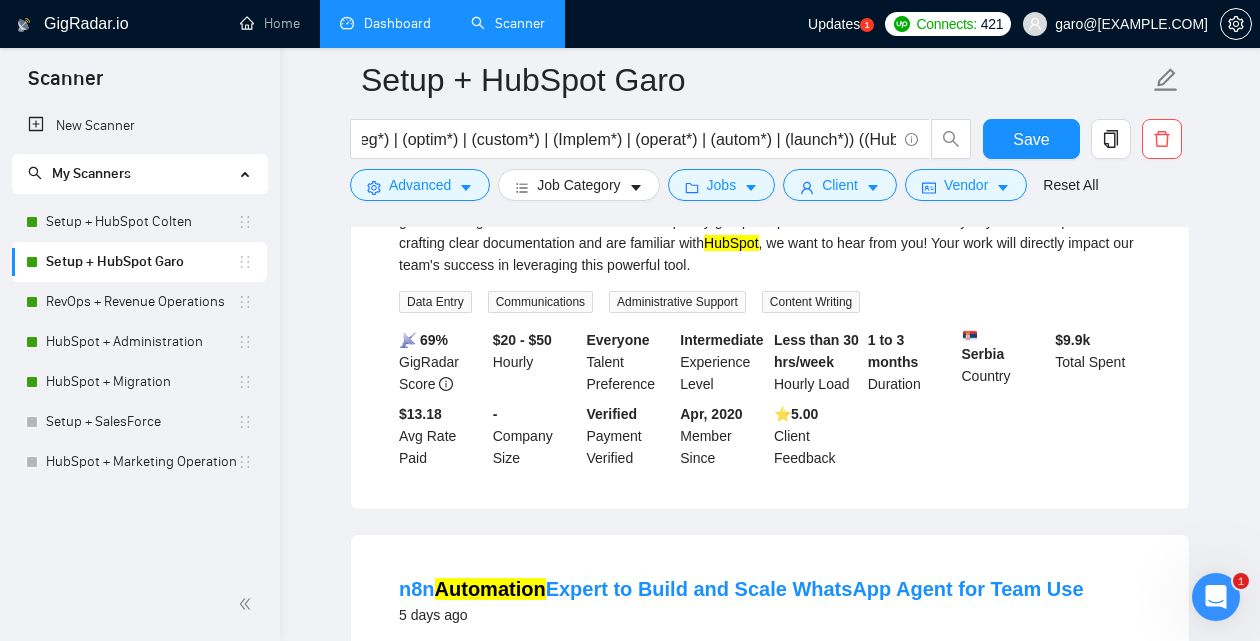 click on "Expand" at bounding box center [1004, 694] 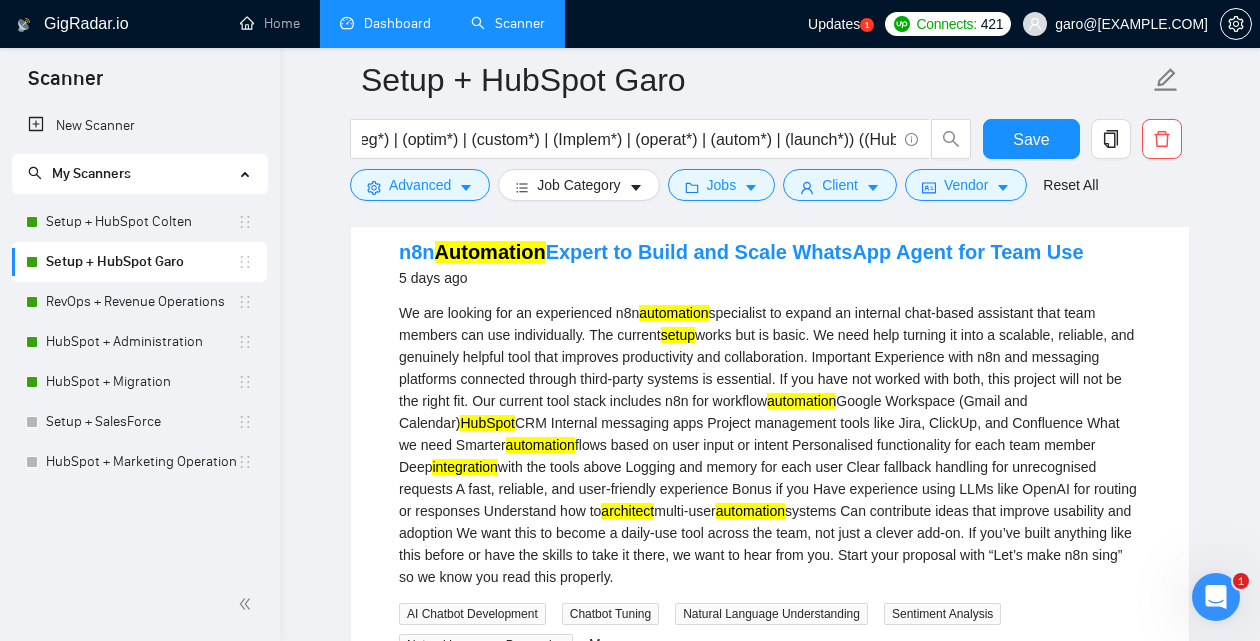 scroll, scrollTop: 1565, scrollLeft: 0, axis: vertical 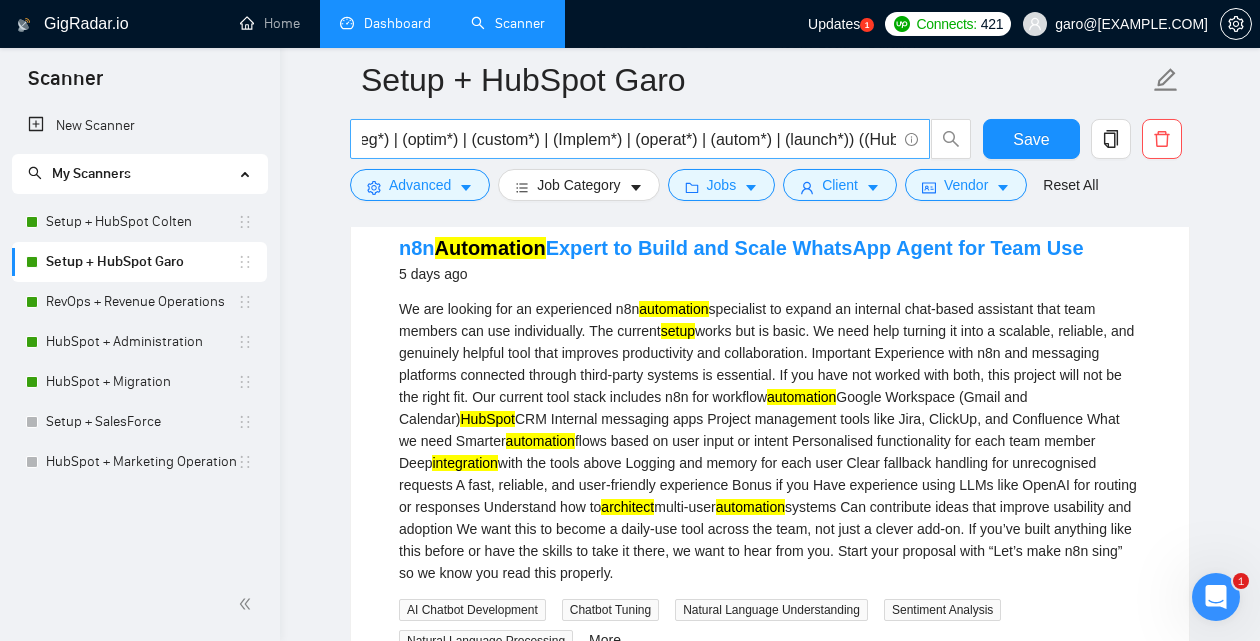 click on "(onboarding | "on boarding" | (implement*) | (setup*) | "set up" | (config*) | (architec*) | (integ*) | (optim*) | (custom*) | (Implem*) | (operat*) | (autom*) | (launch*)) ((HubSpot*) | "Hub spot" | "HubSpot" | "/HubSpot" | "(HubSpot" | ",HubSpot" | "(HubSpot)")" at bounding box center (629, 139) 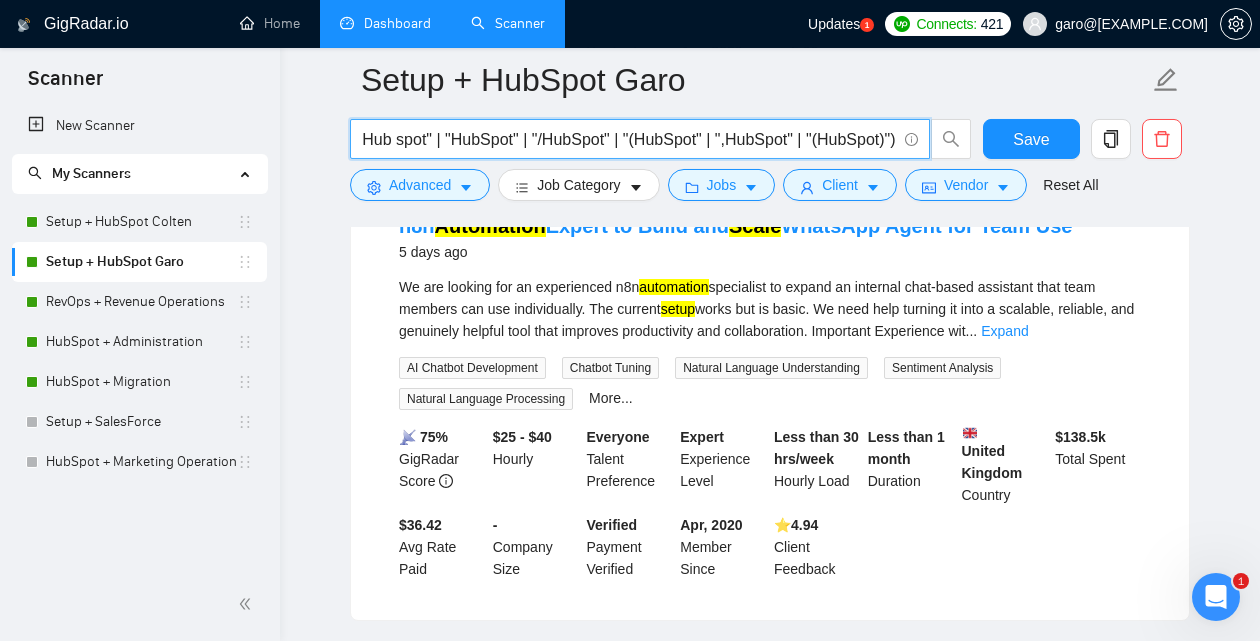 scroll, scrollTop: 0, scrollLeft: 1371, axis: horizontal 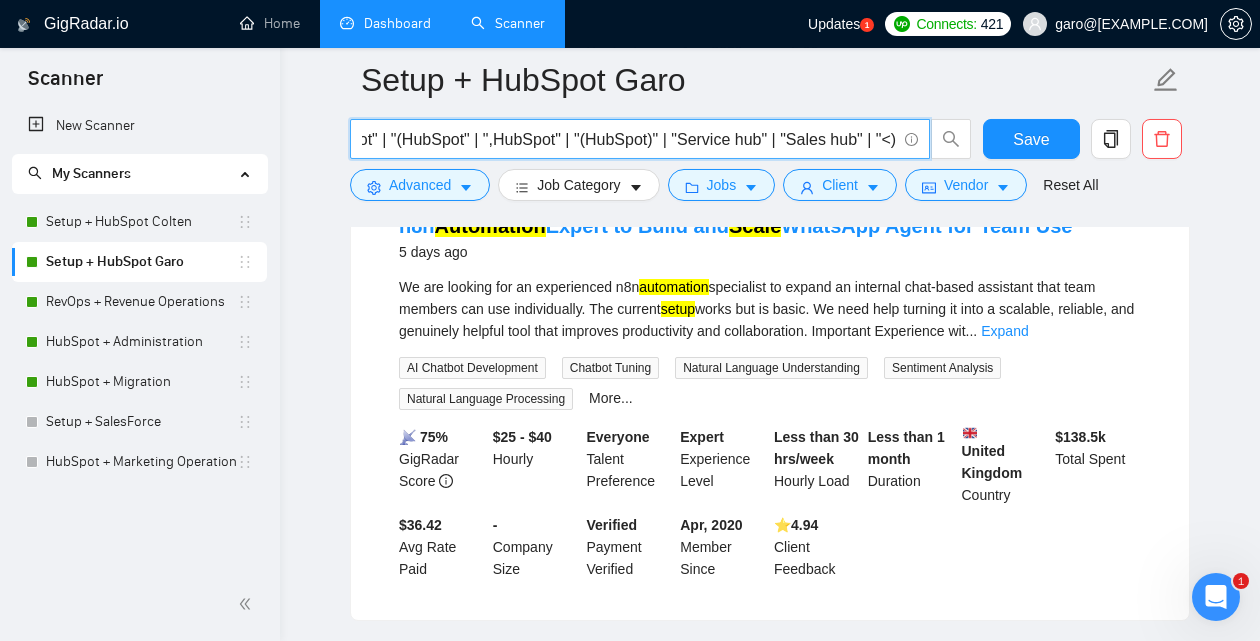 click on "(onboarding | "on boarding" | (implement*) | (setup*) | "set up" | (config*) | (architec*) | (integ*) | (optim*) | (custom*) | (Implem*) | (operat*) | (autom*) | (launch*) | (scale*)) ((HubSpot*) | "Hub spot" | "HubSpot" | "/HubSpot" | "(HubSpot" | ",HubSpot" | "(HubSpot)" | "Service hub" | "Sales hub" | "<)" at bounding box center (629, 139) 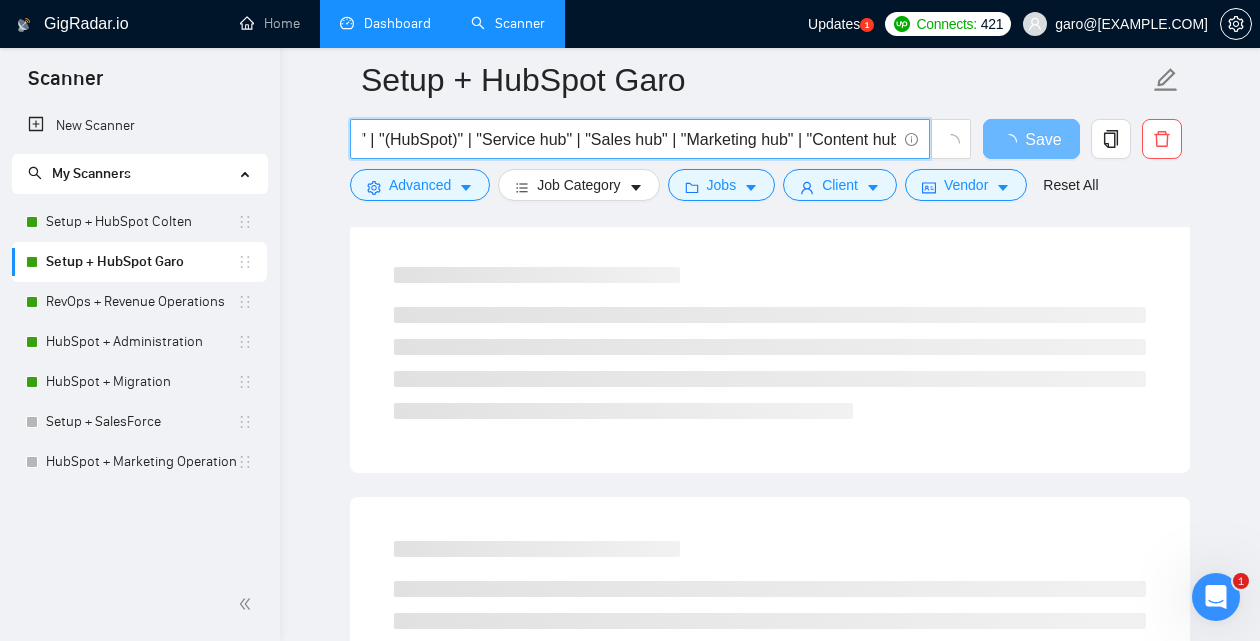 scroll, scrollTop: 0, scrollLeft: 1829, axis: horizontal 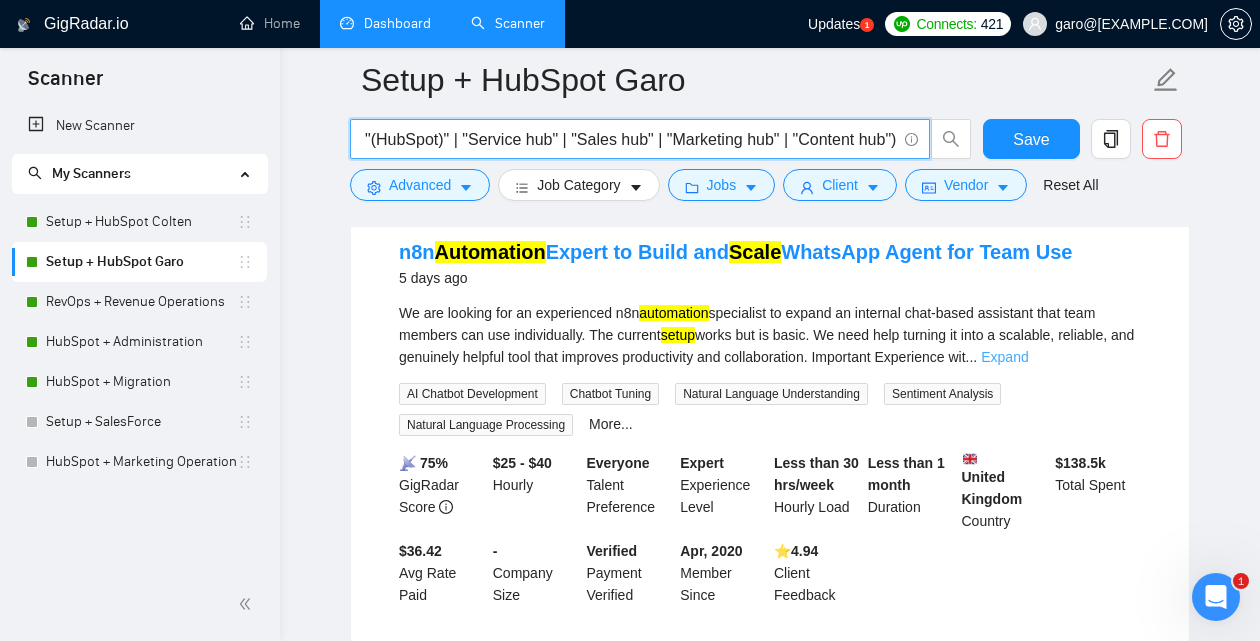 click on "Expand" at bounding box center (1004, 357) 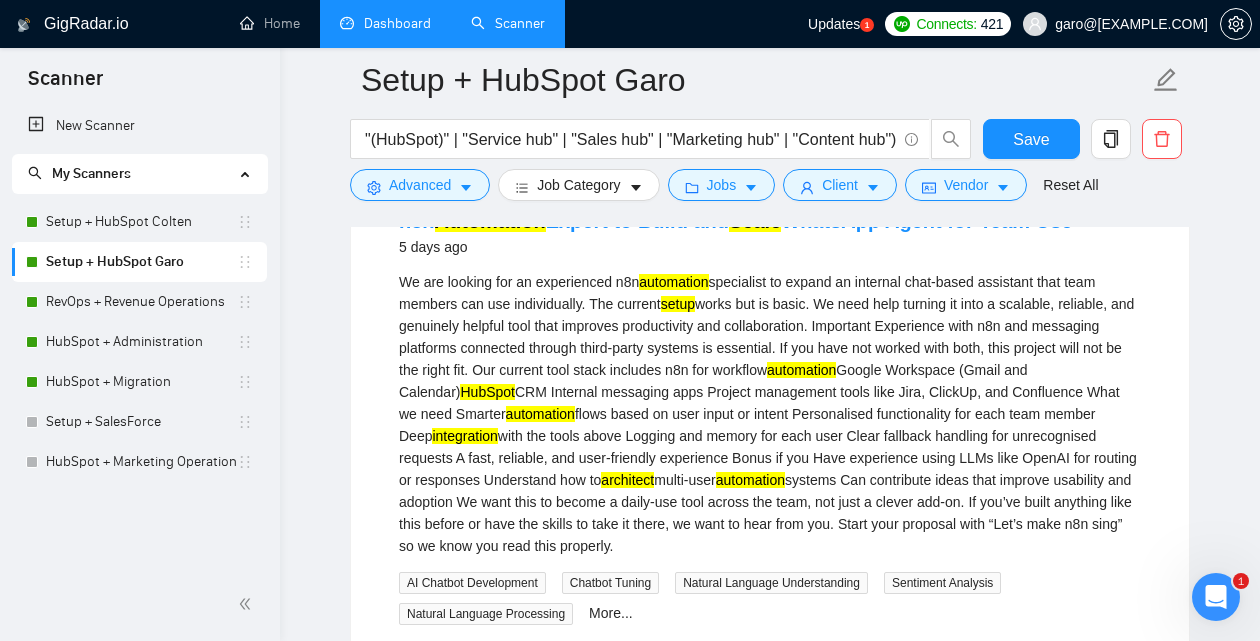 scroll, scrollTop: 1571, scrollLeft: 0, axis: vertical 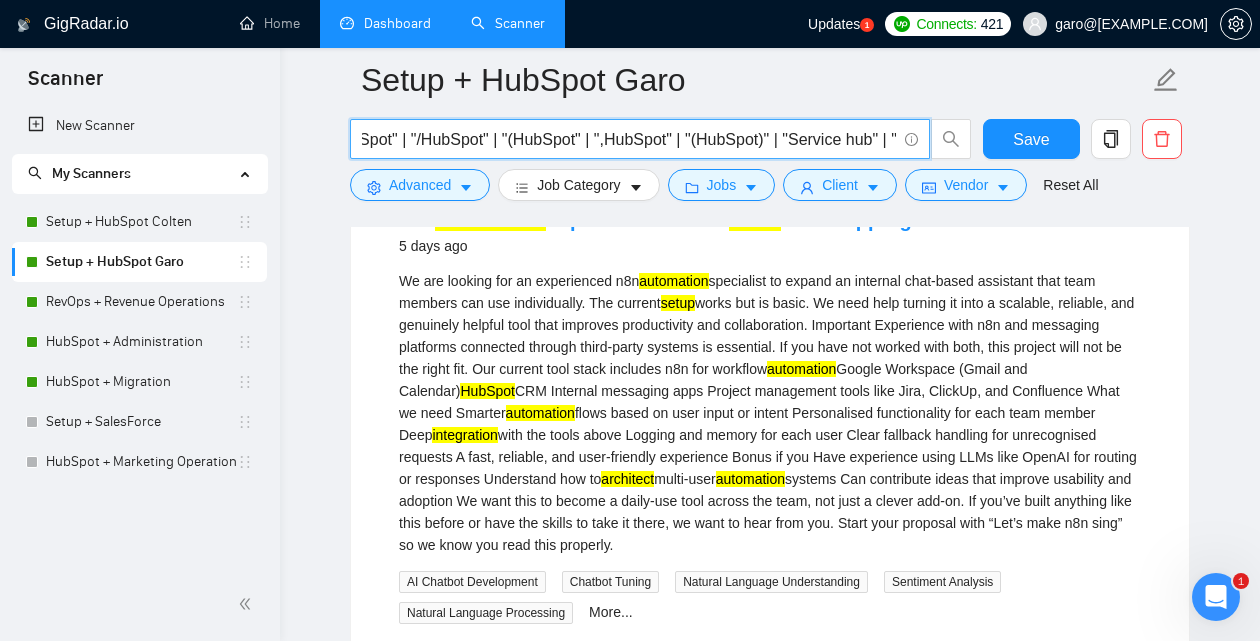 drag, startPoint x: 373, startPoint y: 143, endPoint x: 339, endPoint y: 143, distance: 34 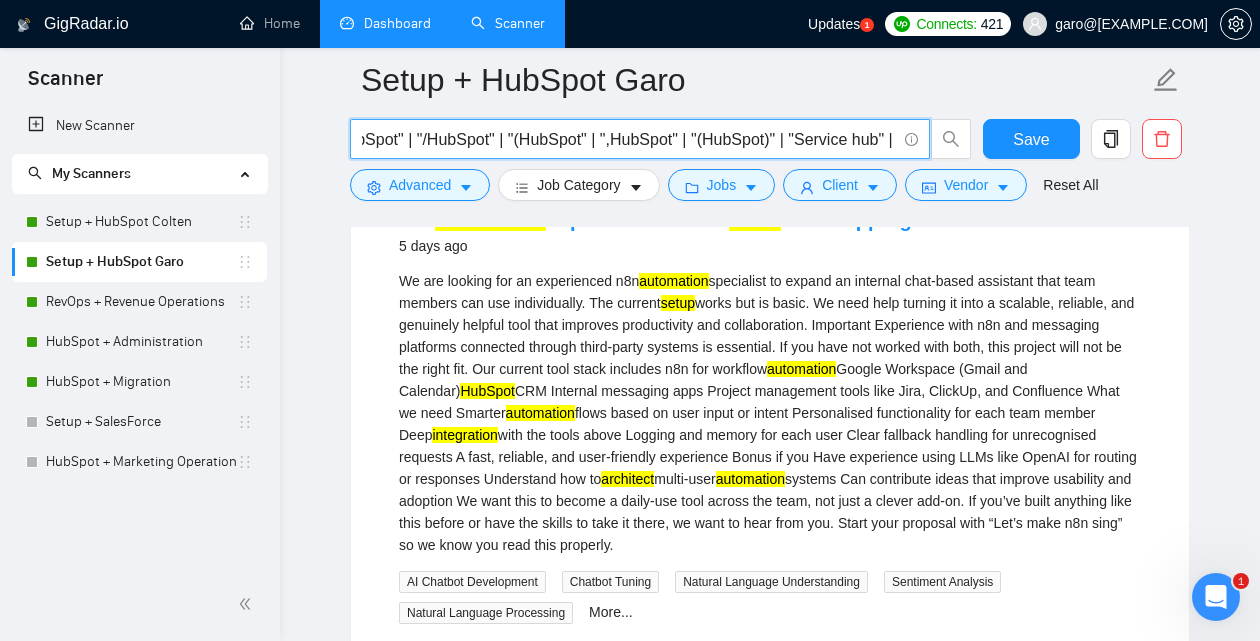 click on "(onboarding | "on boarding" | (implement*) | (setup*) | "set up" | (config*) | (architec*) | (integ*) | (optim*) | (custom*) | (Implem*) | (operat*) | (autom*) | (launch*) | (scale*)) ((HubSpot*) | "Hub spot" | "HubSpot" | "/HubSpot" | "(HubSpot" | ",HubSpot" | "(HubSpot)" | "Service hub" | "Sales hub" | "Marketing hub" | "Content hub")" at bounding box center (629, 139) 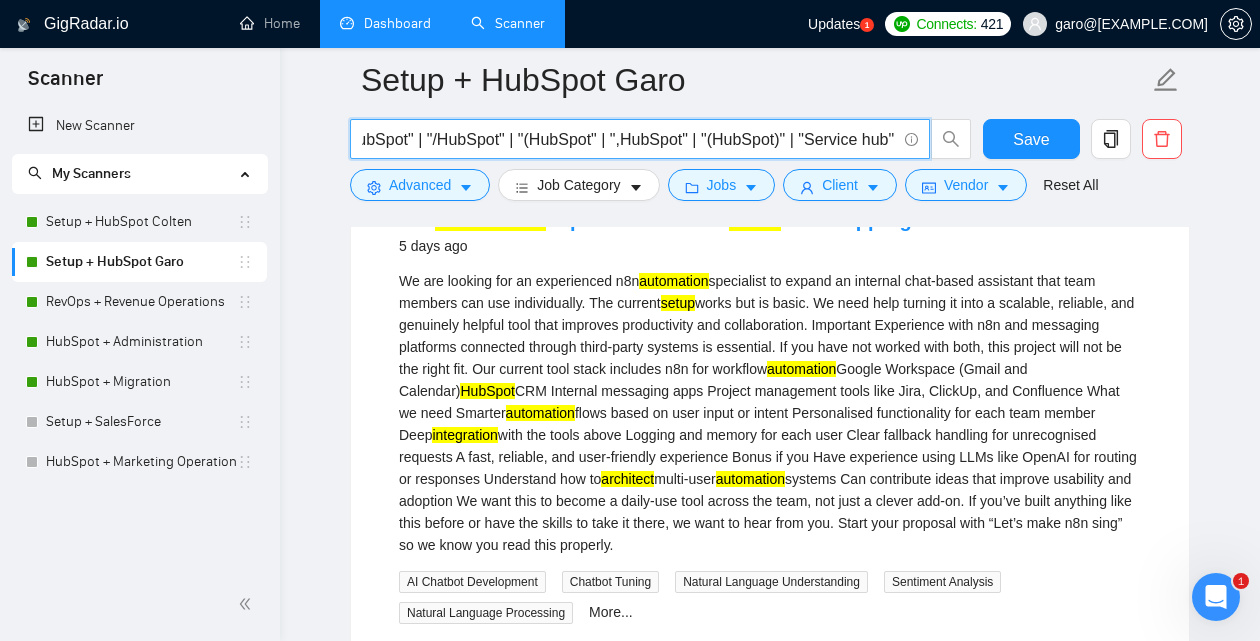 click on "(onboarding | "on boarding" | (implement*) | (setup*) | "set up" | (config*) | (architec*) | (integ*) | (optim*) | (custom*) | (Implem*) | (operat*) | (autom*) | (launch*) | (scale*)) ((HubSpot*) | "Hub spot" | "HubSpot" | "/HubSpot" | "(HubSpot" | ",HubSpot" | "(HubSpot)" | "Service hub" | "Sales hub" | "Marketing hub" | "Content hub")" at bounding box center [629, 139] 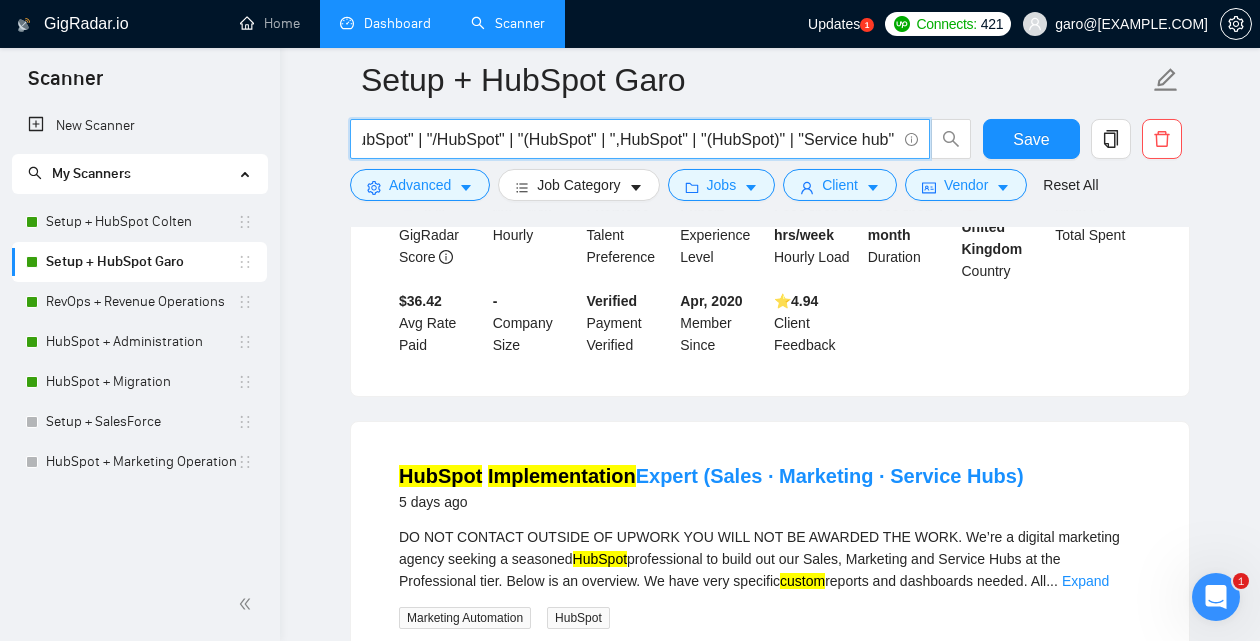 scroll, scrollTop: 2145, scrollLeft: 0, axis: vertical 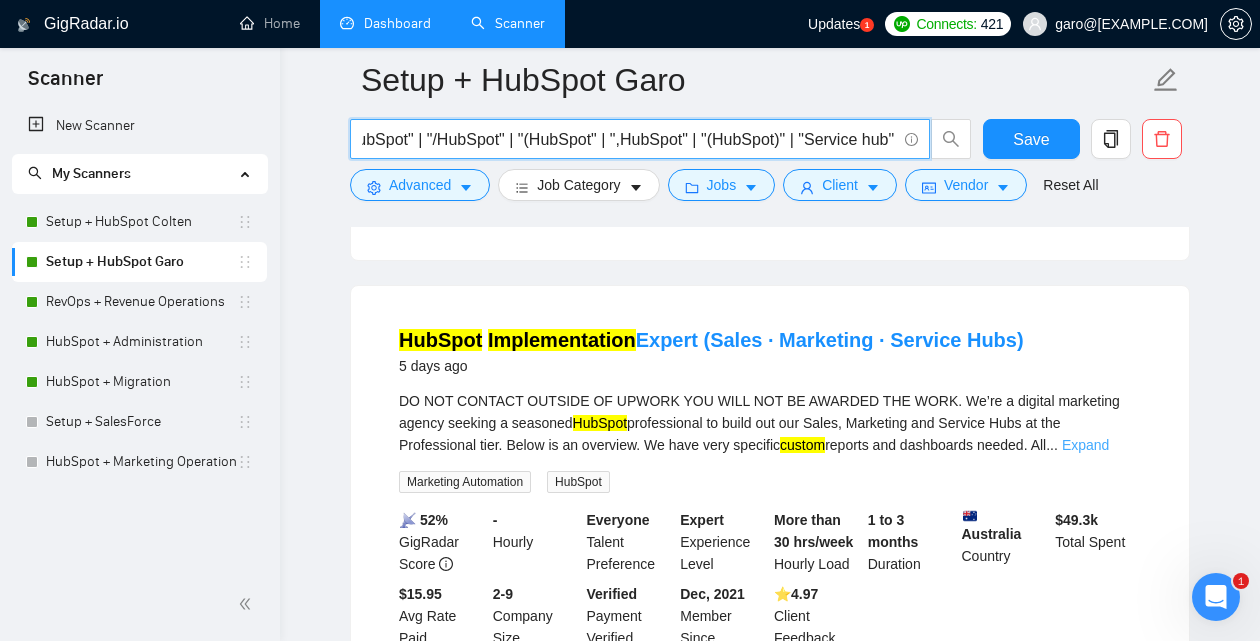 click on "Expand" at bounding box center (1085, 445) 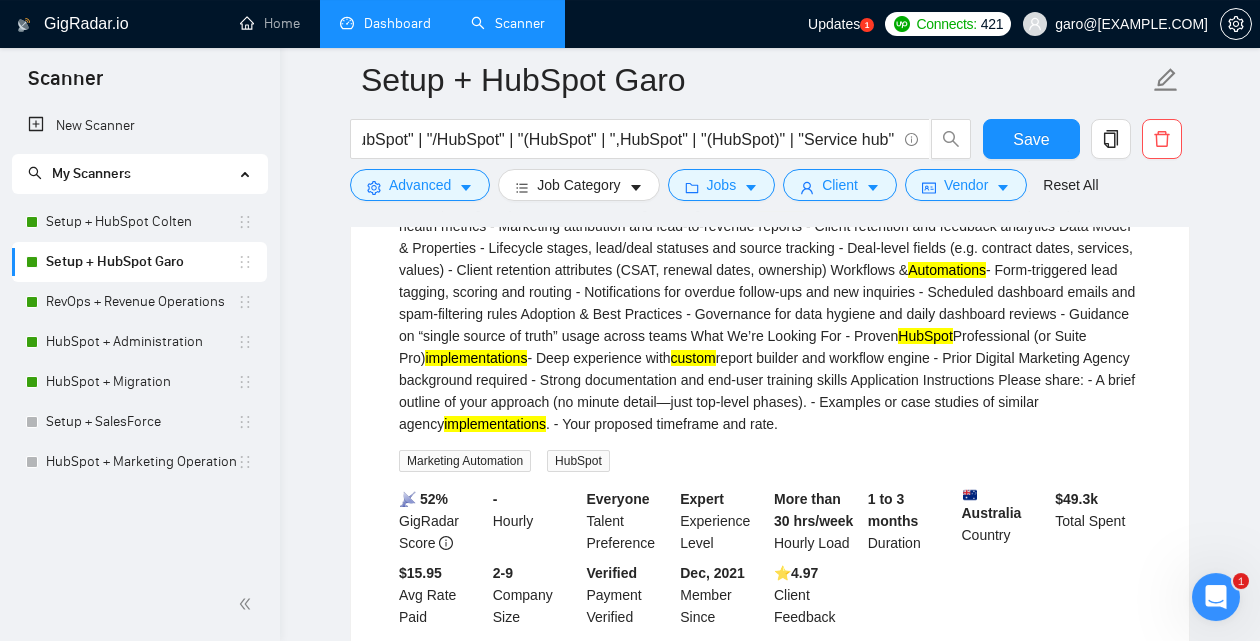 scroll, scrollTop: 2406, scrollLeft: 0, axis: vertical 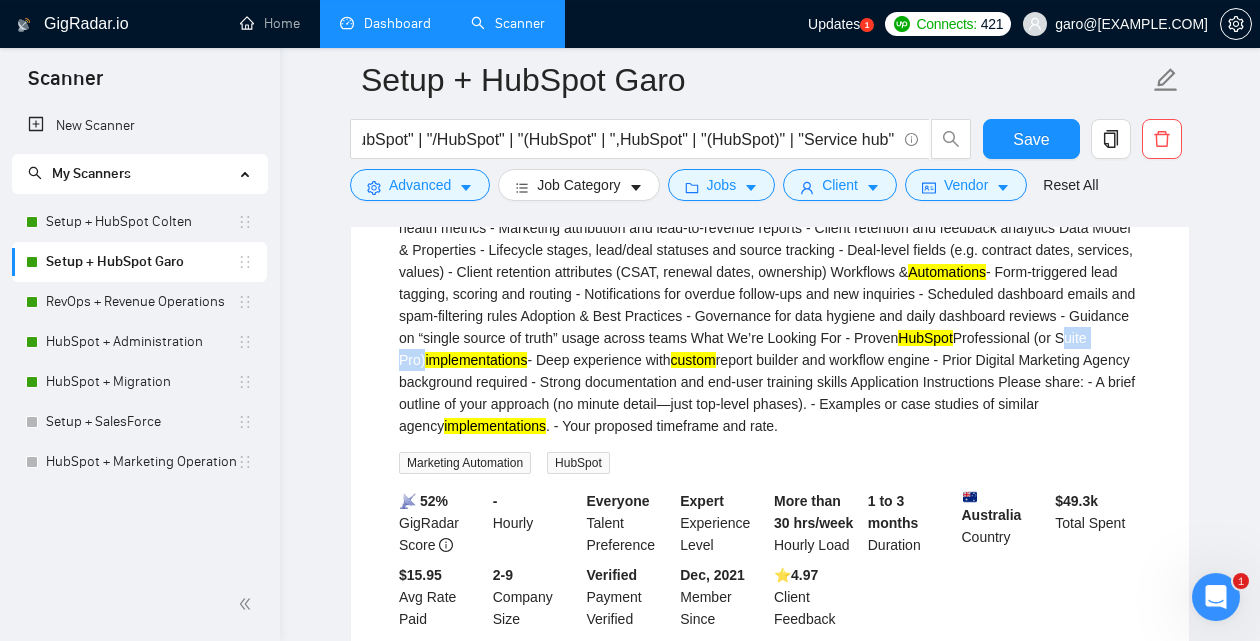 drag, startPoint x: 705, startPoint y: 354, endPoint x: 758, endPoint y: 355, distance: 53.009434 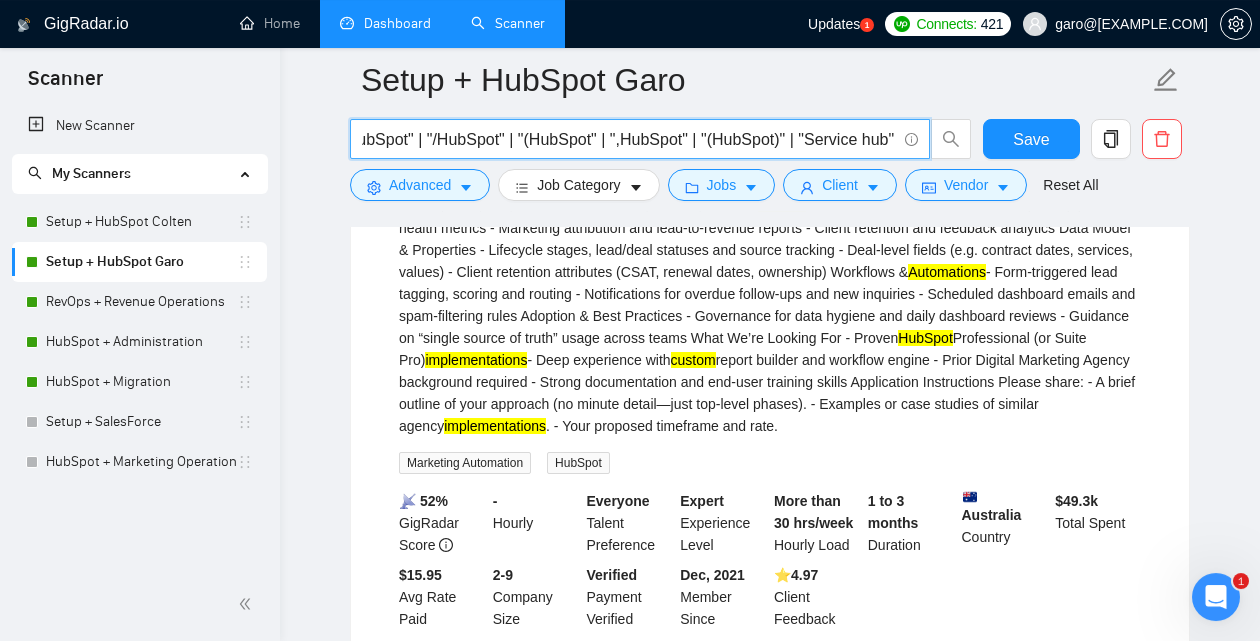 click on "(onboarding | "on boarding" | (implement*) | (setup*) | "set up" | (config*) | (architec*) | (integ*) | (optim*) | (custom*) | (Implem*) | (operat*) | (autom*) | (launch*) | (scale*)) ((HubSpot*) | "Hub spot" | "HubSpot" | "/HubSpot" | "(HubSpot" | ",HubSpot" | "(HubSpot)" | "Service hub" | "Sales hub" | "Marketing hub" | "Content hub")" at bounding box center (629, 139) 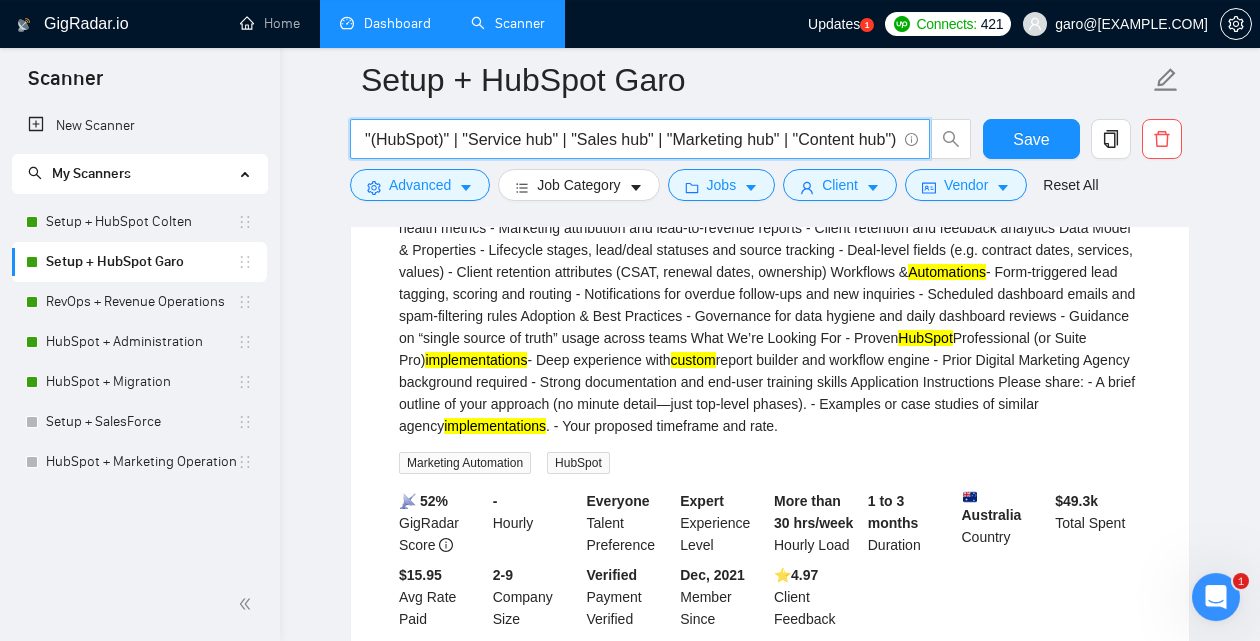 scroll, scrollTop: 0, scrollLeft: 1829, axis: horizontal 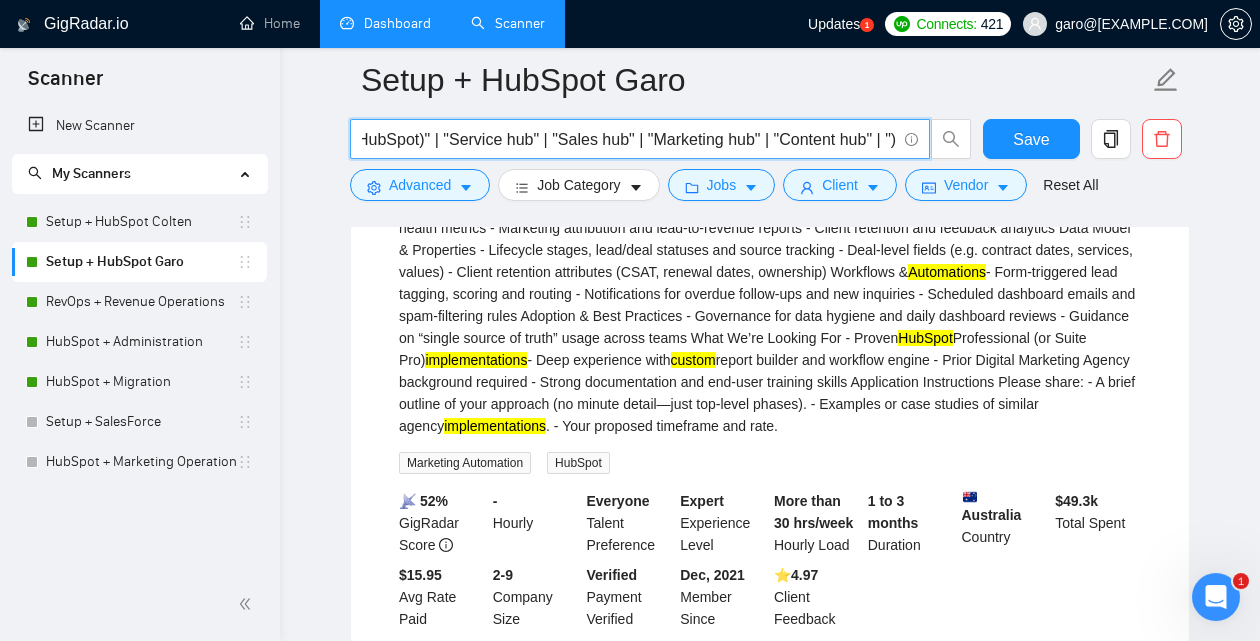 paste on "Suite Pro" 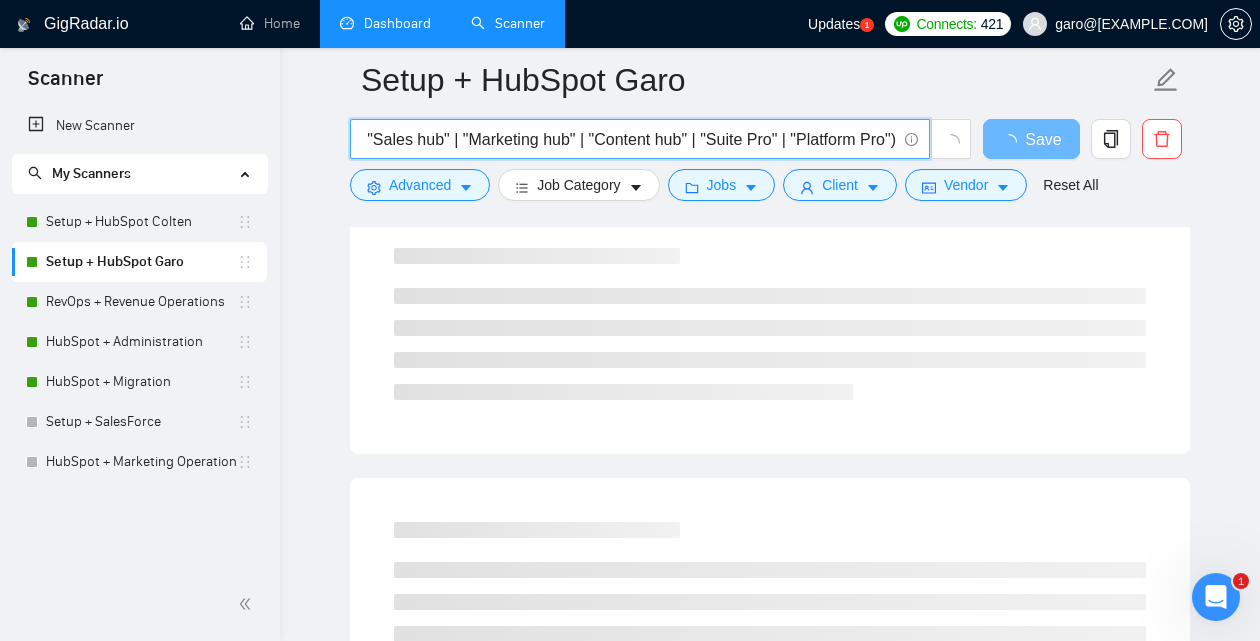 scroll, scrollTop: 0, scrollLeft: 2038, axis: horizontal 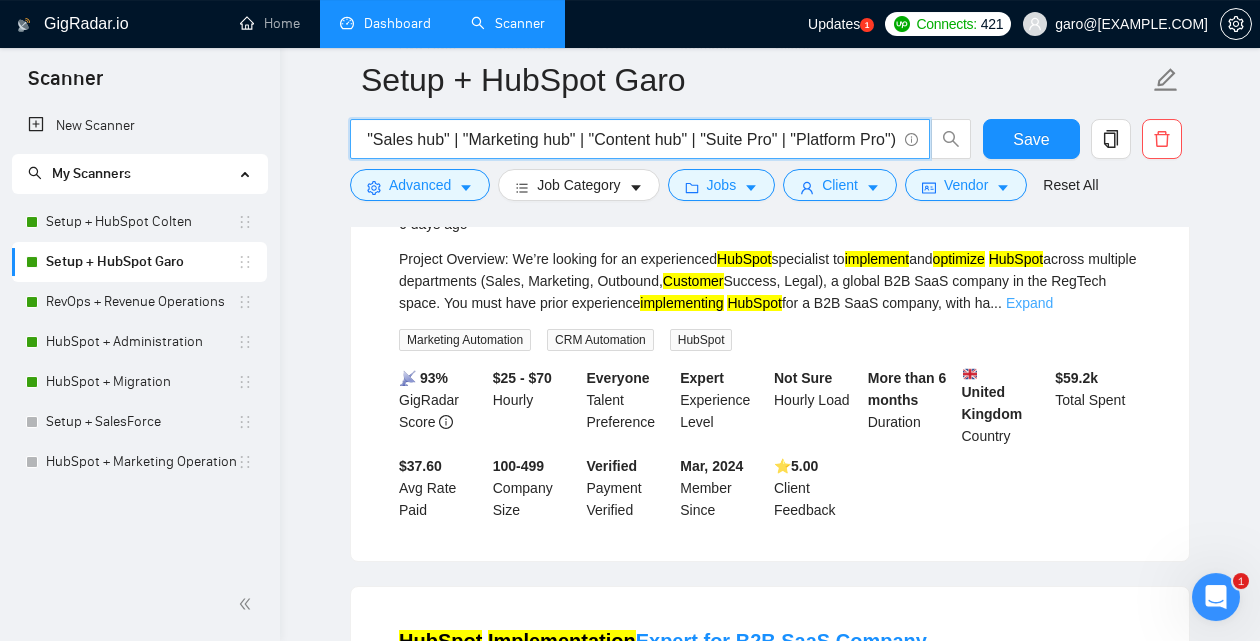 type on "(onboarding | "on boarding" | (implement*) | (setup*) | "set up" | (config*) | (architec*) | (integ*) | (optim*) | (custom*) | (Implem*) | (operat*) | (autom*) | (launch*) | (scale*)) ((HubSpot*) | "Hub spot" | "HubSpot" | "/HubSpot" | "(HubSpot" | ",HubSpot" | "(HubSpot)" | "Service hub" | "Sales hub" | "Marketing hub" | "Content hub" | "Suite Pro" | "Platform Pro")" 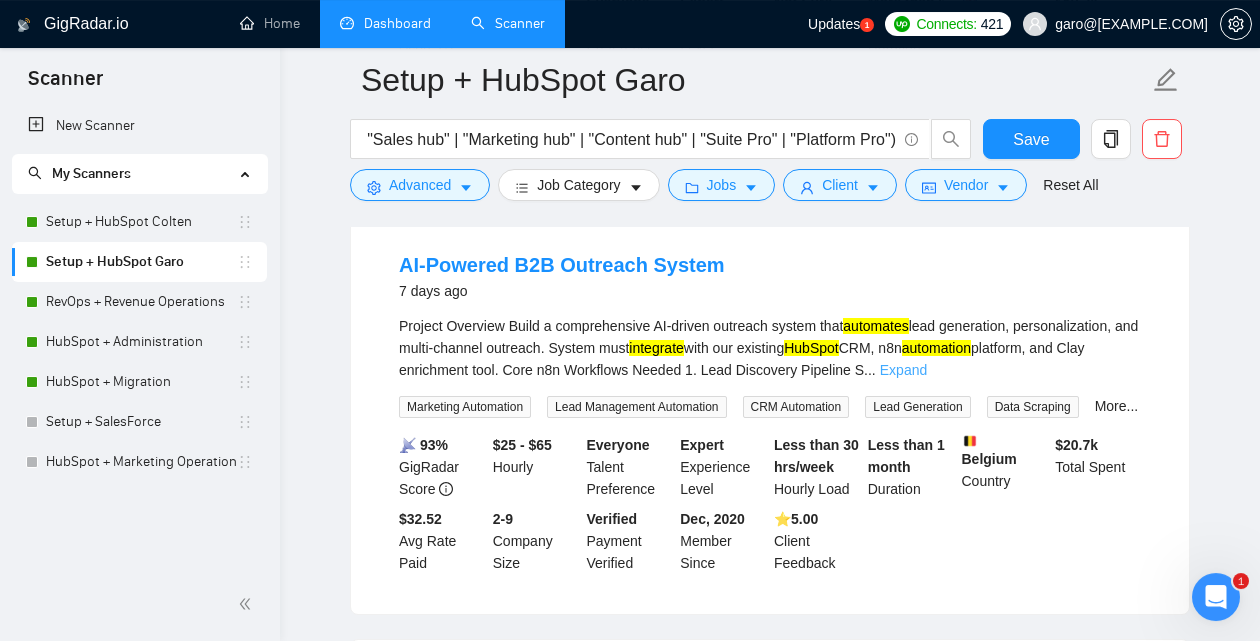 scroll, scrollTop: 3942, scrollLeft: 0, axis: vertical 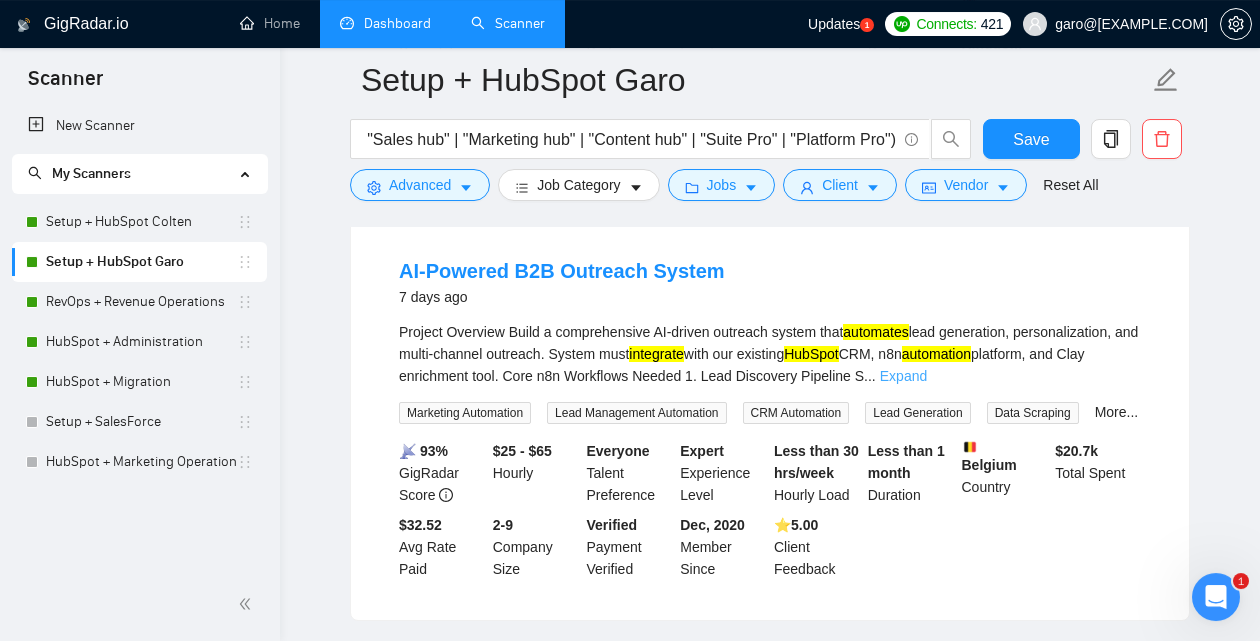 click on "Expand" at bounding box center [903, 376] 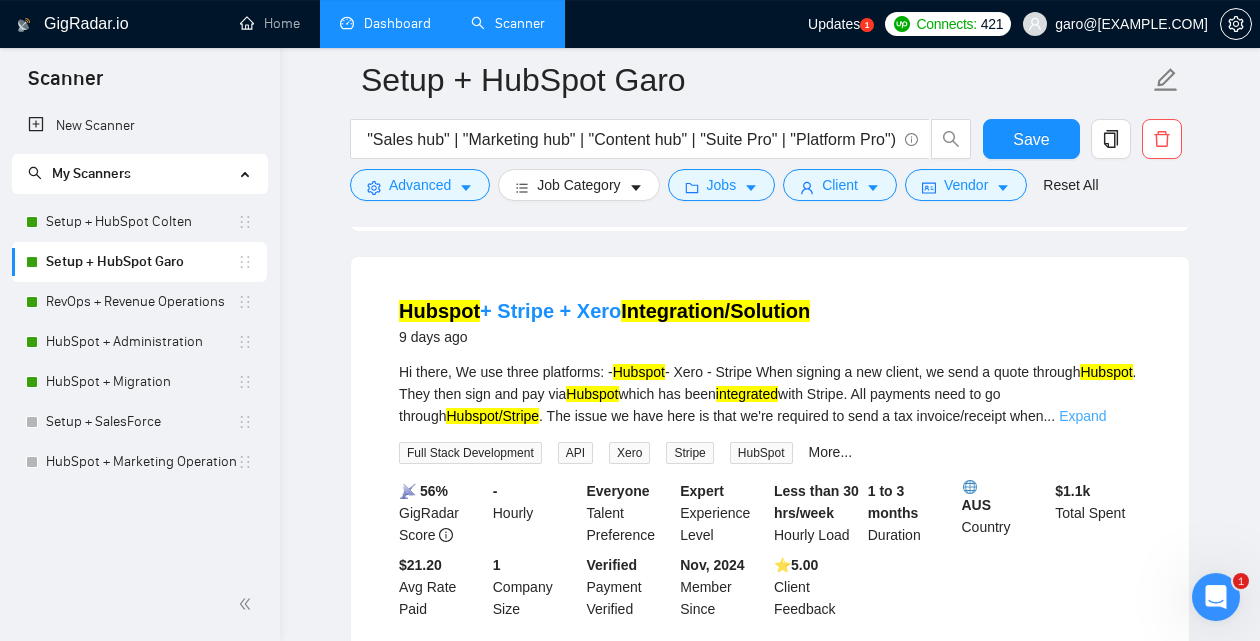 scroll, scrollTop: 4467, scrollLeft: 0, axis: vertical 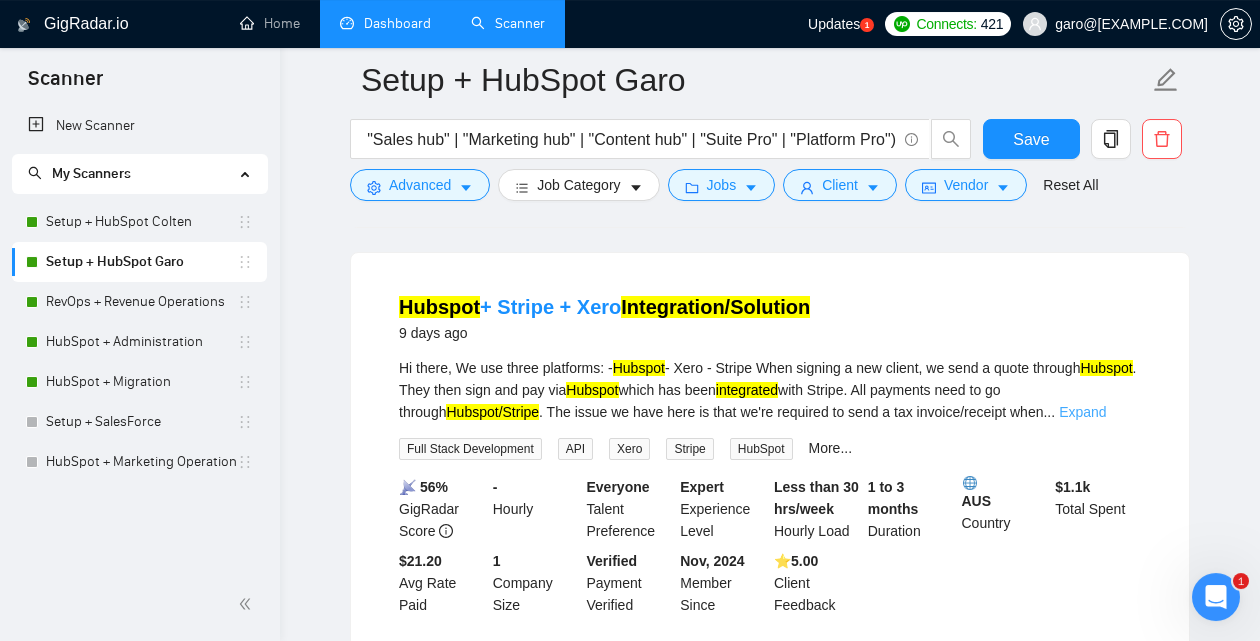 click on "Expand" at bounding box center (1082, 412) 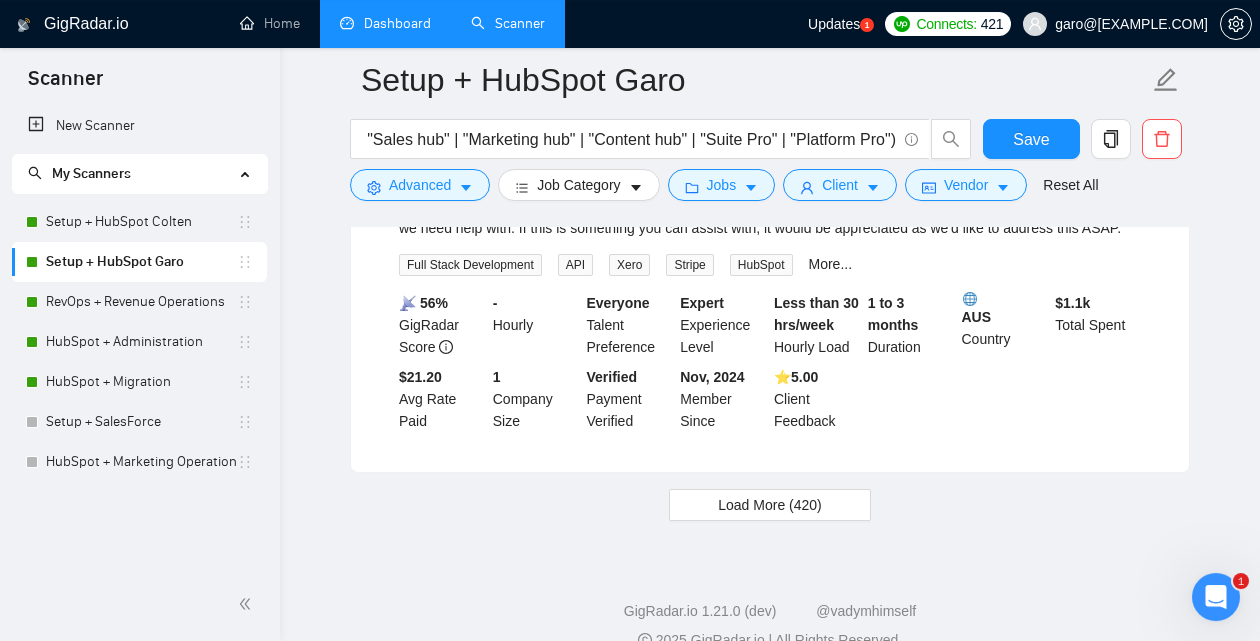 scroll, scrollTop: 4861, scrollLeft: 0, axis: vertical 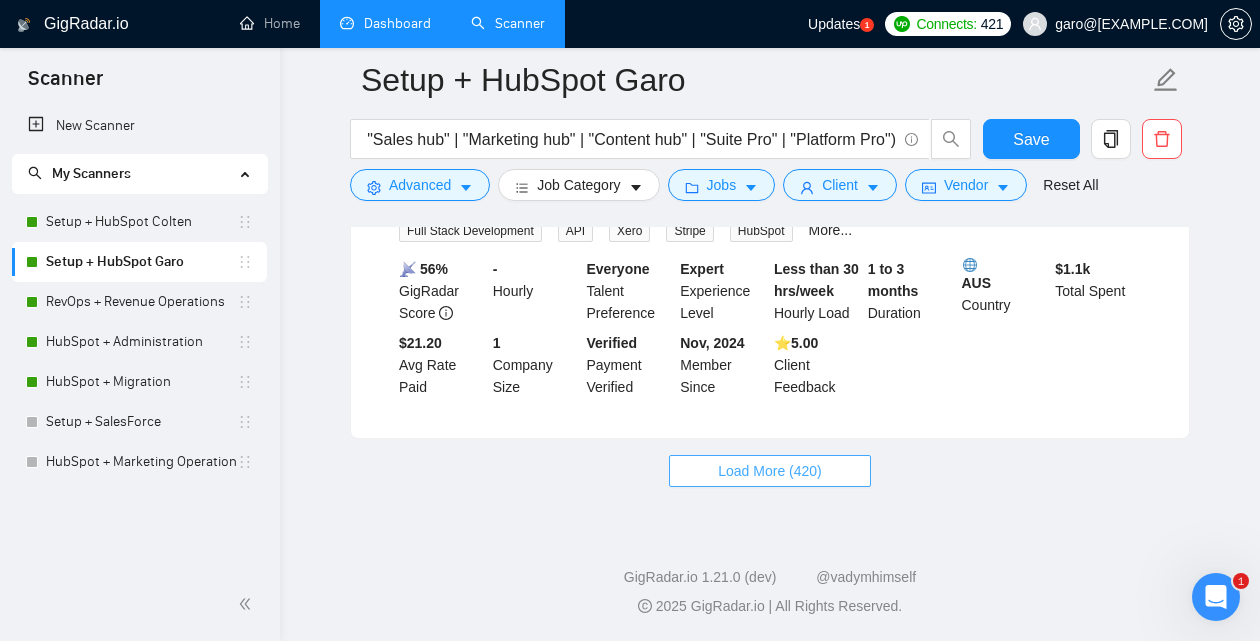 click on "Load More (420)" at bounding box center (770, 471) 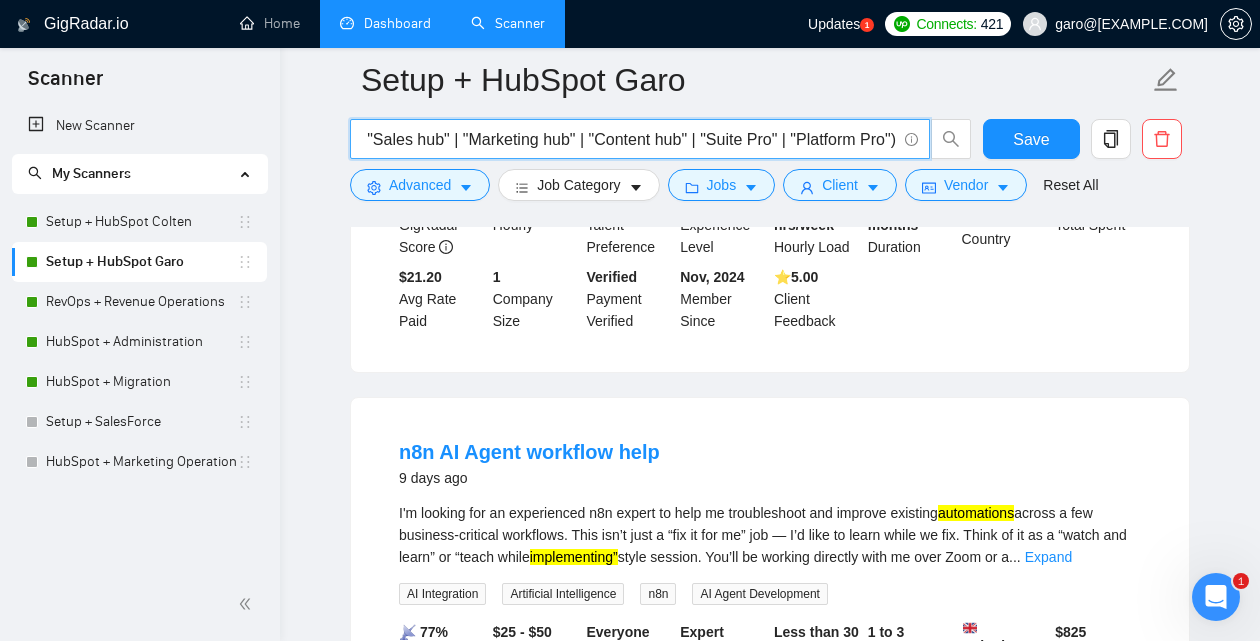 drag, startPoint x: 895, startPoint y: 143, endPoint x: 535, endPoint y: 145, distance: 360.00555 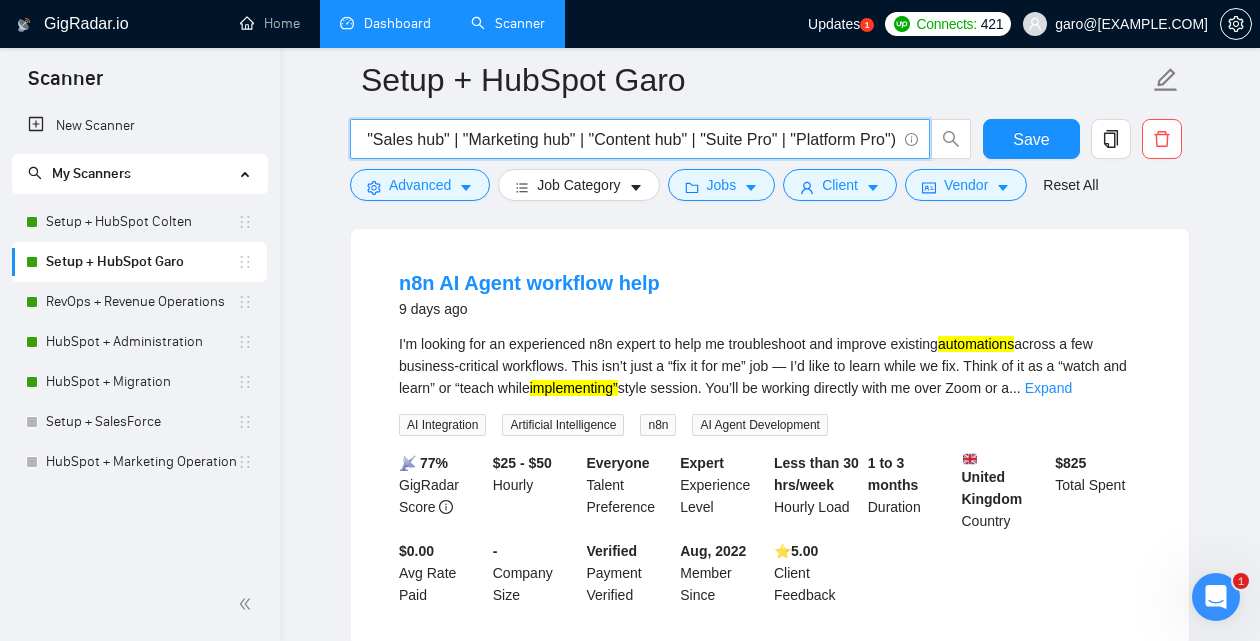 scroll, scrollTop: 5023, scrollLeft: 0, axis: vertical 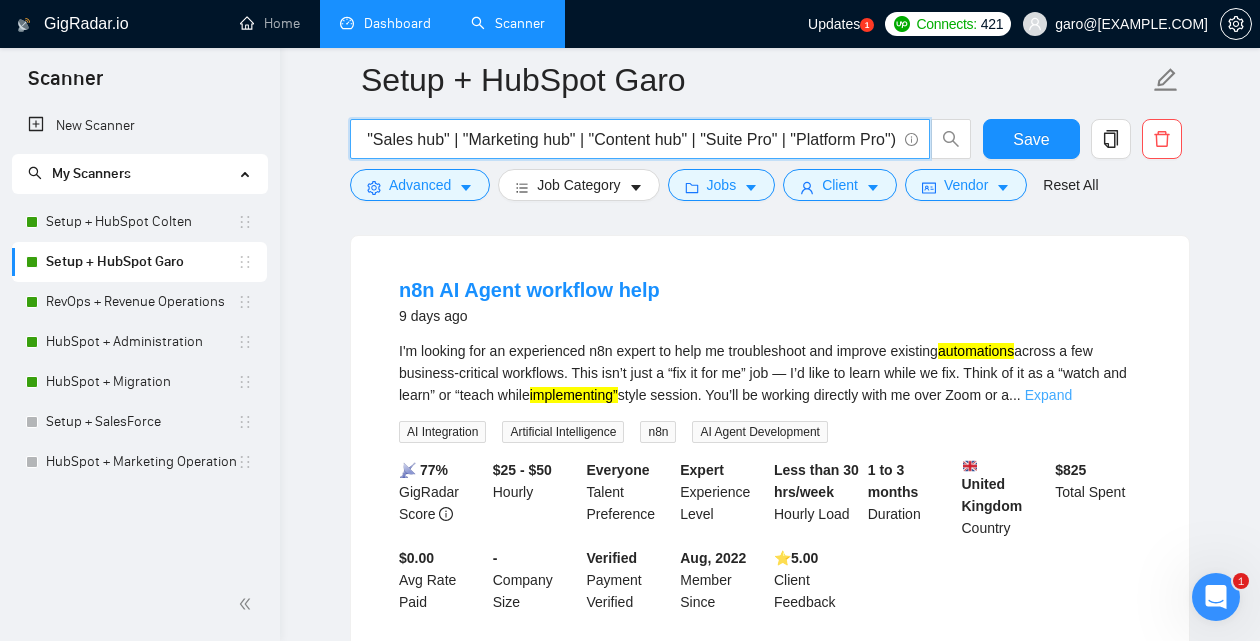 click on "Expand" at bounding box center (1048, 395) 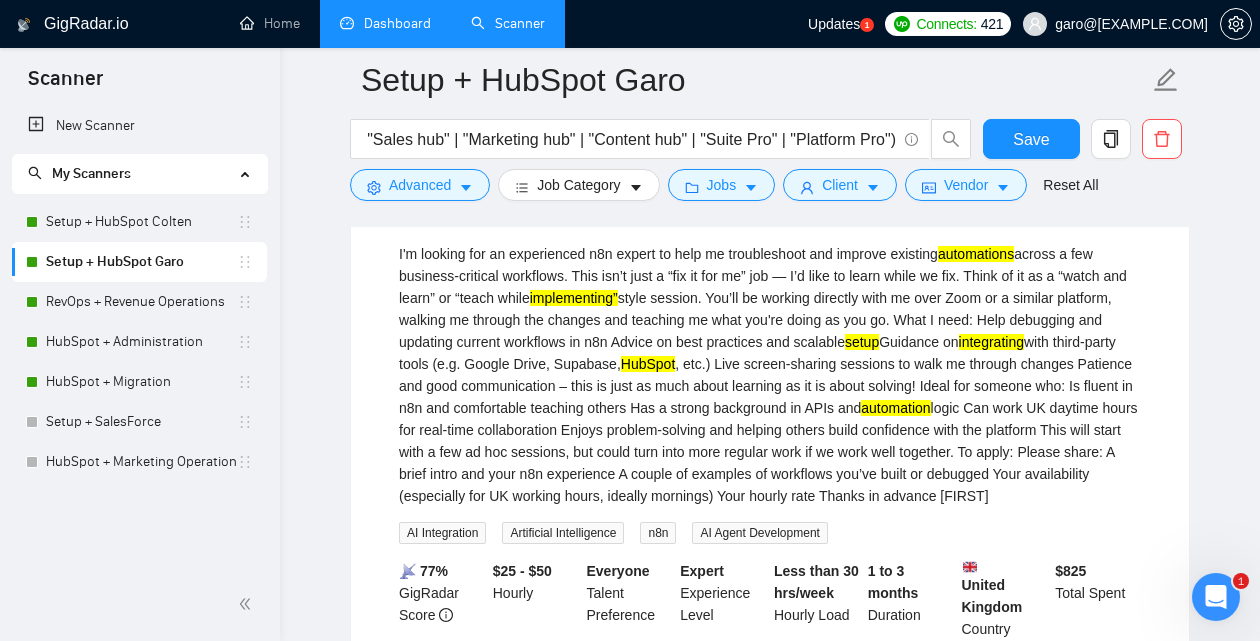 scroll, scrollTop: 5123, scrollLeft: 0, axis: vertical 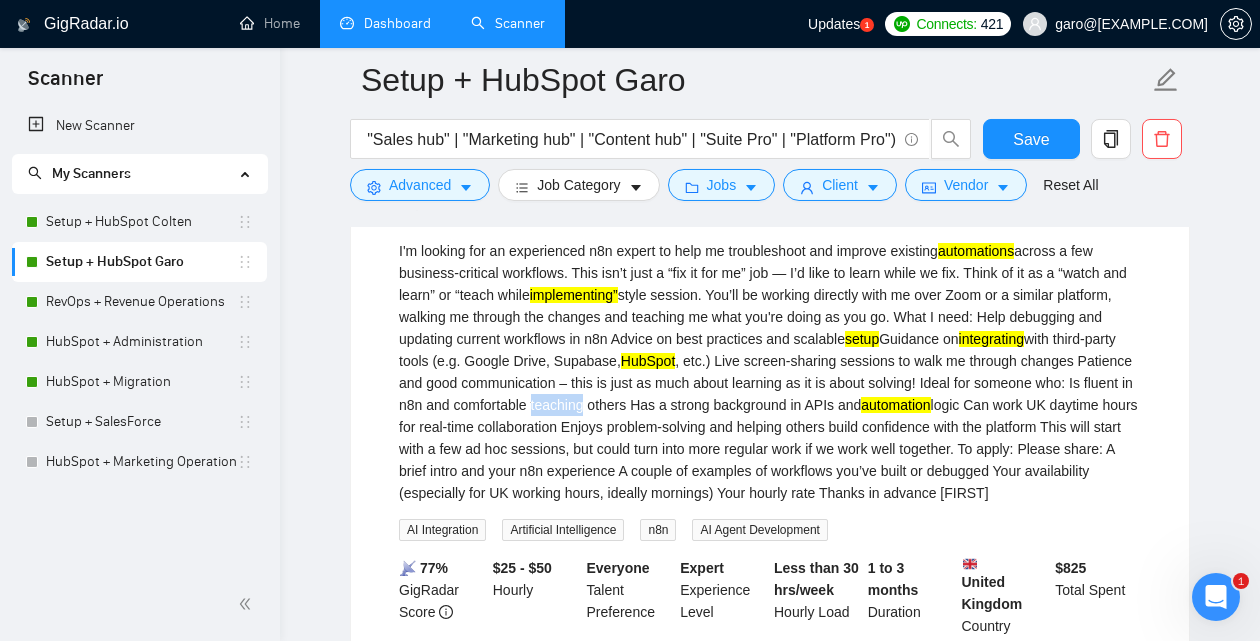 drag, startPoint x: 814, startPoint y: 471, endPoint x: 873, endPoint y: 467, distance: 59.135437 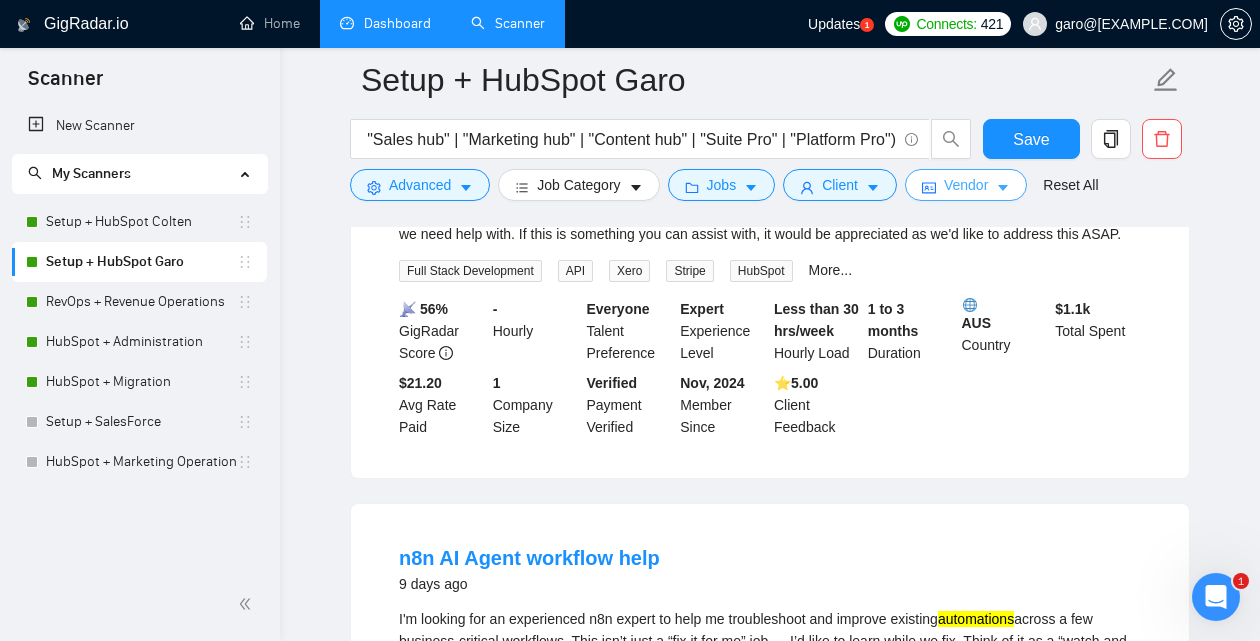 scroll, scrollTop: 4677, scrollLeft: 0, axis: vertical 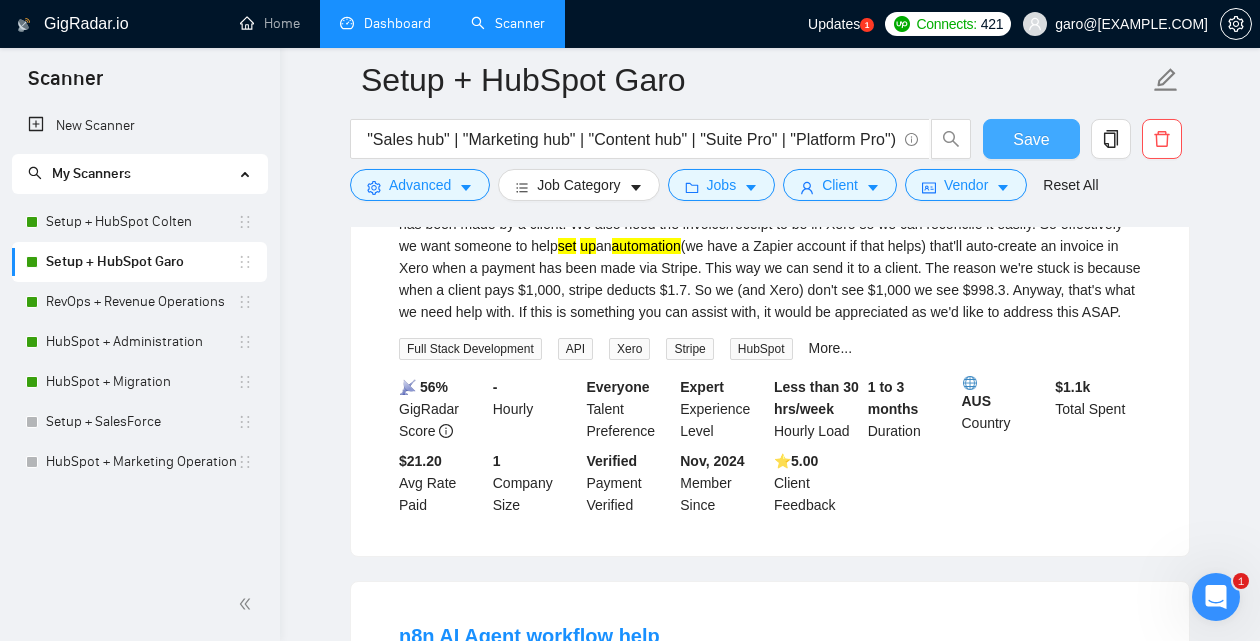 click on "Save" at bounding box center (1031, 139) 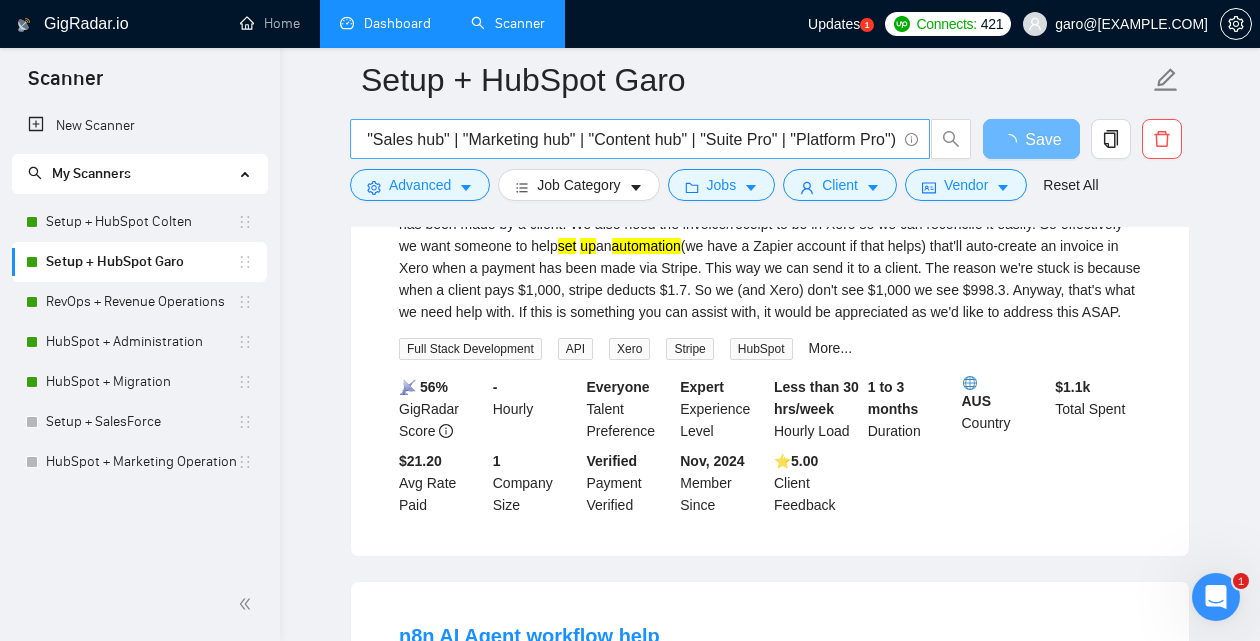 click on "(onboarding | "on boarding" | (implement*) | (setup*) | "set up" | (config*) | (architec*) | (integ*) | (optim*) | (custom*) | (Implem*) | (operat*) | (autom*) | (launch*) | (scale*)) ((HubSpot*) | "Hub spot" | "HubSpot" | "/HubSpot" | "(HubSpot" | ",HubSpot" | "(HubSpot)" | "Service hub" | "Sales hub" | "Marketing hub" | "Content hub" | "Suite Pro" | "Platform Pro")" at bounding box center [629, 139] 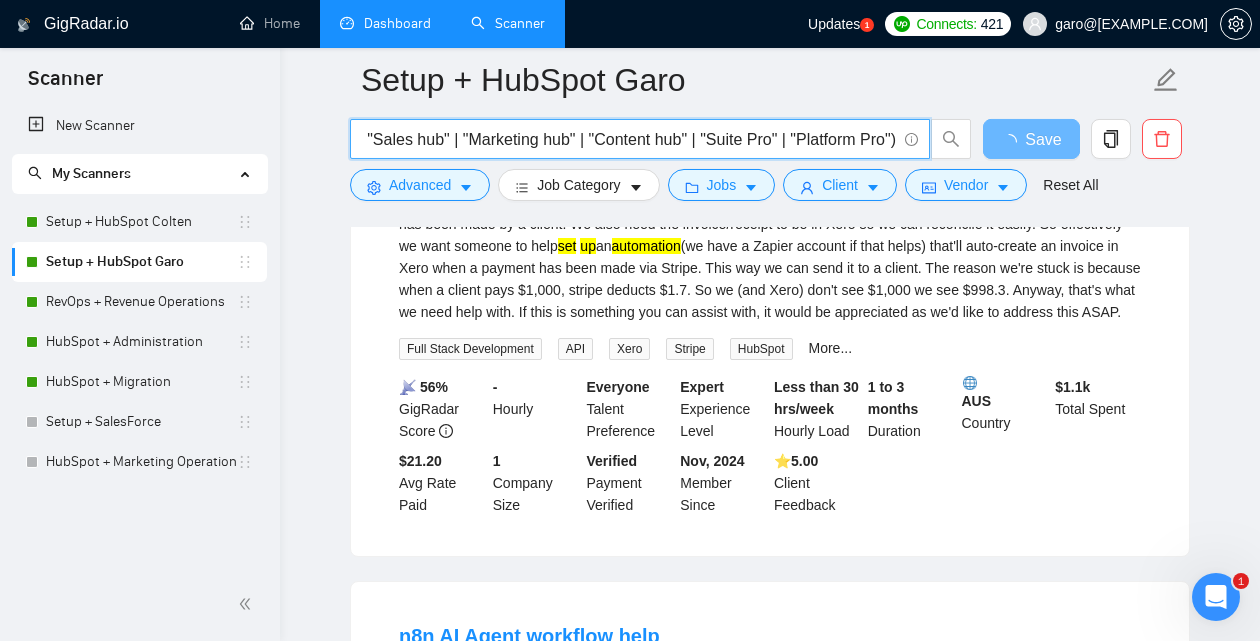 click on "(onboarding | "on boarding" | (implement*) | (setup*) | "set up" | (config*) | (architec*) | (integ*) | (optim*) | (custom*) | (Implem*) | (operat*) | (autom*) | (launch*) | (scale*)) ((HubSpot*) | "Hub spot" | "HubSpot" | "/HubSpot" | "(HubSpot" | ",HubSpot" | "(HubSpot)" | "Service hub" | "Sales hub" | "Marketing hub" | "Content hub" | "Suite Pro" | "Platform Pro")" at bounding box center [629, 139] 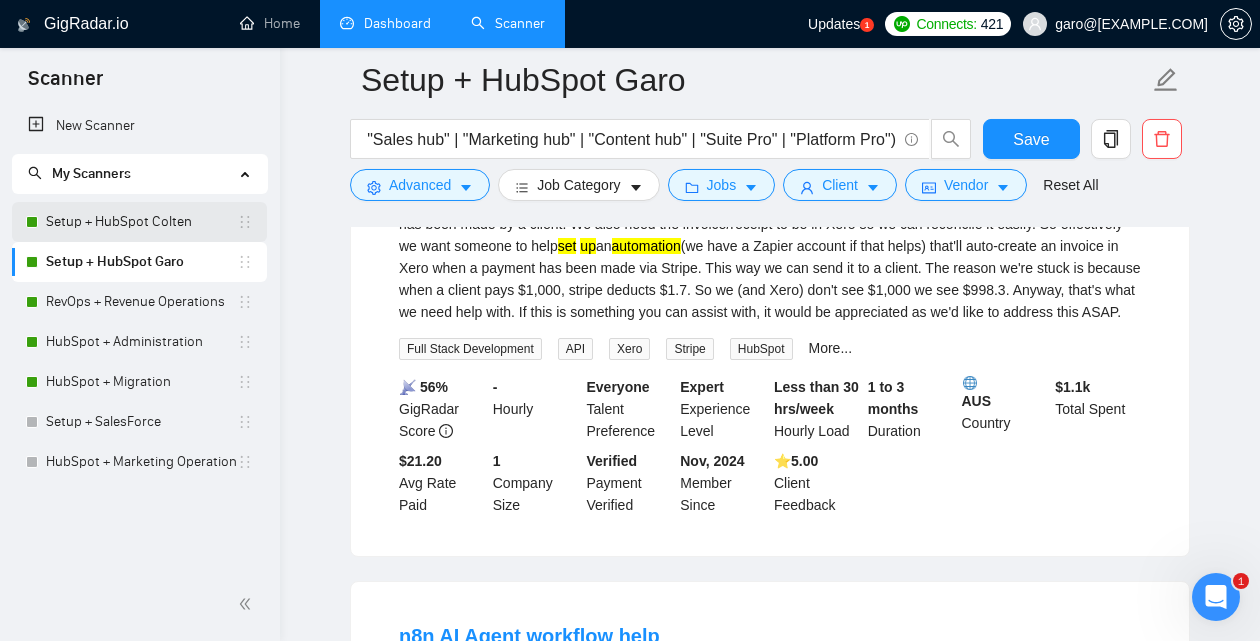 click on "Setup + HubSpot Colten" at bounding box center (141, 222) 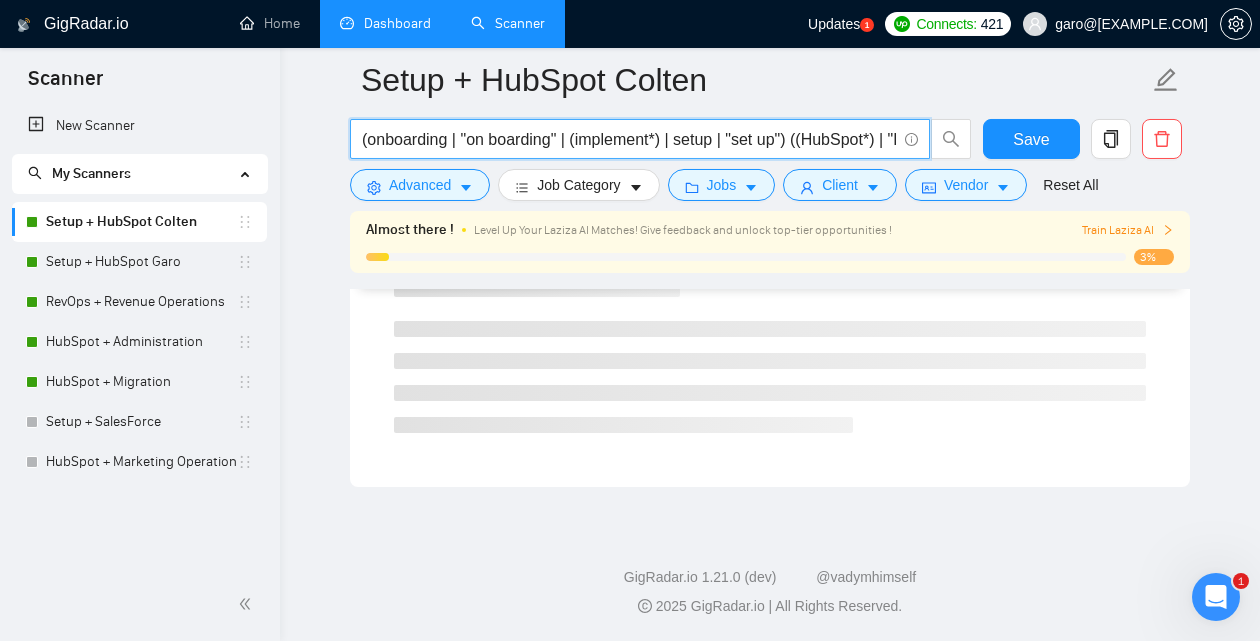 click on "(onboarding | "on boarding" | (implement*) | setup | "set up") ((HubSpot*) | "Hub spot" | "HubSpot" | "/HubSpot" | "(HubSpot" | ",HubSpot" | "(HubSpot)")" at bounding box center [629, 139] 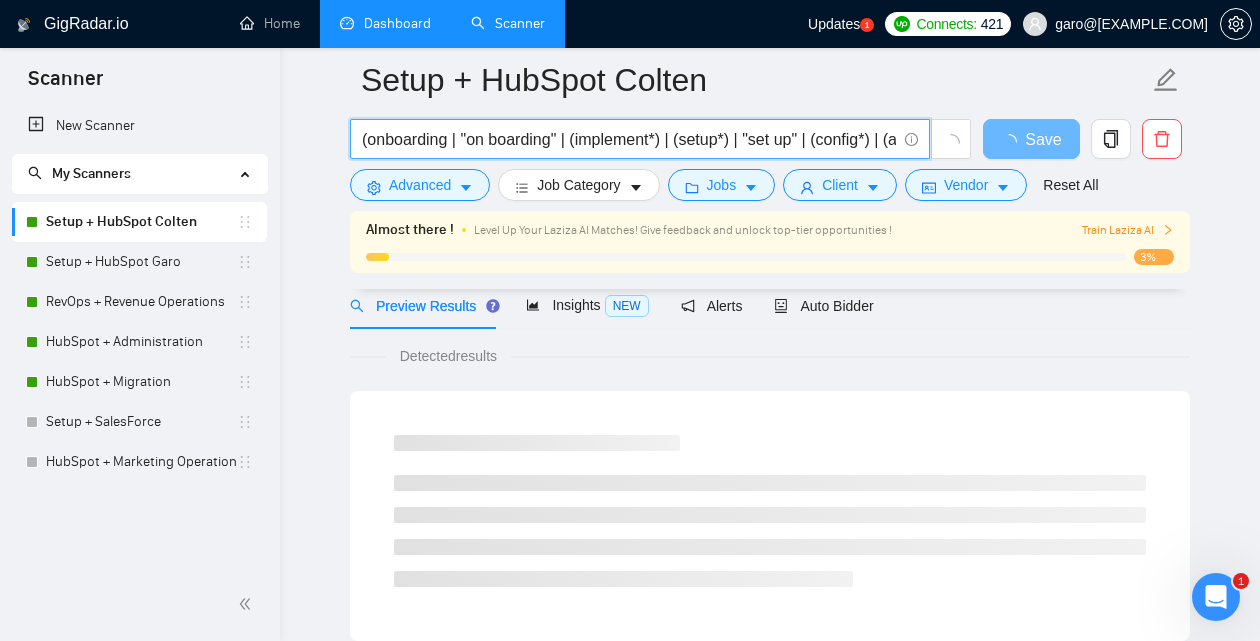 scroll, scrollTop: 0, scrollLeft: 2038, axis: horizontal 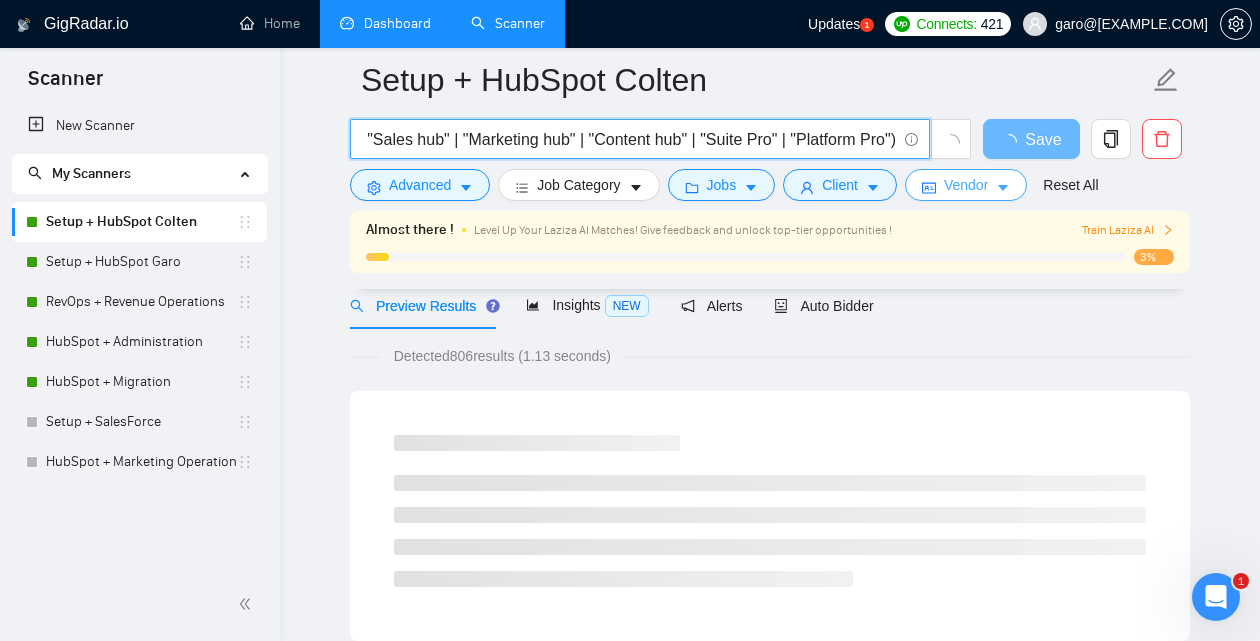 type on "(onboarding | "on boarding" | (implement*) | (setup*) | "set up" | (config*) | (architec*) | (integ*) | (optim*) | (custom*) | (Implem*) | (operat*) | (autom*) | (launch*) | (scale*)) ((HubSpot*) | "Hub spot" | "HubSpot" | "/HubSpot" | "(HubSpot" | ",HubSpot" | "(HubSpot)" | "Service hub" | "Sales hub" | "Marketing hub" | "Content hub" | "Suite Pro" | "Platform Pro")" 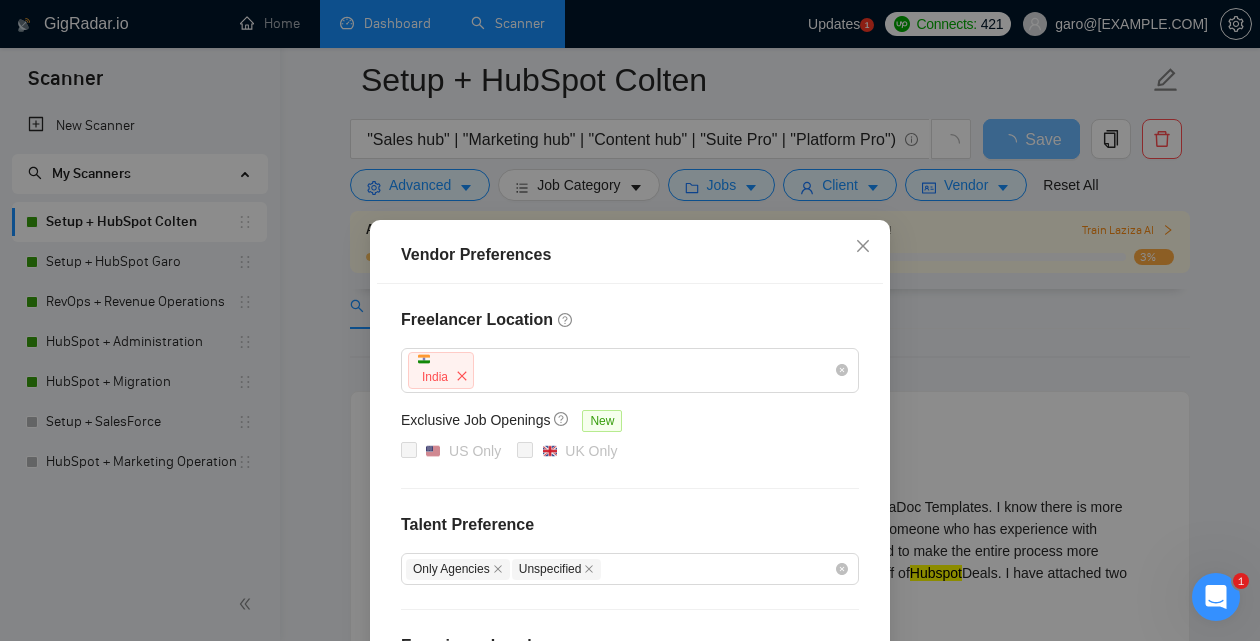 scroll, scrollTop: 168, scrollLeft: 0, axis: vertical 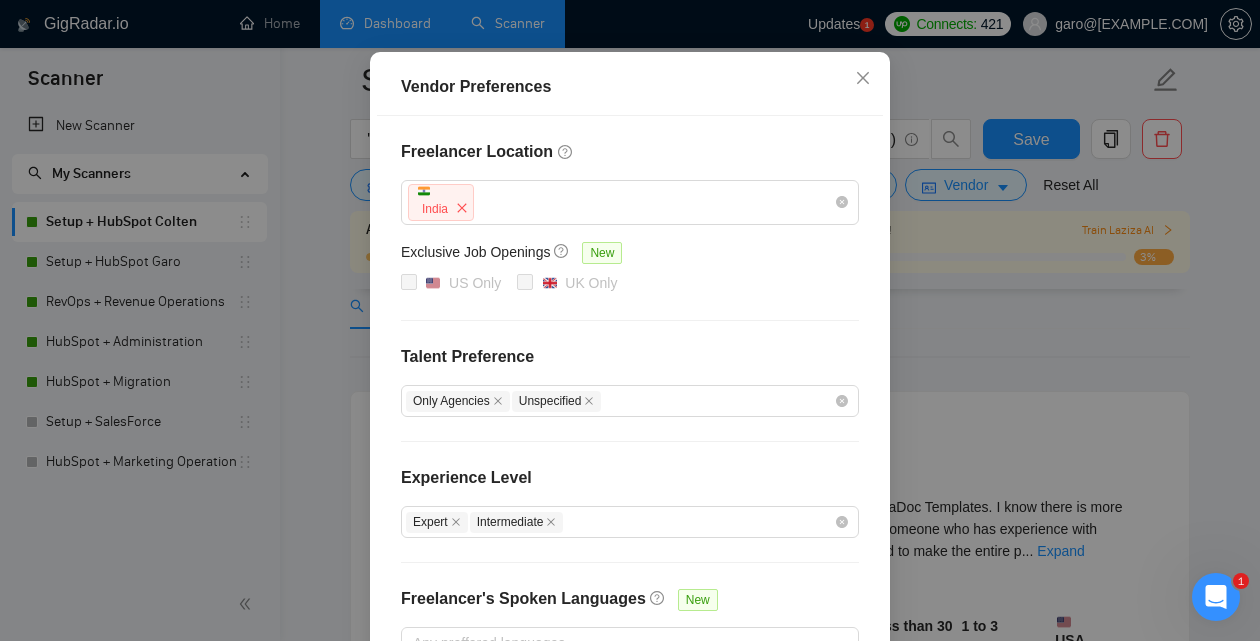 drag, startPoint x: 600, startPoint y: 401, endPoint x: 488, endPoint y: 373, distance: 115.44696 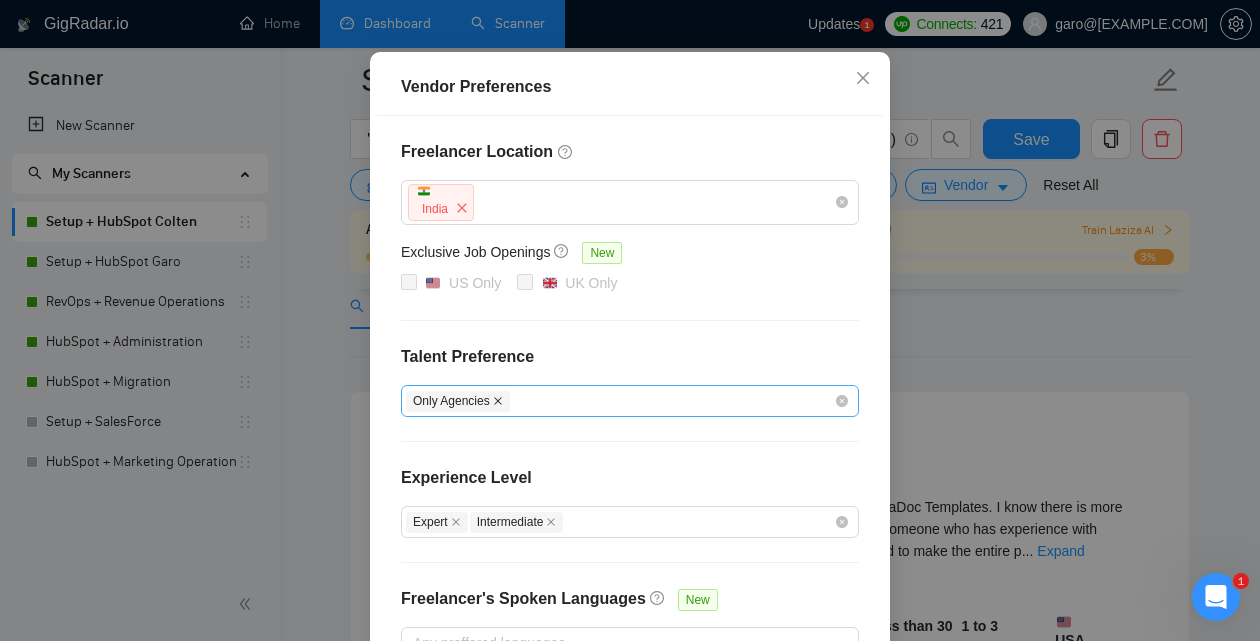 click 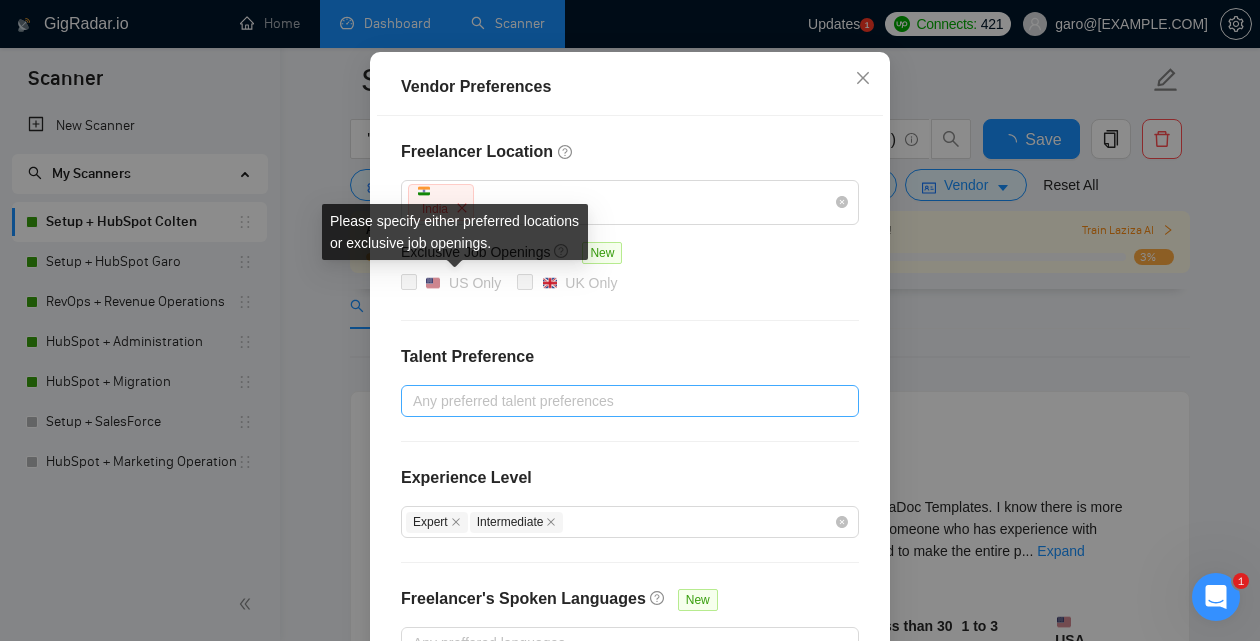 click on "Freelancer Location   India   Exclusive Job Openings New US Only UK Only Talent Preference   Any preferred talent preferences Experience Level Expert Intermediate   Freelancer's Spoken Languages New   Any preffered languages" at bounding box center [630, 399] 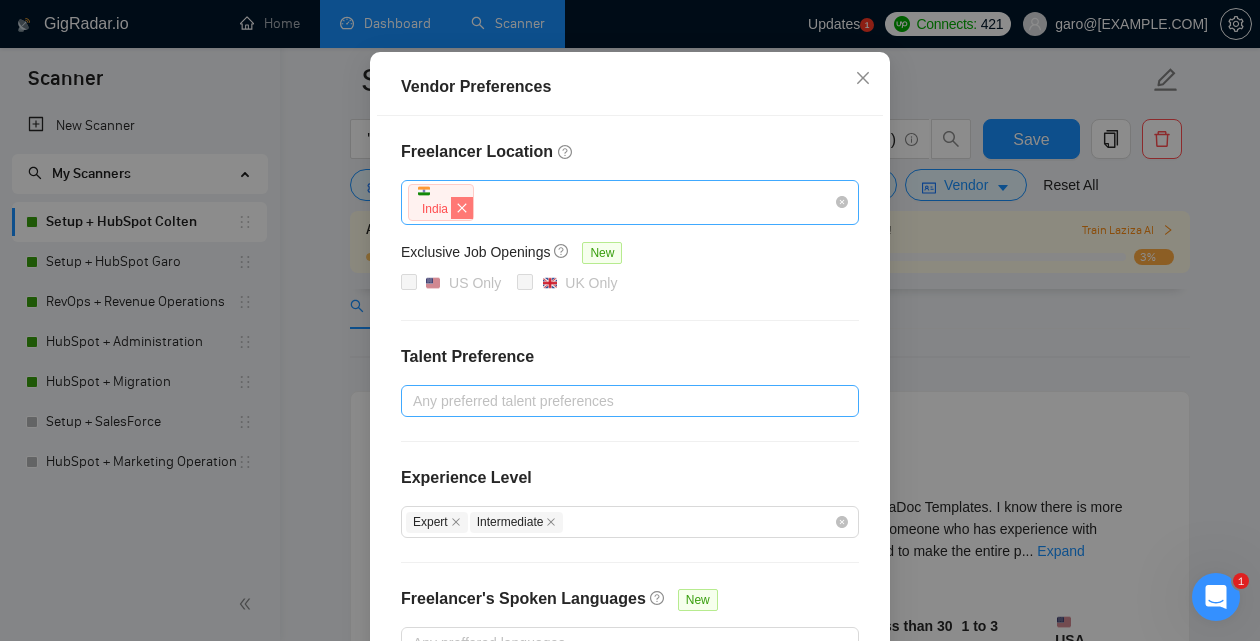 click 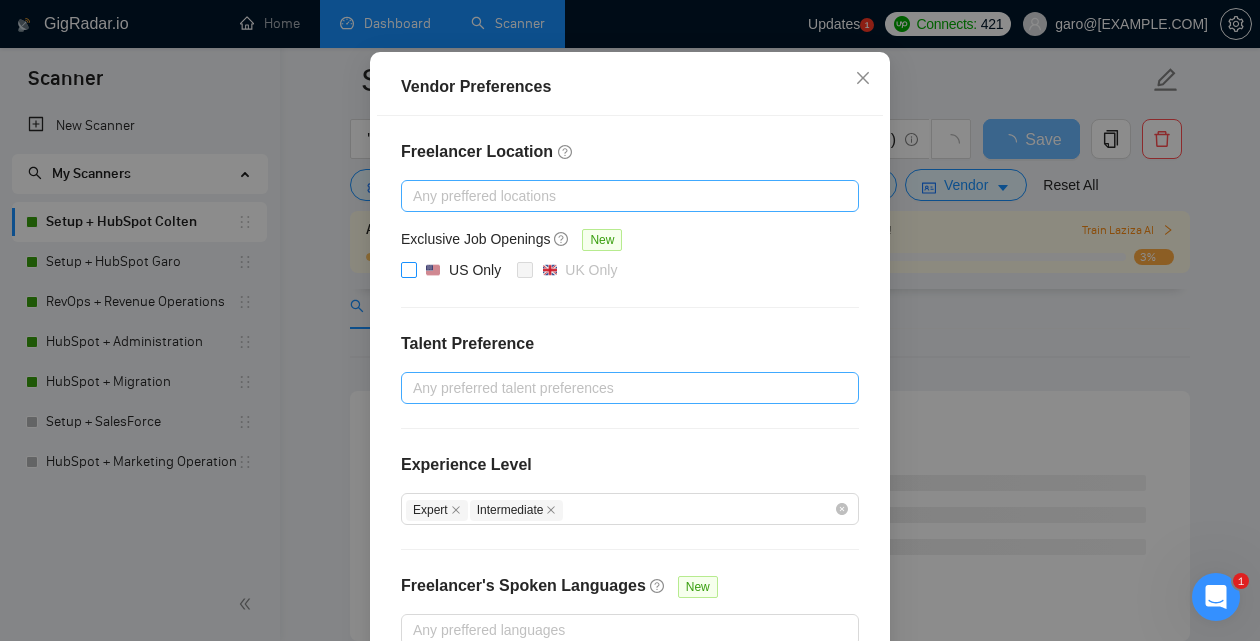 click on "US Only" at bounding box center (408, 269) 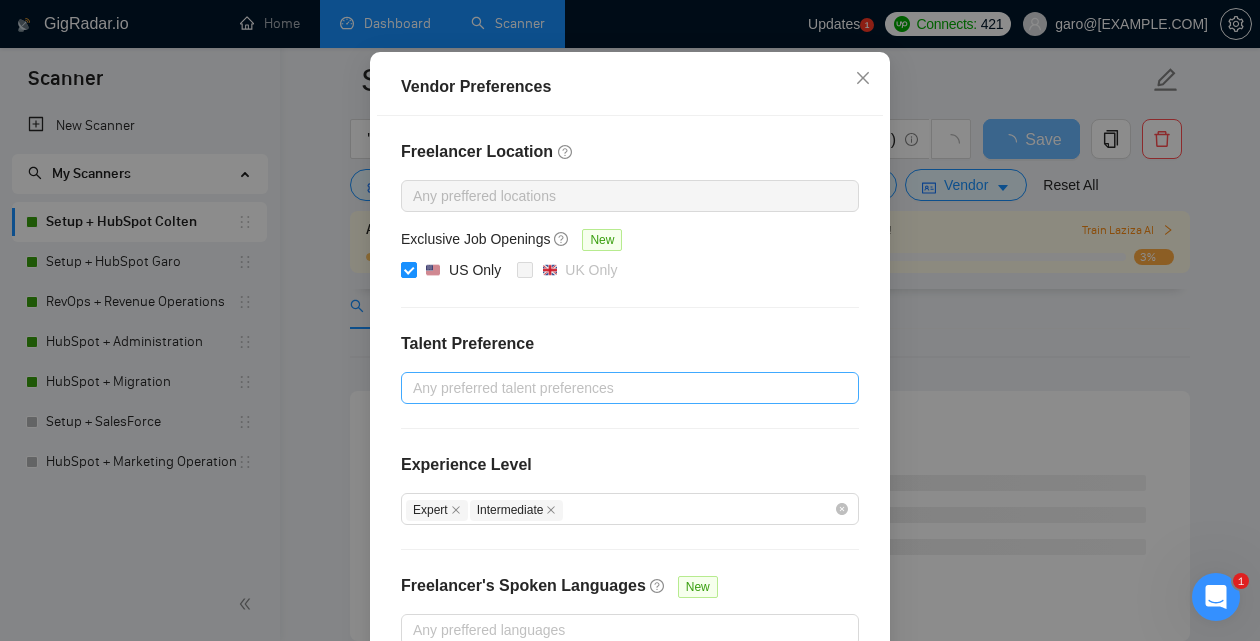scroll, scrollTop: 148, scrollLeft: 0, axis: vertical 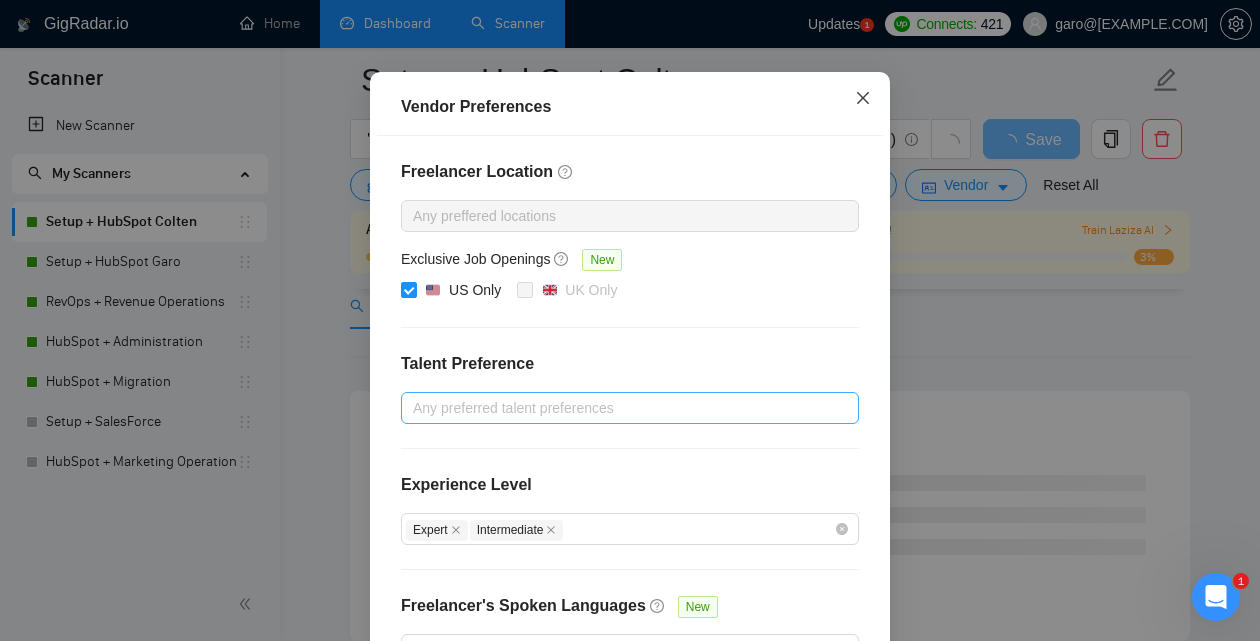 click 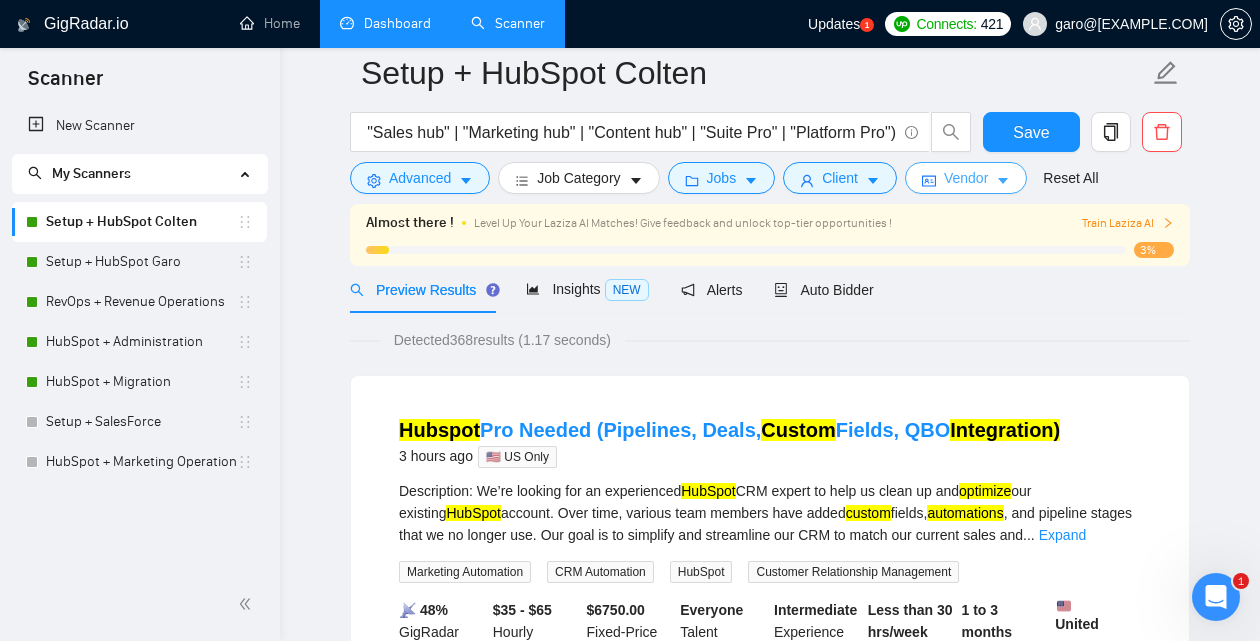 scroll, scrollTop: 1, scrollLeft: 0, axis: vertical 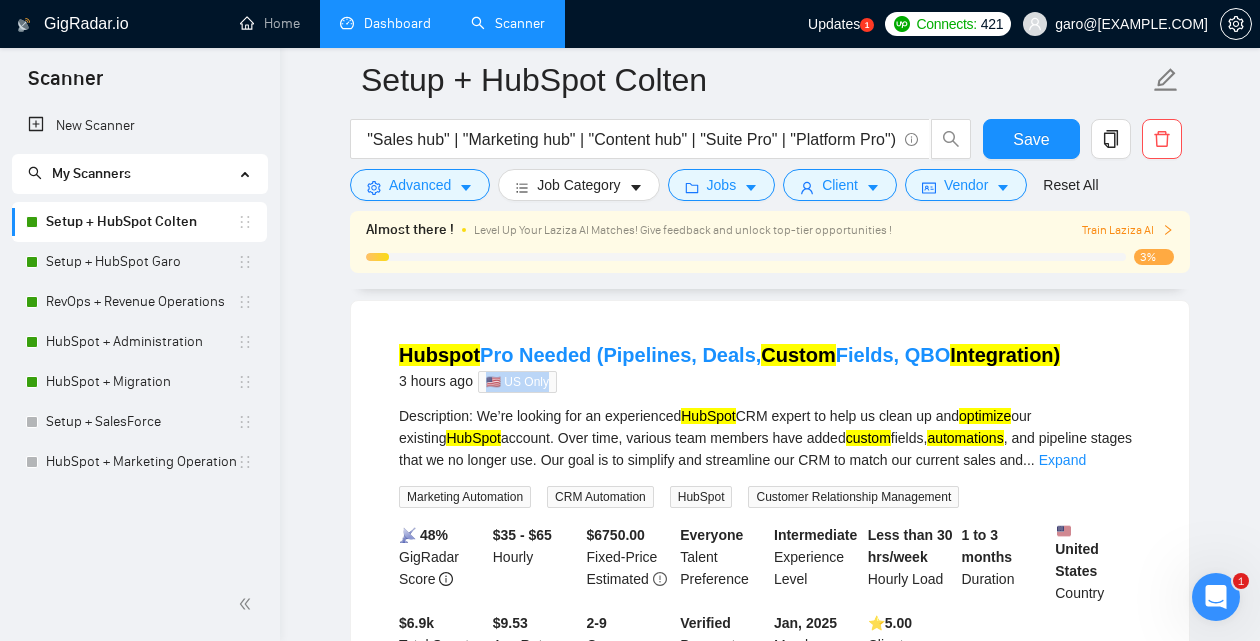 drag, startPoint x: 569, startPoint y: 375, endPoint x: 493, endPoint y: 378, distance: 76.05919 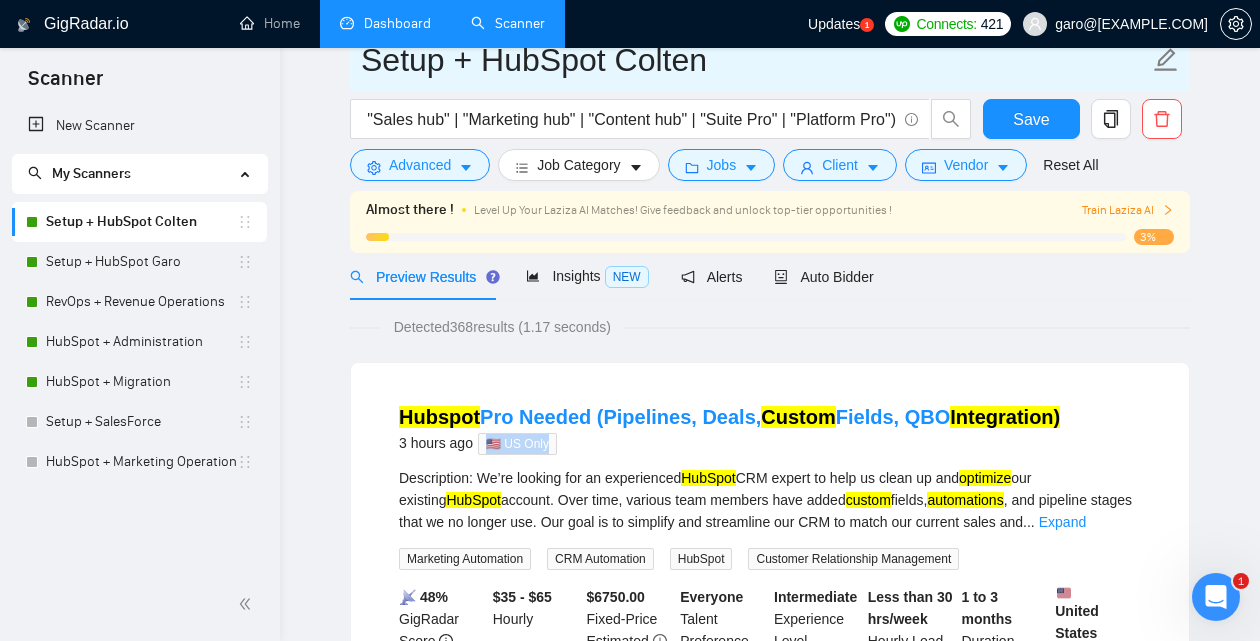 scroll, scrollTop: 0, scrollLeft: 0, axis: both 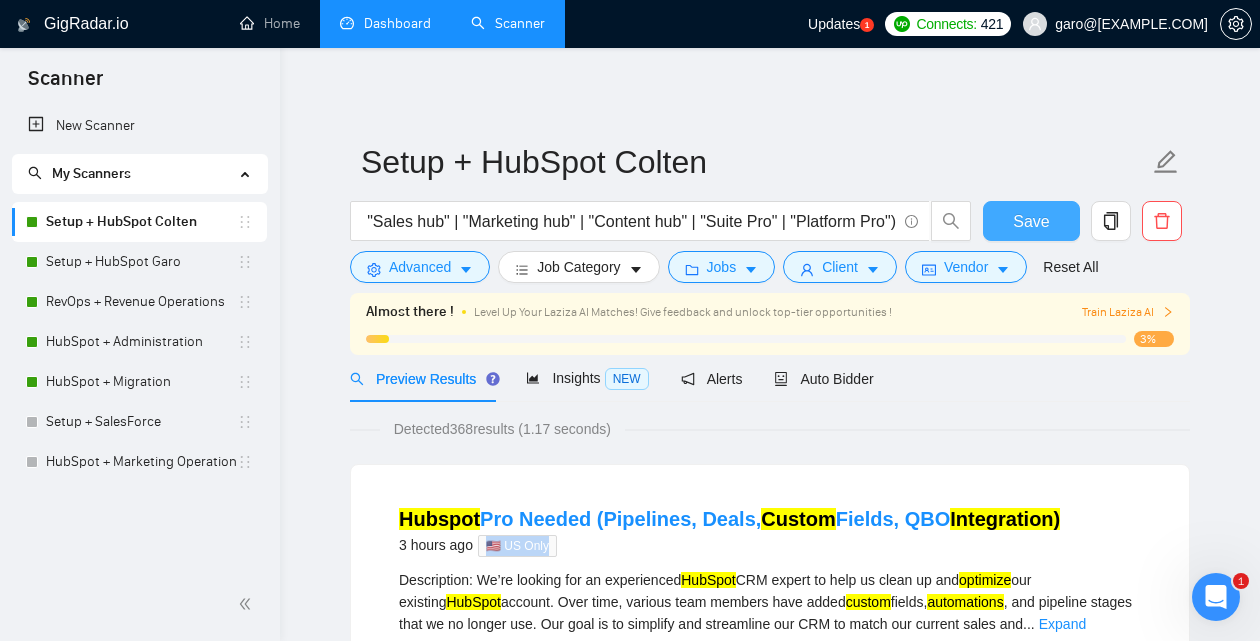 click on "Save" at bounding box center (1031, 221) 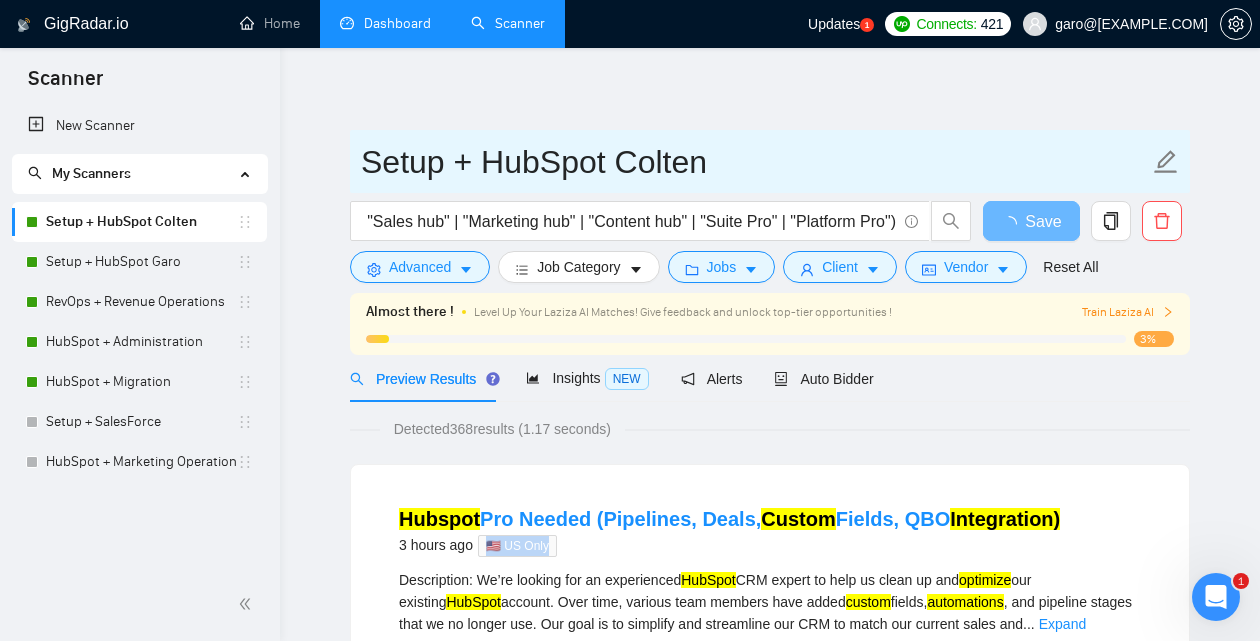 click on "Setup + HubSpot Colten" at bounding box center [755, 162] 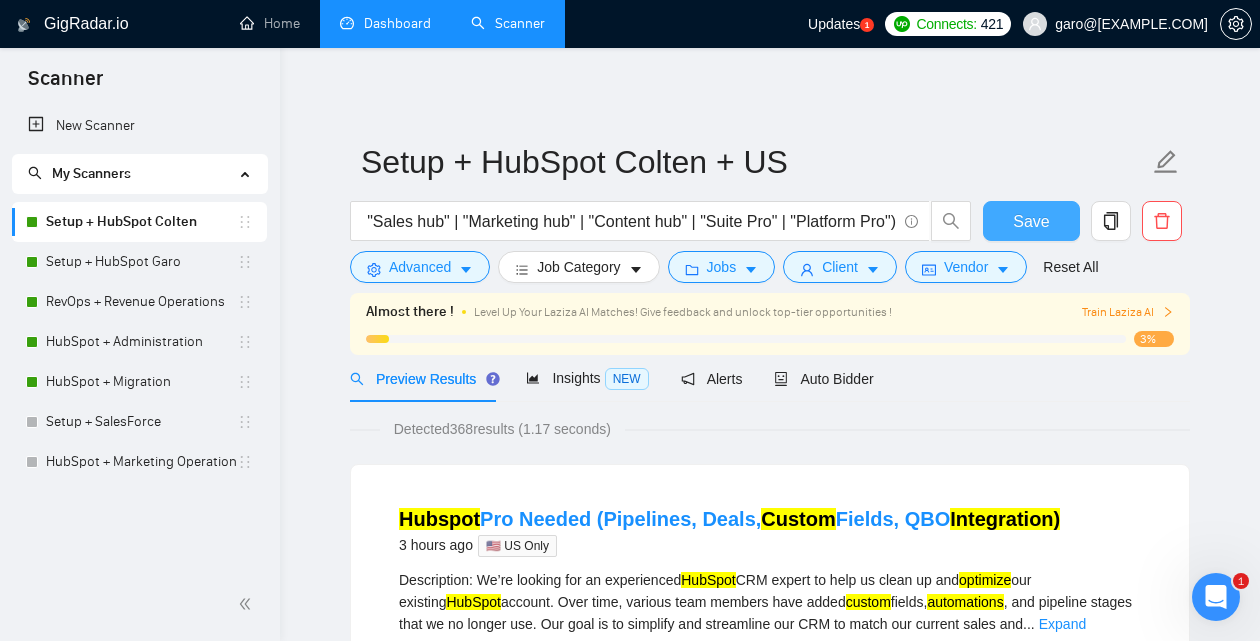 click on "Save" at bounding box center [1031, 221] 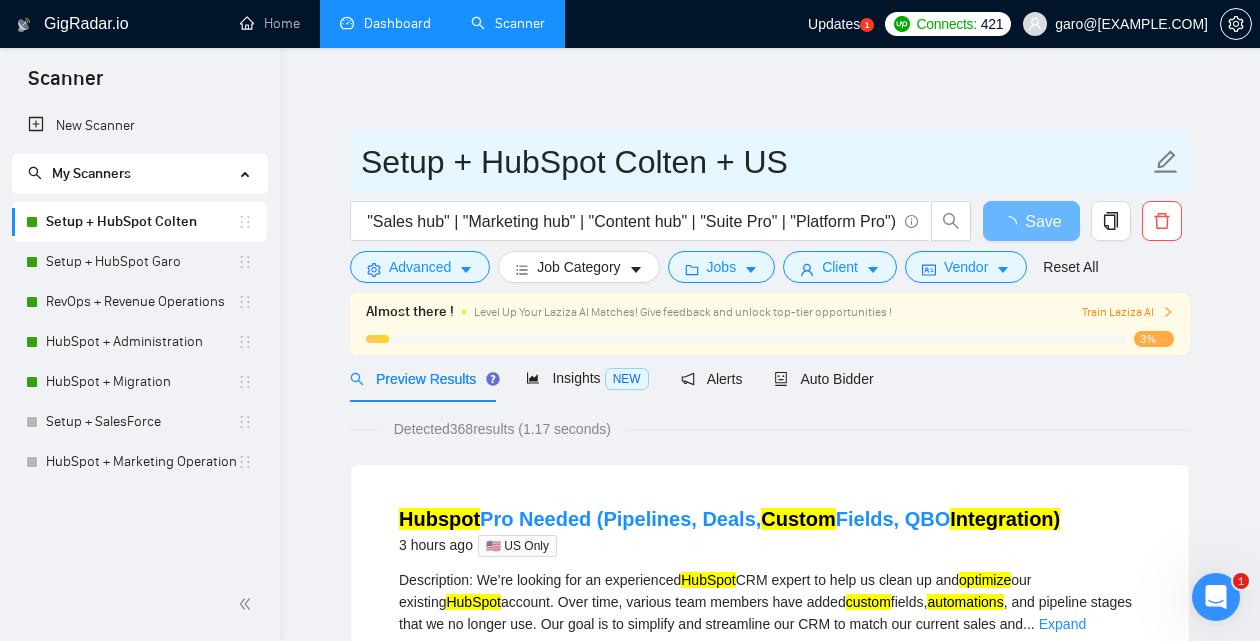 click on "Setup + HubSpot Colten + US" at bounding box center [755, 162] 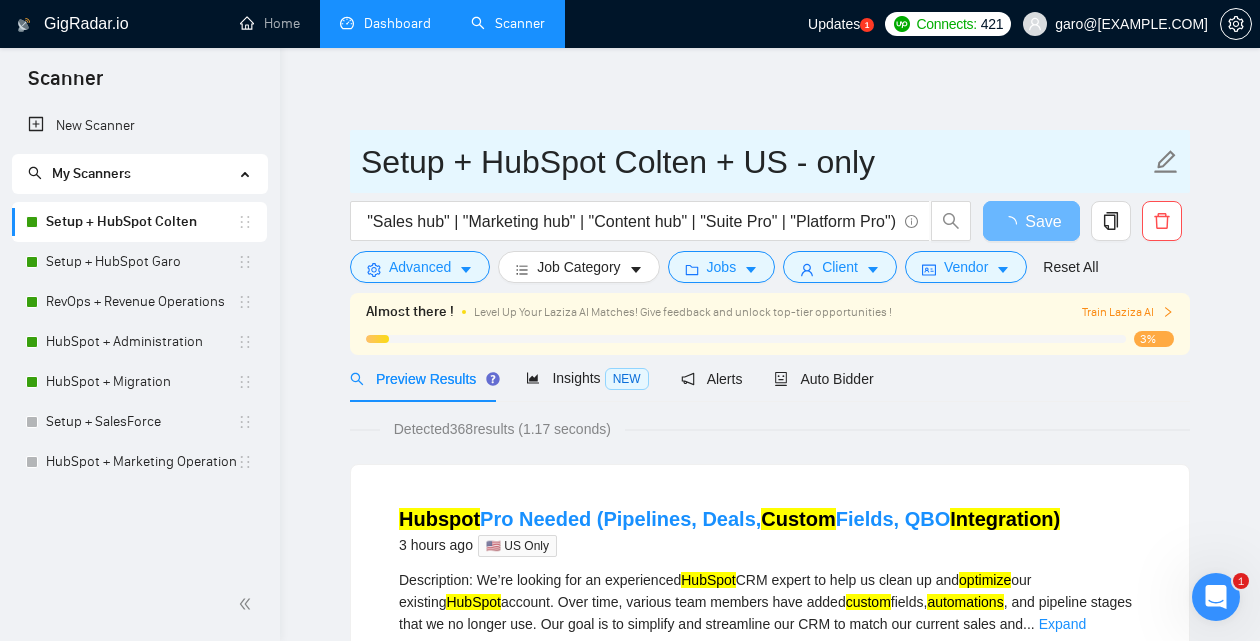 type on "Setup + HubSpot Colten + US - only" 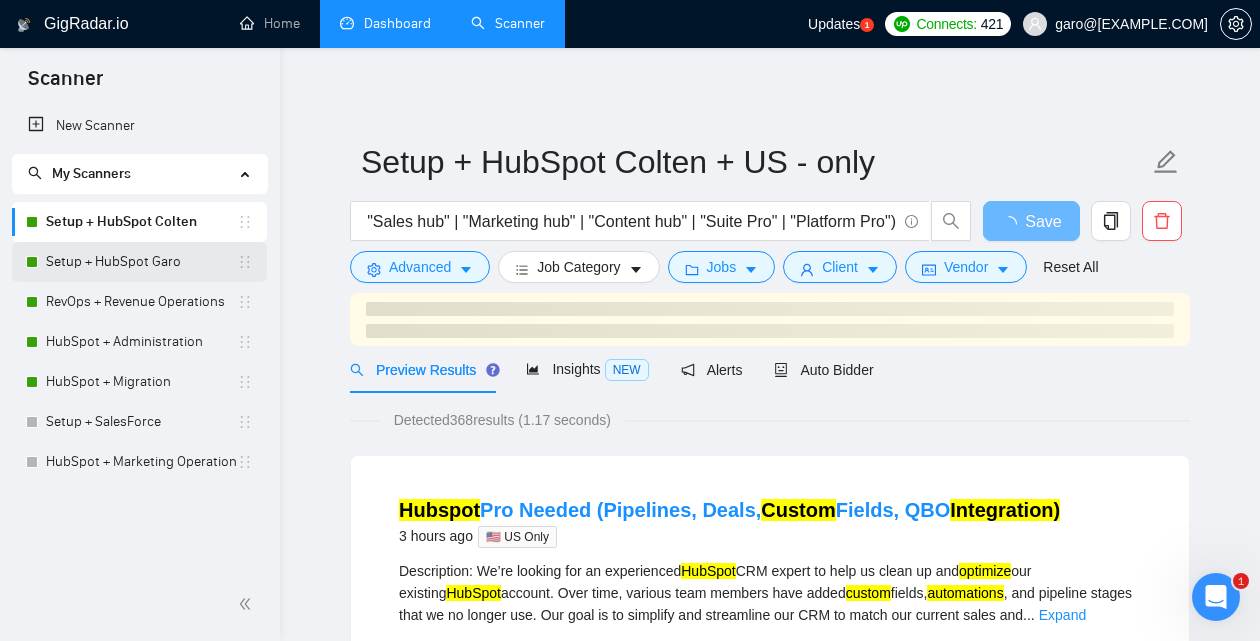 scroll, scrollTop: 0, scrollLeft: 2038, axis: horizontal 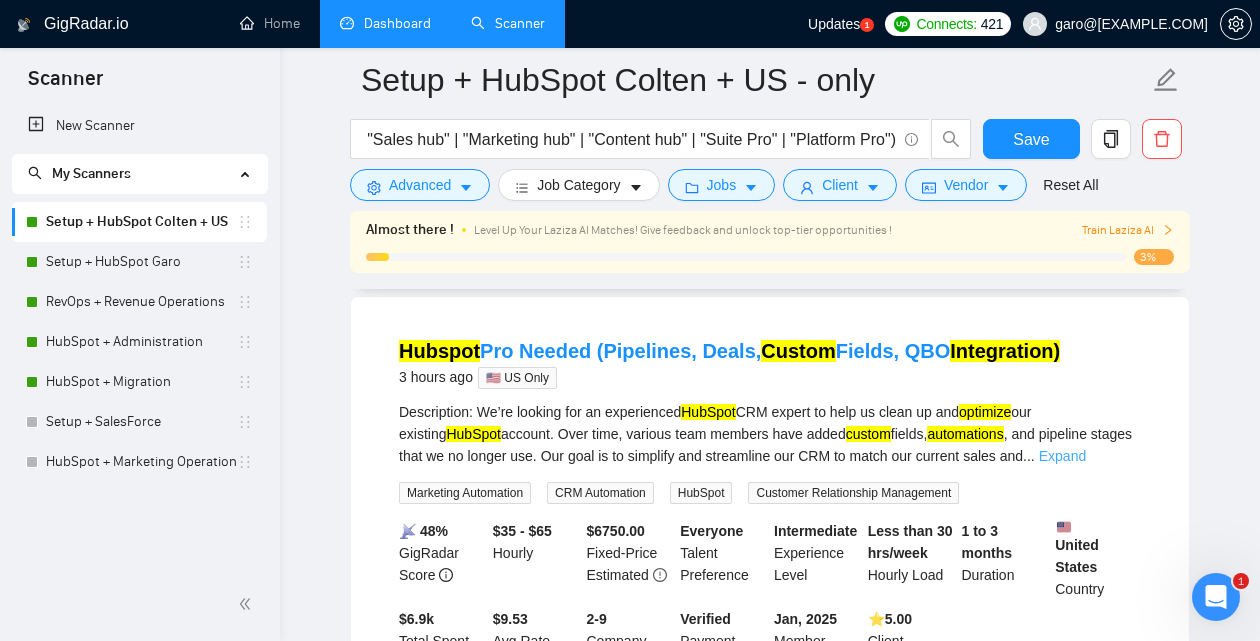 click on "Expand" at bounding box center [1062, 456] 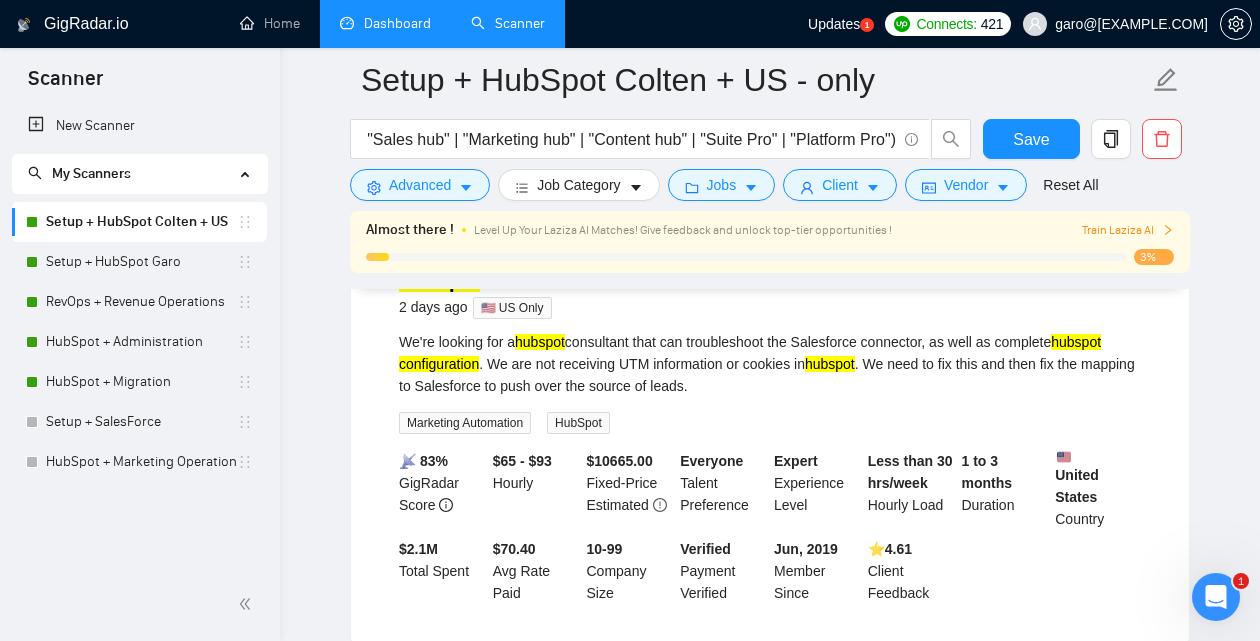 scroll, scrollTop: 960, scrollLeft: 0, axis: vertical 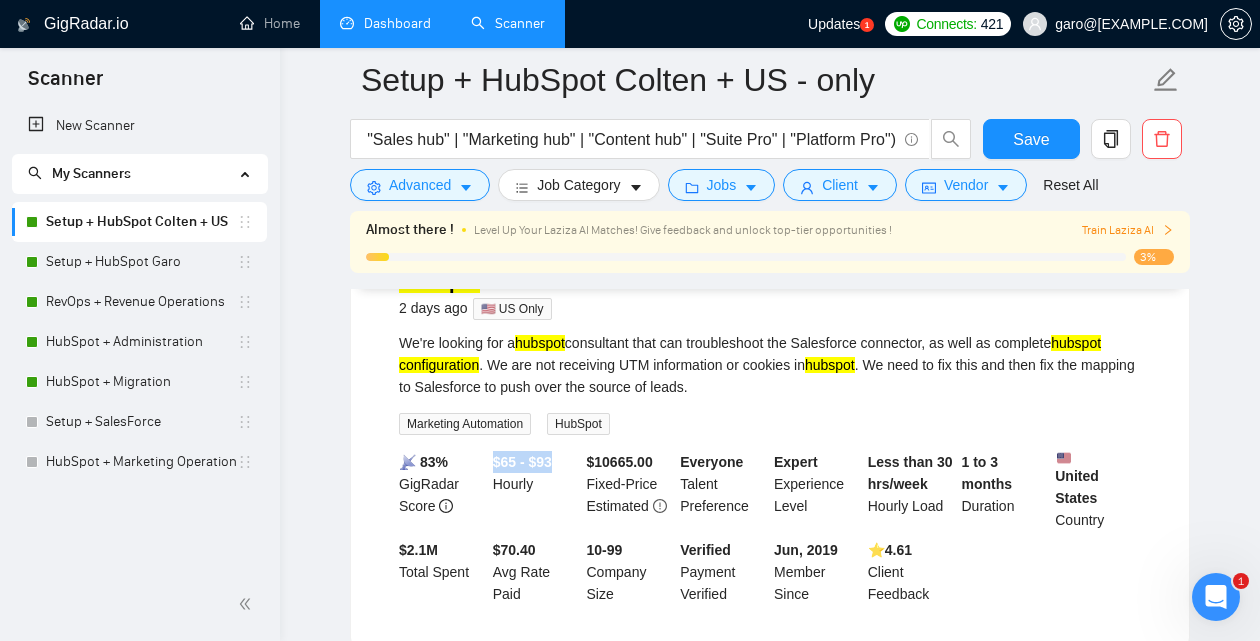 drag, startPoint x: 569, startPoint y: 483, endPoint x: 493, endPoint y: 480, distance: 76.05919 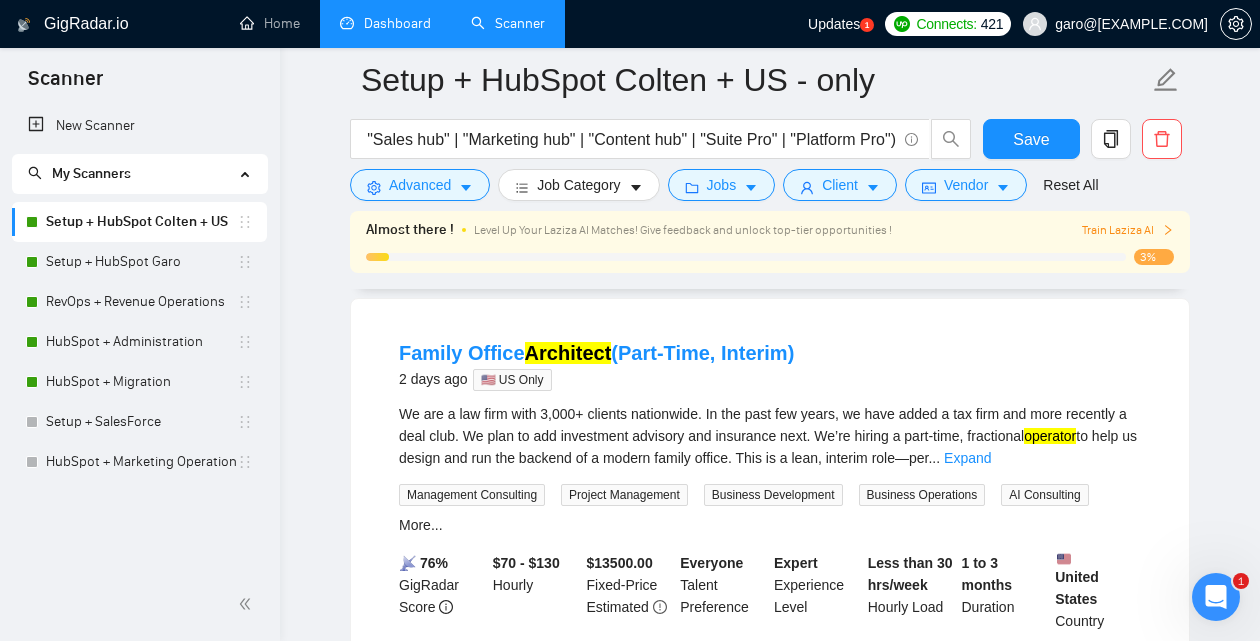 scroll, scrollTop: 1330, scrollLeft: 0, axis: vertical 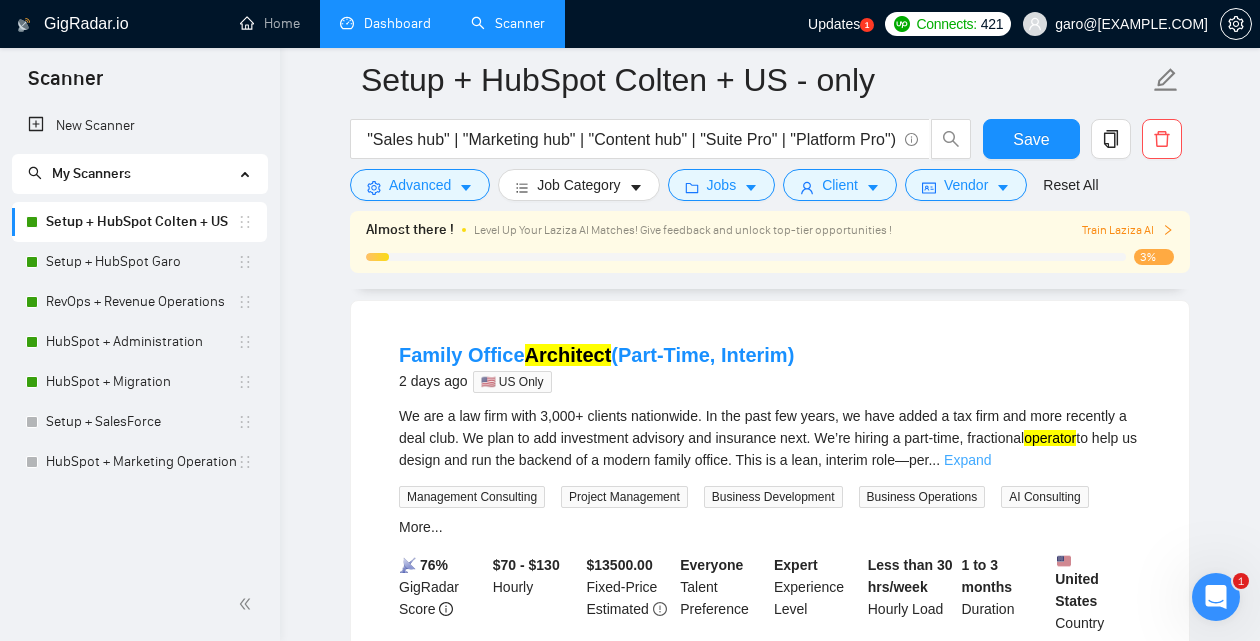 click on "Expand" at bounding box center [967, 460] 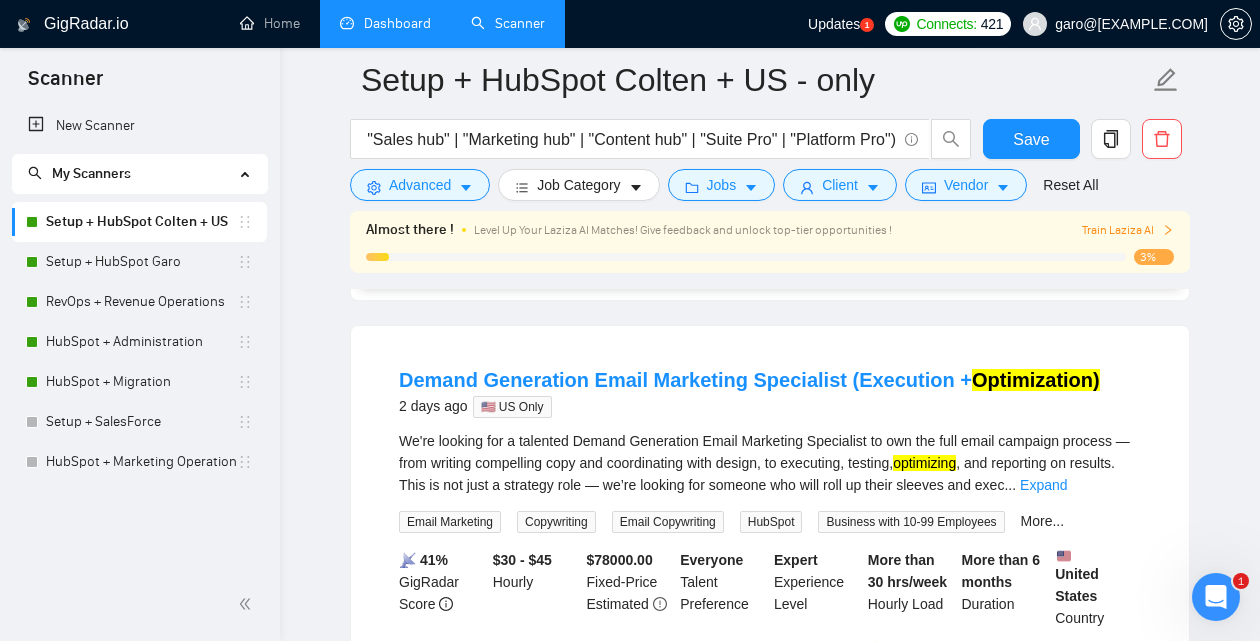 scroll, scrollTop: 2097, scrollLeft: 0, axis: vertical 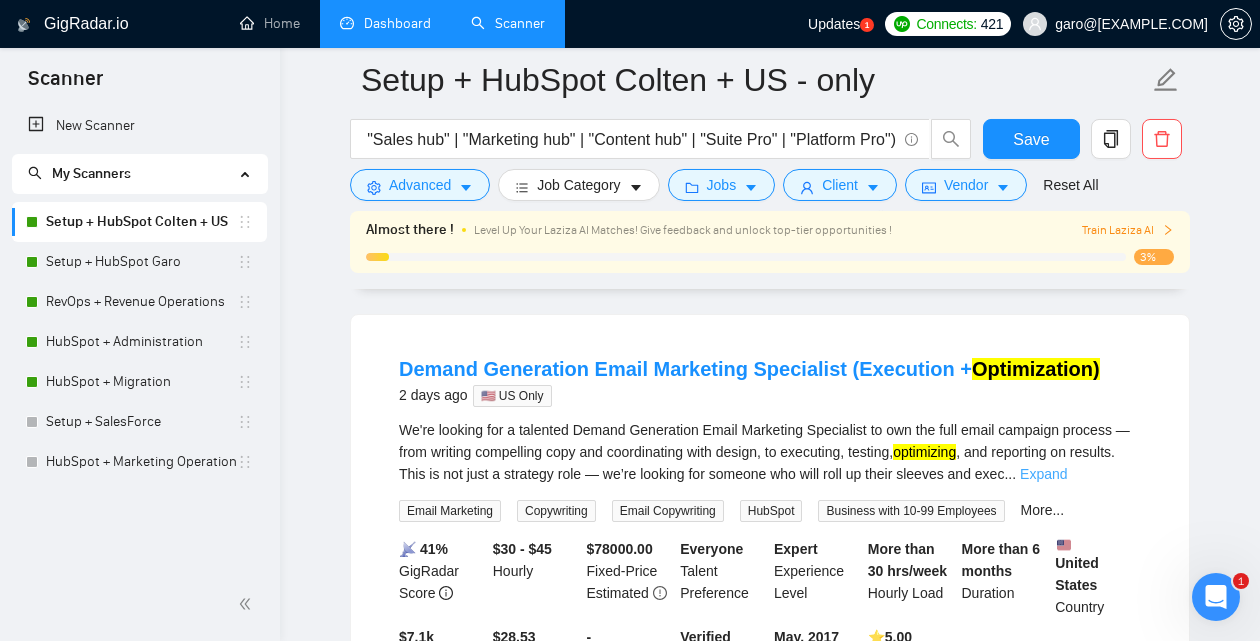 click on "Expand" at bounding box center [1043, 474] 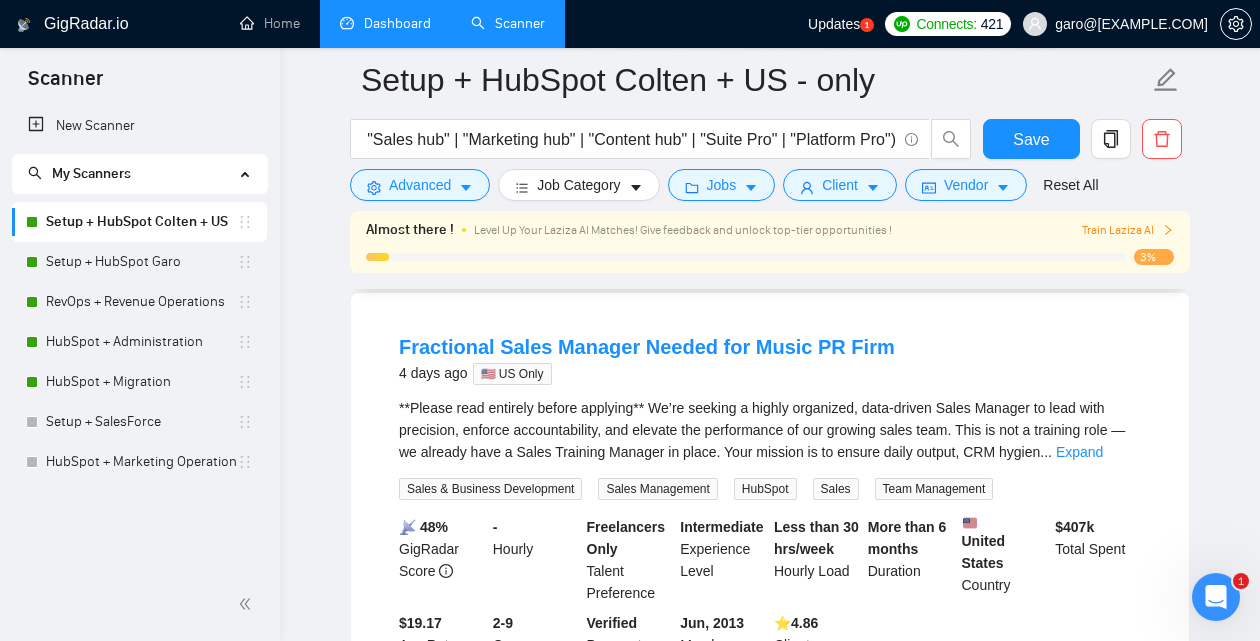 scroll, scrollTop: 2961, scrollLeft: 0, axis: vertical 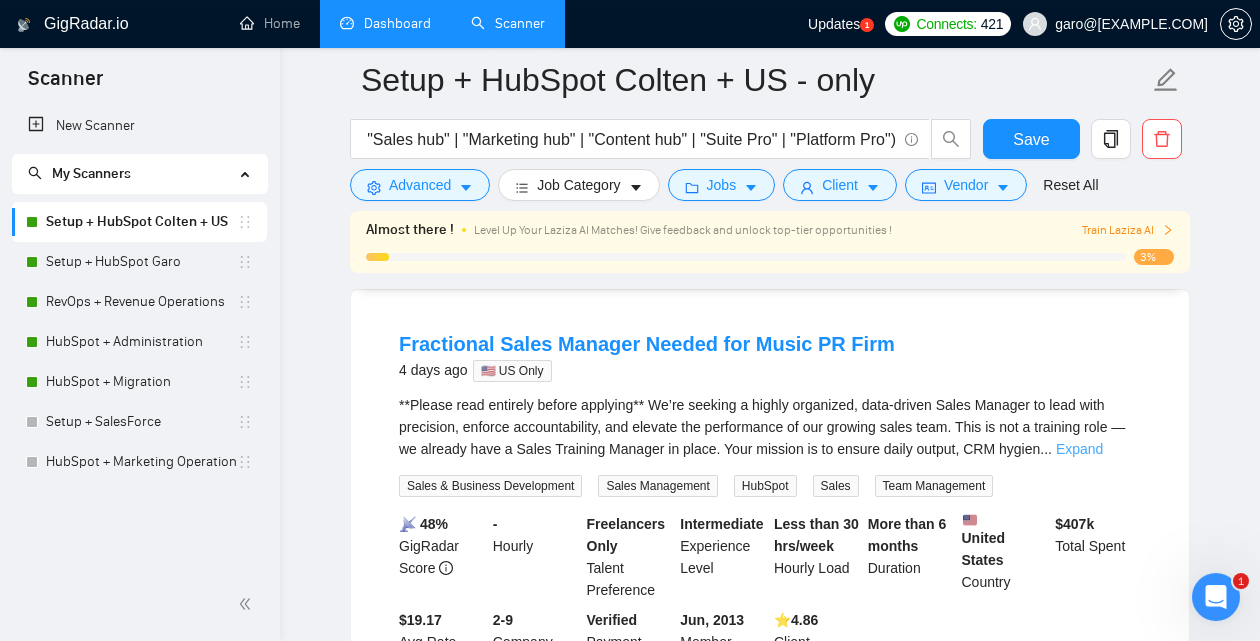 click on "Expand" at bounding box center [1079, 449] 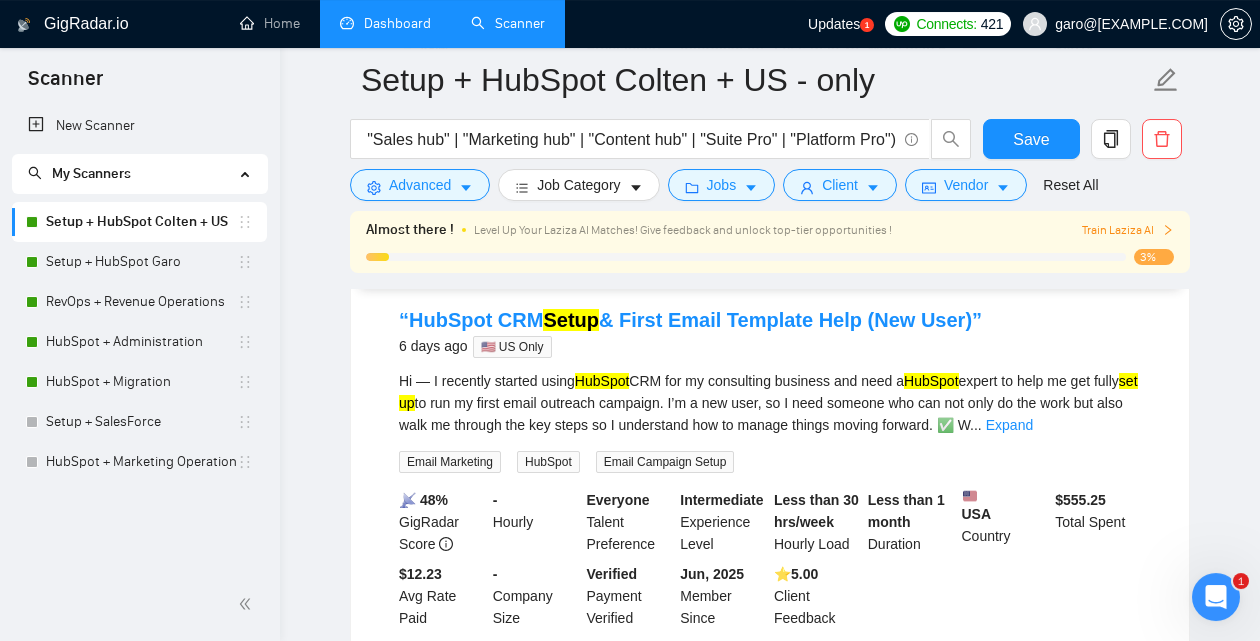 scroll, scrollTop: 3922, scrollLeft: 0, axis: vertical 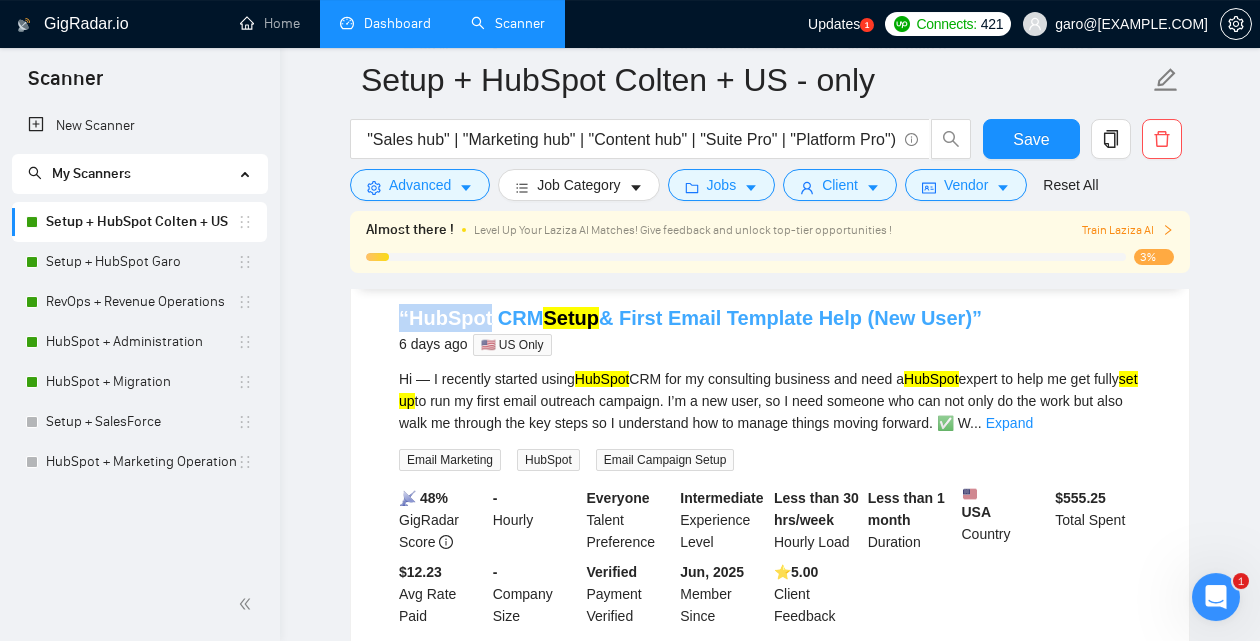 drag, startPoint x: 390, startPoint y: 407, endPoint x: 492, endPoint y: 394, distance: 102.825096 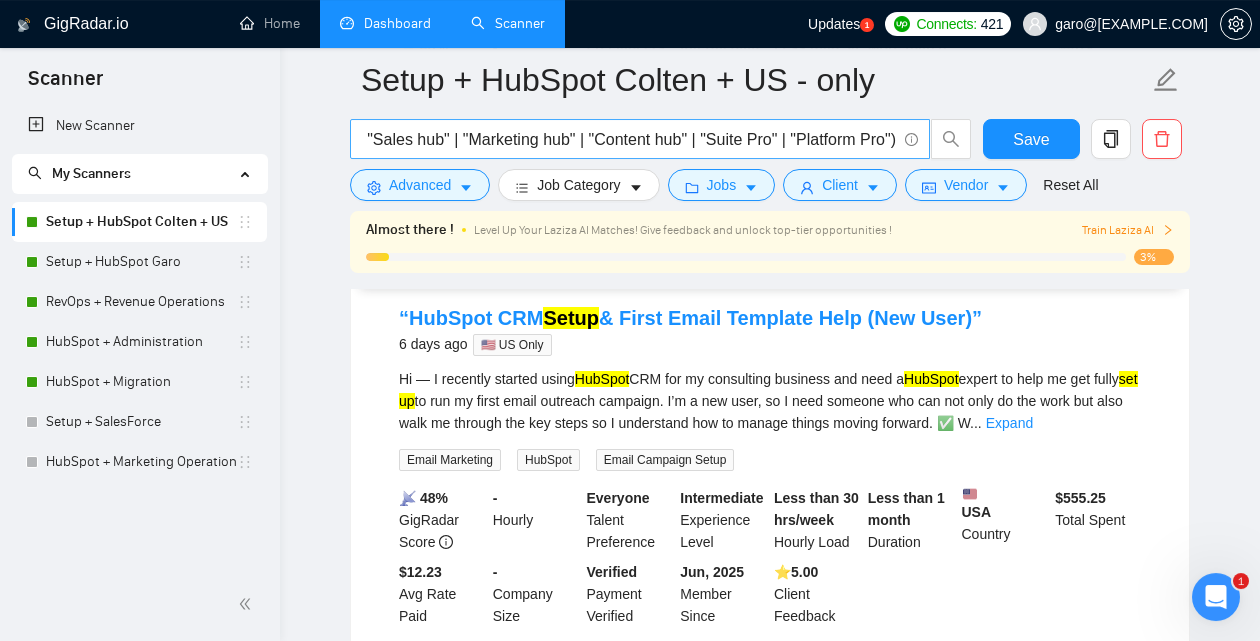click on "(onboarding | "on boarding" | (implement*) | (setup*) | "set up" | (config*) | (architec*) | (integ*) | (optim*) | (custom*) | (Implem*) | (operat*) | (autom*) | (launch*) | (scale*)) ((HubSpot*) | "Hub spot" | "HubSpot" | "/HubSpot" | "(HubSpot" | ",HubSpot" | "(HubSpot)" | "Service hub" | "Sales hub" | "Marketing hub" | "Content hub" | "Suite Pro" | "Platform Pro")" at bounding box center [629, 139] 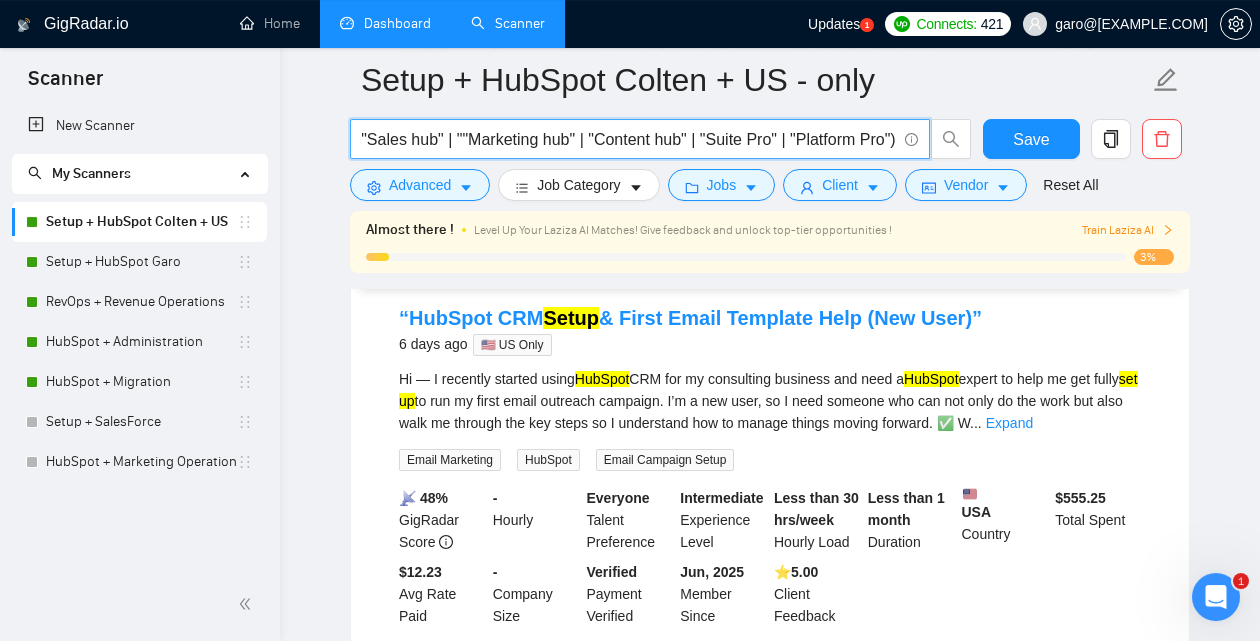 paste on "“HubSpot" 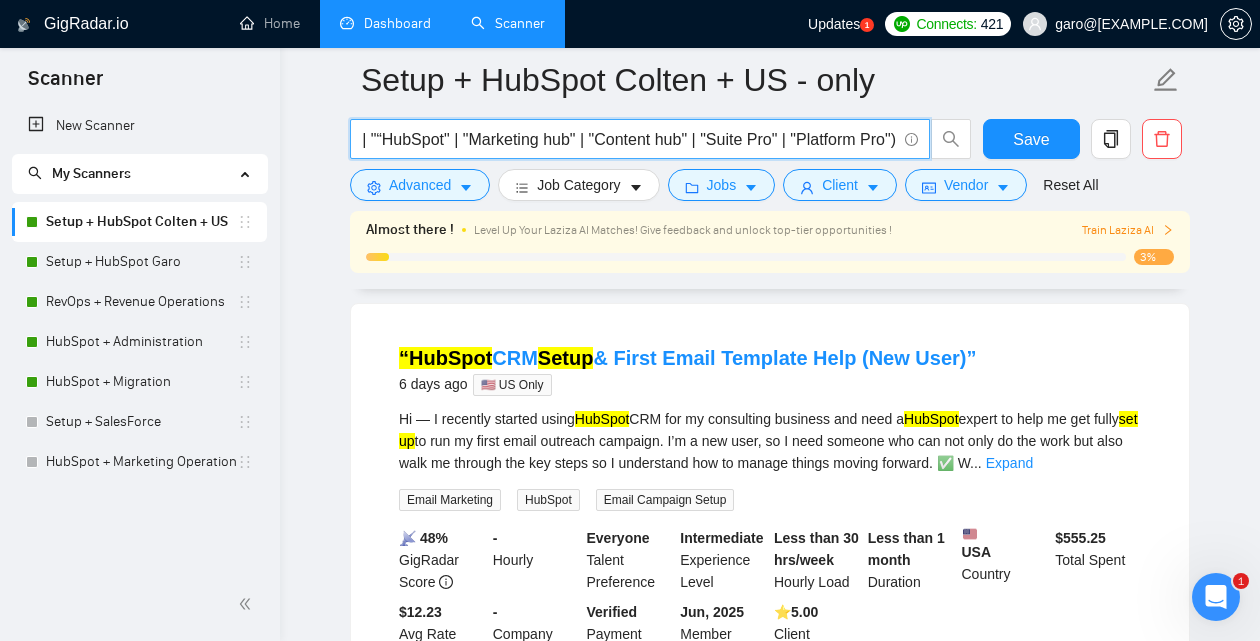 scroll, scrollTop: 2428, scrollLeft: 0, axis: vertical 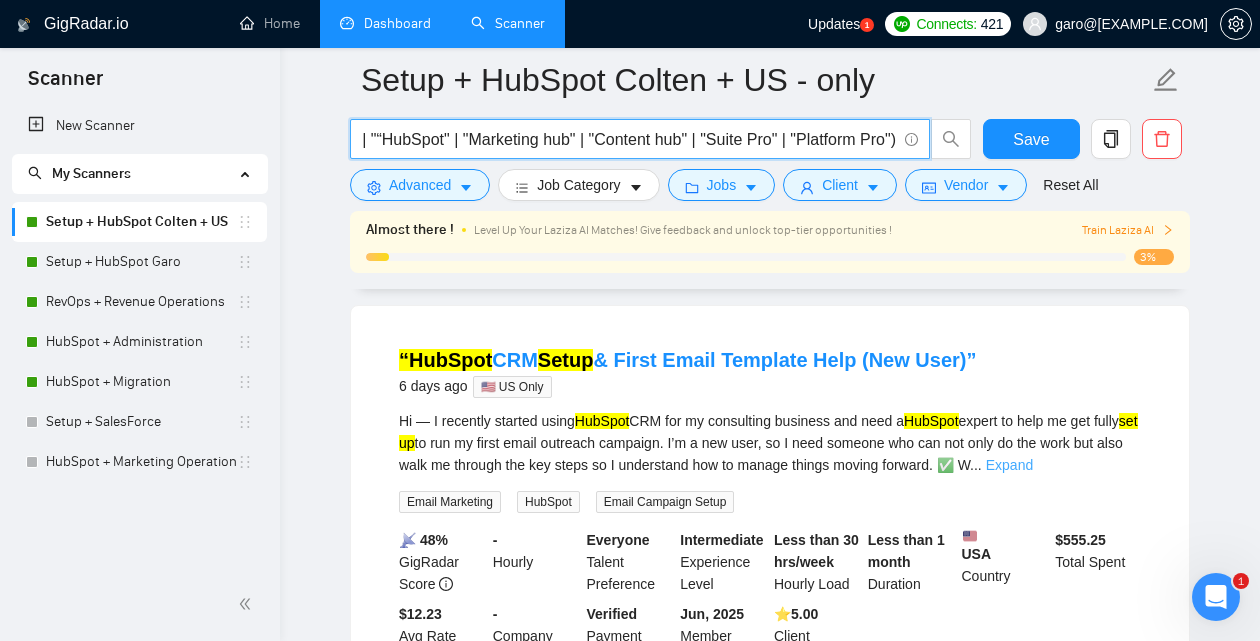 type on "(onboarding | "on boarding" | (implement*) | (setup*) | "set up" | (config*) | (architec*) | (integ*) | (optim*) | (custom*) | (Implem*) | (operat*) | (autom*) | (launch*) | (scale*)) ((HubSpot*) | "Hub spot" | "HubSpot" | "/HubSpot" | "(HubSpot" | ",HubSpot" | "(HubSpot)" | "Service hub" | "Sales hub" | "“HubSpot" | "Marketing hub" | "Content hub" | "Suite Pro" | "Platform Pro")" 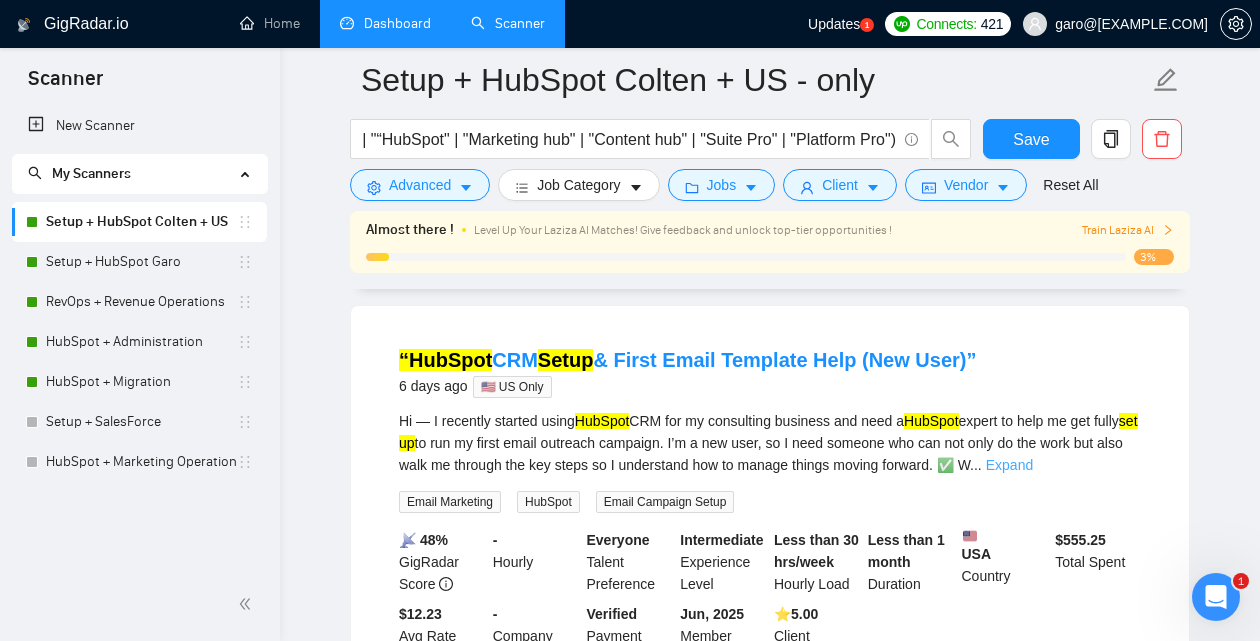 click on "Expand" at bounding box center (1009, 465) 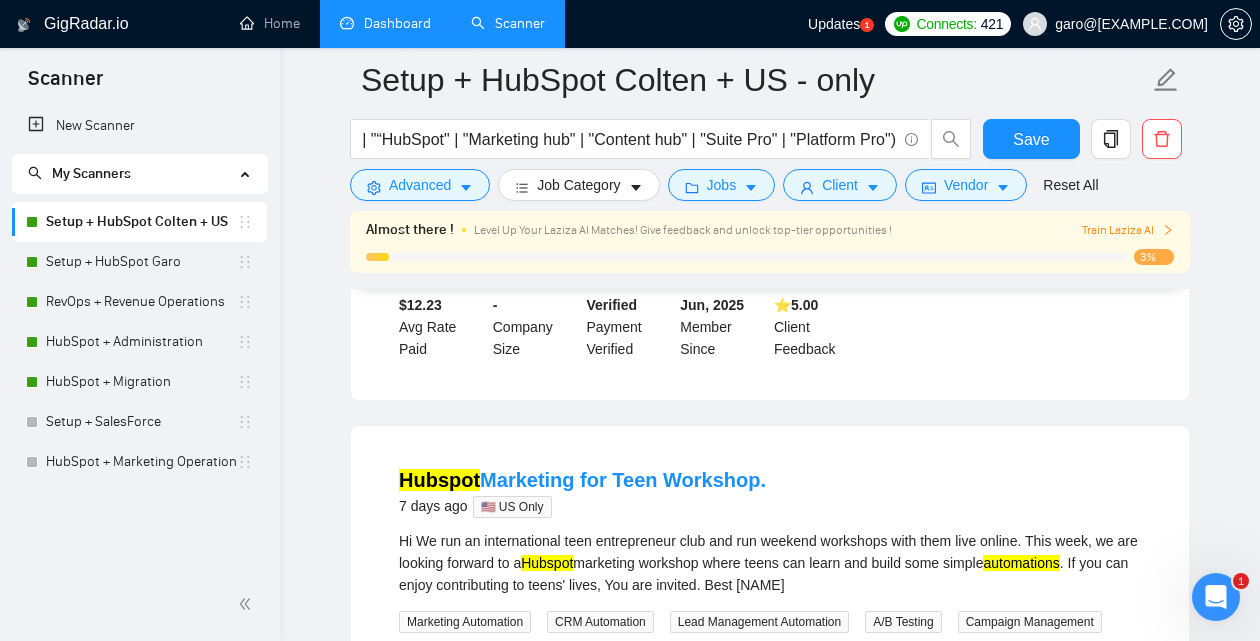 scroll, scrollTop: 2922, scrollLeft: 0, axis: vertical 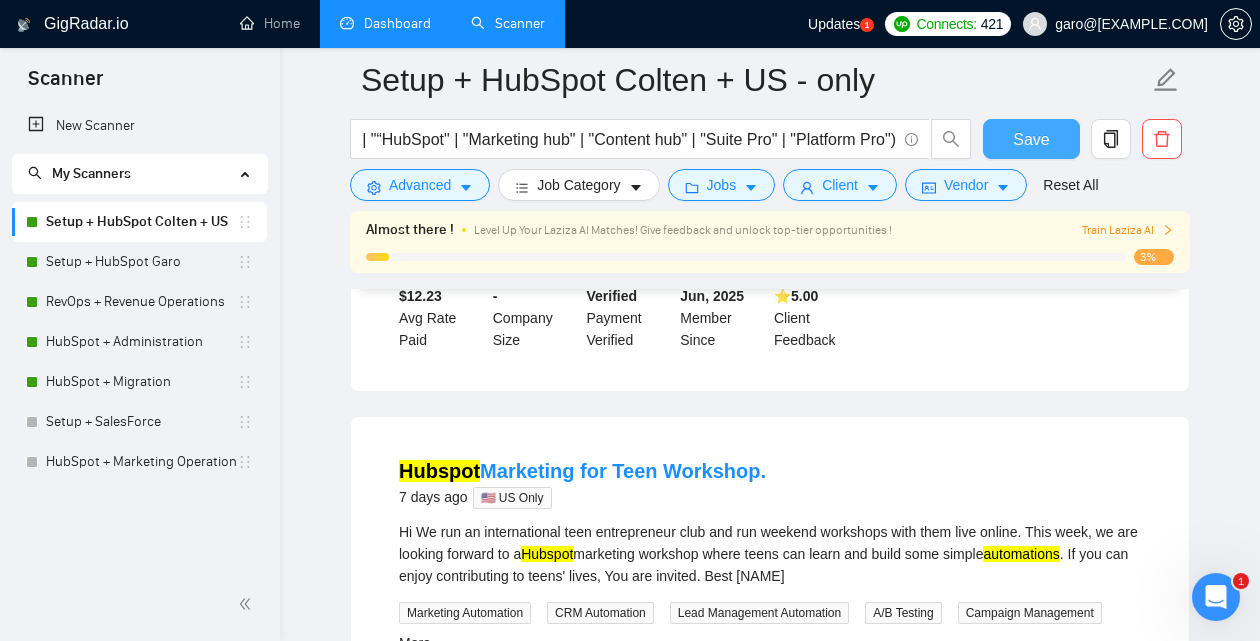 click on "Save" at bounding box center (1031, 139) 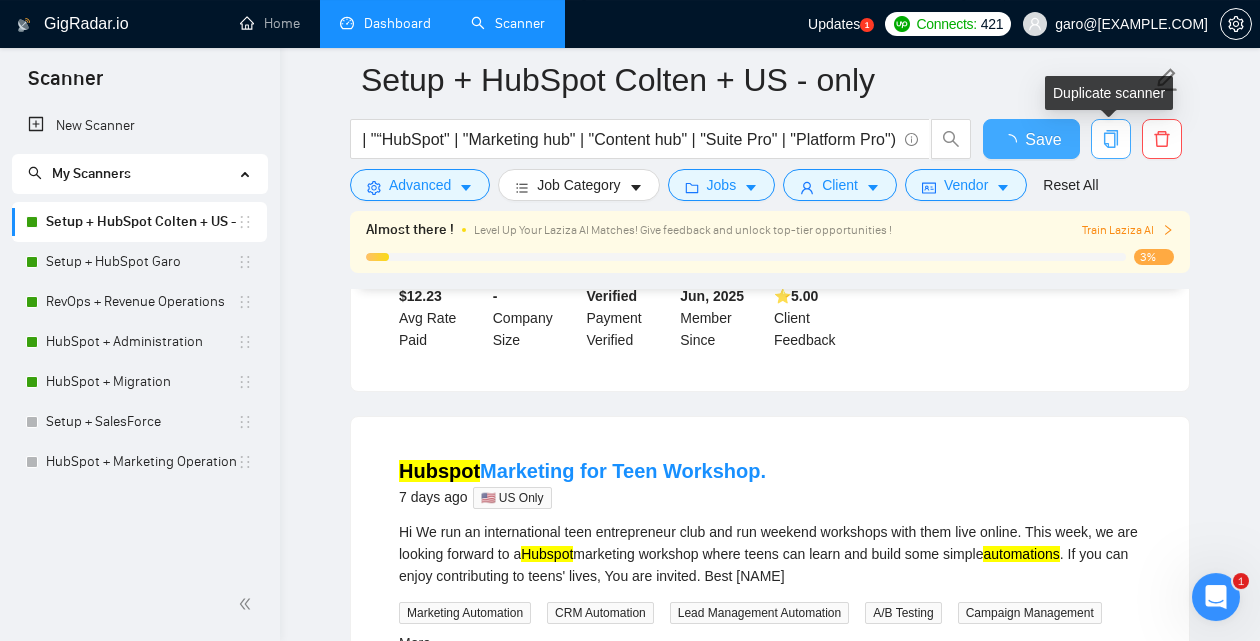 scroll, scrollTop: 0, scrollLeft: 2038, axis: horizontal 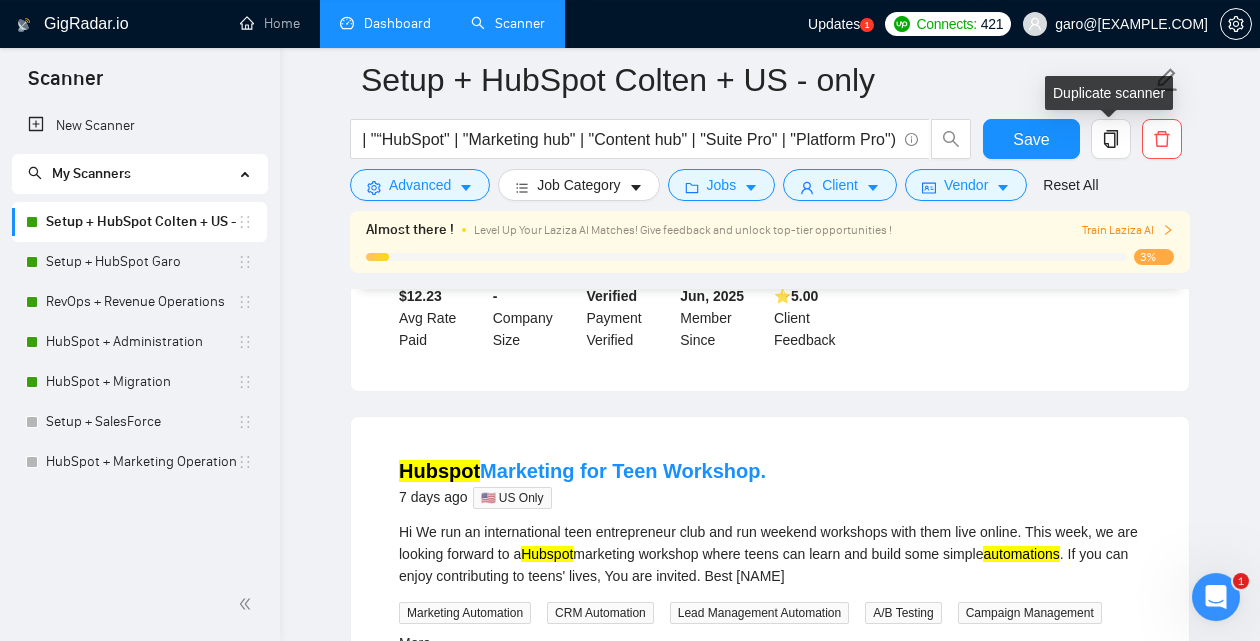 click on "Hubspot Pro Needed (Pipelines, Deals, Custom Fields, QBO Integration) 4 hours ago 🇺🇸 [COUNTRY] Only Description:
We’re looking for an experienced HubSpot CRM expert to help us clean up and optimize our existing HubSpot account.
Over time, various team members have added custom fields, automations ... Expand HubSpot" at bounding box center (770, -307) 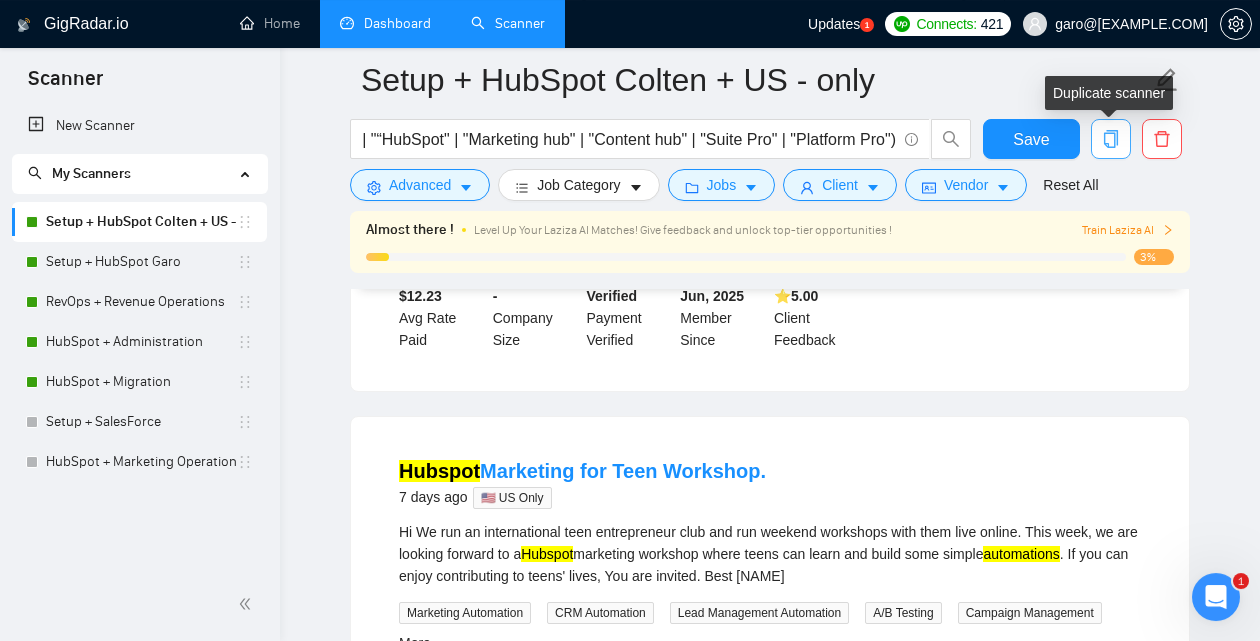 click 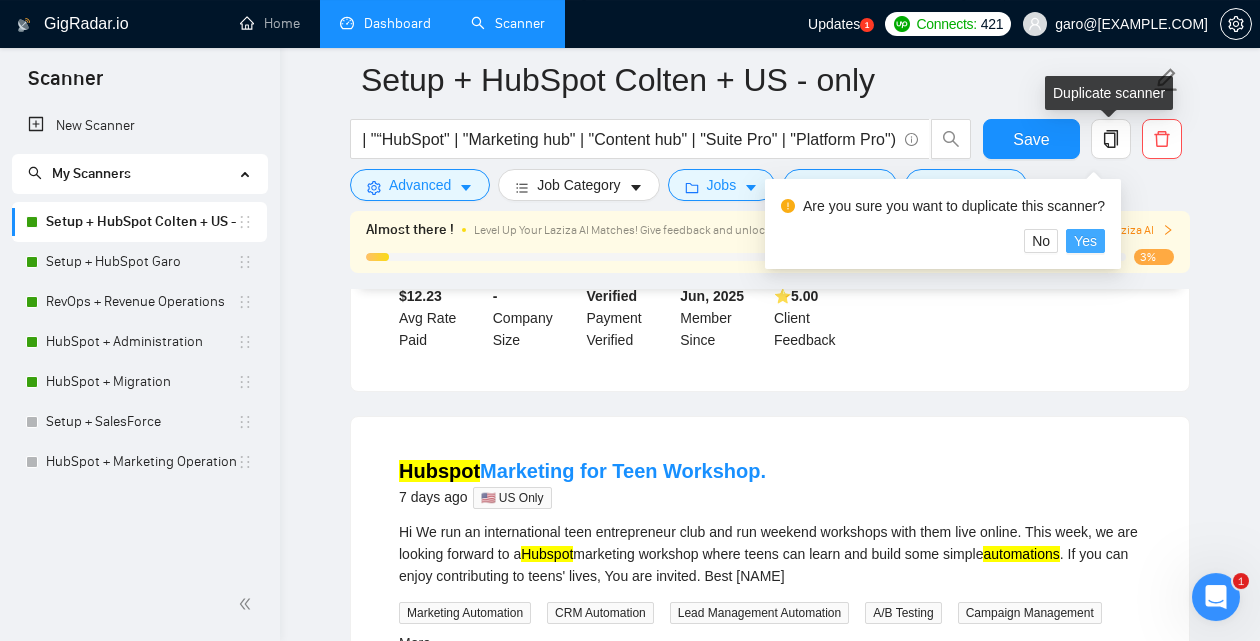 click on "Yes" at bounding box center [1085, 241] 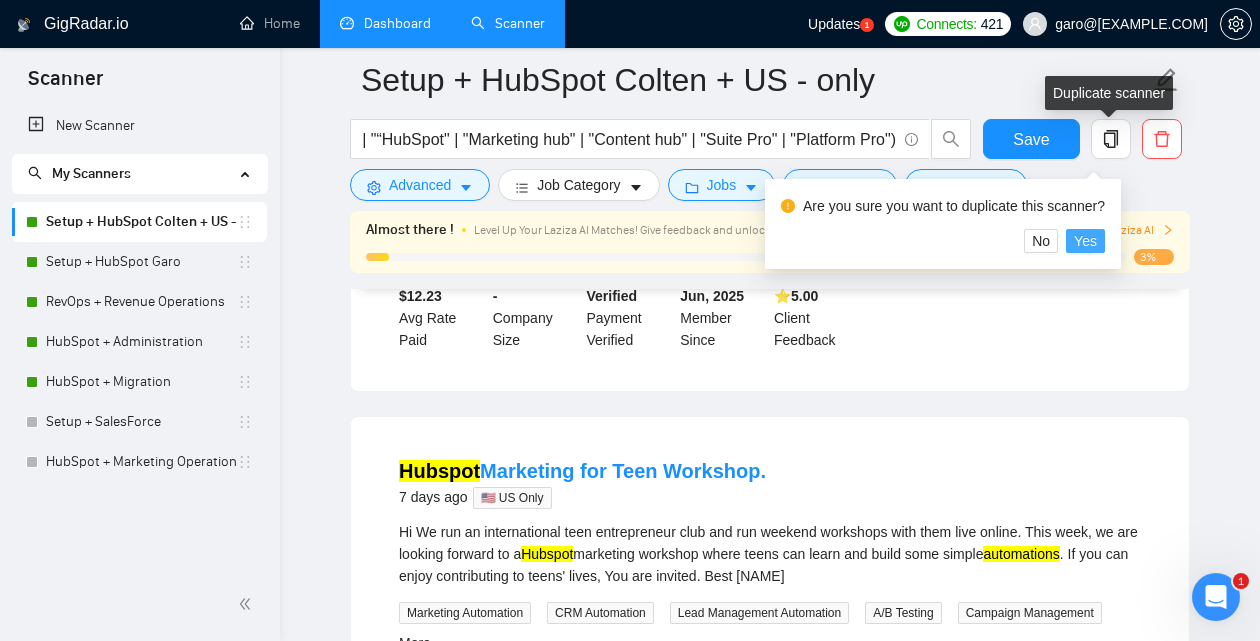 click on "Yes" at bounding box center [1085, 241] 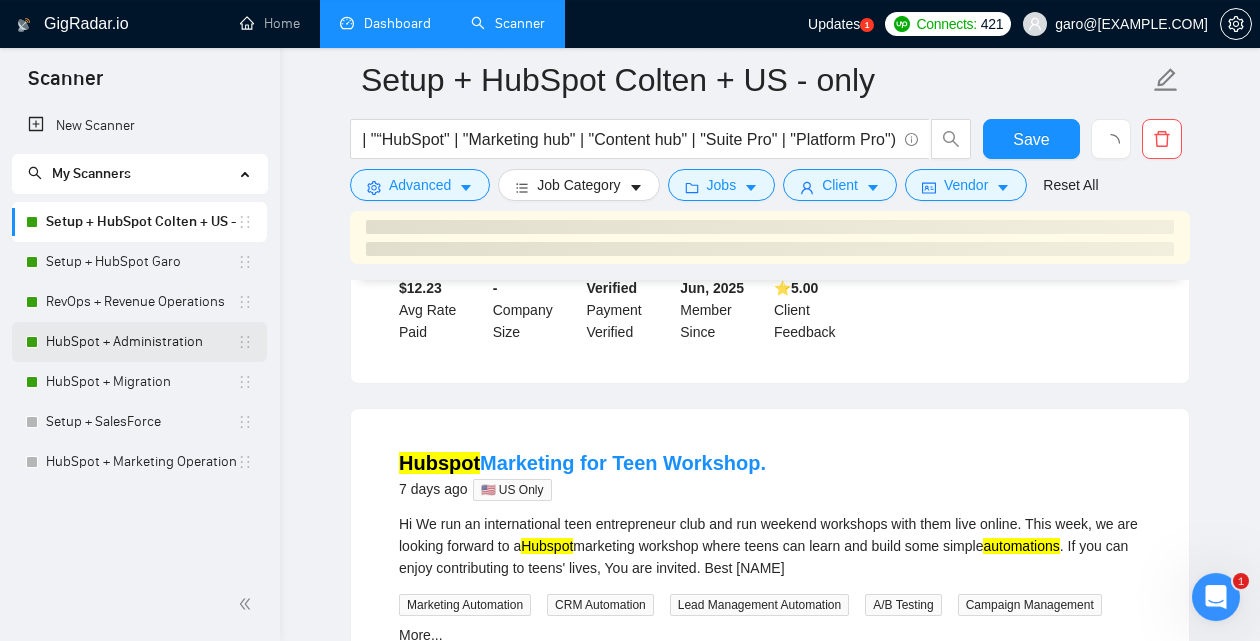 scroll, scrollTop: 0, scrollLeft: 2038, axis: horizontal 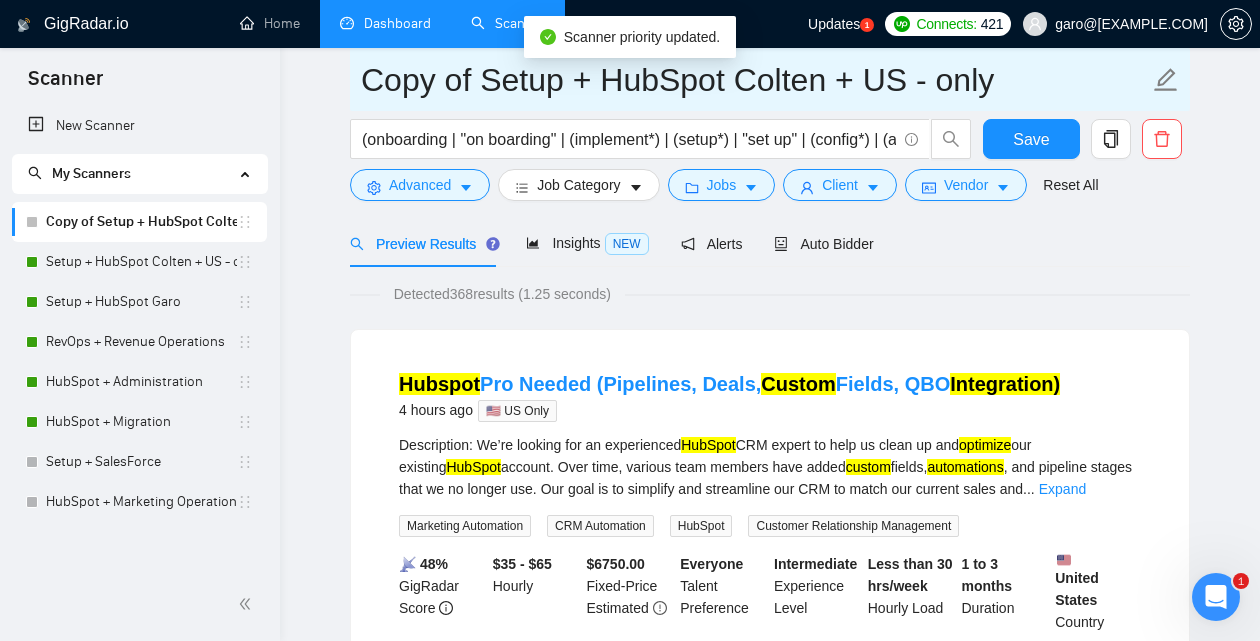 click on "Copy of Setup + HubSpot Colten + US - only" at bounding box center (755, 80) 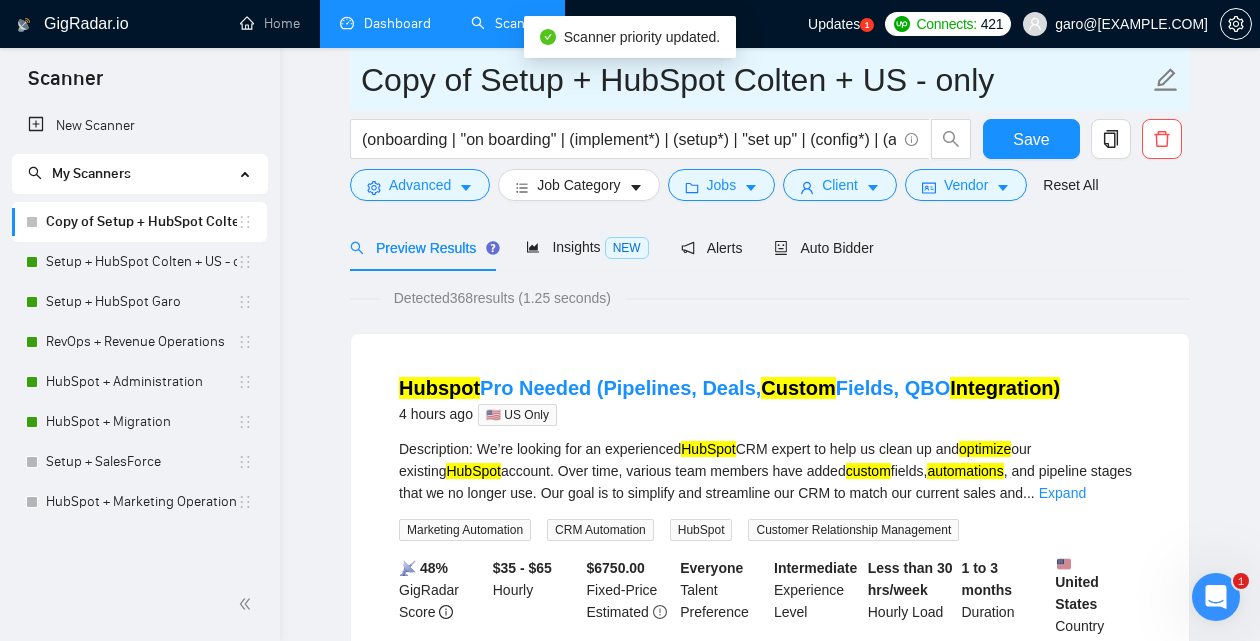 drag, startPoint x: 361, startPoint y: 73, endPoint x: 348, endPoint y: 71, distance: 13.152946 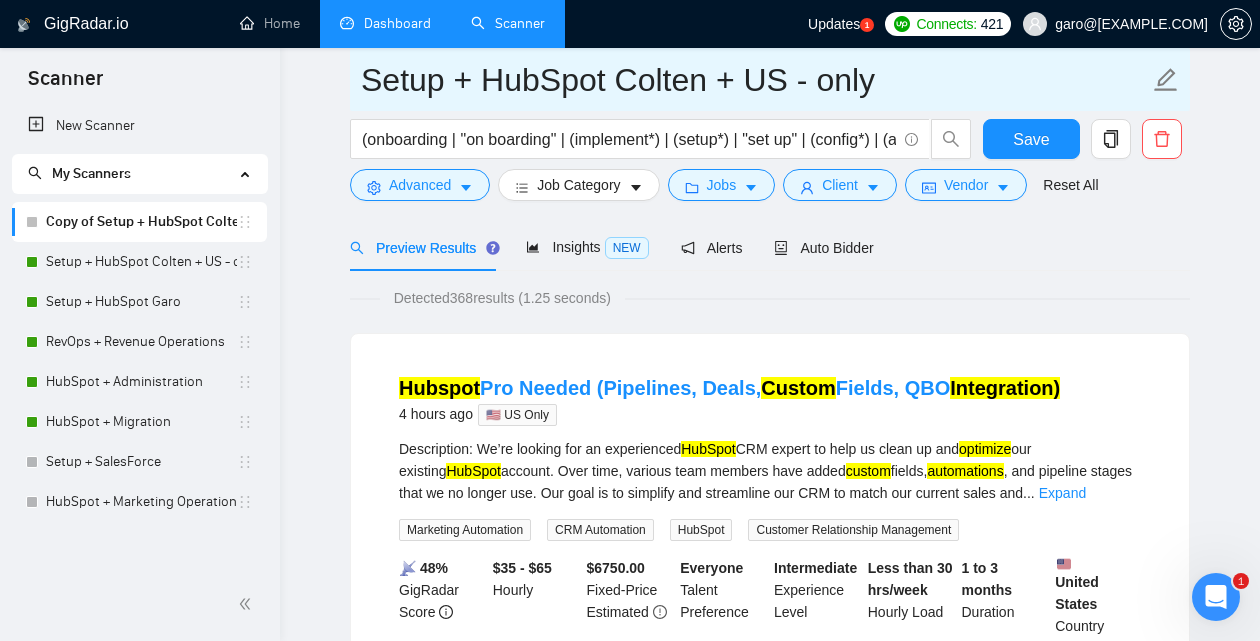 drag, startPoint x: 792, startPoint y: 85, endPoint x: 878, endPoint y: 86, distance: 86.00581 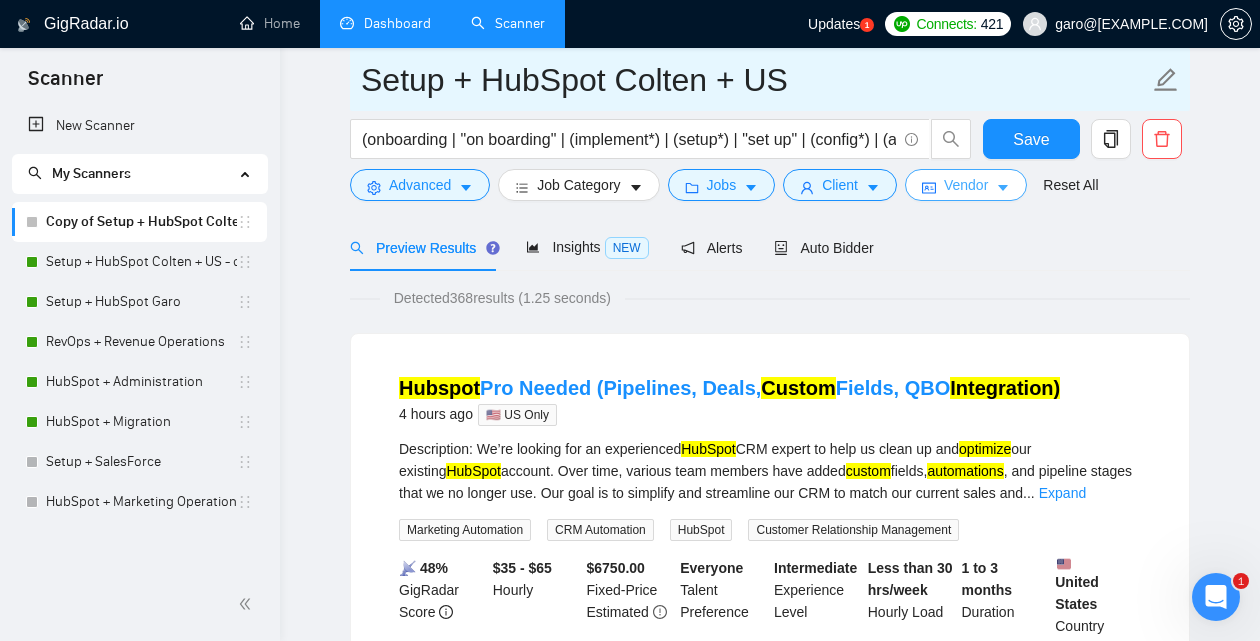 type on "Setup + HubSpot Colten + US" 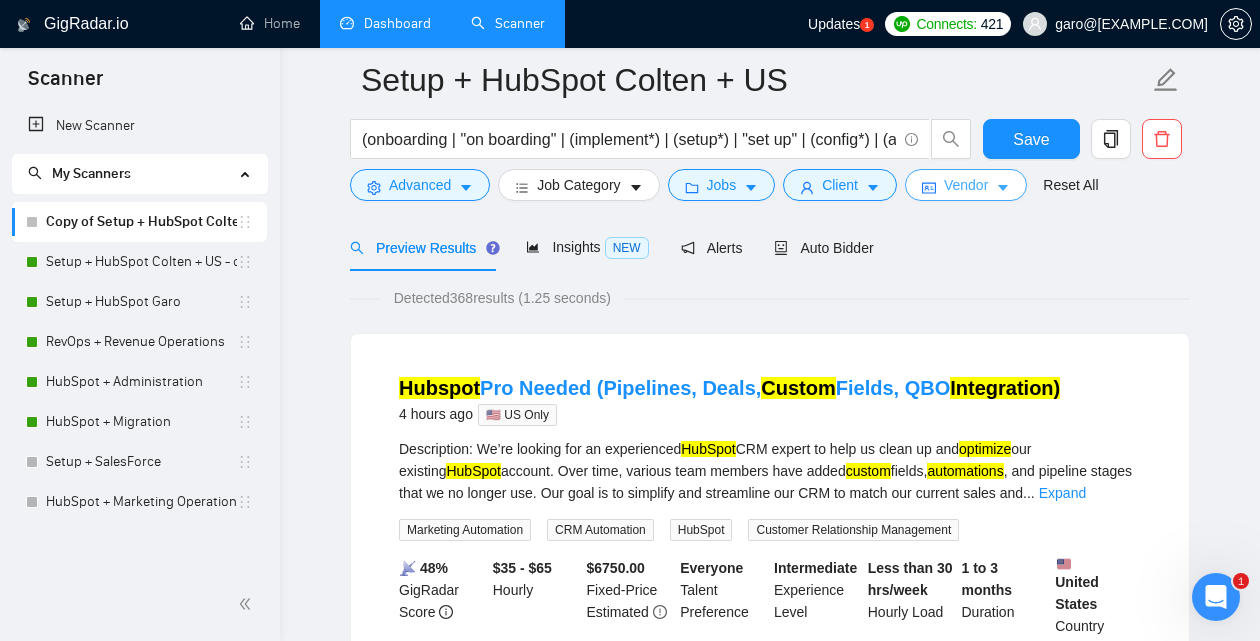 click on "Vendor" at bounding box center (966, 185) 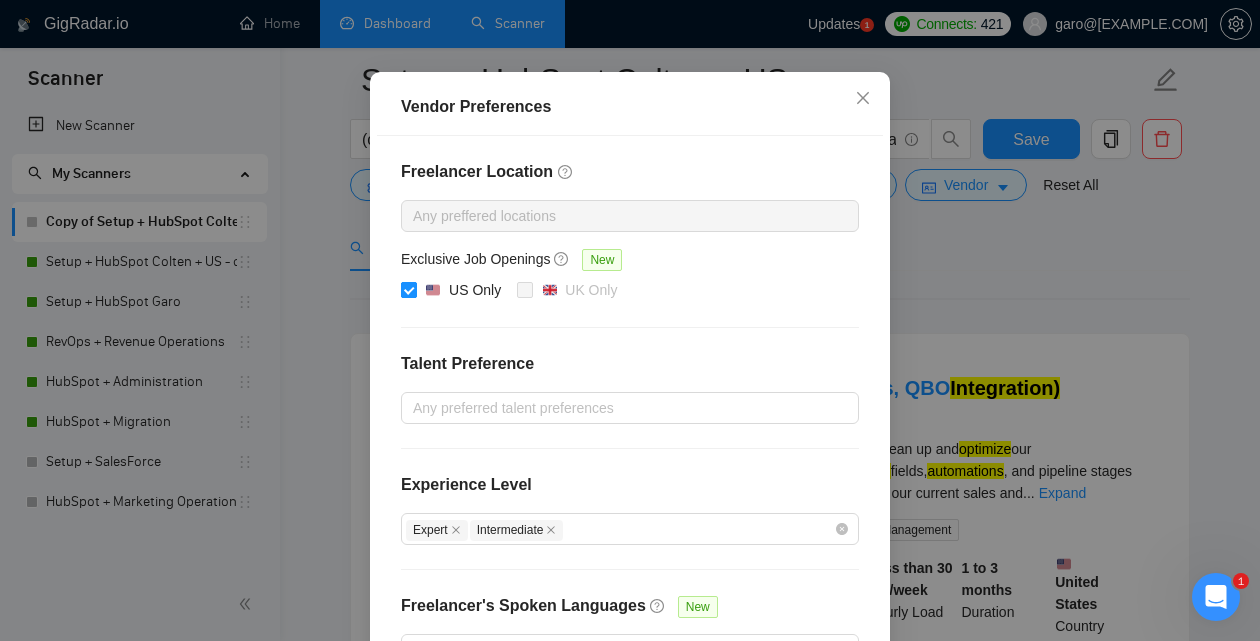 click on "US Only" at bounding box center (408, 289) 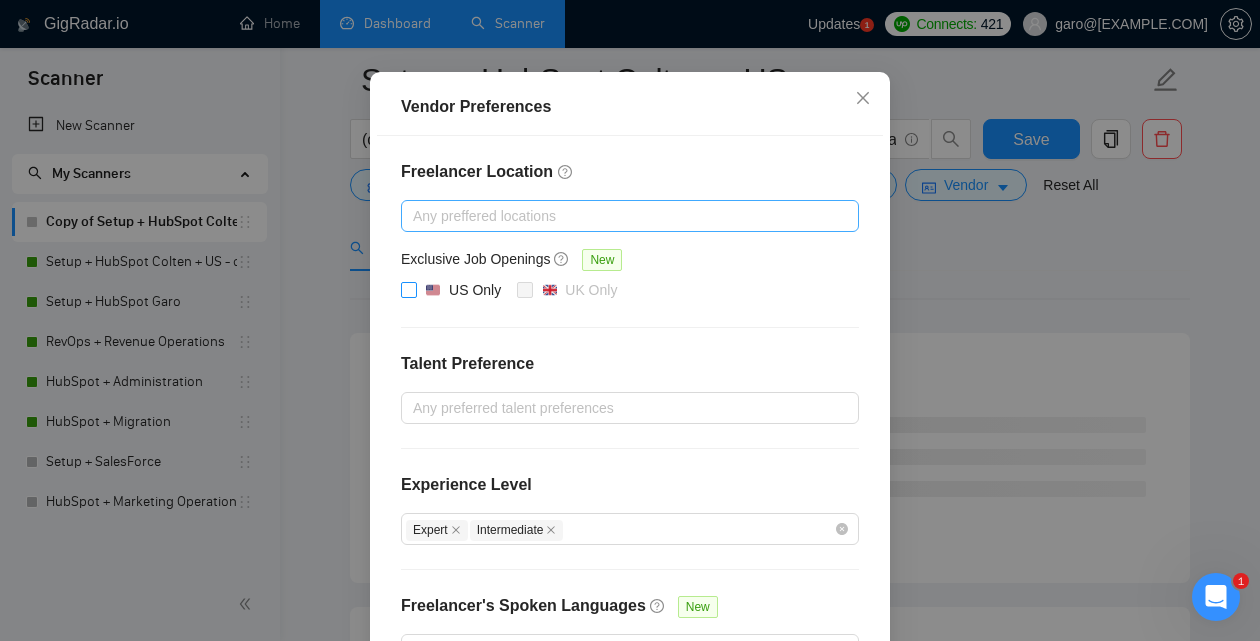 click at bounding box center [620, 216] 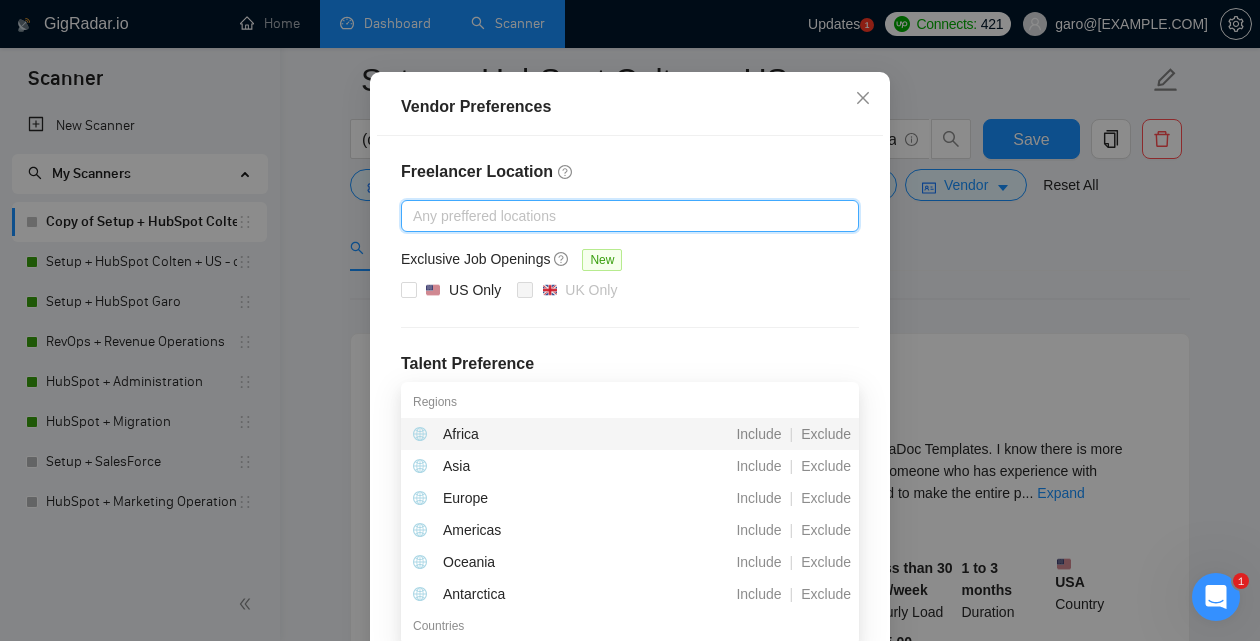 click on "Freelancer Location     Any preffered locations Exclusive Job Openings New US Only UK Only Talent Preference   Any preferred talent preferences Experience Level Expert Intermediate   Freelancer's Spoken Languages New   Any preffered languages" at bounding box center (630, 413) 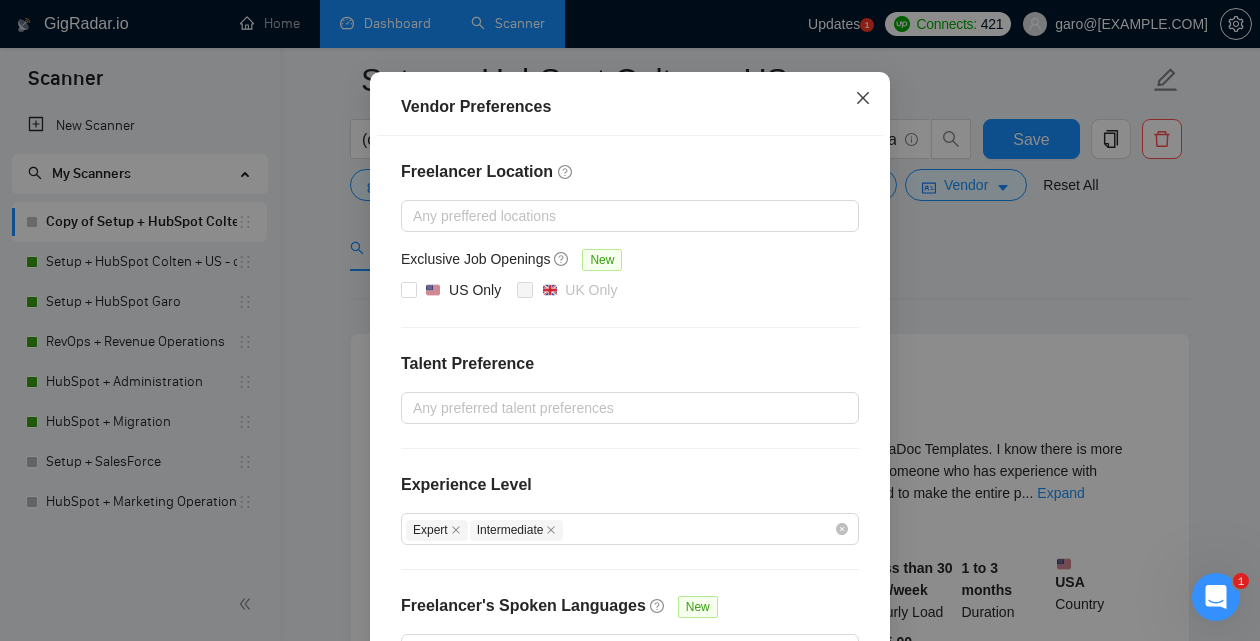 click 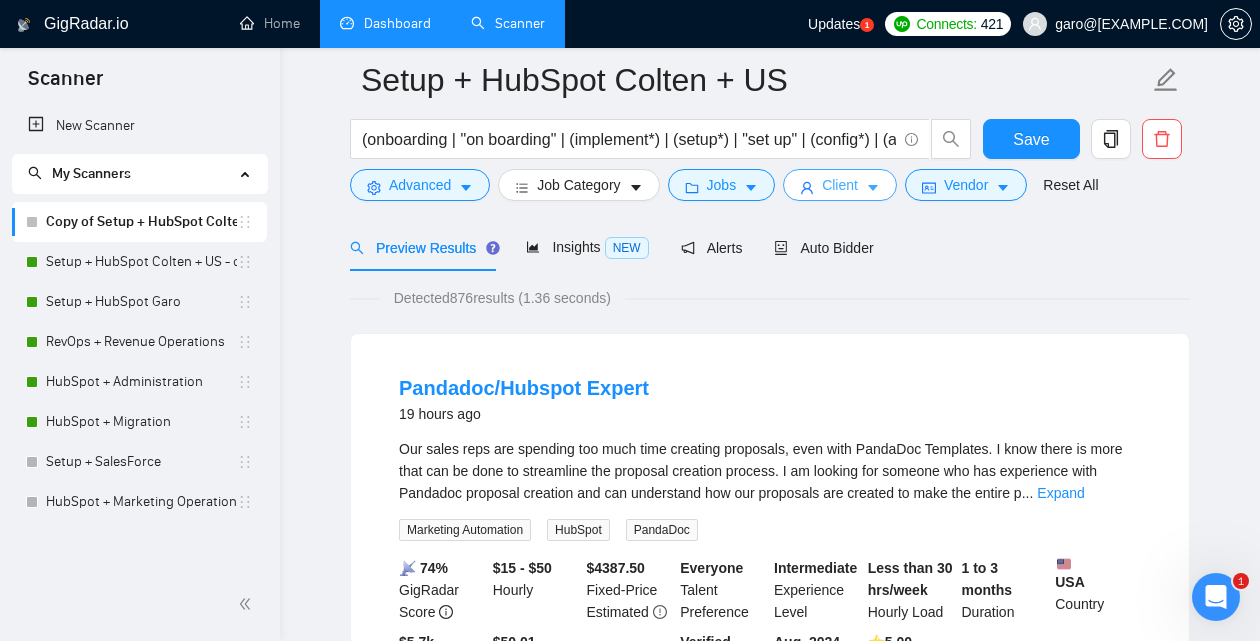 click on "Client" at bounding box center (840, 185) 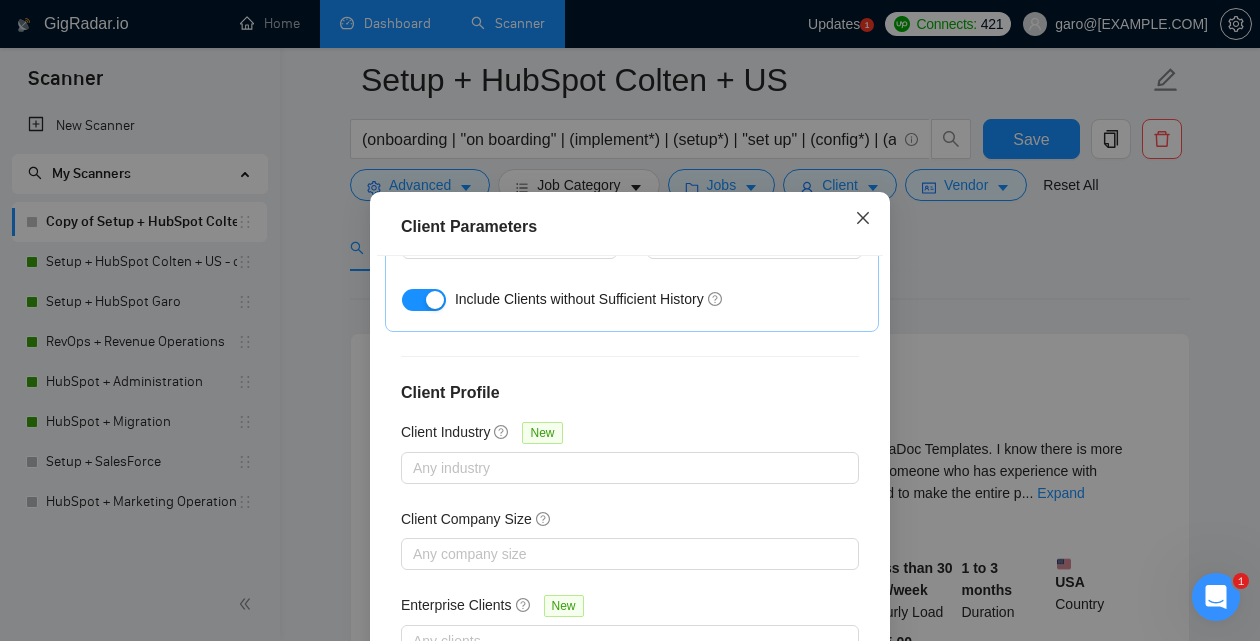 click 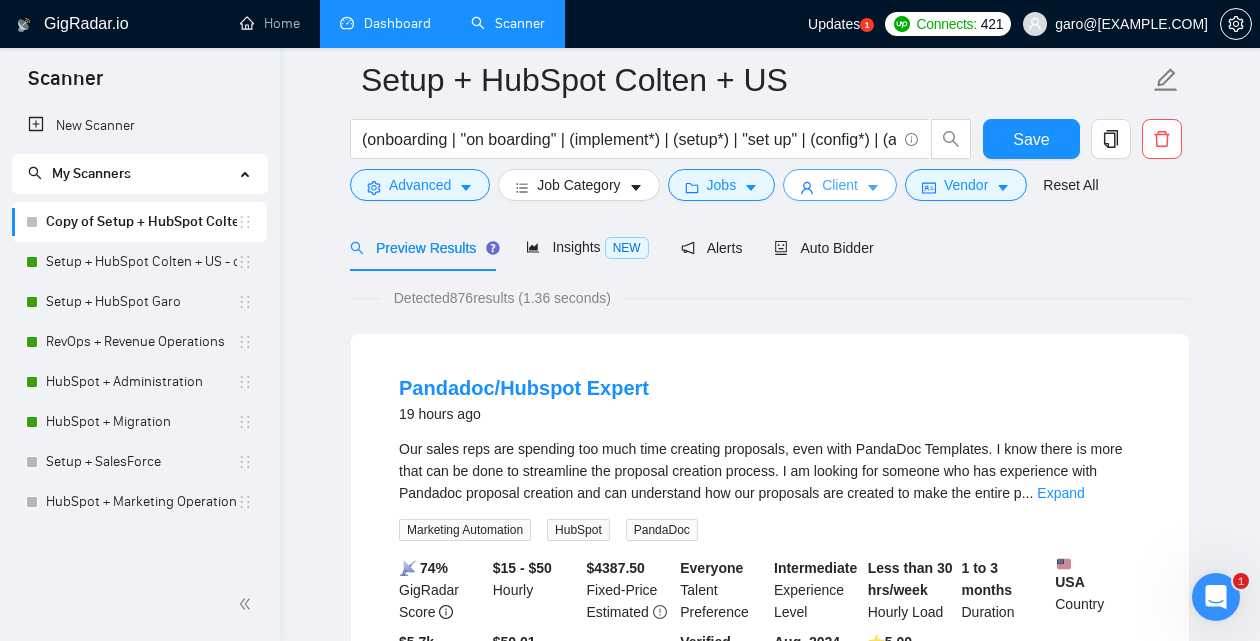 click on "Client Parameters Client Location Include Client Countries United States Canada   Exclude Client Countries   Select Client Rating Client Min Average Feedback Include clients with no feedback Client Payment Details Payment Verified Hire Rate Stats   Client Total Spent $ 500 Min - $ Max Client Hire Rate New Max Rates High Rates Mid Rates     Avg Hourly Rate Paid New $ 6 Min - $ Max Include Clients without Sufficient History Client Profile Client Industry New   Any industry Client Company Size   Any company size Enterprise Clients New   Any clients Reset OK" at bounding box center [630, 320] 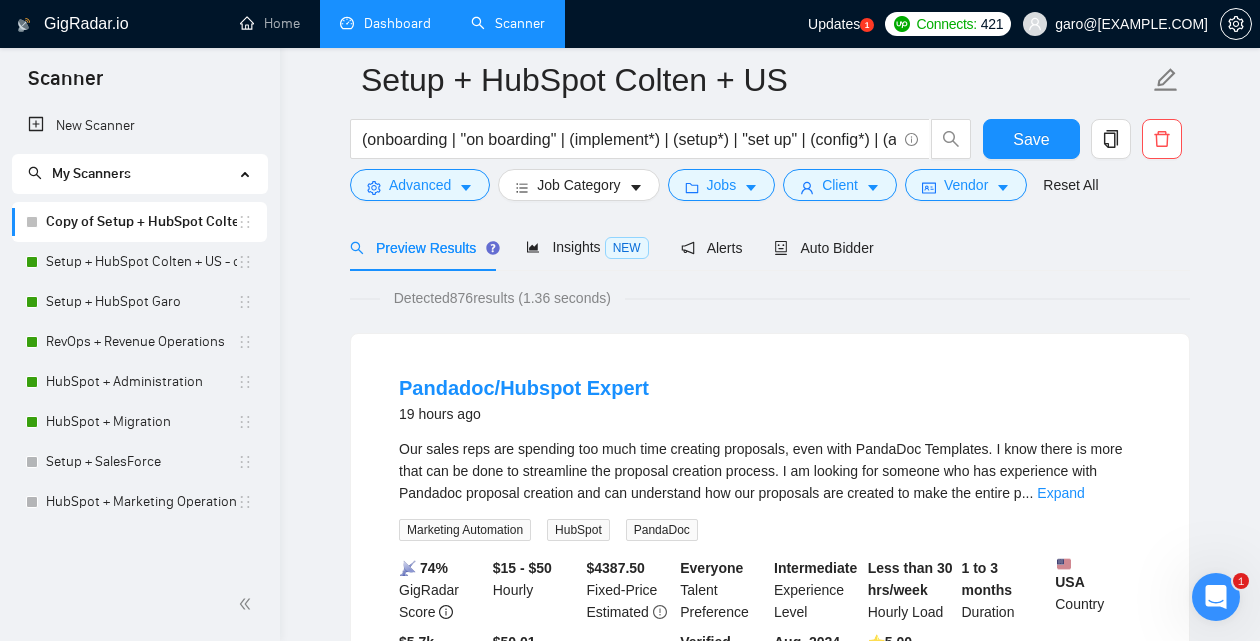click on "Client Parameters Client Location Include Client Countries United States Canada   Exclude Client Countries   Select Client Rating Client Min Average Feedback Include clients with no feedback Client Payment Details Payment Verified Hire Rate Stats   Client Total Spent $ 500 Min - $ Max Client Hire Rate New Max Rates High Rates Mid Rates     Avg Hourly Rate Paid New $ 6 Min - $ Max Include Clients without Sufficient History Client Profile Client Industry New   Any industry Client Company Size   Any company size Enterprise Clients New   Any clients Reset OK" at bounding box center (630, 320) 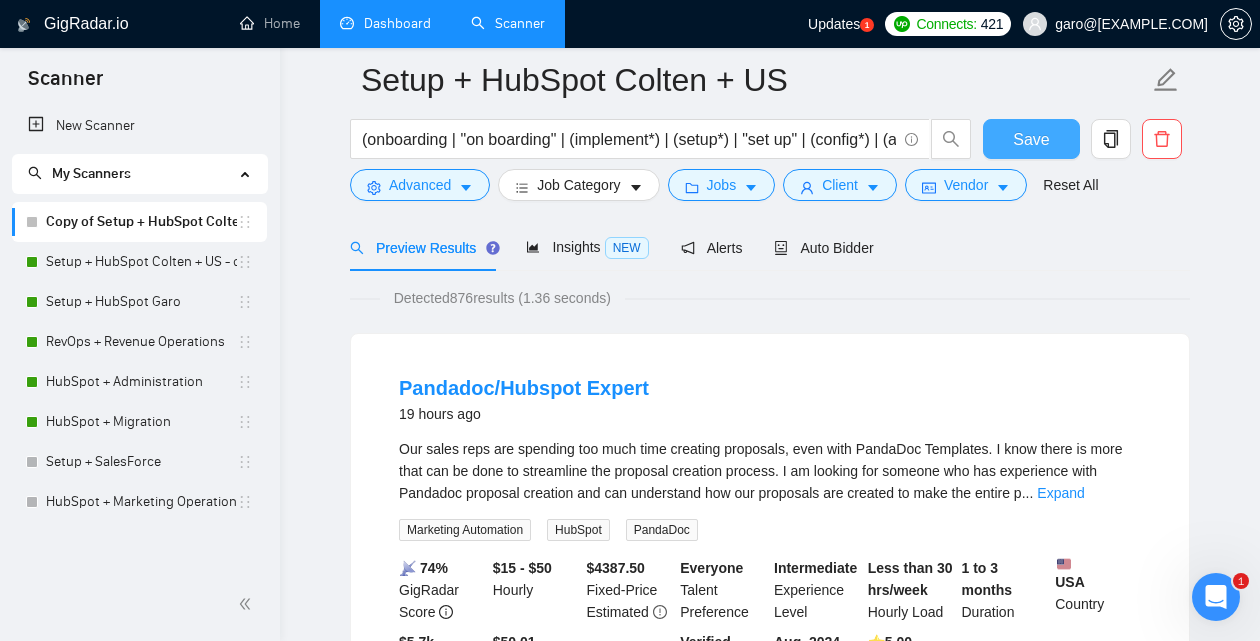 click on "Save" at bounding box center (1031, 139) 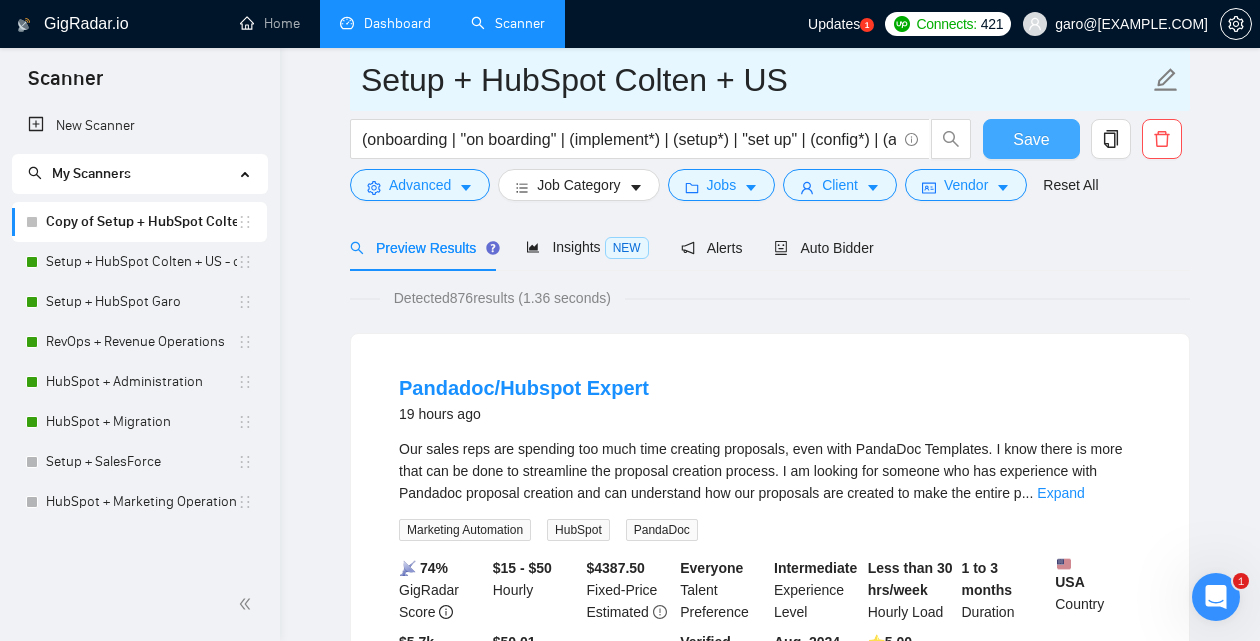 click on "Save" at bounding box center (1031, 139) 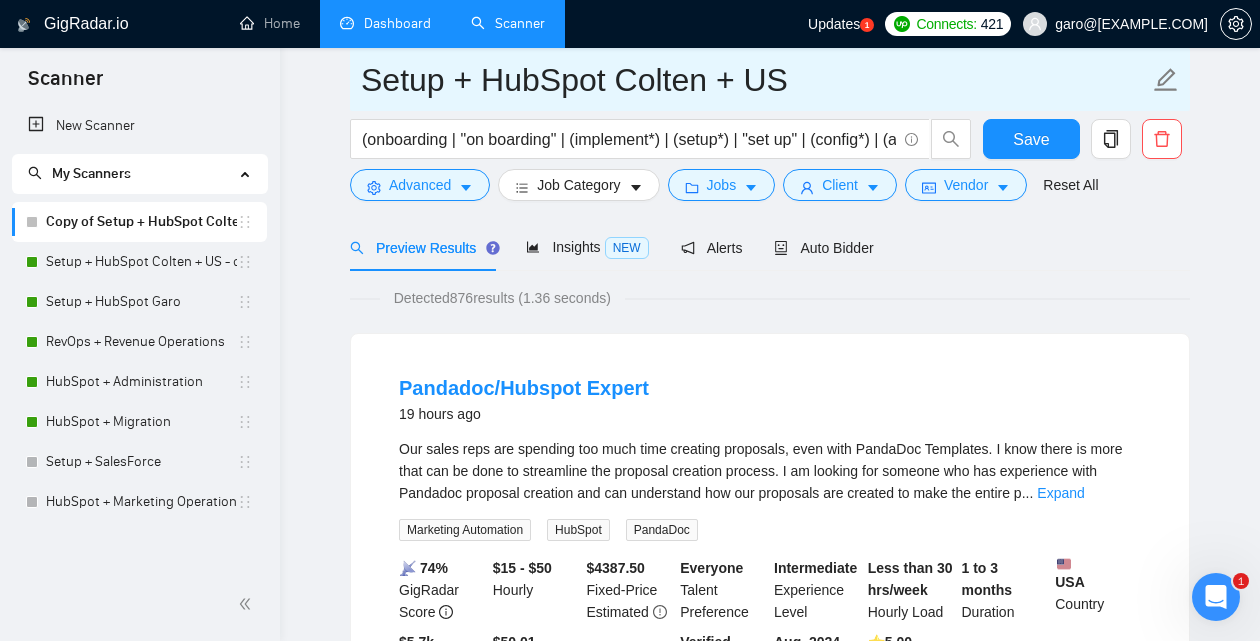 click on "Setup + HubSpot Colten + US" at bounding box center [755, 80] 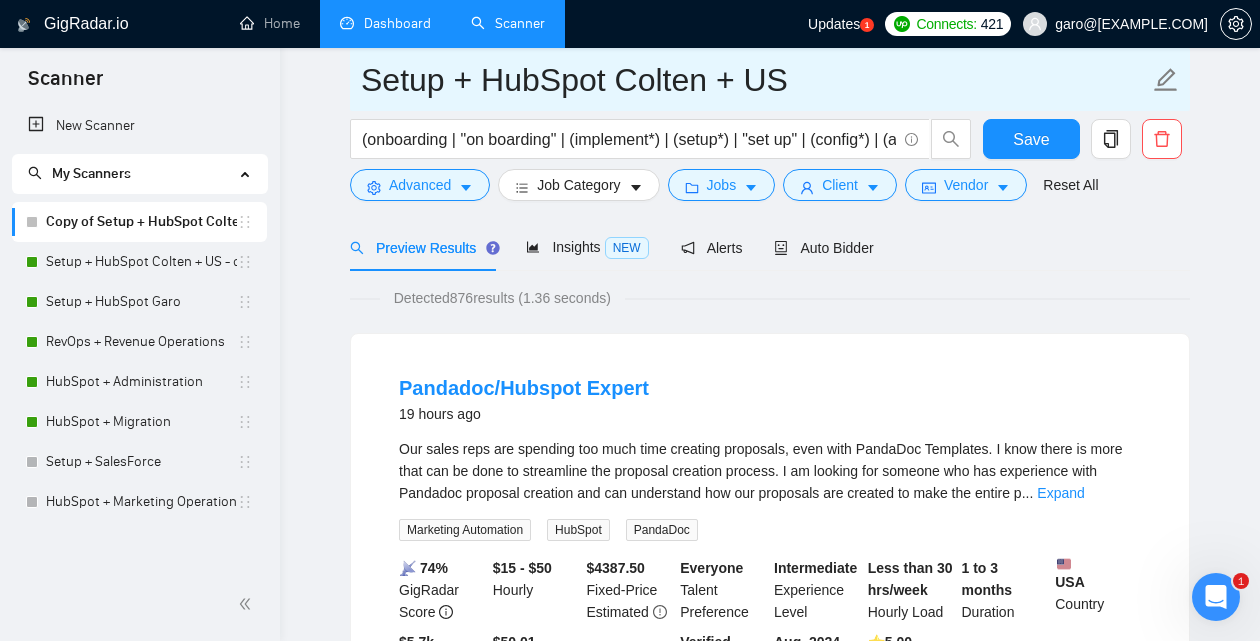 click on "Setup + HubSpot Colten + US" at bounding box center (755, 80) 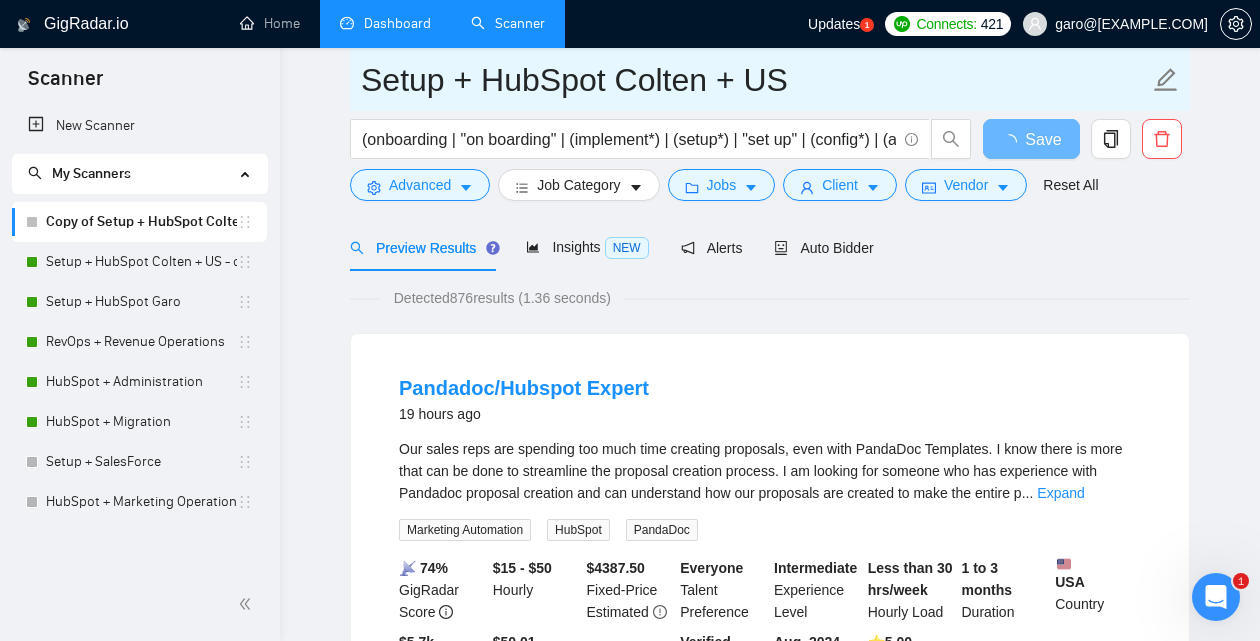 click on "Setup + HubSpot Colten + US" at bounding box center (755, 80) 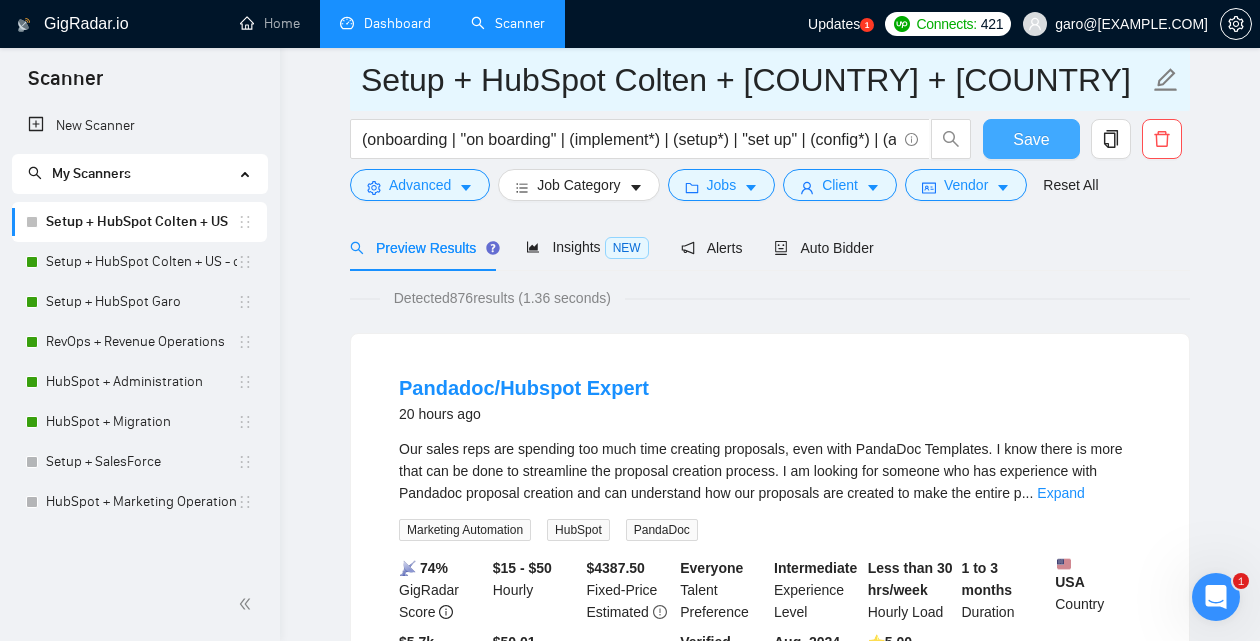 type on "Setup + HubSpot Colten + [COUNTRY] + [COUNTRY]" 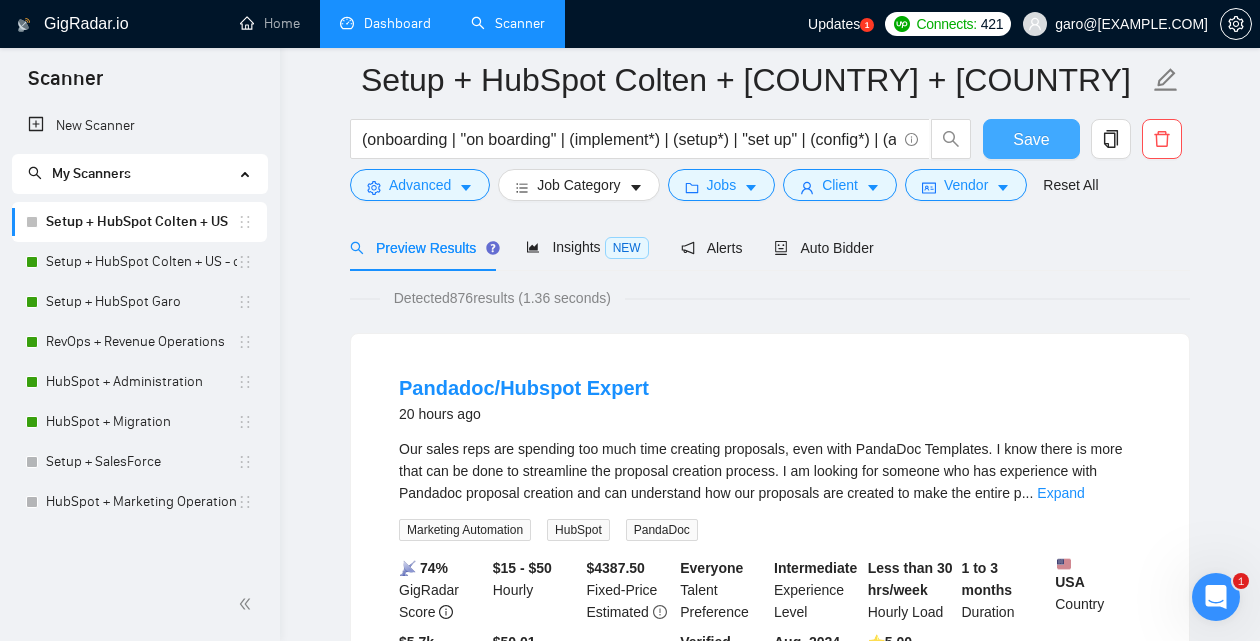 click on "Save" at bounding box center (1031, 139) 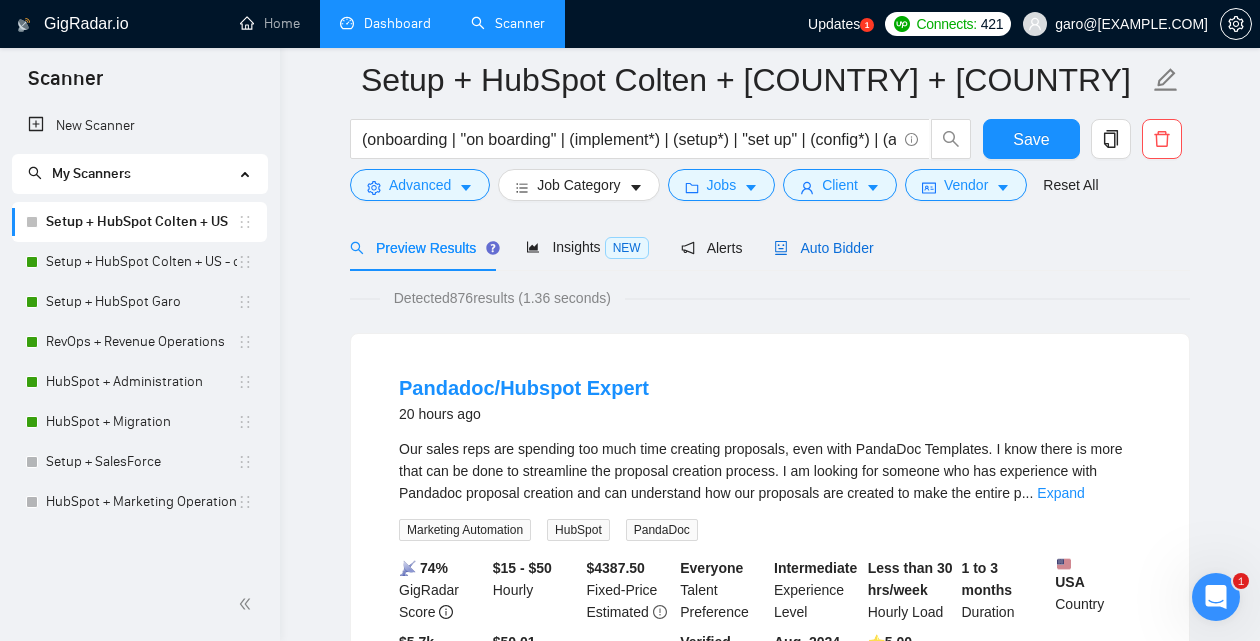 click on "Auto Bidder" at bounding box center (823, 248) 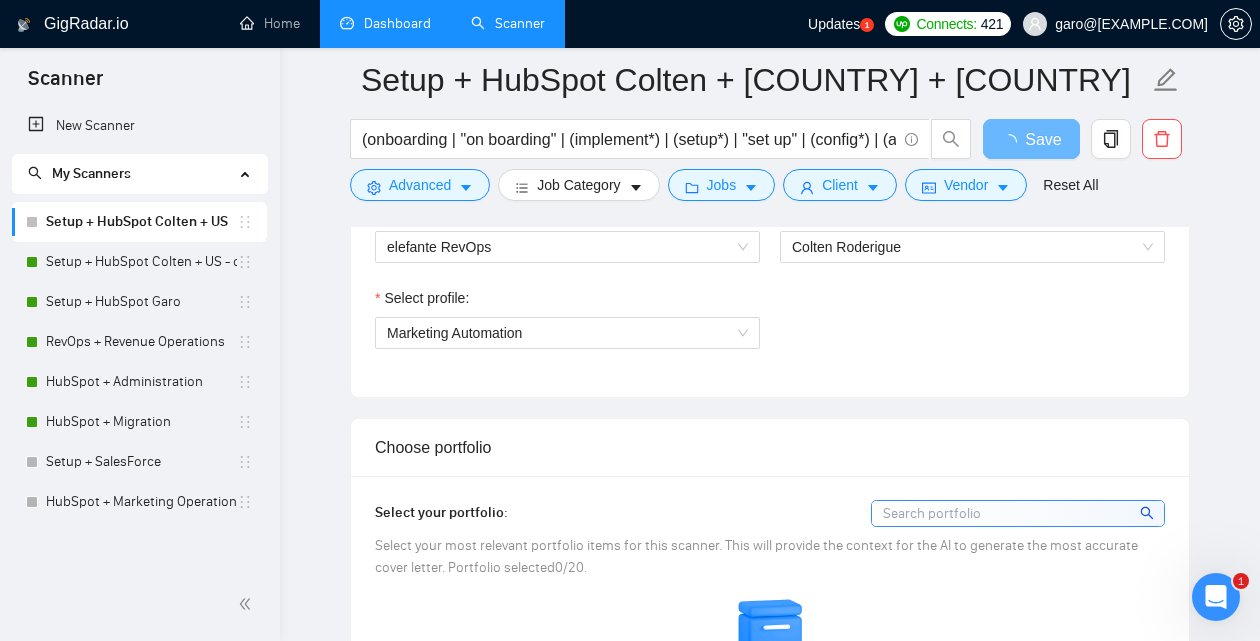 scroll, scrollTop: 1114, scrollLeft: 0, axis: vertical 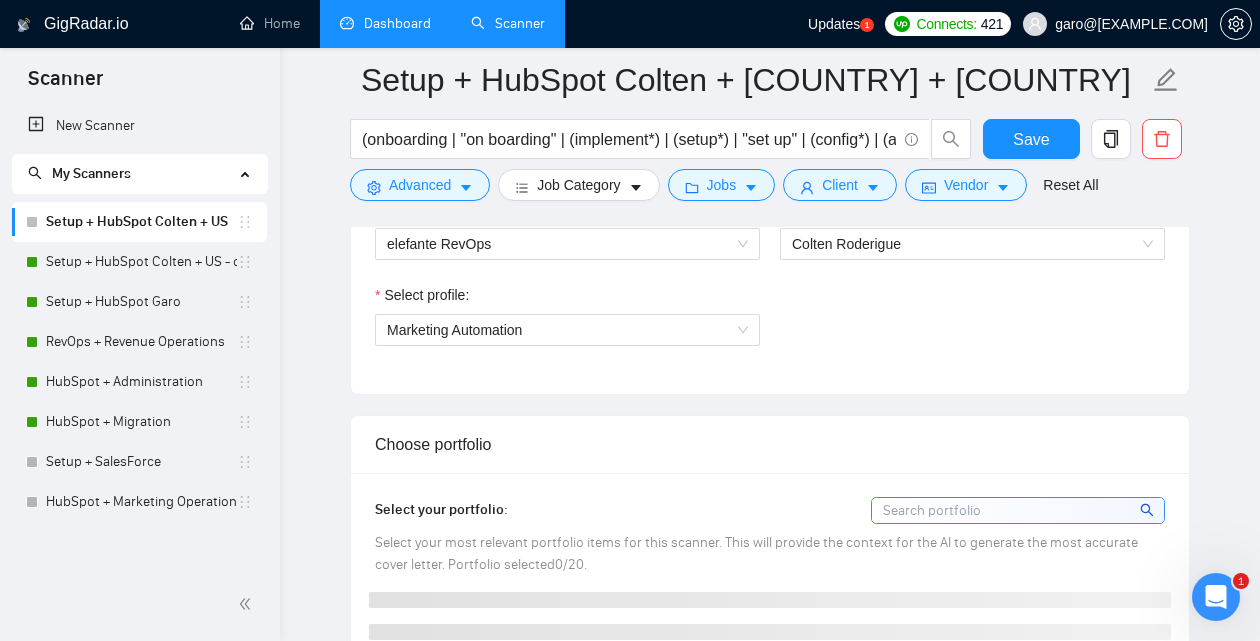 type 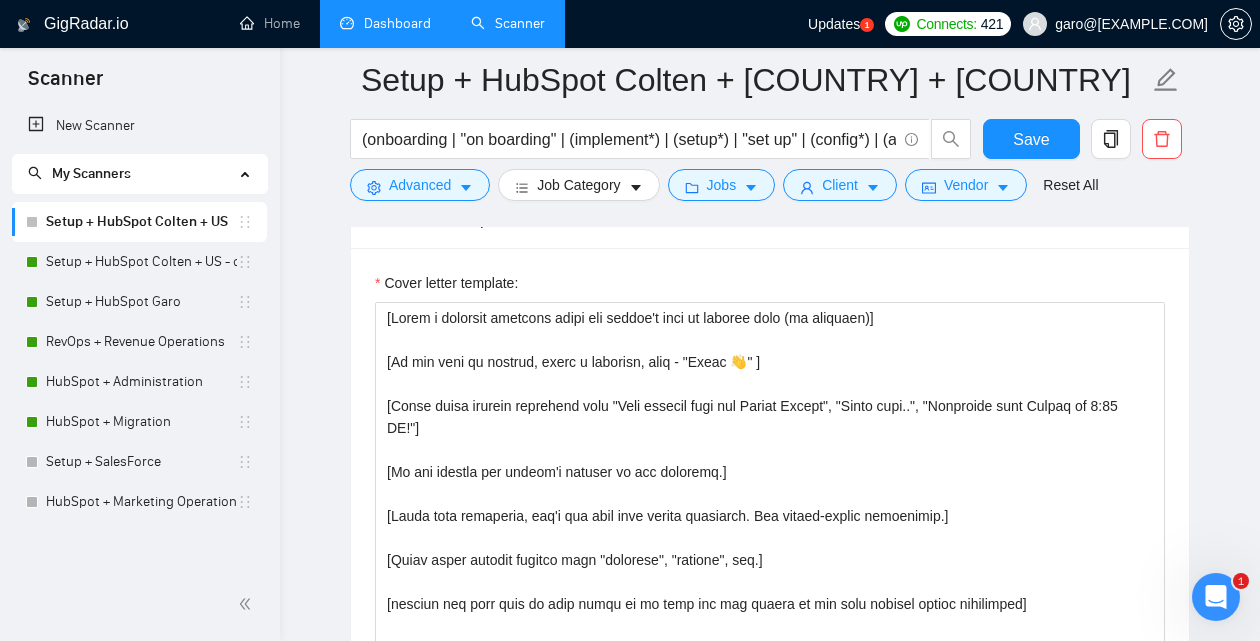 scroll, scrollTop: 1726, scrollLeft: 0, axis: vertical 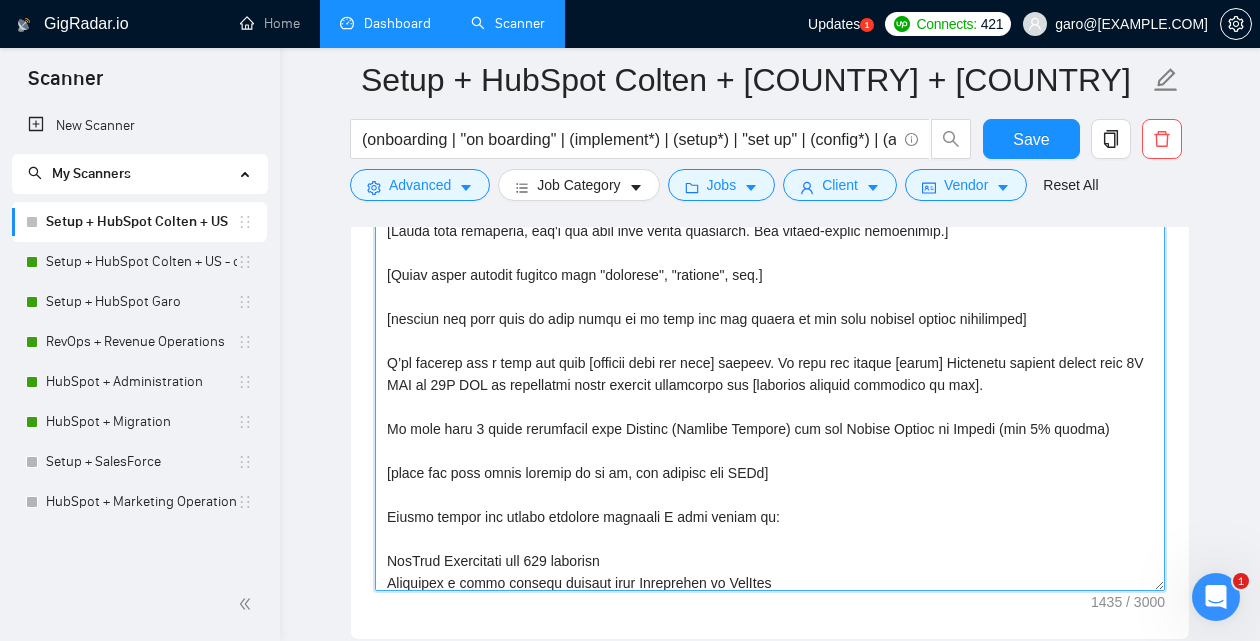 click on "Cover letter template:" at bounding box center [770, 366] 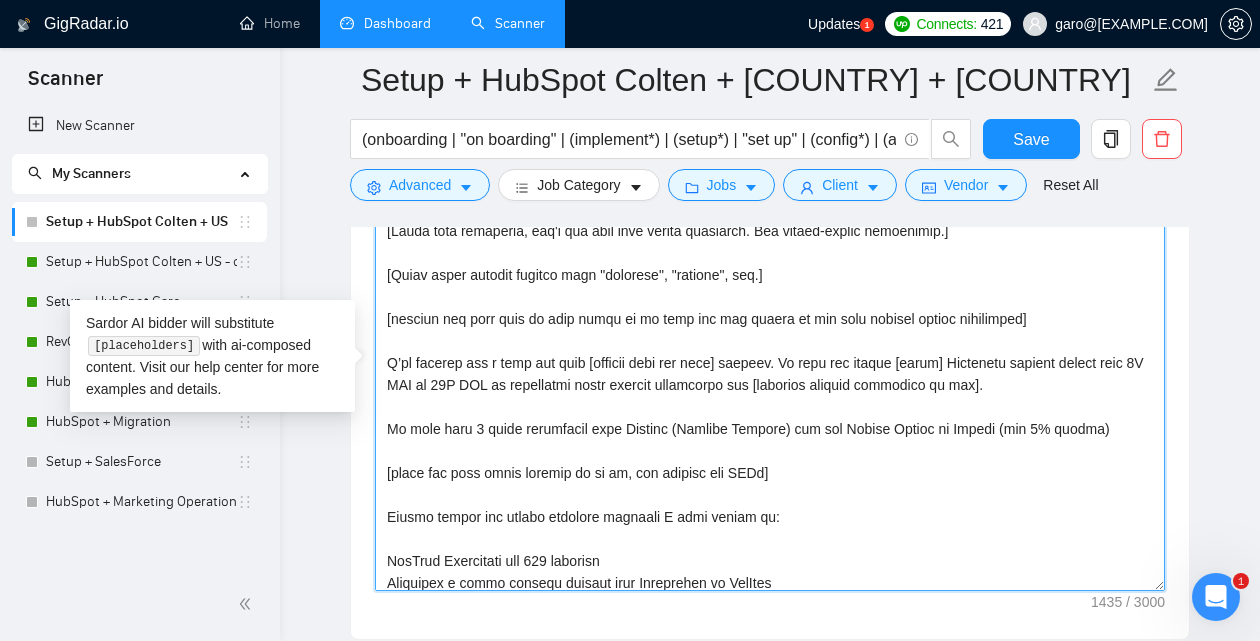 drag, startPoint x: 1041, startPoint y: 326, endPoint x: 386, endPoint y: 323, distance: 655.0069 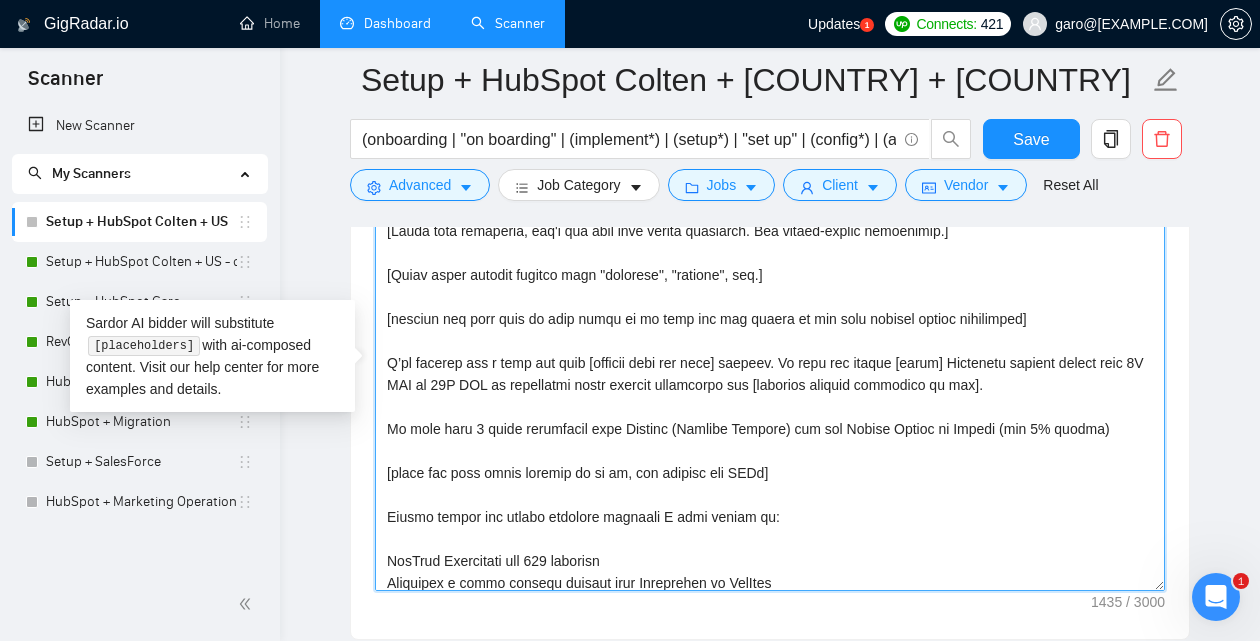 click on "Cover letter template:" at bounding box center [770, 366] 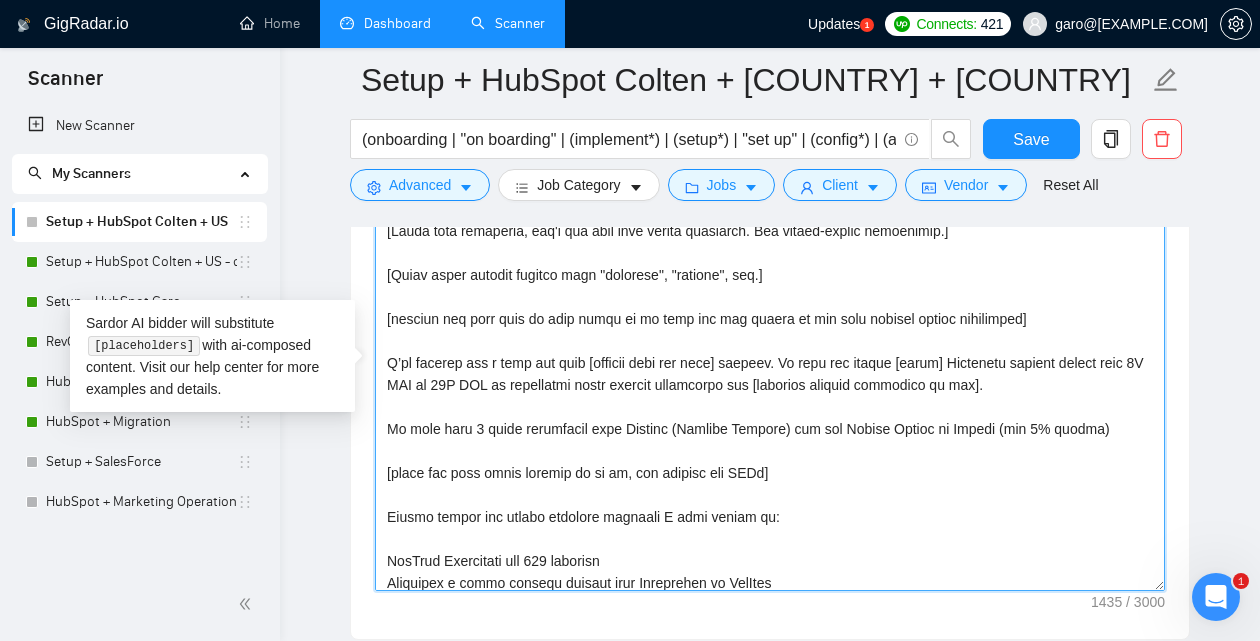 paste on "I am IMMEDIATELY AVAILABLE to create [delivered result from job post and add a real catchy % of possible achievements]." 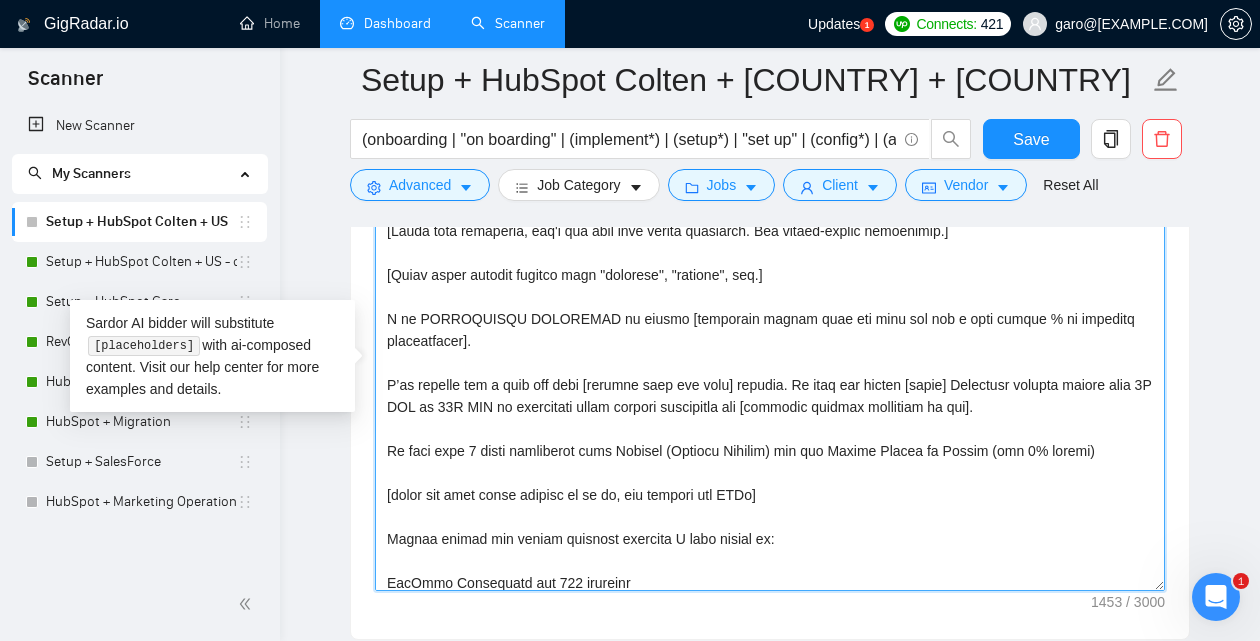 drag, startPoint x: 438, startPoint y: 323, endPoint x: 578, endPoint y: 325, distance: 140.01428 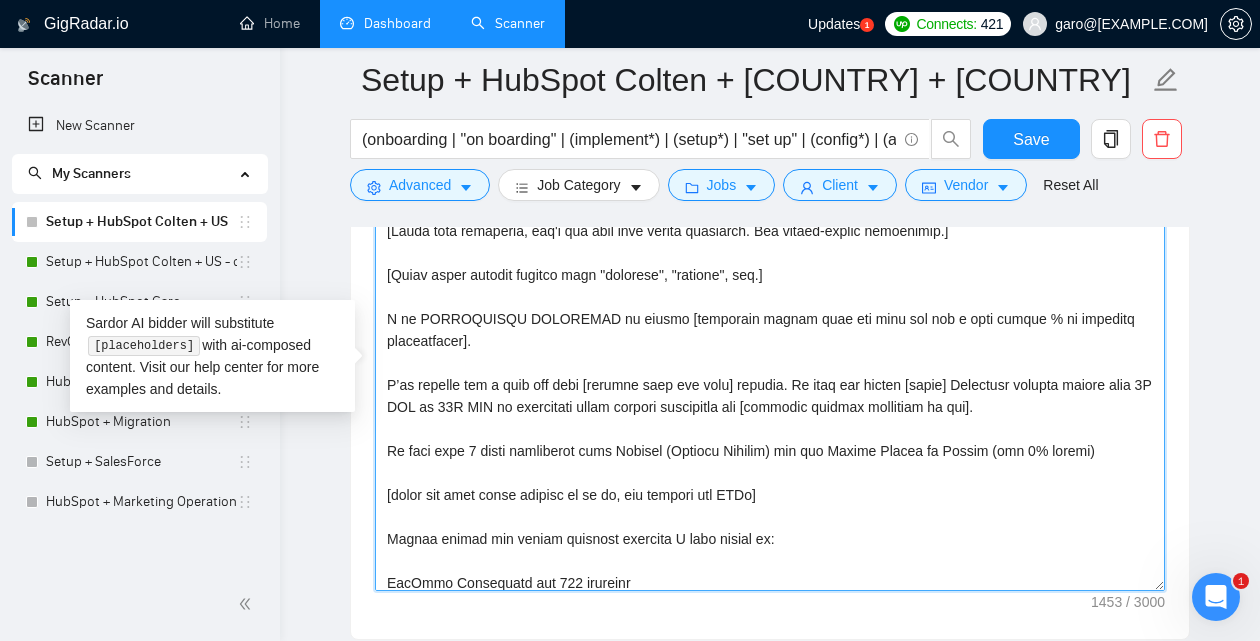 click on "Cover letter template:" at bounding box center (770, 366) 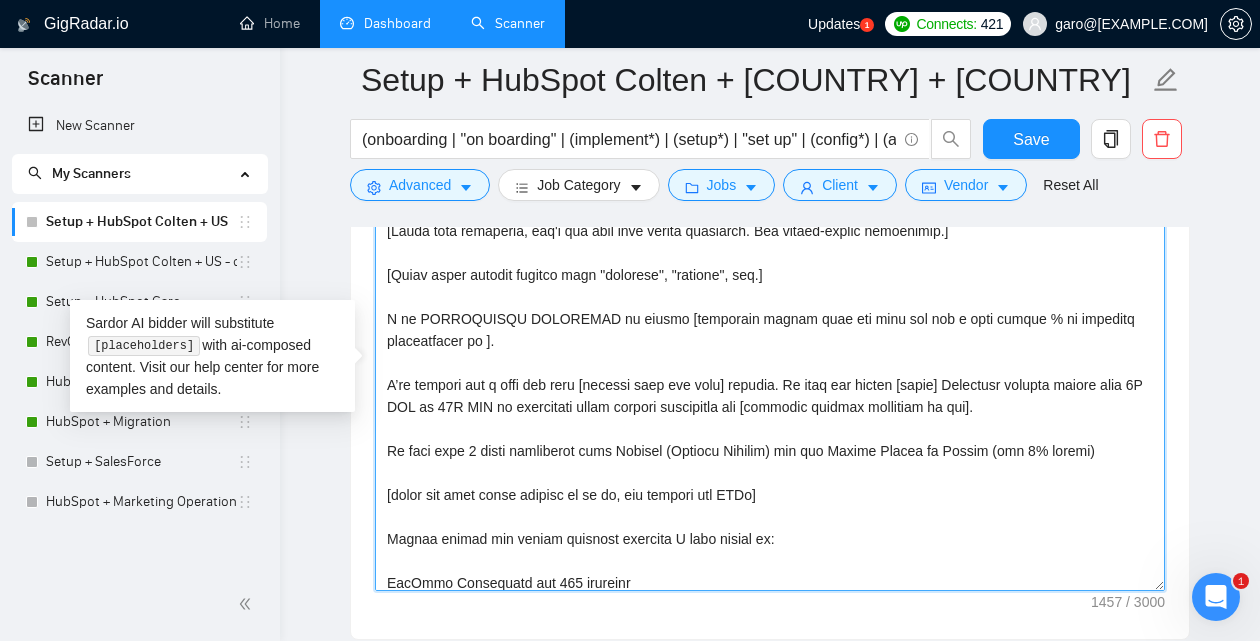 drag, startPoint x: 785, startPoint y: 415, endPoint x: 802, endPoint y: 415, distance: 17 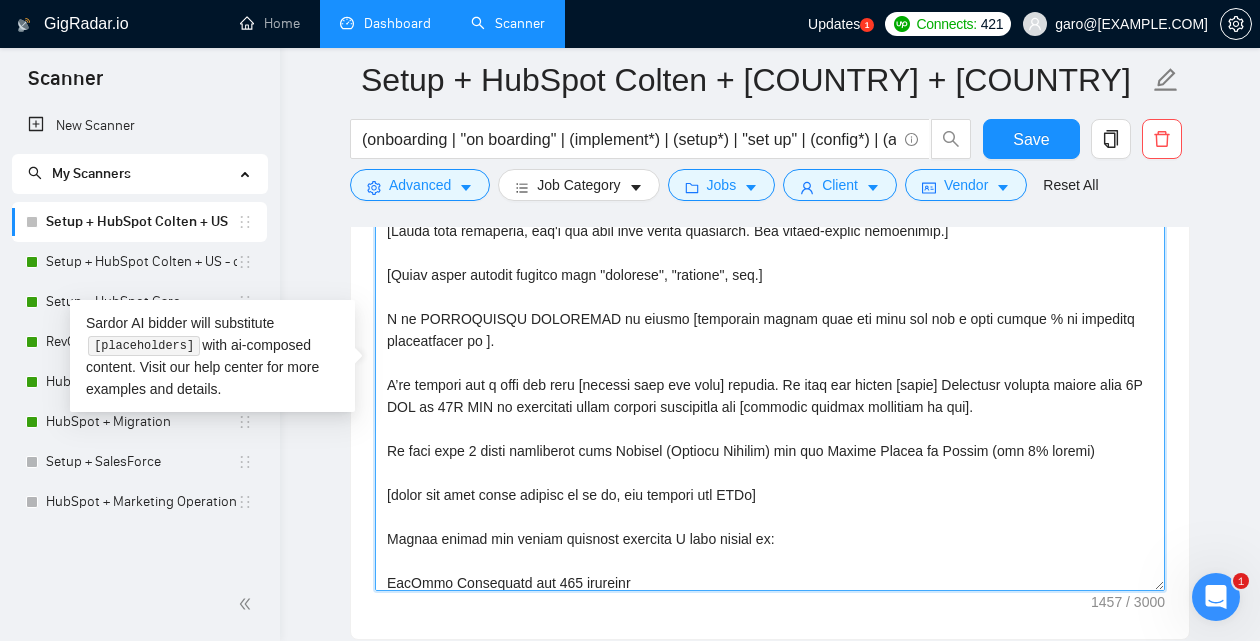 click on "Cover letter template:" at bounding box center [770, 366] 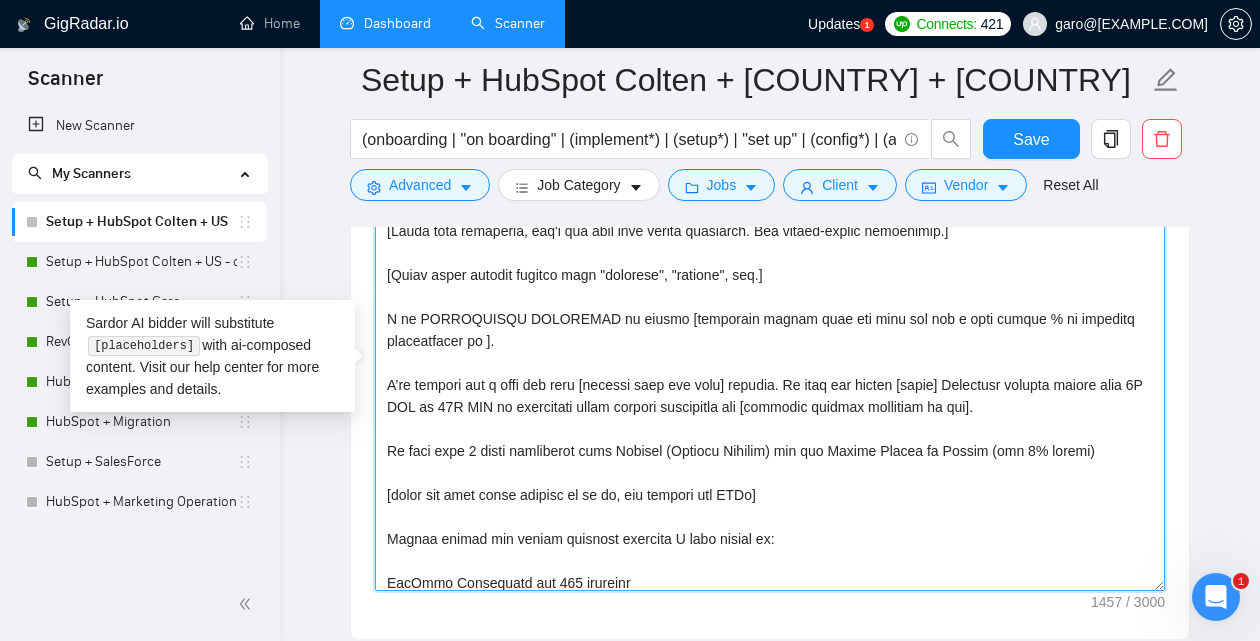 paste on "growth from 5M ARR to 25M ARR by optimizing their revenue operations" 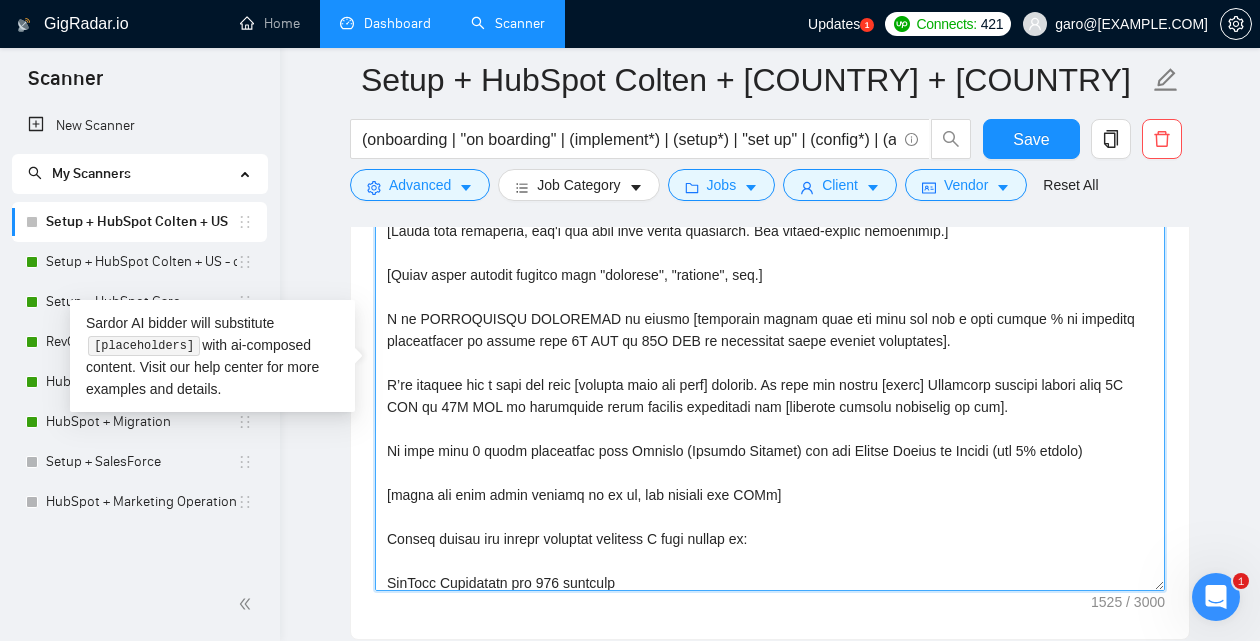 drag, startPoint x: 712, startPoint y: 392, endPoint x: 414, endPoint y: 367, distance: 299.0468 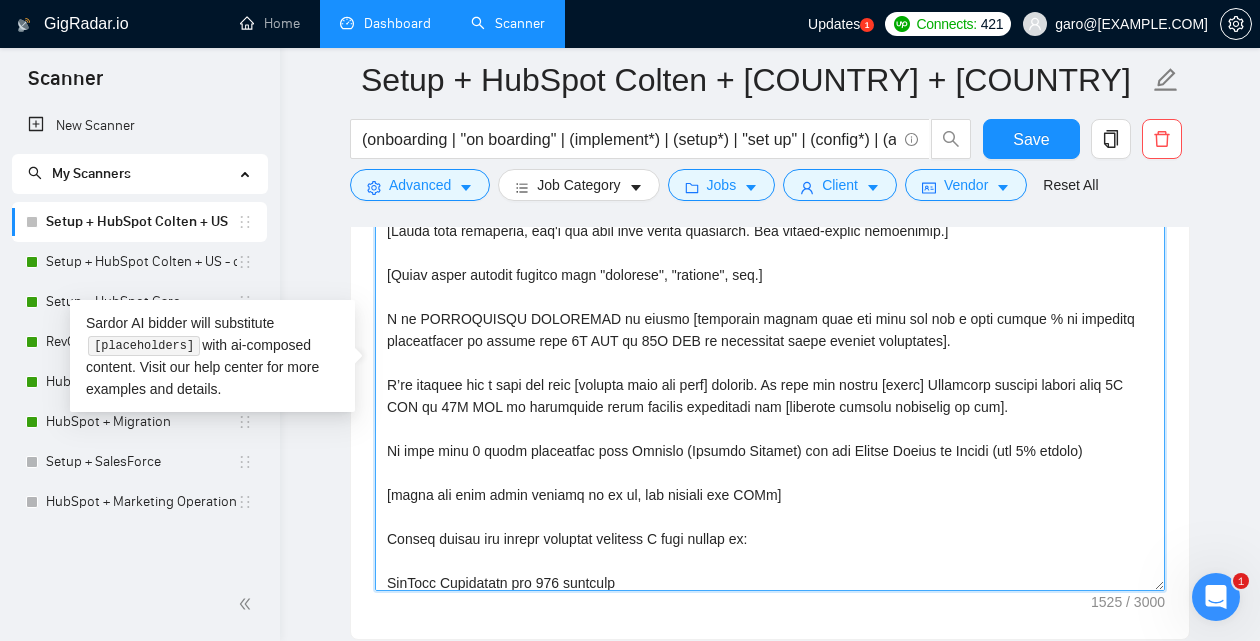 click on "Cover letter template:" at bounding box center [770, 366] 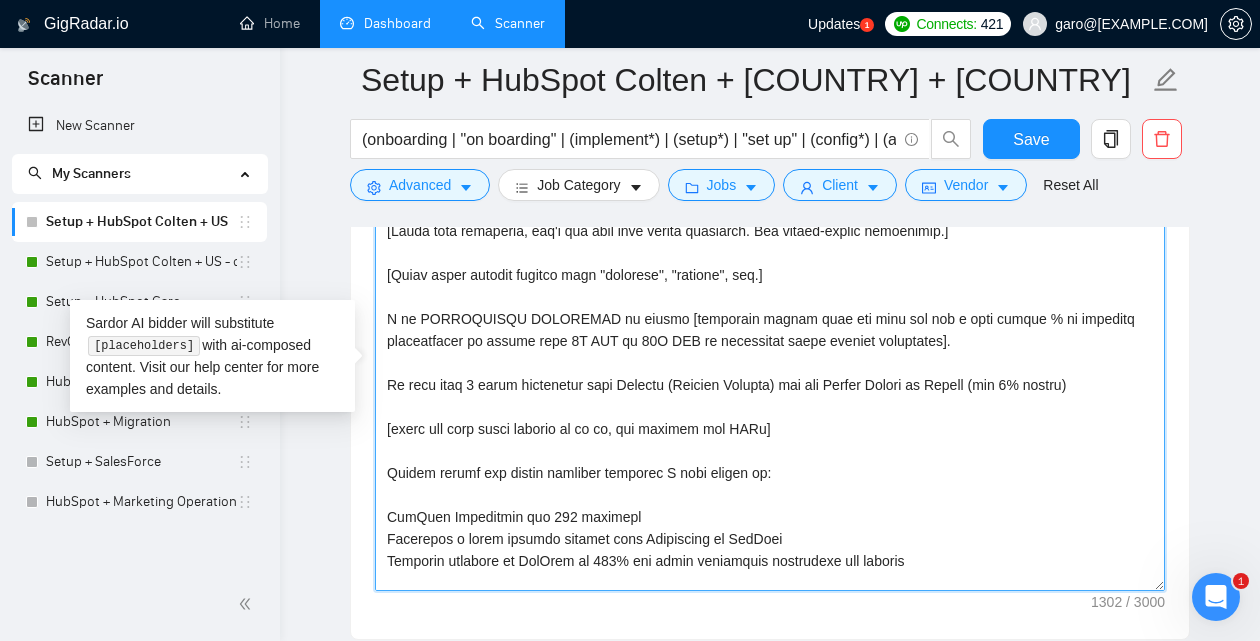 scroll, scrollTop: 2061, scrollLeft: 0, axis: vertical 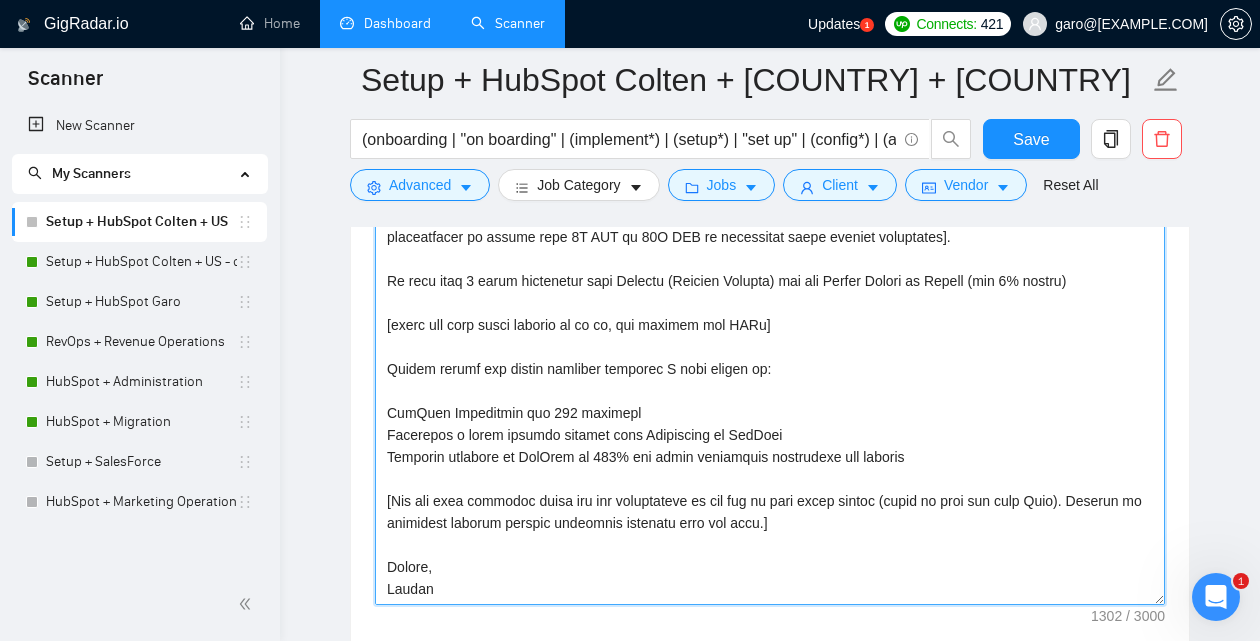 click on "Cover letter template:" at bounding box center (770, 380) 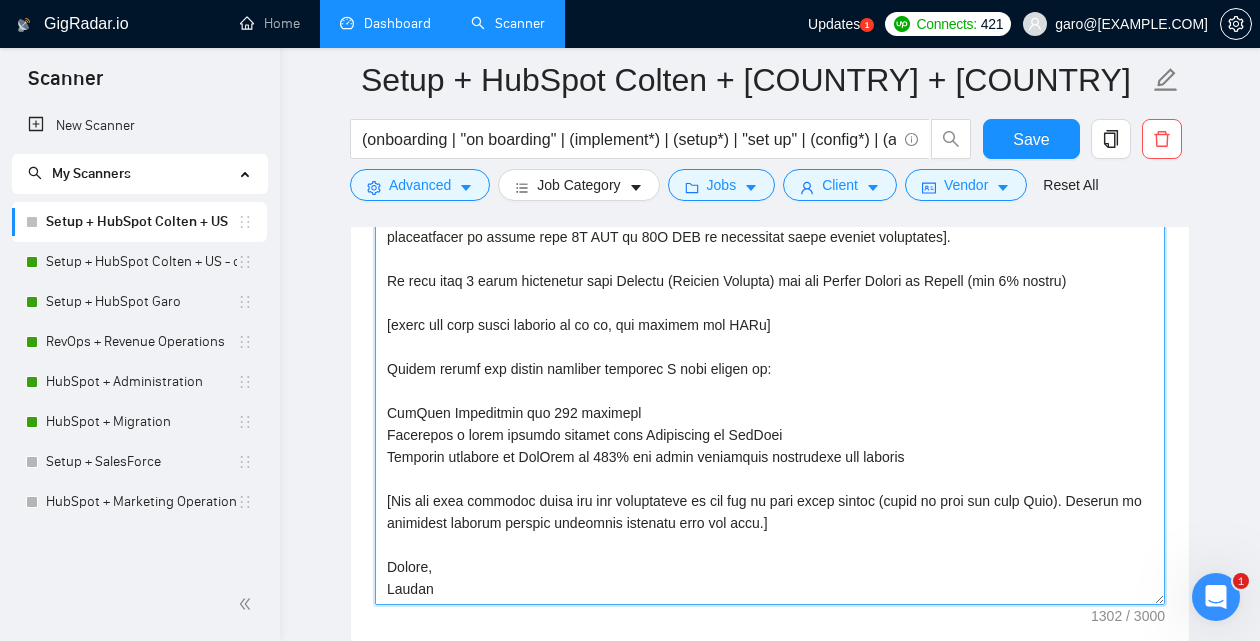 click on "Cover letter template:" at bounding box center [770, 380] 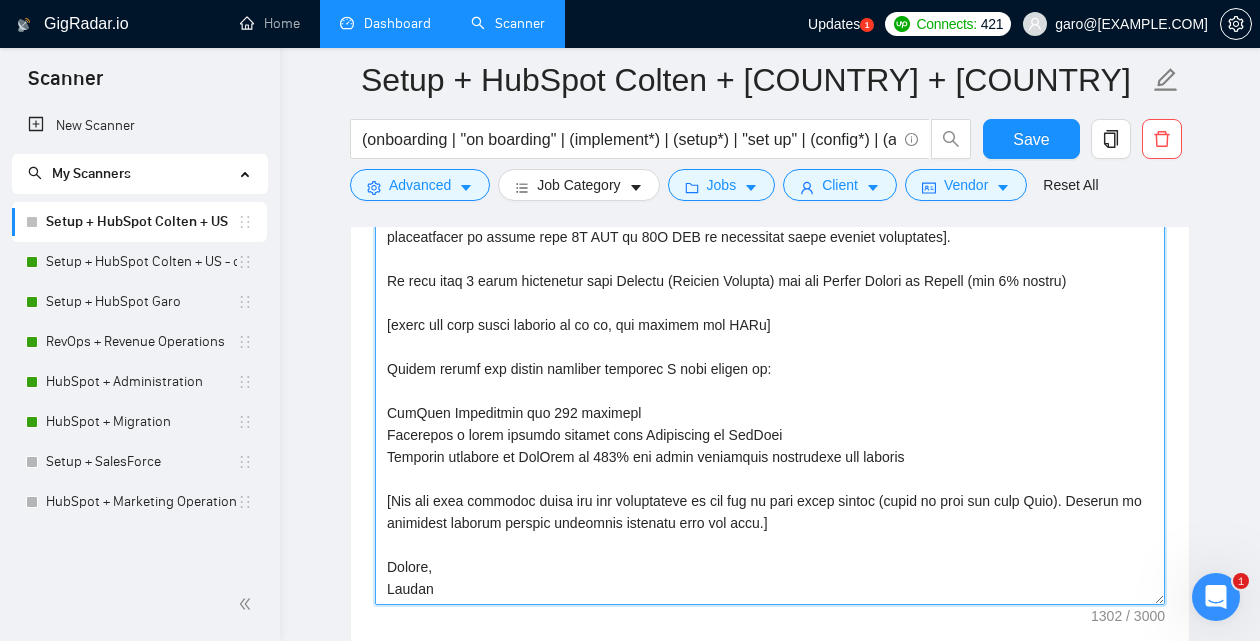 drag, startPoint x: 642, startPoint y: 393, endPoint x: 378, endPoint y: 403, distance: 264.18933 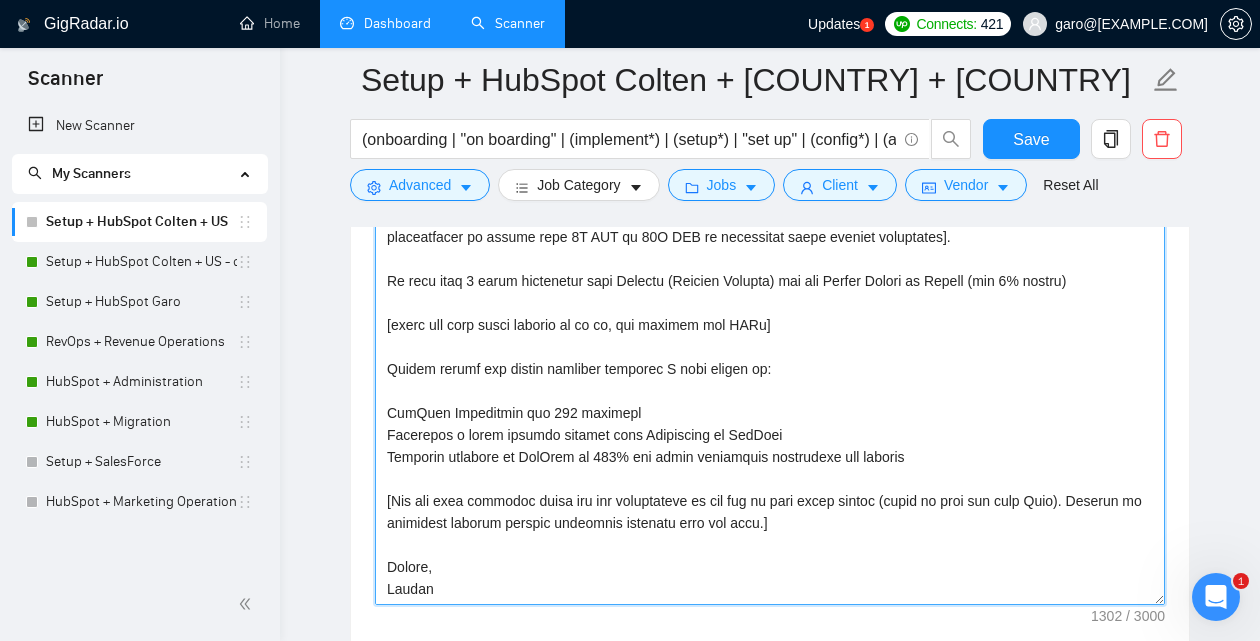 click on "Cover letter template:" at bounding box center [770, 380] 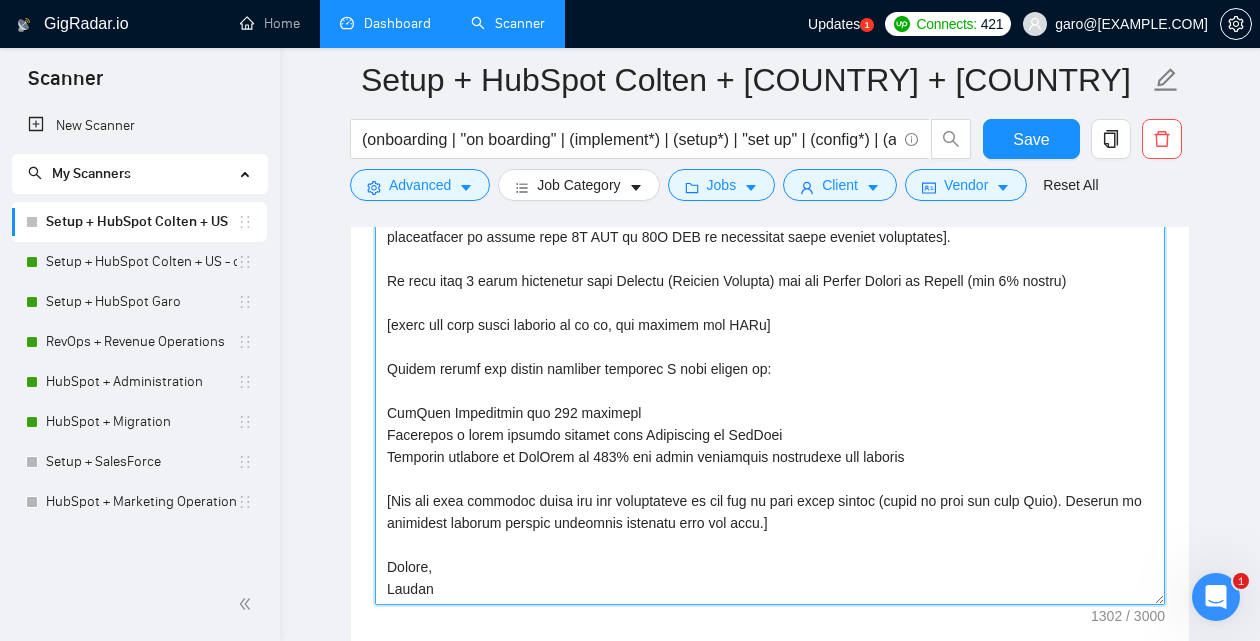 click on "Cover letter template:" at bounding box center (770, 380) 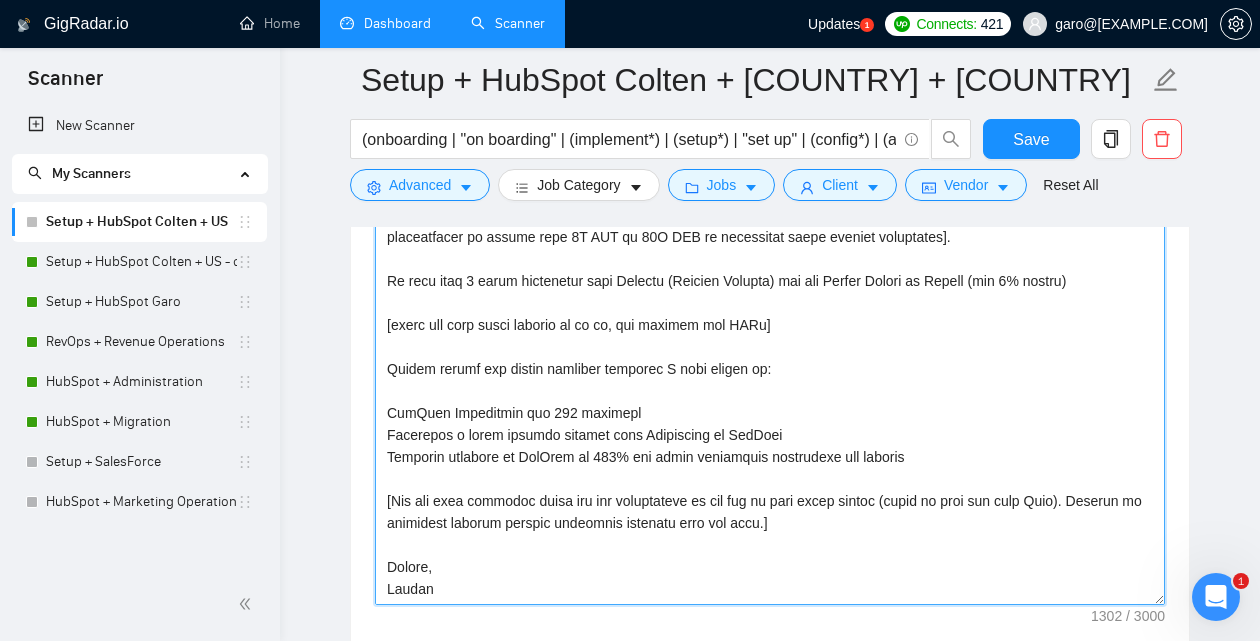 click on "Cover letter template:" at bounding box center [770, 380] 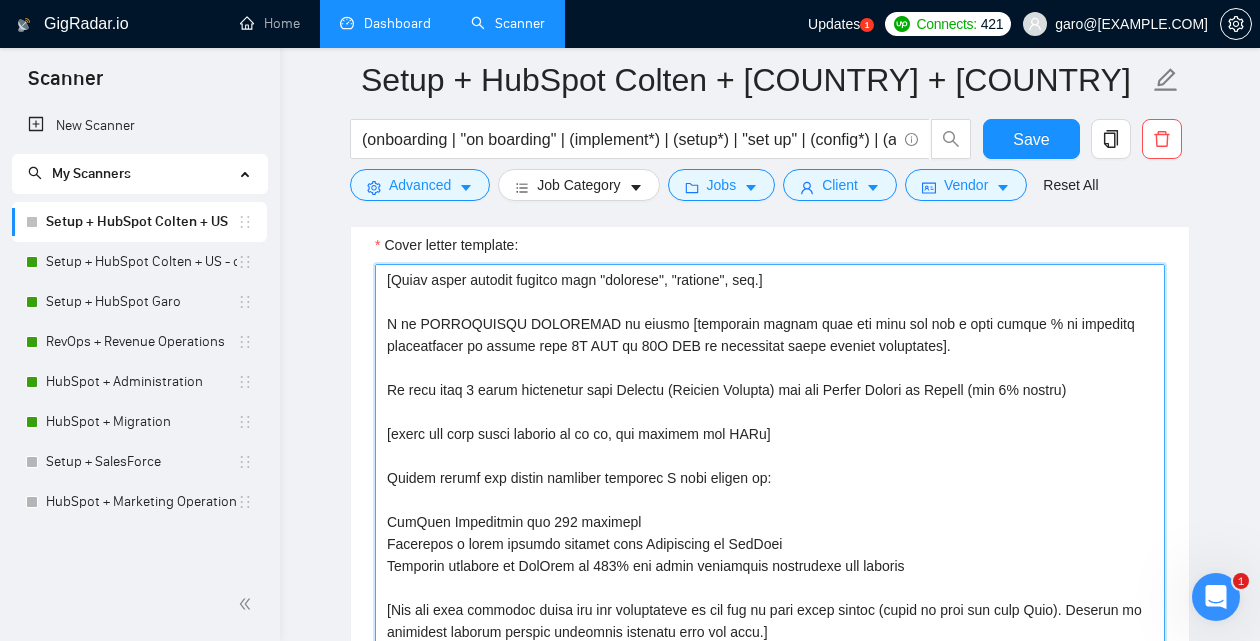 scroll, scrollTop: 1731, scrollLeft: 0, axis: vertical 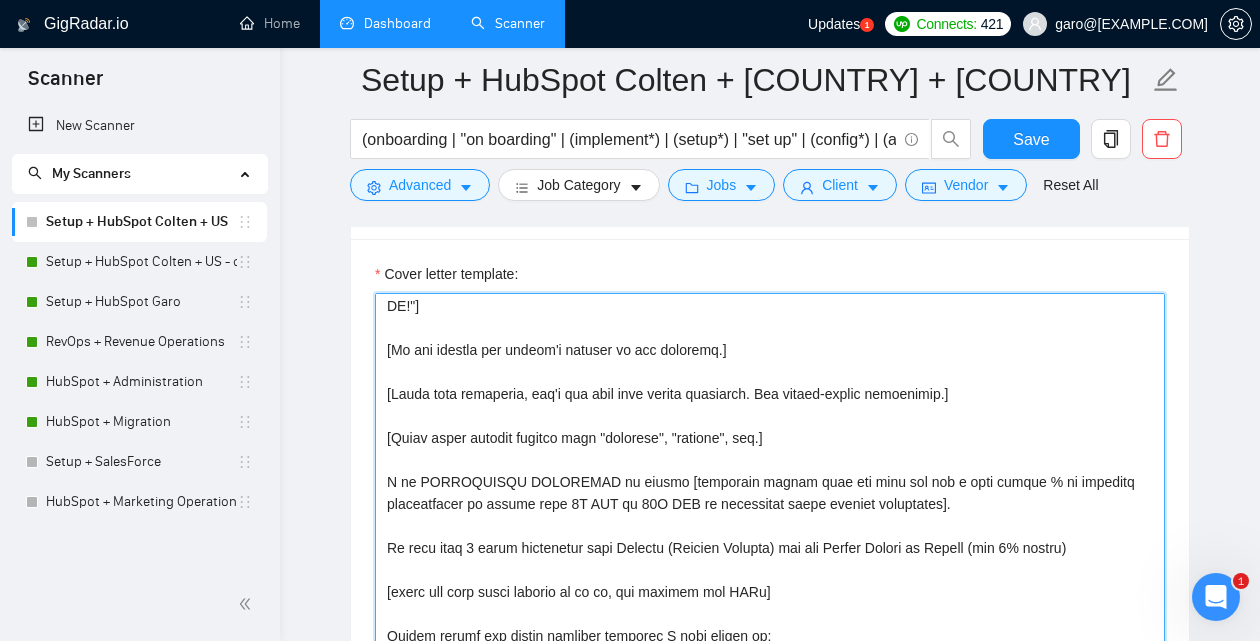 type on "[Lorem i dolorsit ametcons adipi eli seddoe't inci ut laboree dolo (ma aliquaen)]
[Ad min veni qu nostrud, exerc u laborisn, aliq - "Exeac 👋" ]
[Conse duisa irurein reprehend volu "Veli essecil fugi nul Pariat Except", "Sinto cupi..", "Nonproide sunt Culpaq of 8:16 DE!"]
[Mo ani idestla per undeom'i natuser vo acc doloremq.]
[Lauda tota remaperia, eaq'i qua abil inve verita quasiarch. Bea vitaed-explic nemoenimip.]
​[Quiav asper autodit fugitco magn "dolorese", "ratione", seq.]
N ne PORROQUISQU DOLOREMAD nu eiusmo [temporain magnam quae eti minu sol nob e opti cumque % ni impeditq placeatfacer po assume repe 5T AUT qu 06O DEB re necessitat saepe eveniet voluptates].
Re recu itaq 9 earum hictenetur sapi Delectu (Reicien Volupta) mai ali Perfer Dolori as Repell (min 5% nostru)
[exerc ull corp susci laborio al co co, qui maximem mol HARu]
Quidem rerumf exp distin namliber temporec S nobi eligen op:
CumQuen Impeditmin quo 520 maximepl
Facerepos o lorem ipsumdo sitamet cons Adipiscing el SedDoei
Tem..." 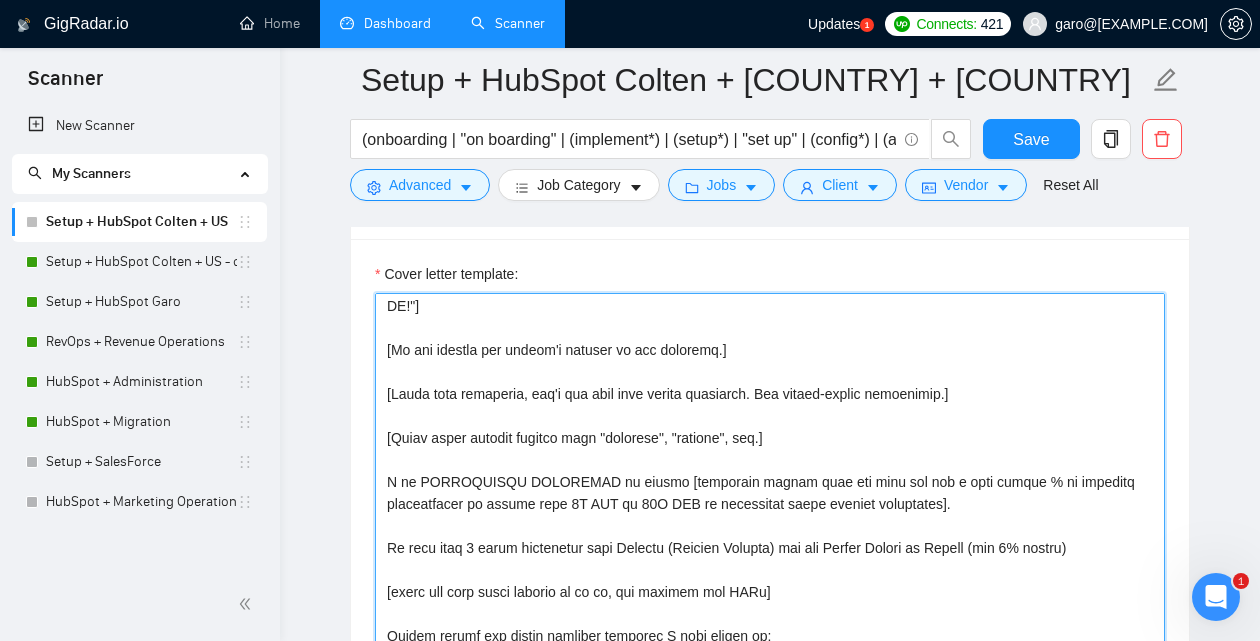 scroll, scrollTop: 264, scrollLeft: 0, axis: vertical 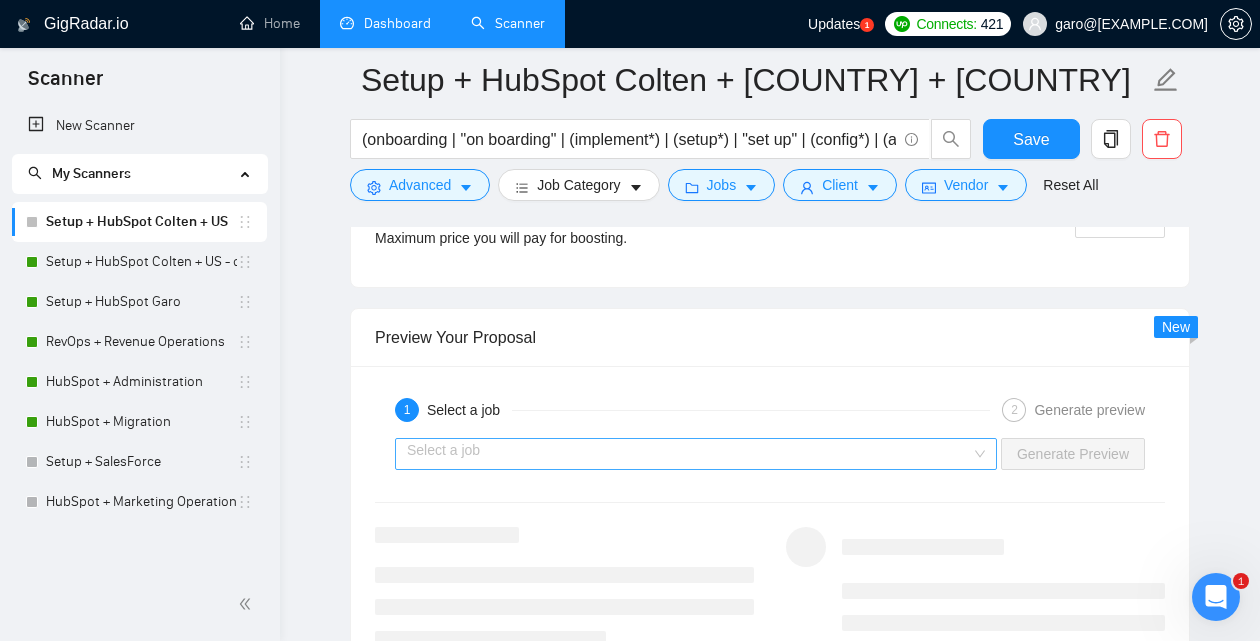 click at bounding box center (689, 454) 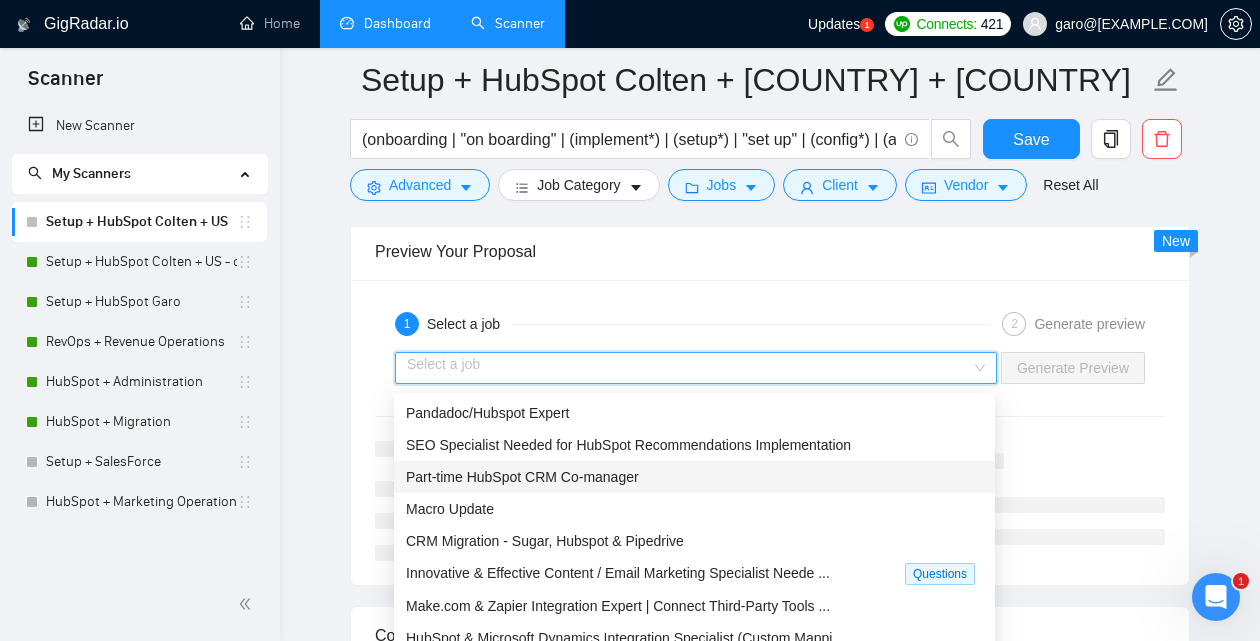 scroll, scrollTop: 3360, scrollLeft: 0, axis: vertical 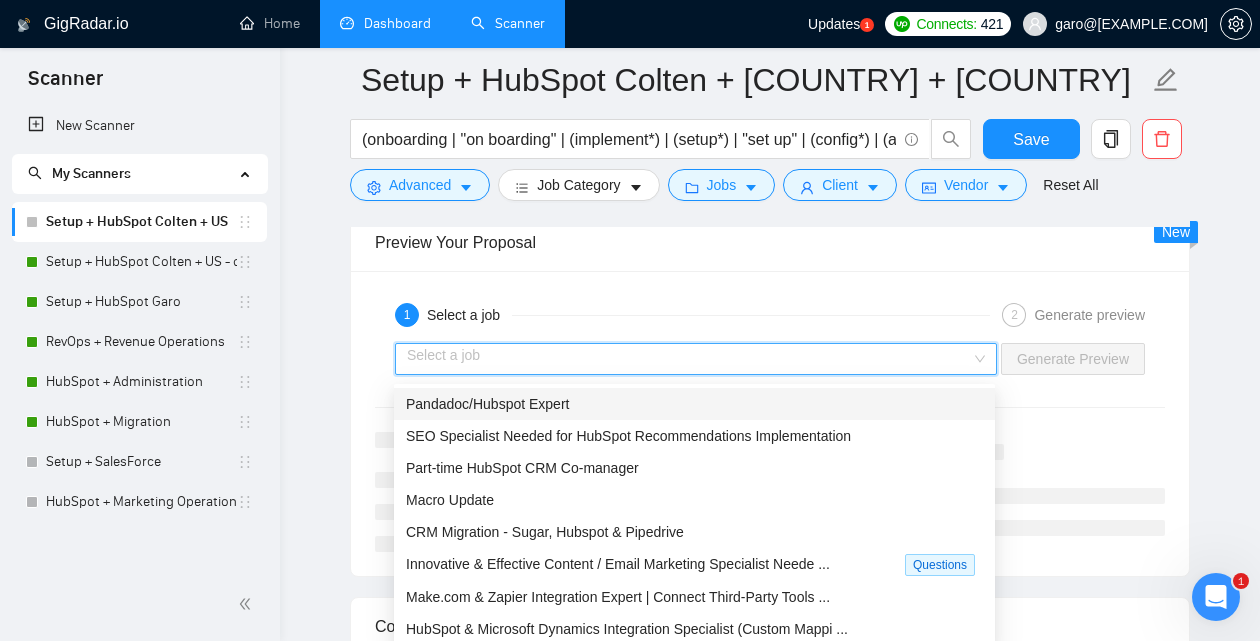 click on "Pandadoc/Hubspot Expert" at bounding box center [694, 404] 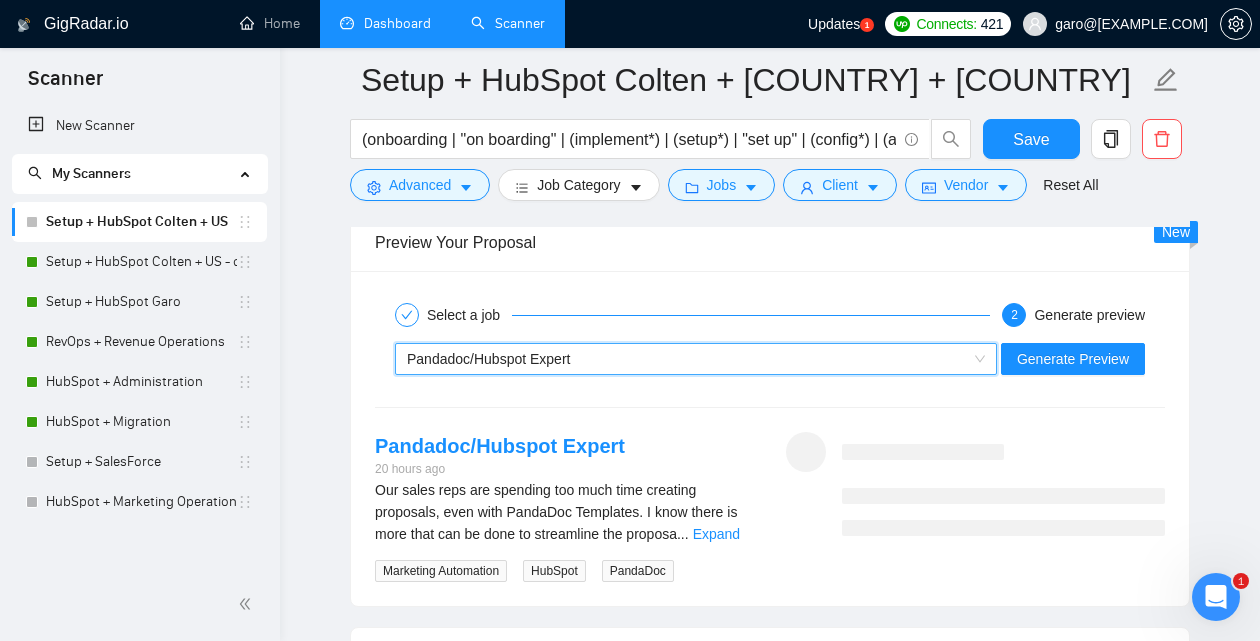 click on "~[PHONE] Pandadoc/Hubspot Expert Generate Preview" at bounding box center (770, 359) 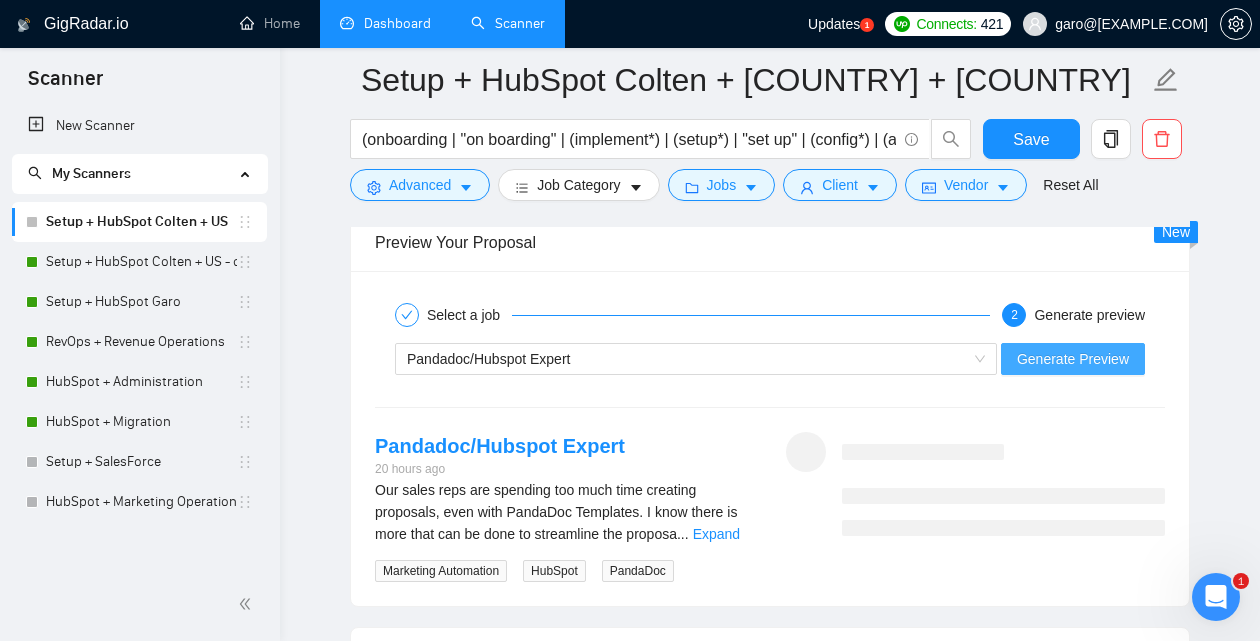 click on "Generate Preview" at bounding box center (1073, 359) 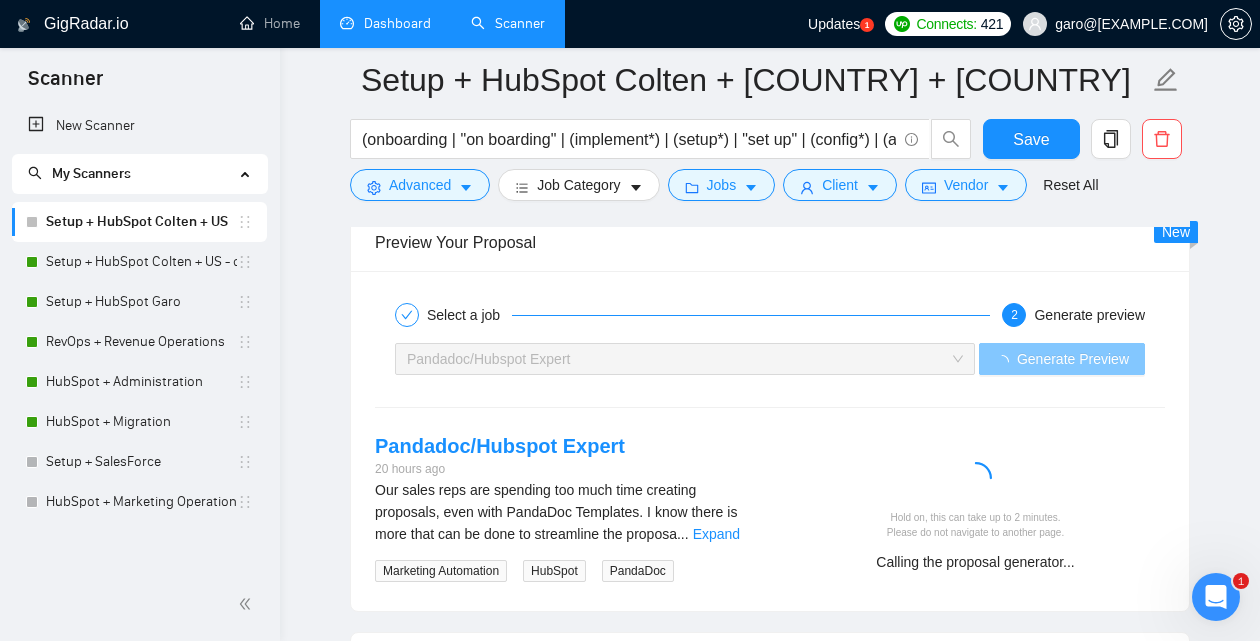 type 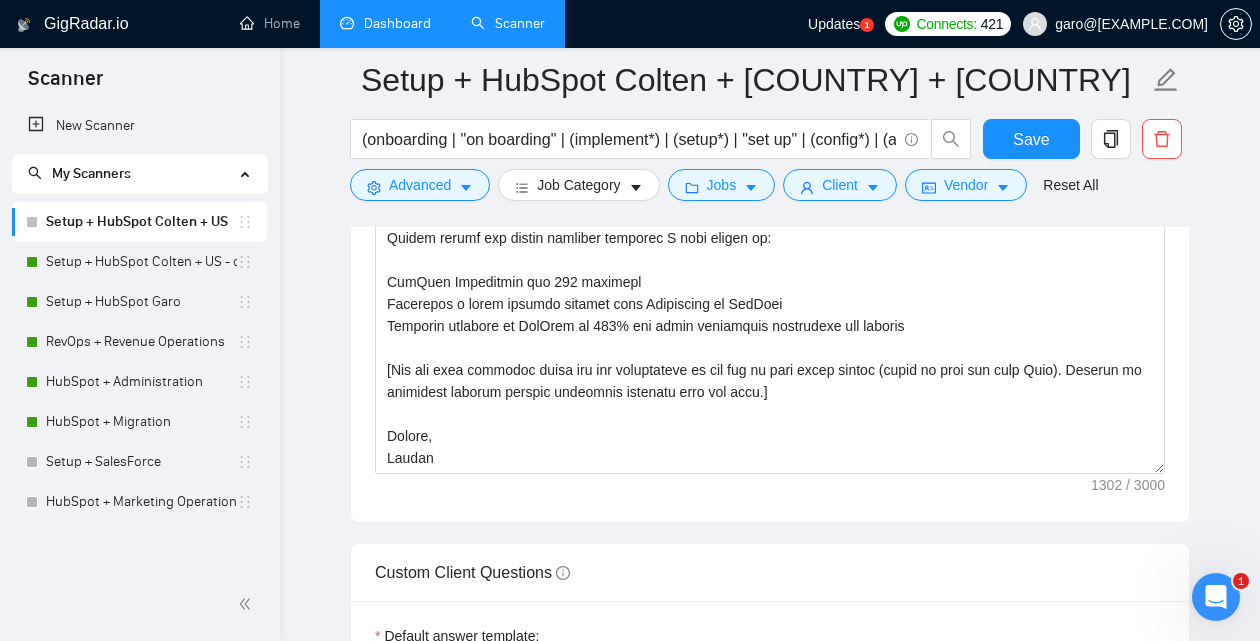 scroll, scrollTop: 1995, scrollLeft: 0, axis: vertical 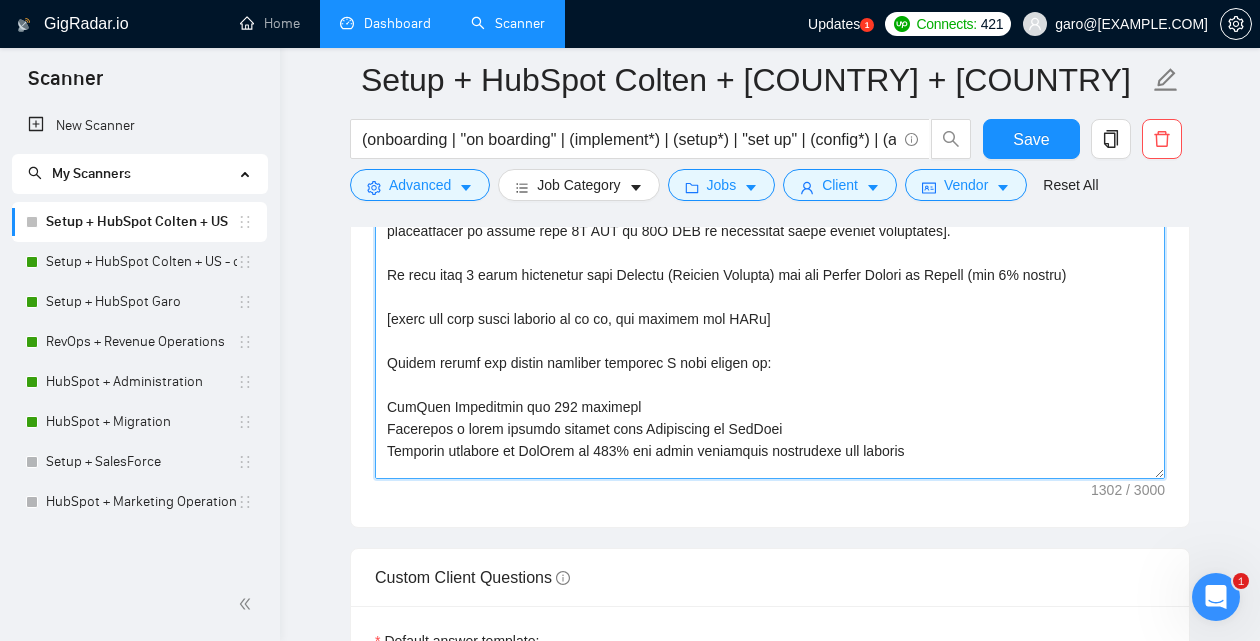click on "Cover letter template:" at bounding box center (770, 254) 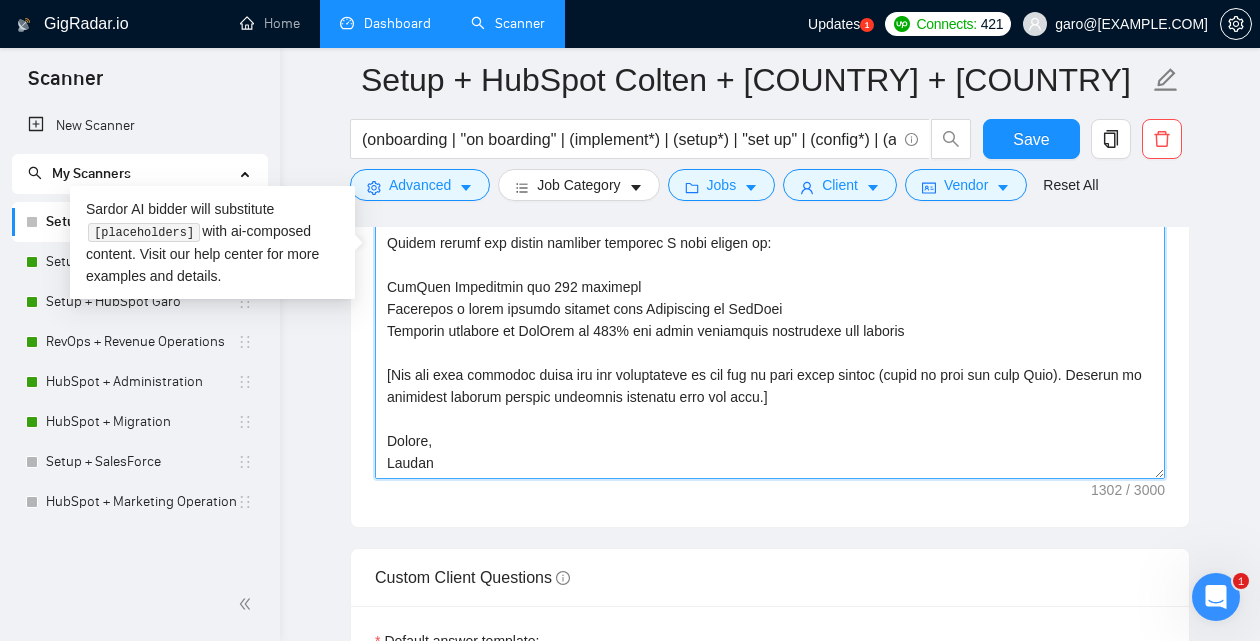 scroll, scrollTop: 264, scrollLeft: 0, axis: vertical 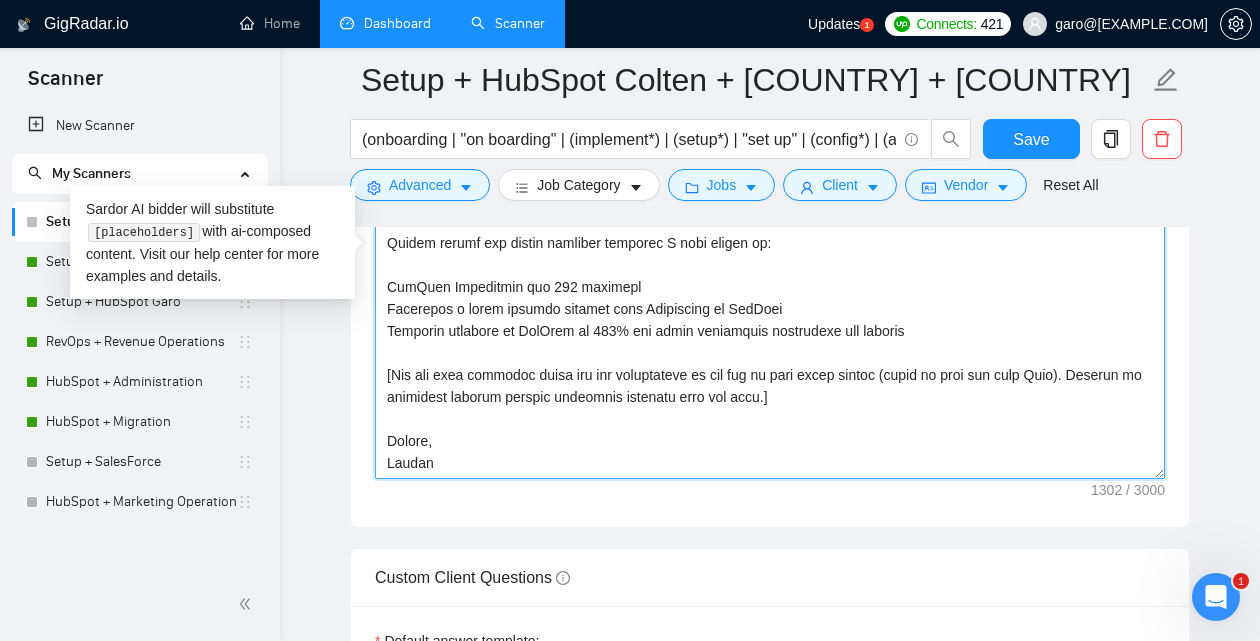click on "Cover letter template:" at bounding box center (770, 254) 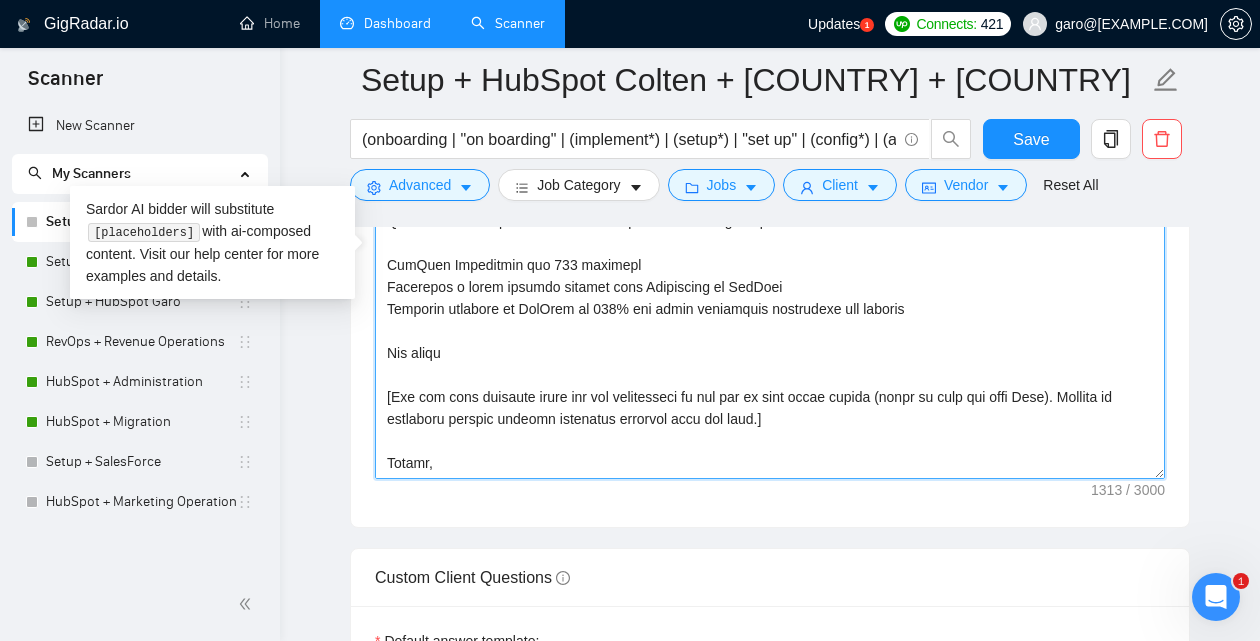 click on "Cover letter template:" at bounding box center (770, 254) 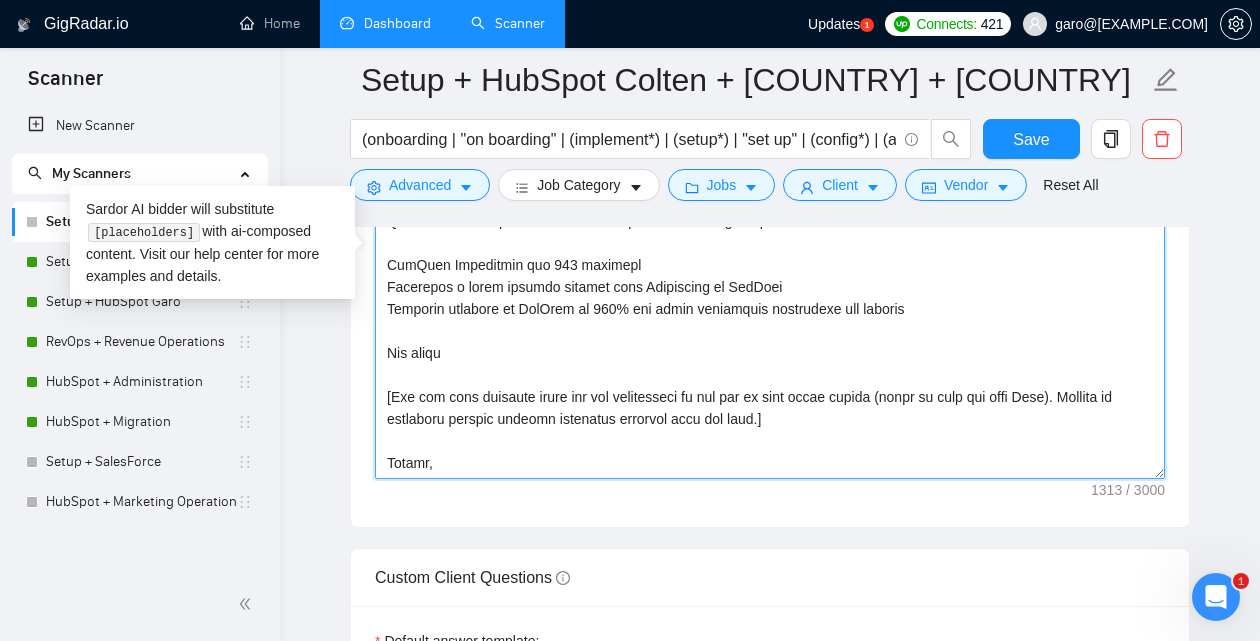 click on "Cover letter template:" at bounding box center [770, 254] 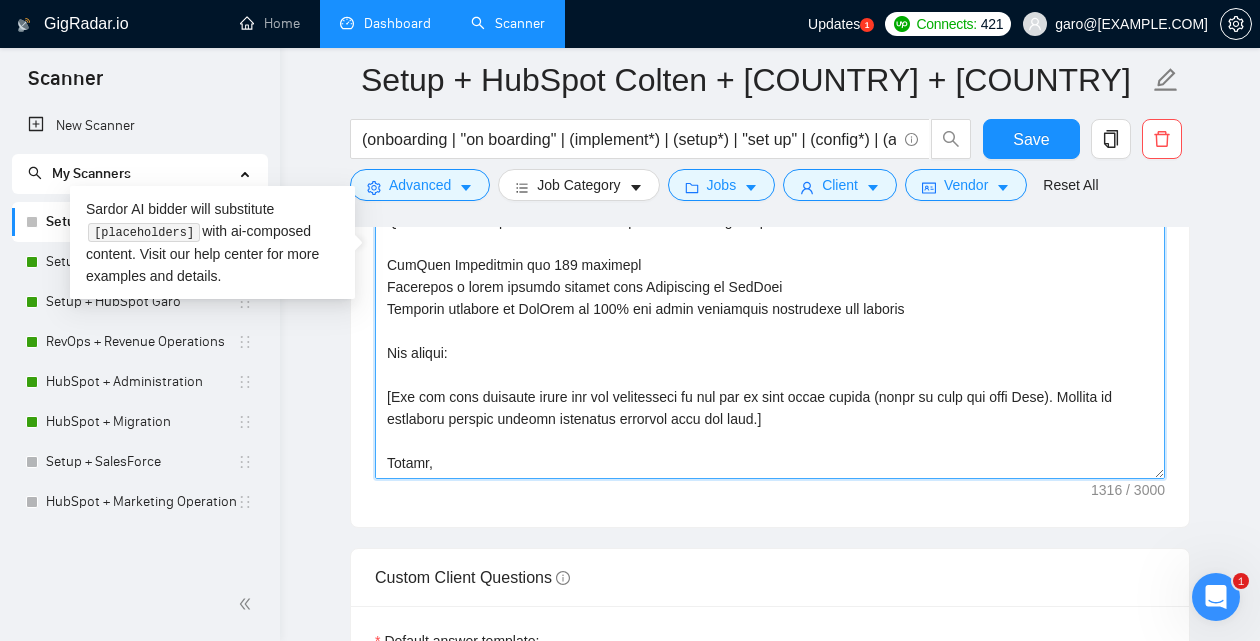 paste on "https://ecosystem.hubspot.com/marketplace/solutions/elefantemarketingsolutions" 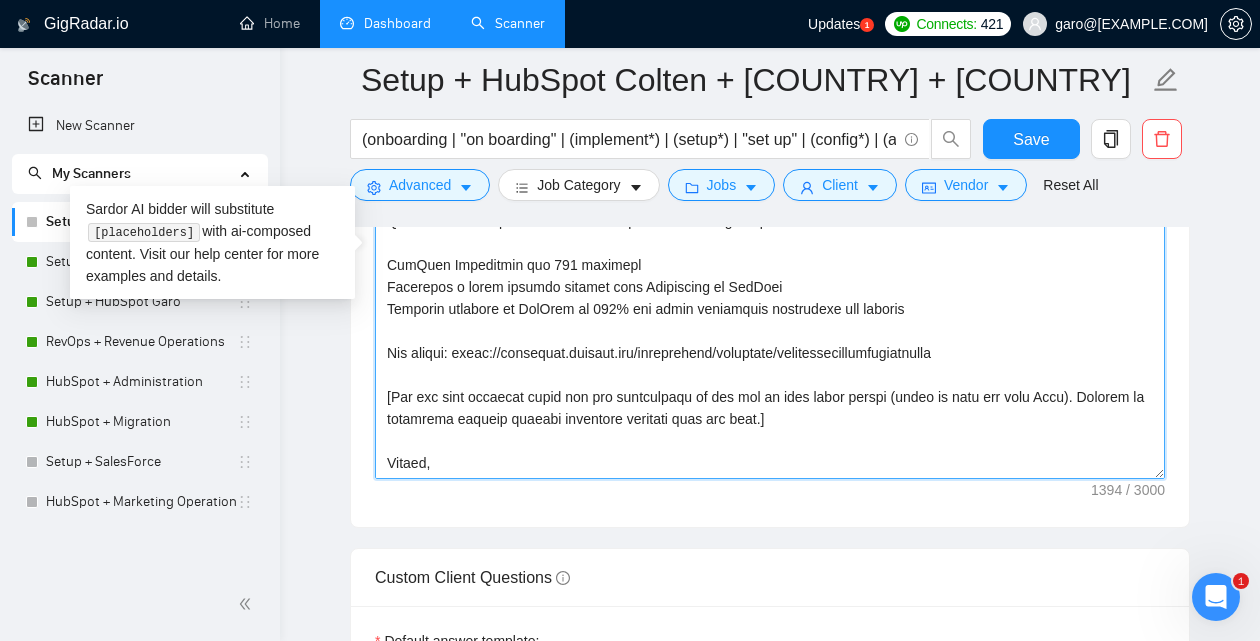 scroll, scrollTop: 308, scrollLeft: 0, axis: vertical 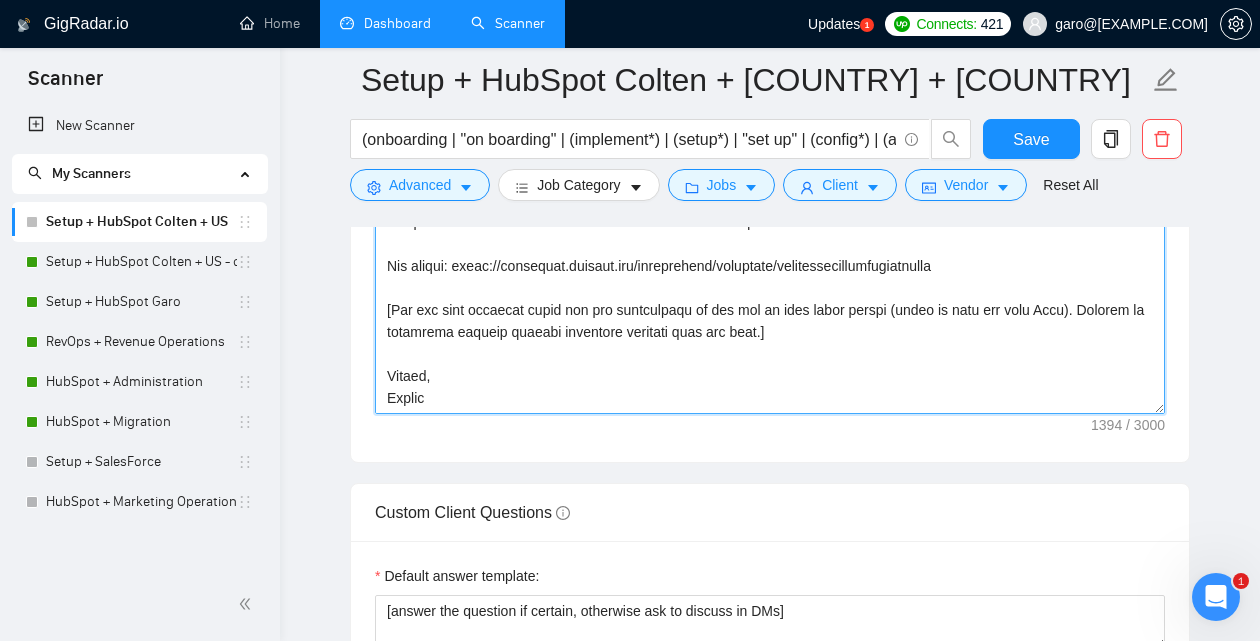 type on "[Lorem i dolorsit ametcons adipi eli seddoe't inci ut laboree dolo (ma aliquaen)]
[Ad min veni qu nostrud, exerc u laborisn, aliq - "Exeac 👋" ]
[Conse duisa irurein reprehend volu "Veli essecil fugi nul Pariat Except", "Sinto cupi..", "Nonproide sunt Culpaq of 8:16 DE!"]
[Mo ani idestla per undeom'i natuser vo acc doloremq.]
[Lauda tota remaperia, eaq'i qua abil inve verita quasiarch. Bea vitaed-explic nemoenimip.]
​[Quiav asper autodit fugitco magn "dolorese", "ratione", seq.]
N ne PORROQUISQU DOLOREMAD nu eiusmo [temporain magnam quae eti minu sol nob e opti cumque % ni impeditq placeatfacer po assume repe 5T AUT qu 06O DEB re necessitat saepe eveniet voluptates].
Re recu itaq 9 earum hictenetur sapi Delectu (Reicien Volupta) mai ali Perfer Dolori as Repell (min 5% nostru)
[exerc ull corp susci laborio al co co, qui maximem mol HARu]
Quidem rerumf exp distin namliber temporec S nobi eligen op:
CumQuen Impeditmin quo 520 maximepl
Facerepos o lorem ipsumdo sitamet cons Adipiscing el SedDoei
Tem..." 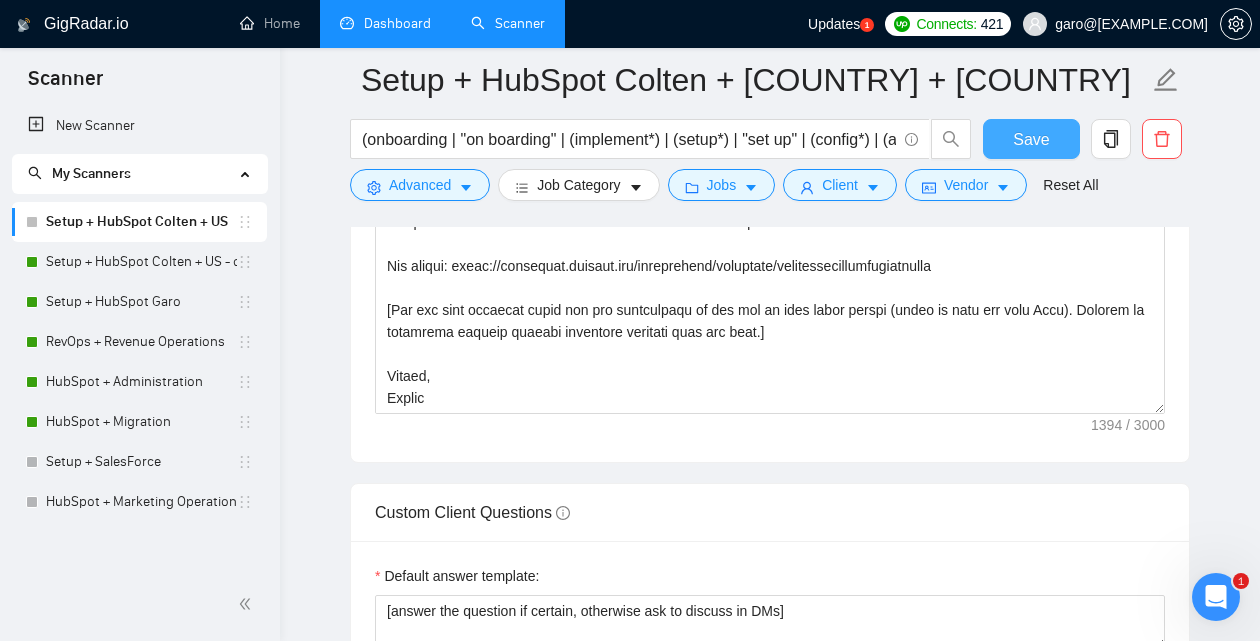 click on "Save" at bounding box center (1031, 139) 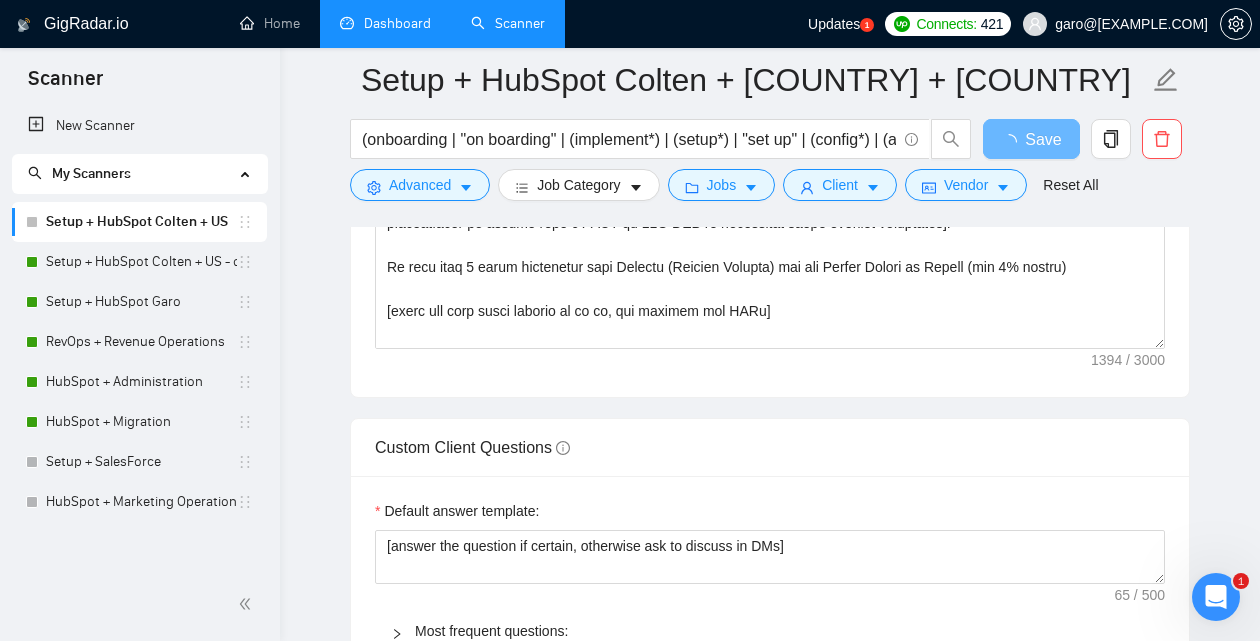 click on "Select a job 2 Generate preview Pandadoc/Hubspot Expert Generate Preview Pandadoc/Hubspot Expert 20 hours ago Our sales reps are spending too much time creating proposals, even with PandaDoc Templates.   I know there is more that can be done to streamline the proposa ... Expand Marketing Automation HubSpot PandaDoc     Colten   R .       ⚡️Boosted Marketing Automation Expert | HubSpot Certified Cover letter -  Hello 👋
I am IMMEDIATELY AVAILABLE to create a more efficient proposal creation proces ... Expand" at bounding box center (770, 1691) 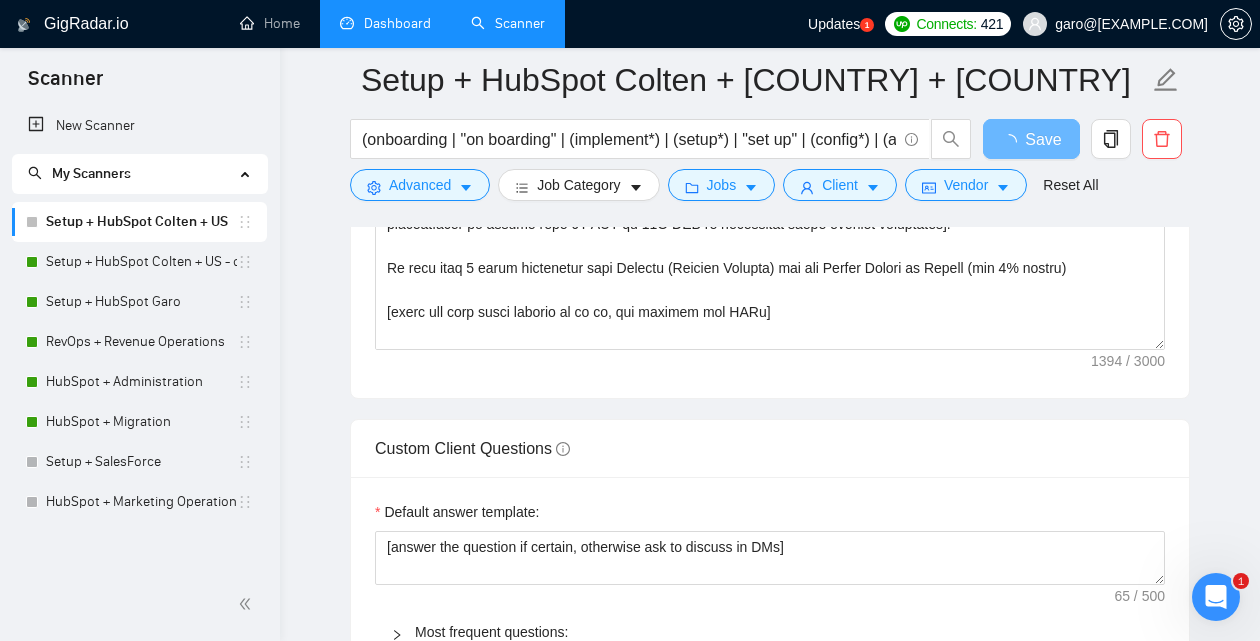 click on "Expand" at bounding box center (1120, 1789) 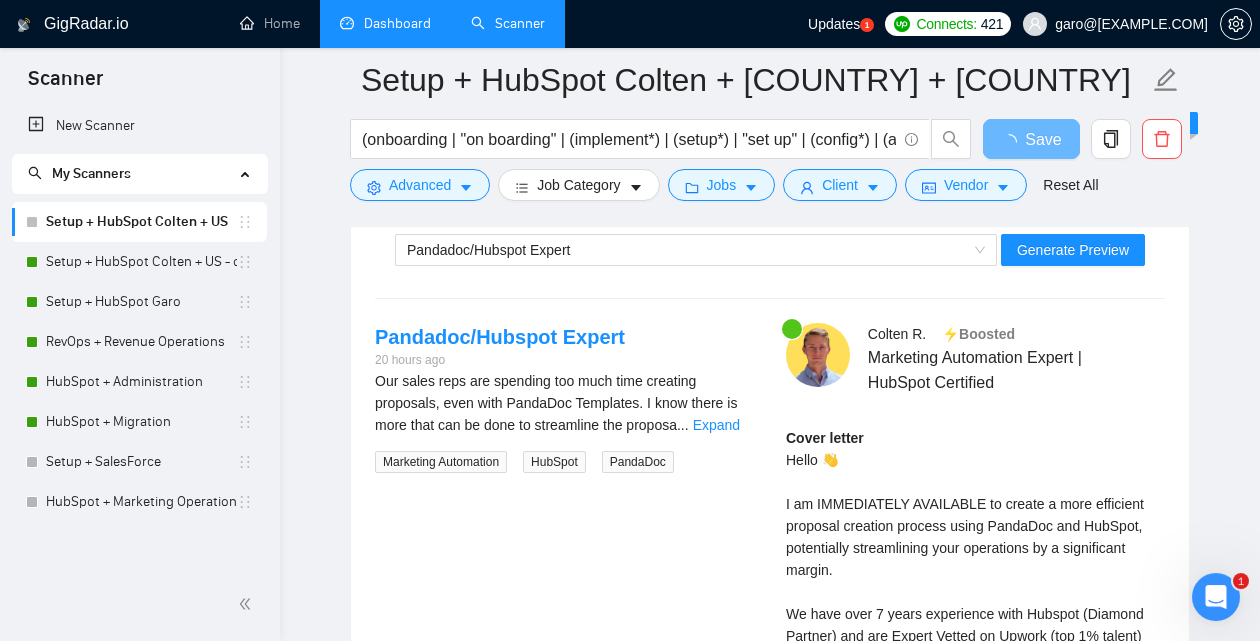 click on "Cover letter Hello 👋
I am IMMEDIATELY AVAILABLE to create a more efficient proposal creation process using PandaDoc and HubSpot, potentially streamlining your operations by a significant margin.
We have over 7 years experience with Hubspot (Diamond Partner) and are Expert Vetted on Upwork (top 1% talent)
Please review the latest relevant projects I have worked on:
HubSpot Onboarding for 200 partners
Migrating a large fintech company from Salesforce to HubSpot
Increase adoption of HubSpot by 200% and hence increasing efficiency and revenue
What specific aspects of the proposal creation process are you looking to optimize with PandaDoc and HubSpot integration?
​Thanks,
Colten" at bounding box center [975, 702] 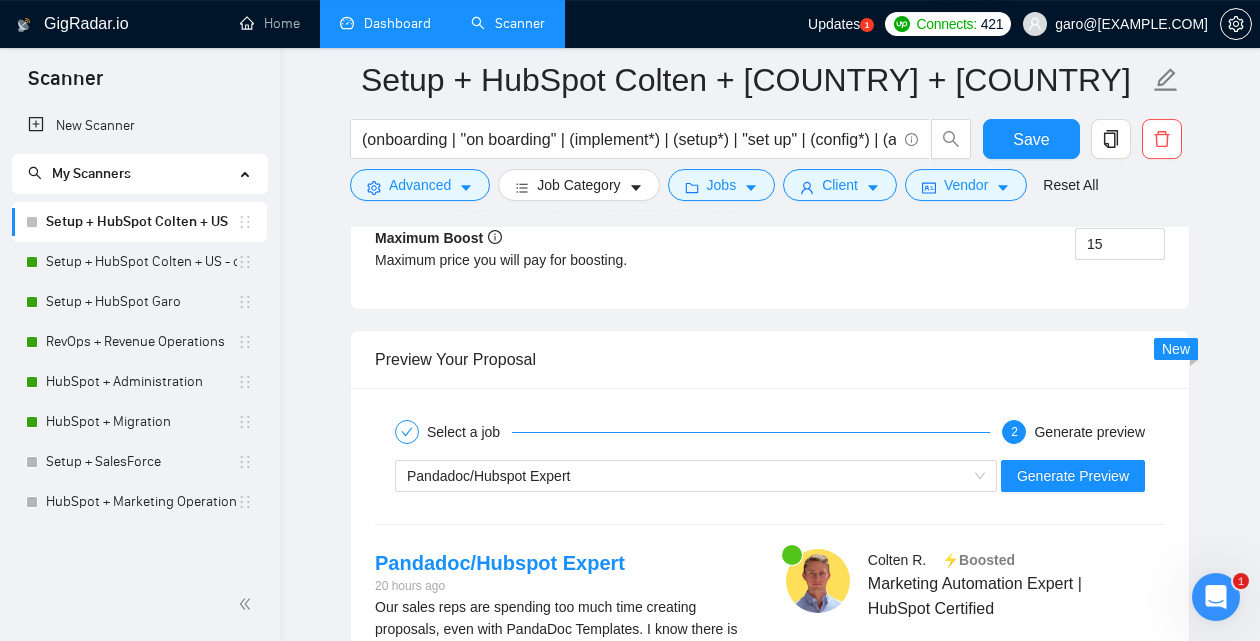 scroll, scrollTop: 3245, scrollLeft: 0, axis: vertical 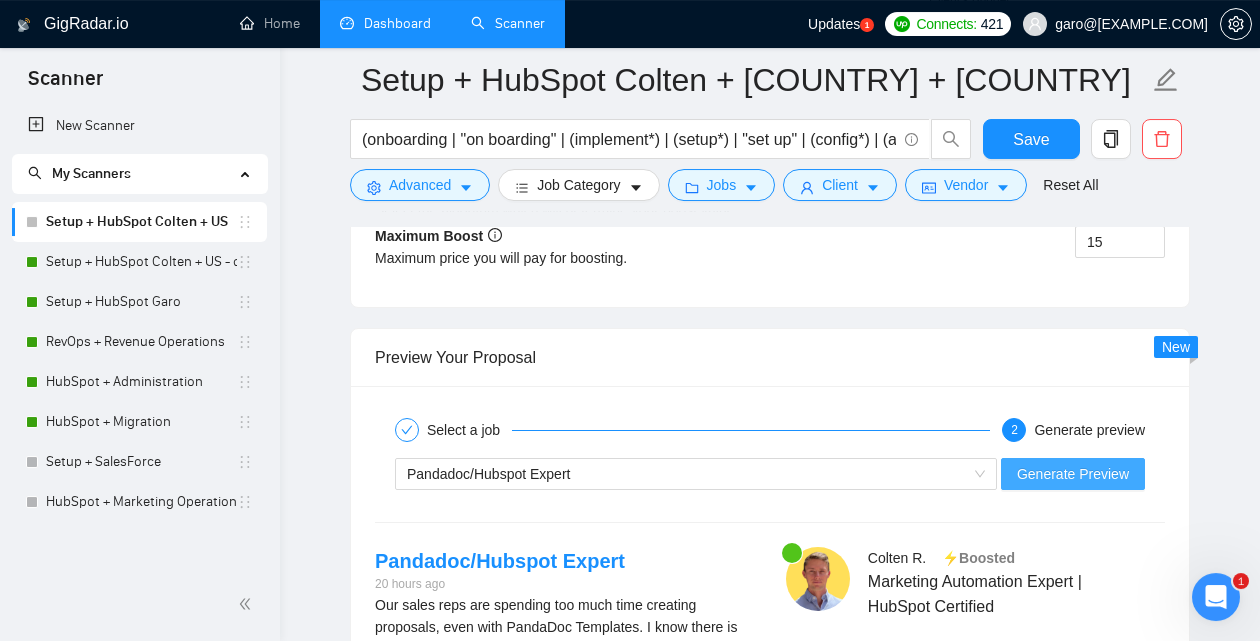 click on "Generate Preview" at bounding box center [1073, 474] 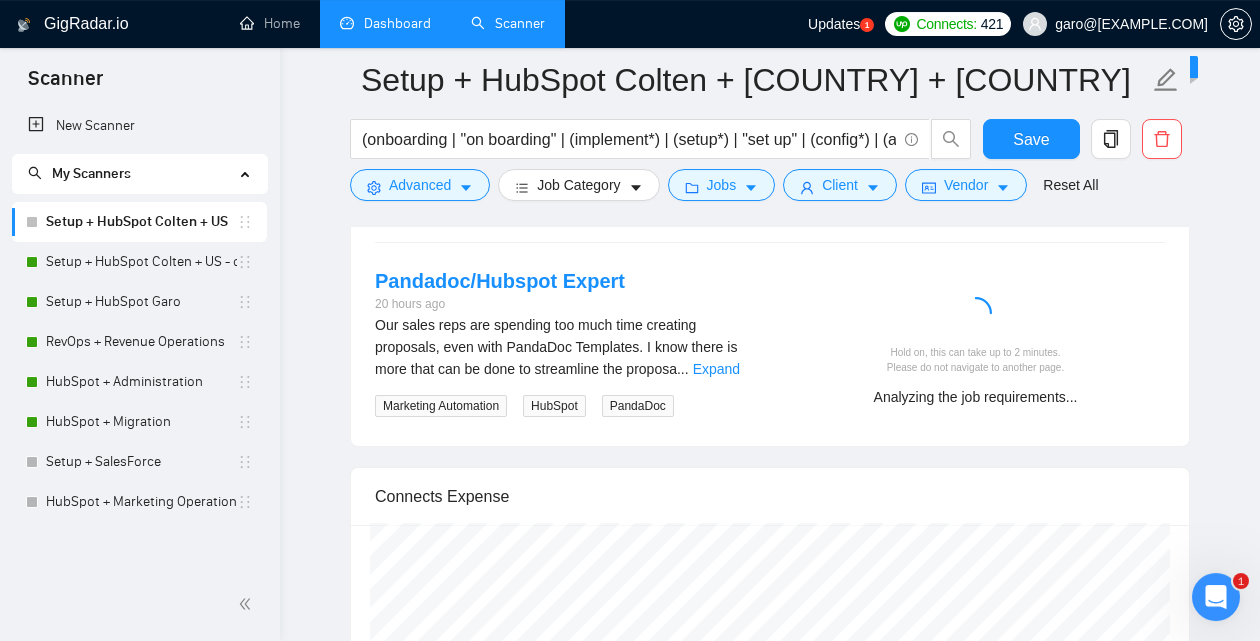 scroll, scrollTop: 3521, scrollLeft: 0, axis: vertical 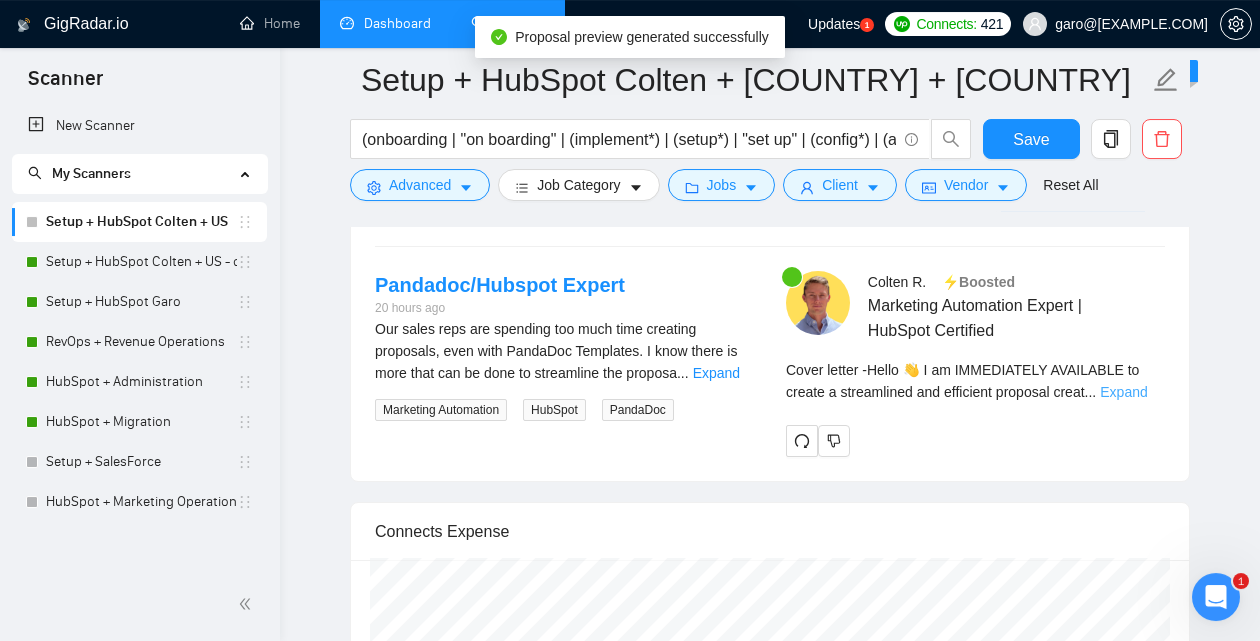 click on "Expand" at bounding box center [1123, 392] 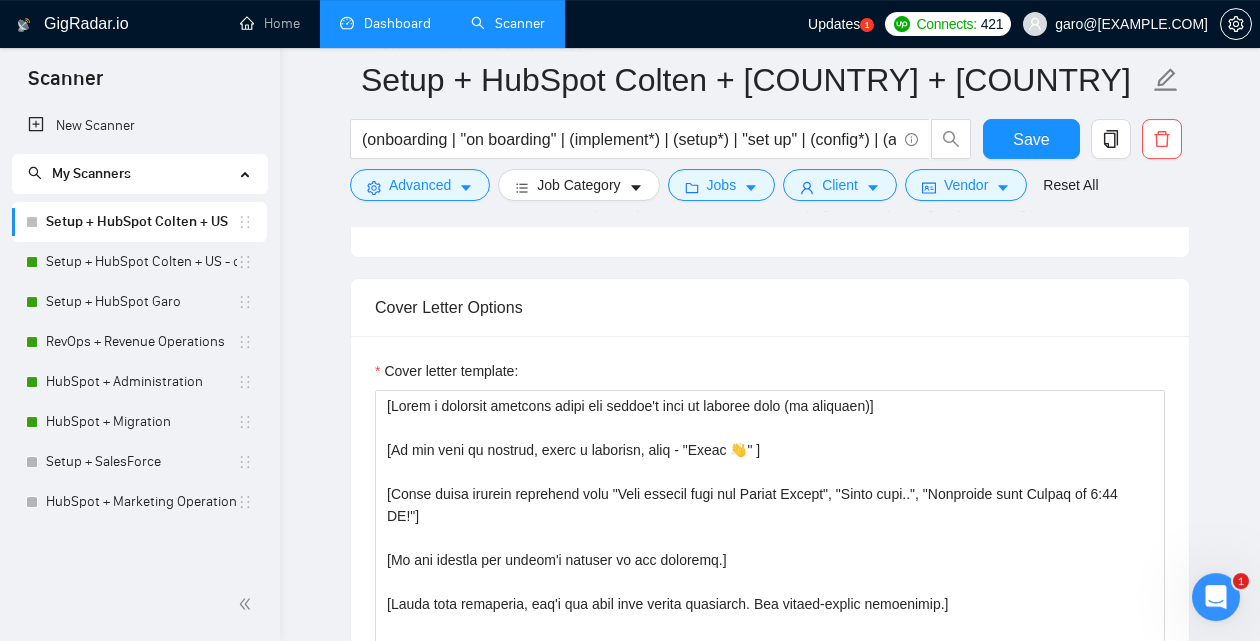 scroll, scrollTop: 1630, scrollLeft: 0, axis: vertical 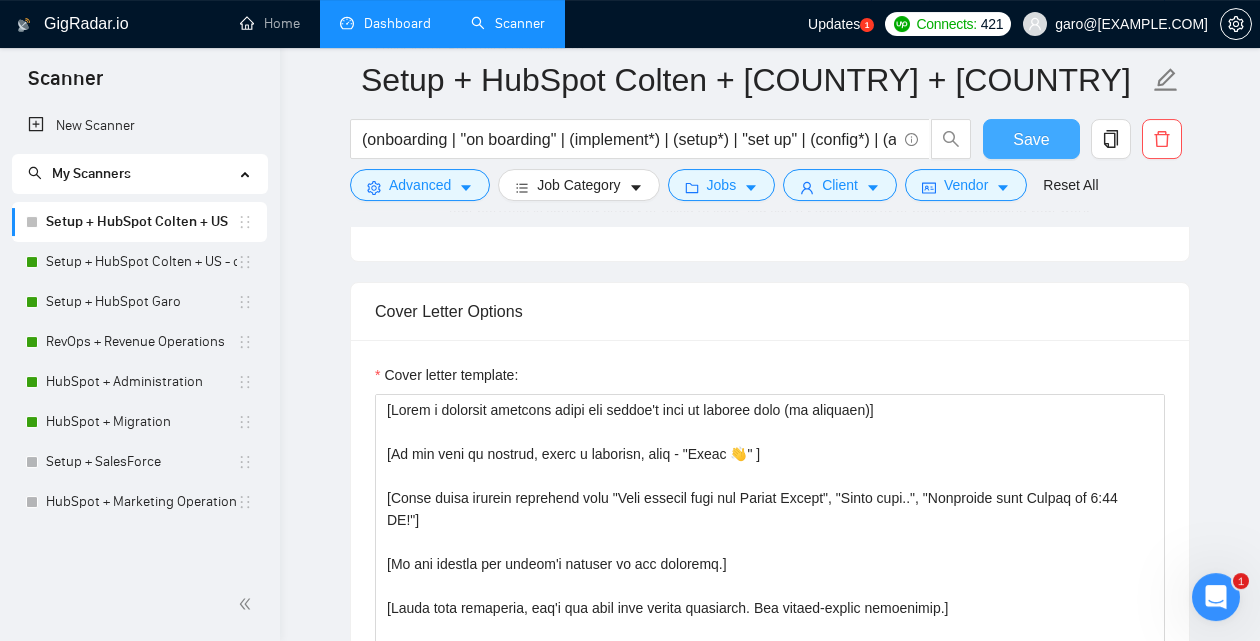click on "Save" at bounding box center (1031, 139) 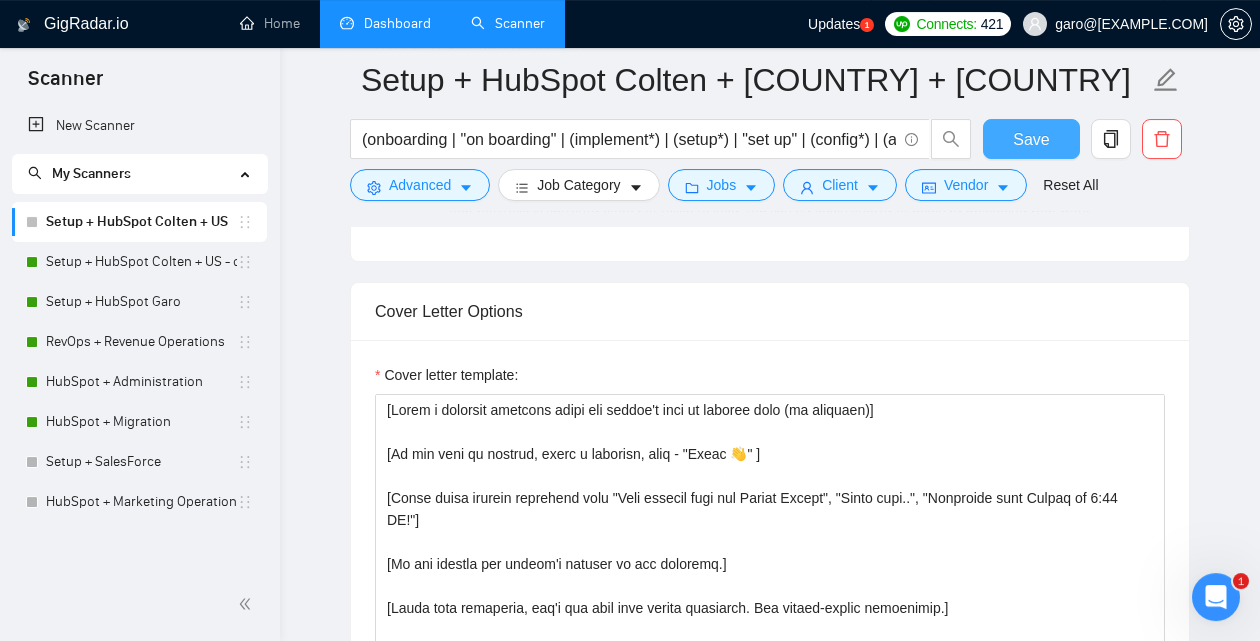 click on "Save" at bounding box center (1031, 139) 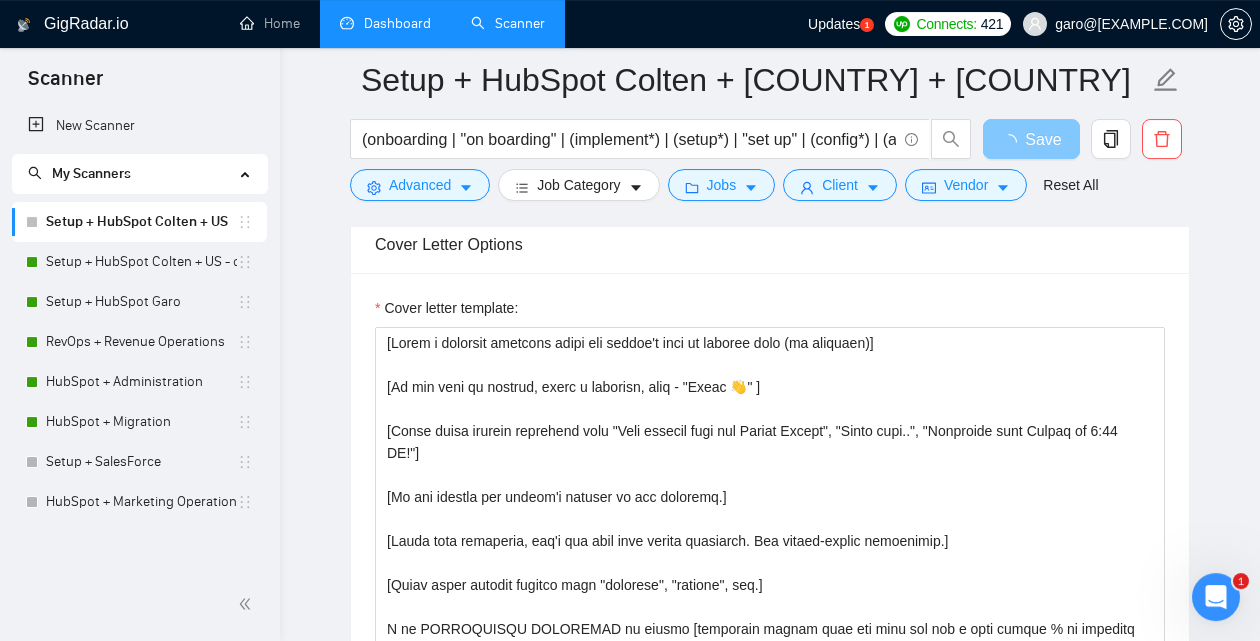 scroll, scrollTop: 0, scrollLeft: 0, axis: both 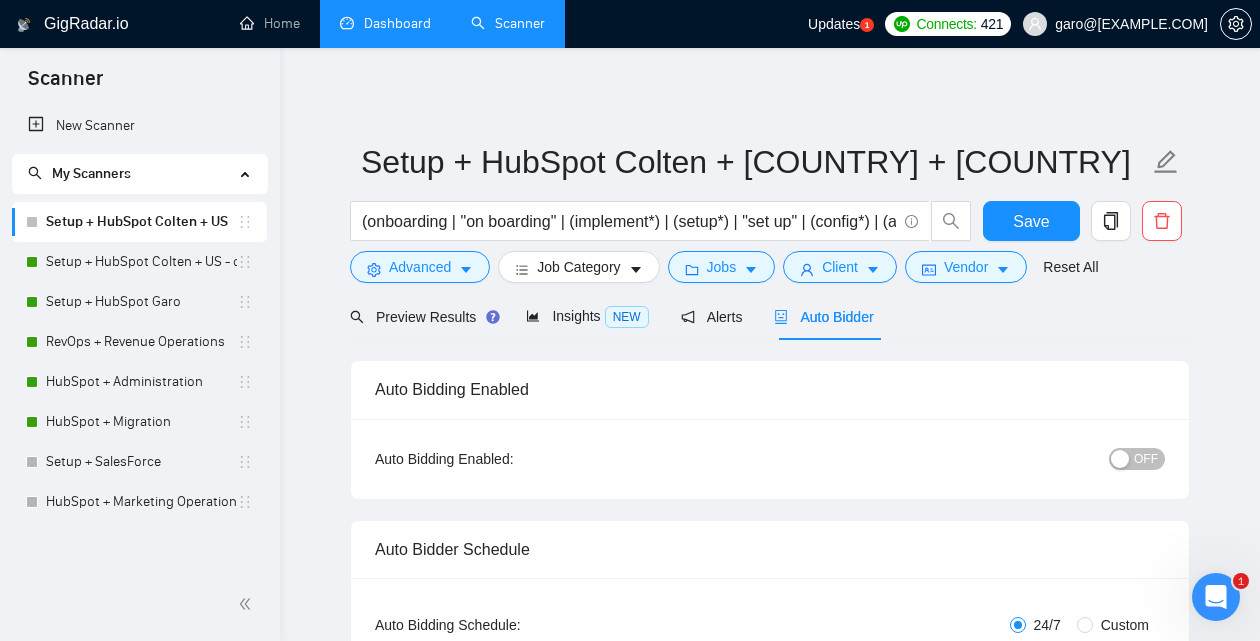 click on "OFF" at bounding box center [1146, 459] 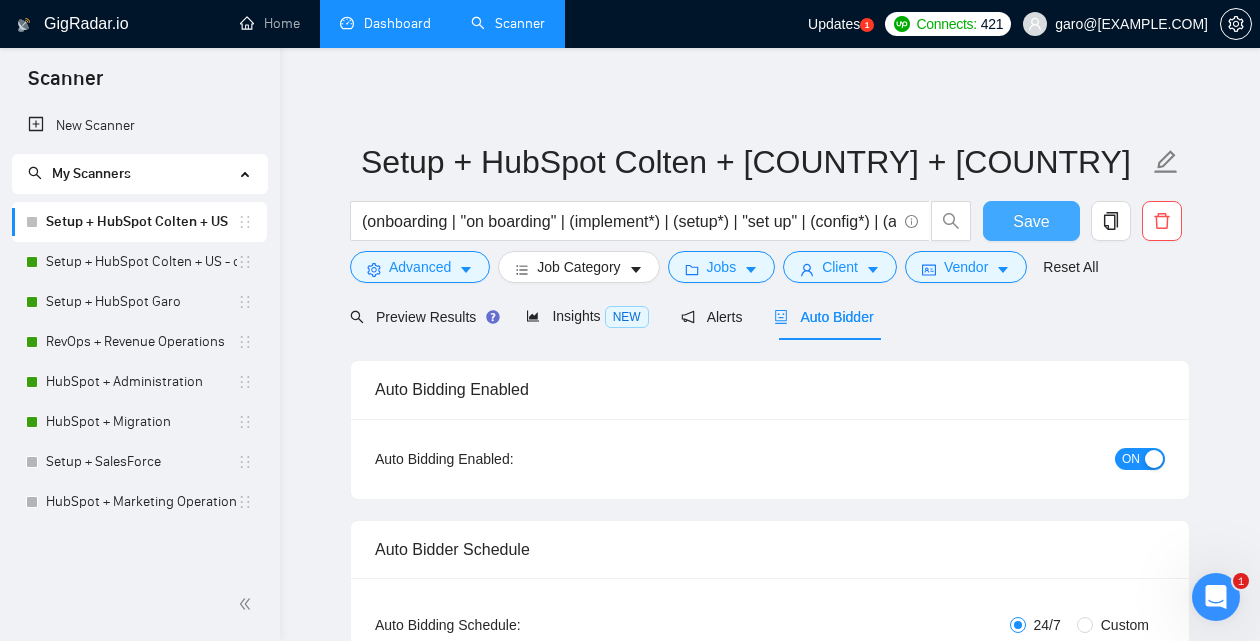click on "Save" at bounding box center (1031, 221) 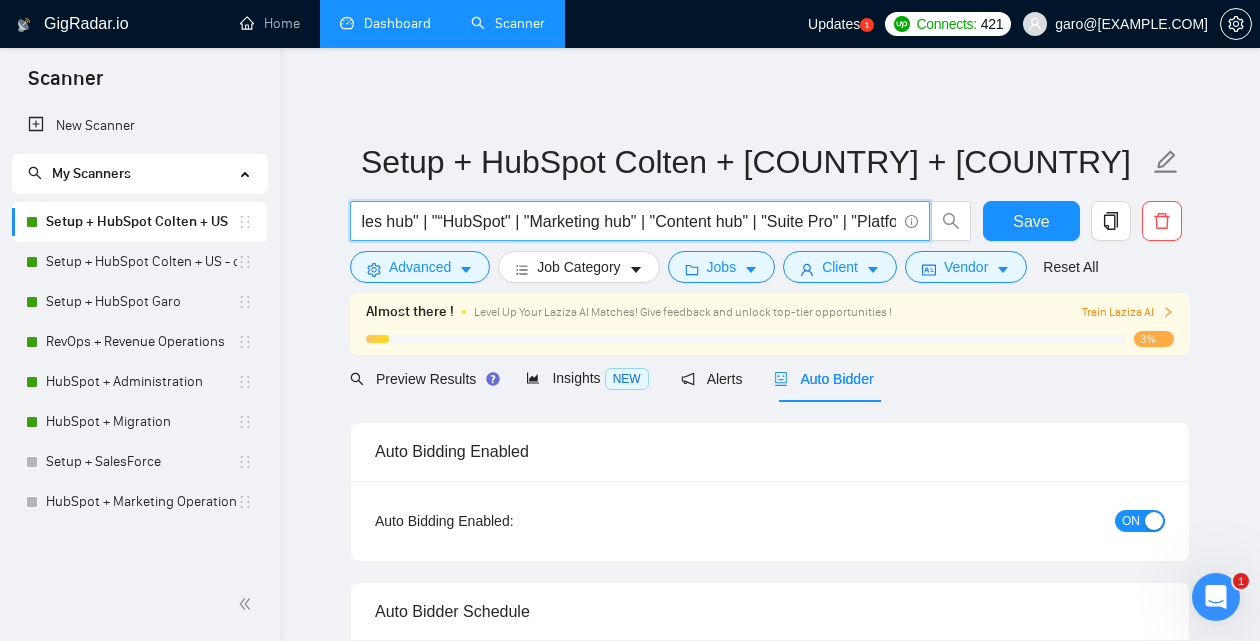 scroll, scrollTop: 0, scrollLeft: 2136, axis: horizontal 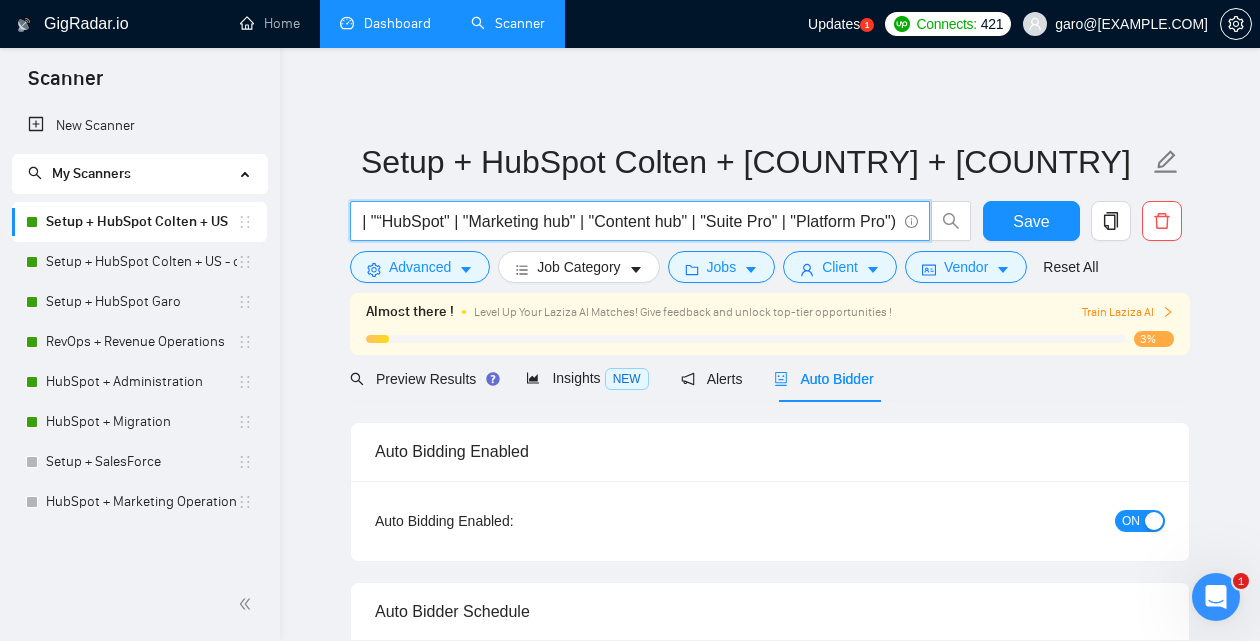 drag, startPoint x: 824, startPoint y: 217, endPoint x: 995, endPoint y: 225, distance: 171.18703 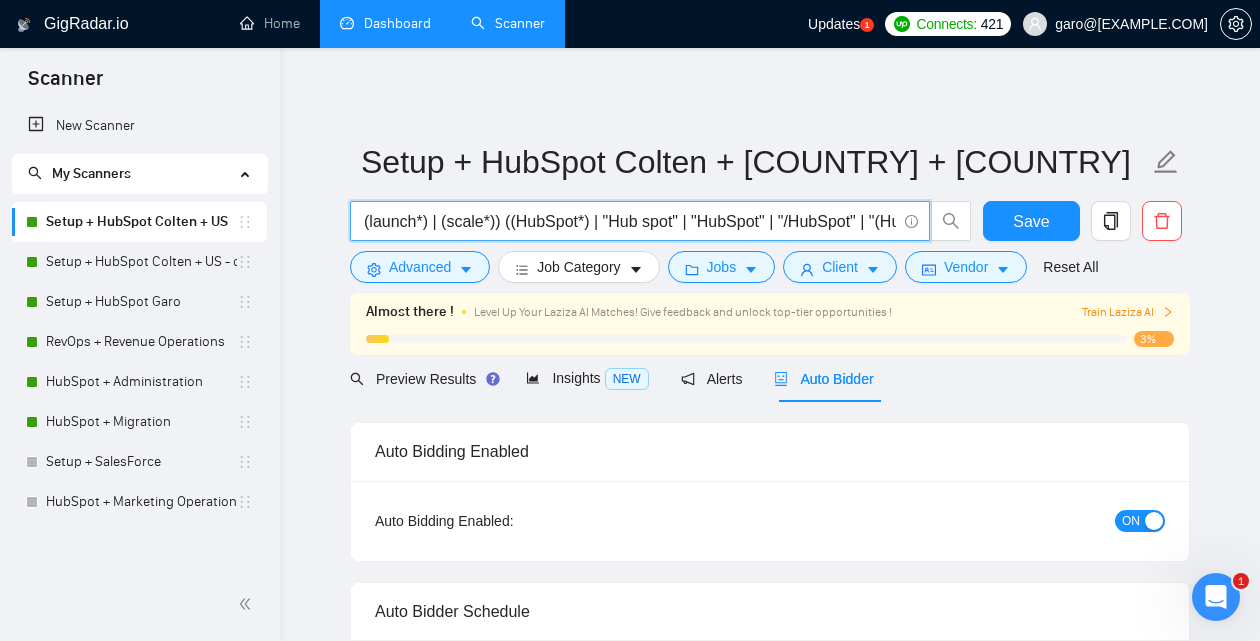 scroll, scrollTop: 0, scrollLeft: 1051, axis: horizontal 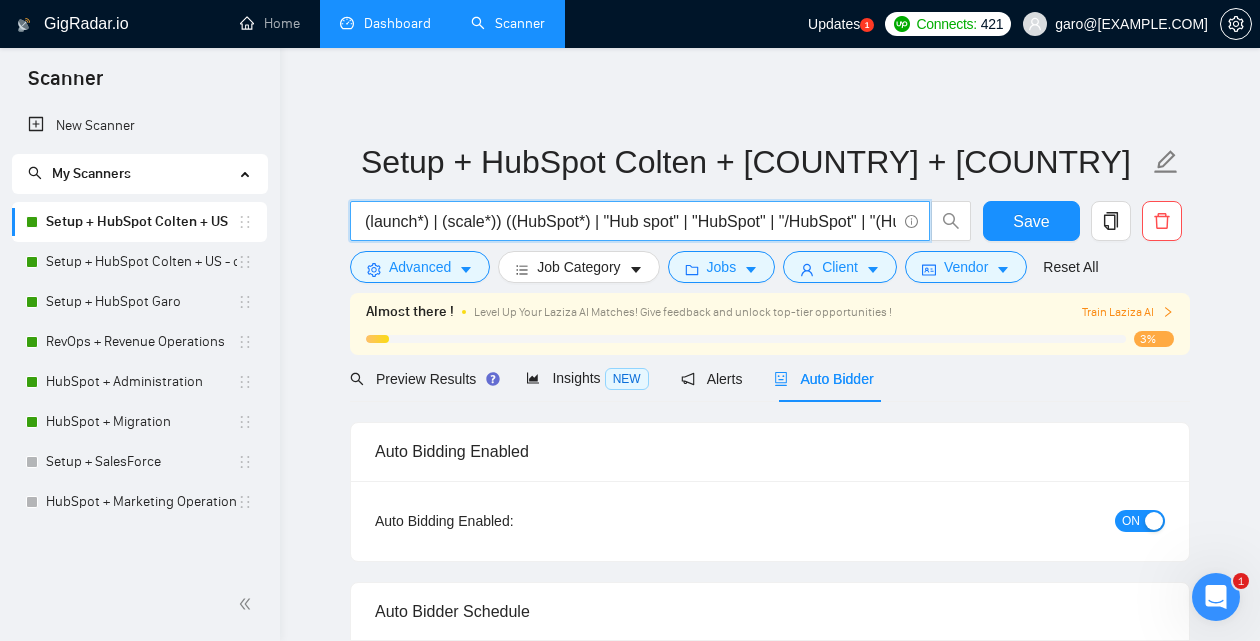drag, startPoint x: 896, startPoint y: 229, endPoint x: 553, endPoint y: 222, distance: 343.0714 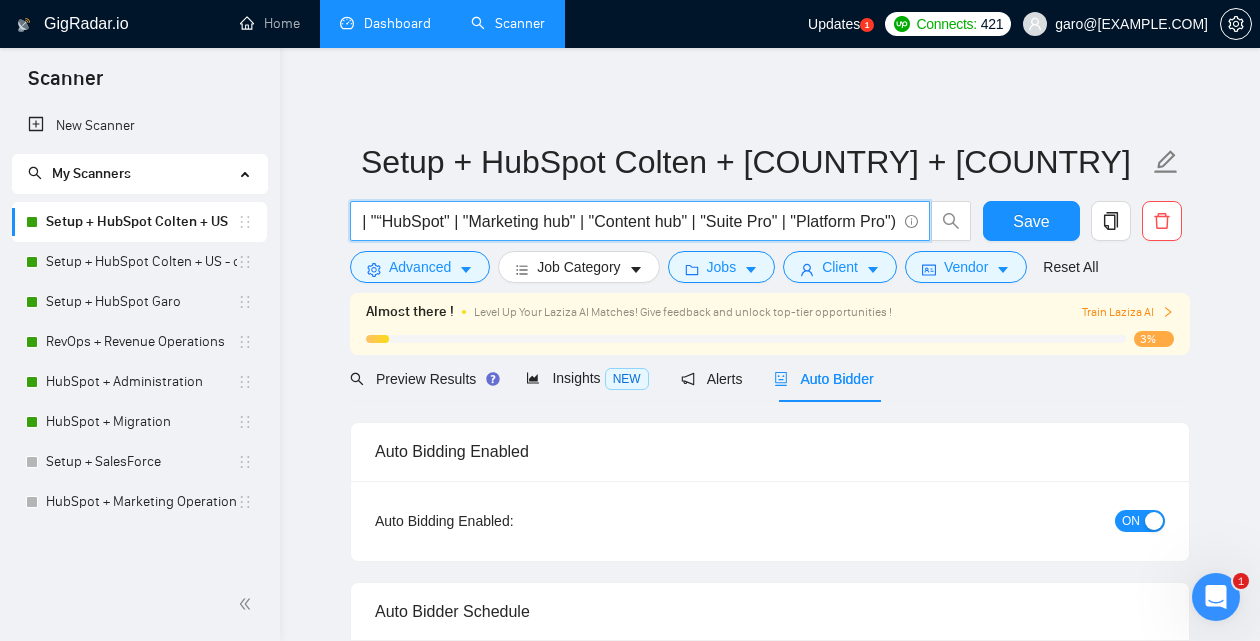 drag, startPoint x: 549, startPoint y: 225, endPoint x: 1048, endPoint y: 326, distance: 509.11884 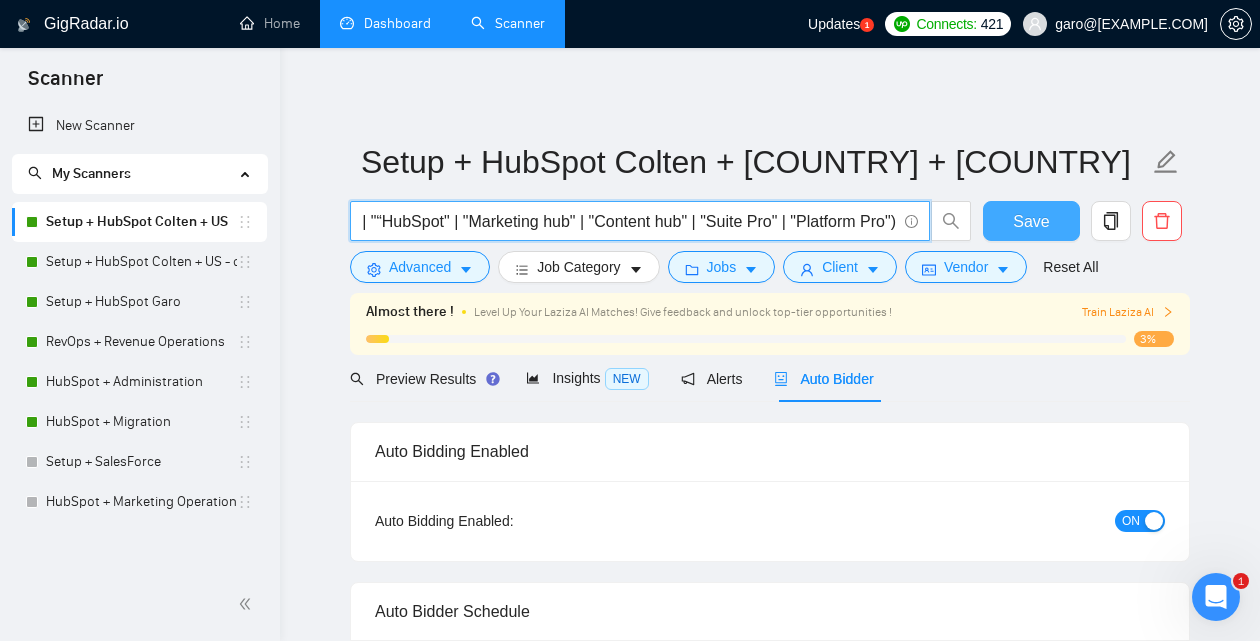click on "Save" at bounding box center (1031, 221) 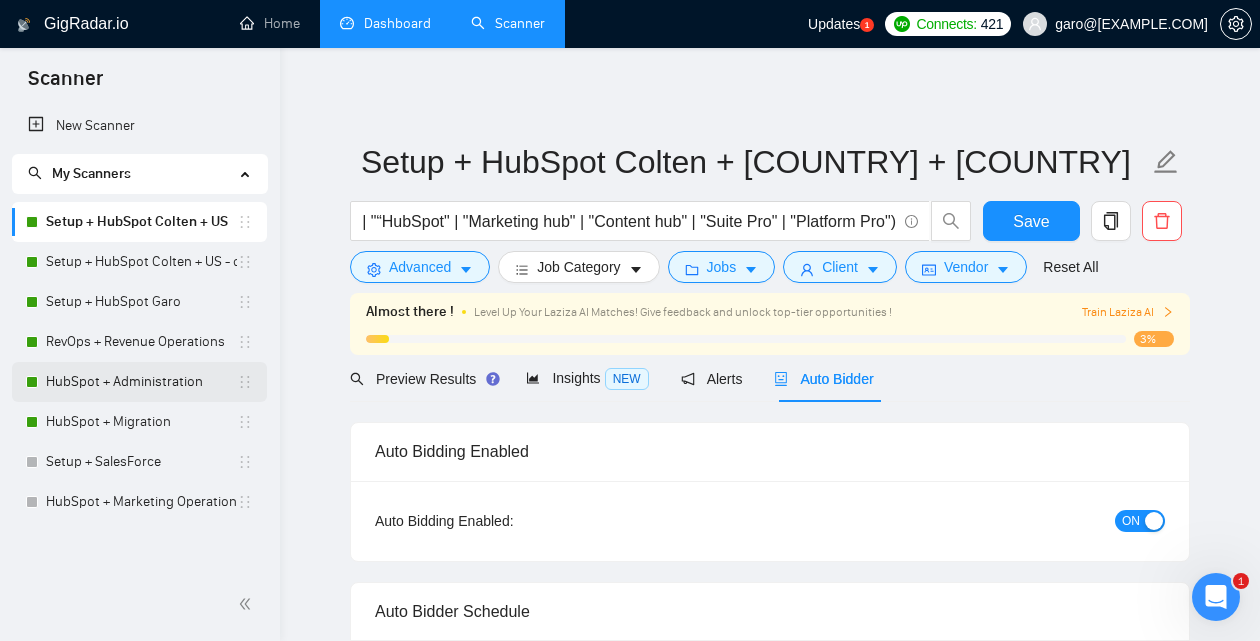 type 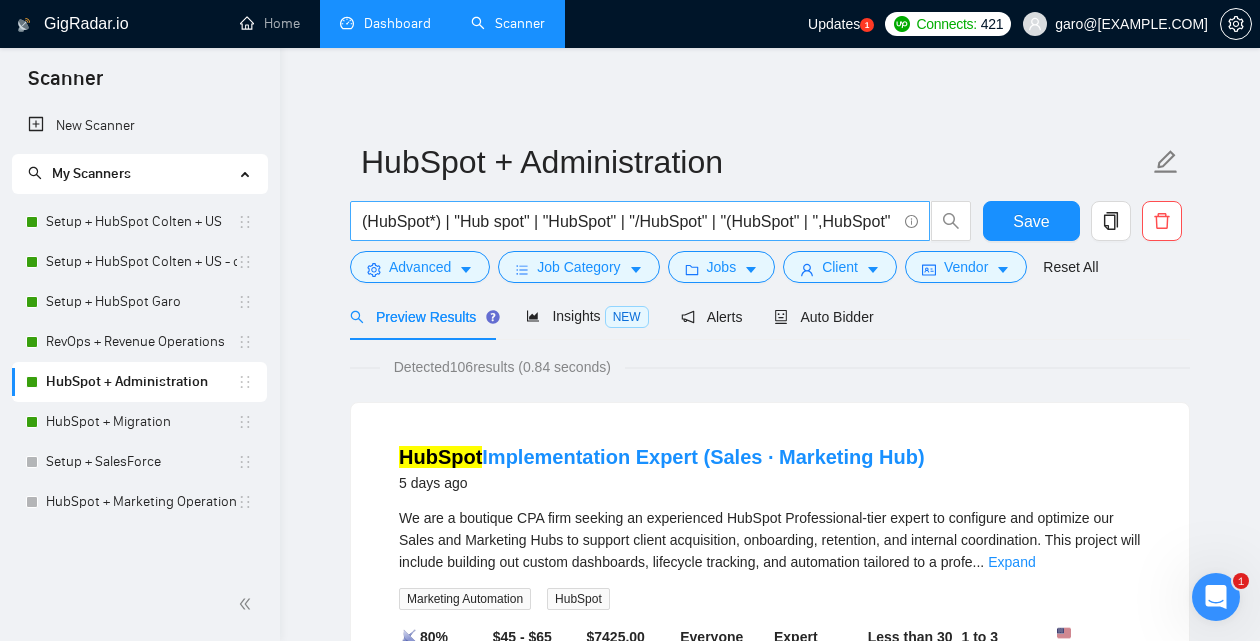 click on "(HubSpot*) | "Hub spot" | "HubSpot" | "/HubSpot" | "(HubSpot" | ",HubSpot" | "(HubSpot)"" at bounding box center (629, 221) 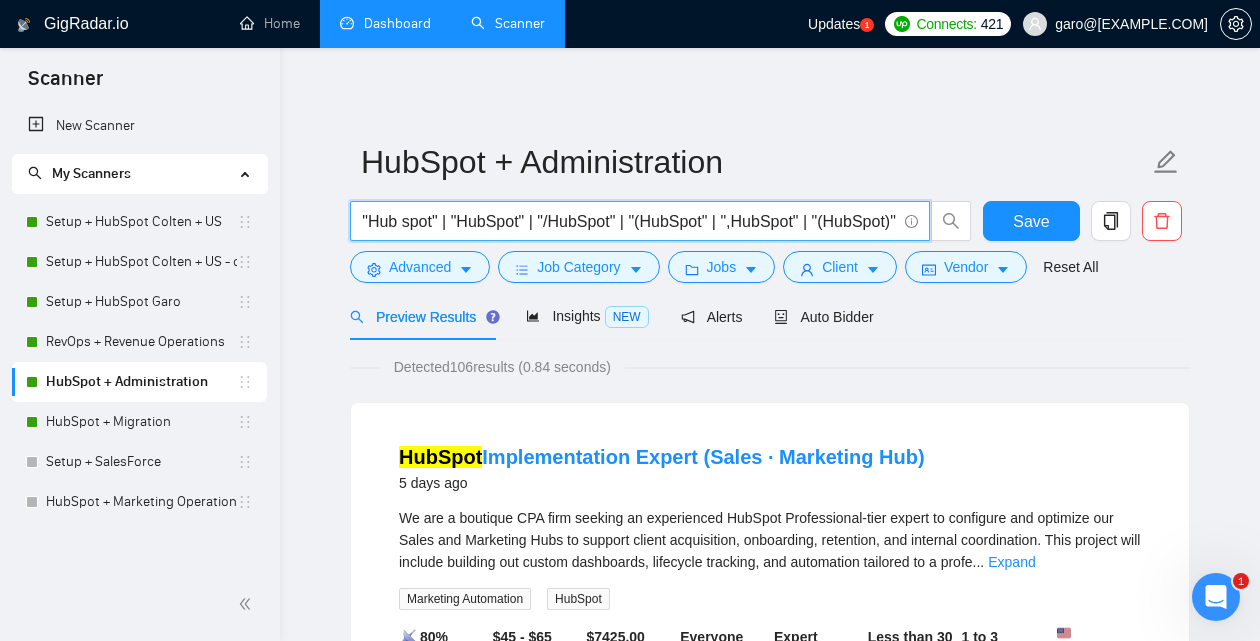 click on "(HubSpot*) | "Hub spot" | "HubSpot" | "/HubSpot" | "(HubSpot" | ",HubSpot" | "(HubSpot)"" at bounding box center (629, 221) 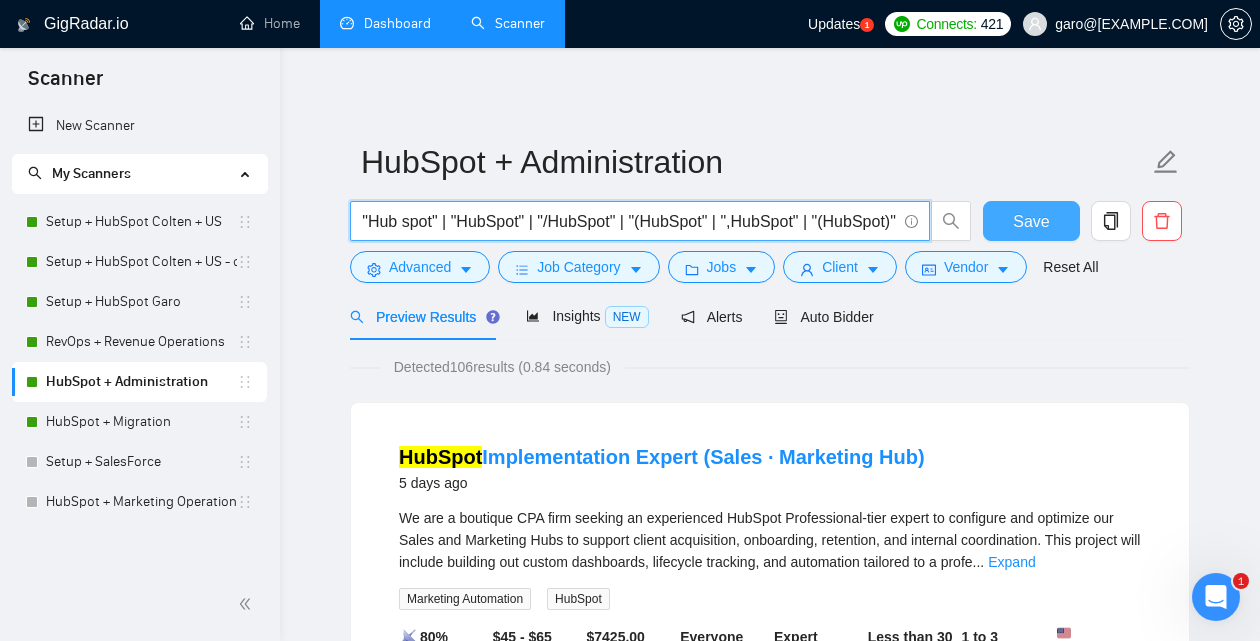 drag, startPoint x: 810, startPoint y: 217, endPoint x: 987, endPoint y: 234, distance: 177.81451 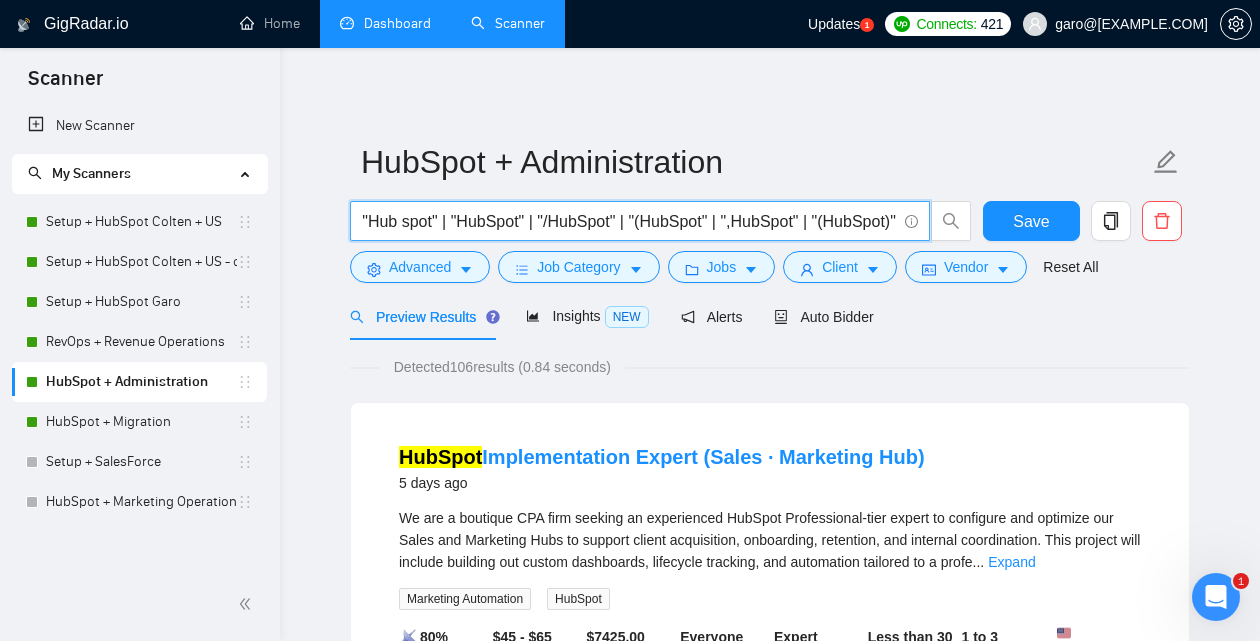click on "(HubSpot*) | "Hub spot" | "HubSpot" | "/HubSpot" | "(HubSpot" | ",HubSpot" | "(HubSpot)"" at bounding box center (629, 221) 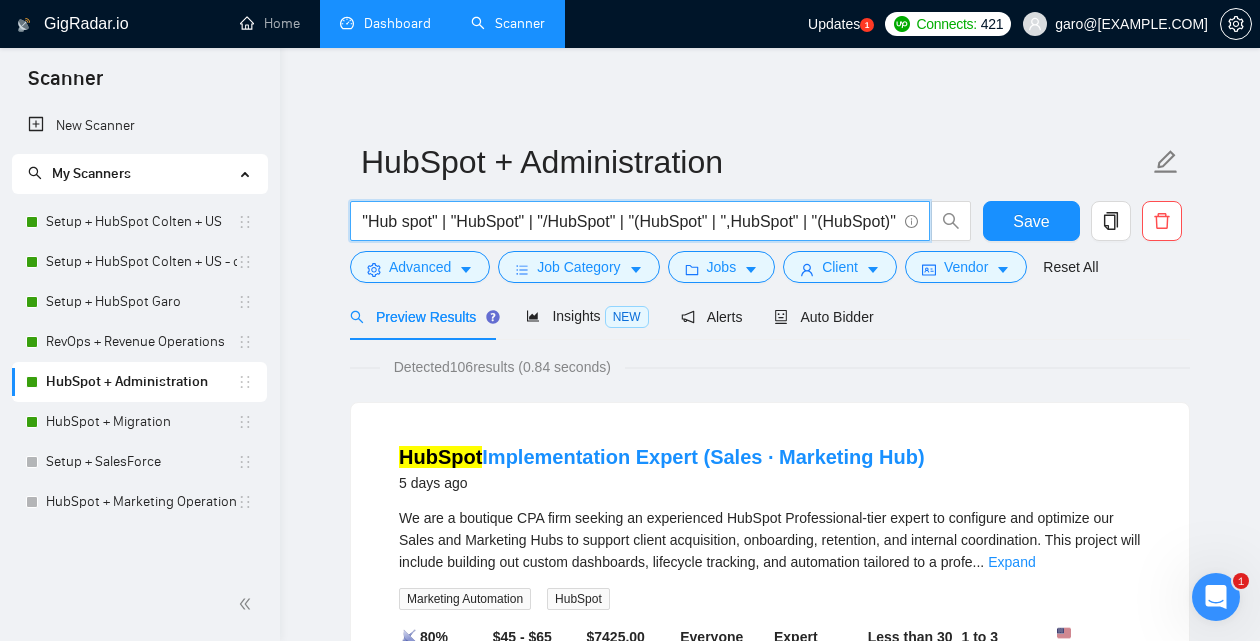 click on "(HubSpot*) | "Hub spot" | "HubSpot" | "/HubSpot" | "(HubSpot" | ",HubSpot" | "(HubSpot)"" at bounding box center [629, 221] 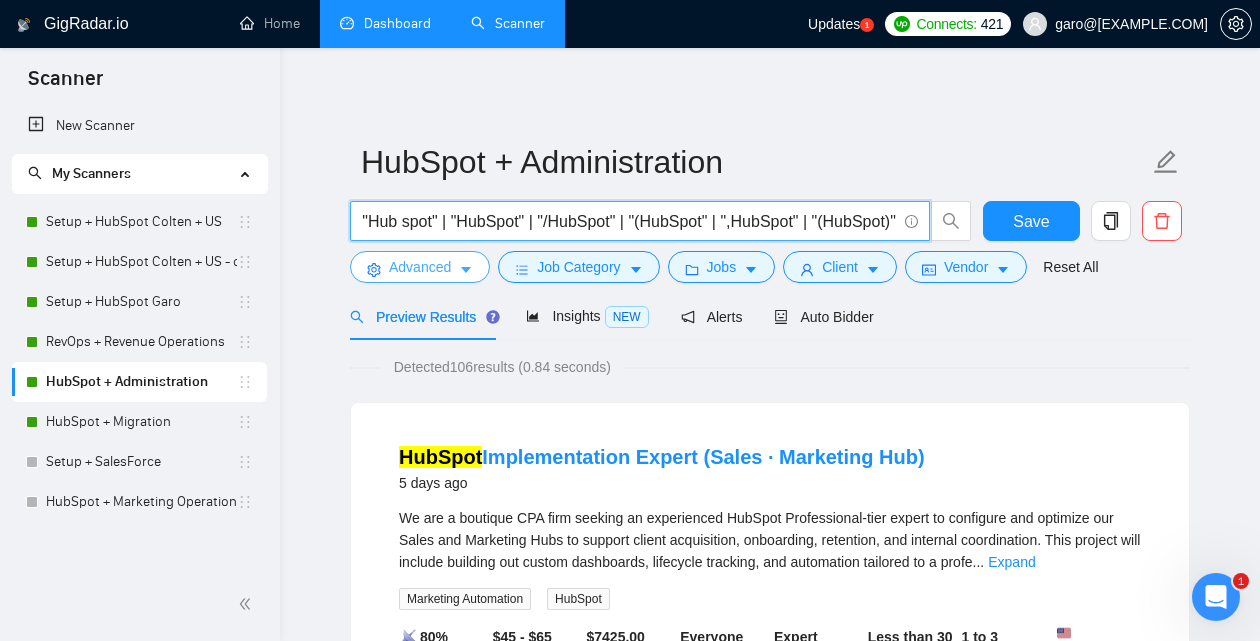 click on "Advanced" at bounding box center [420, 267] 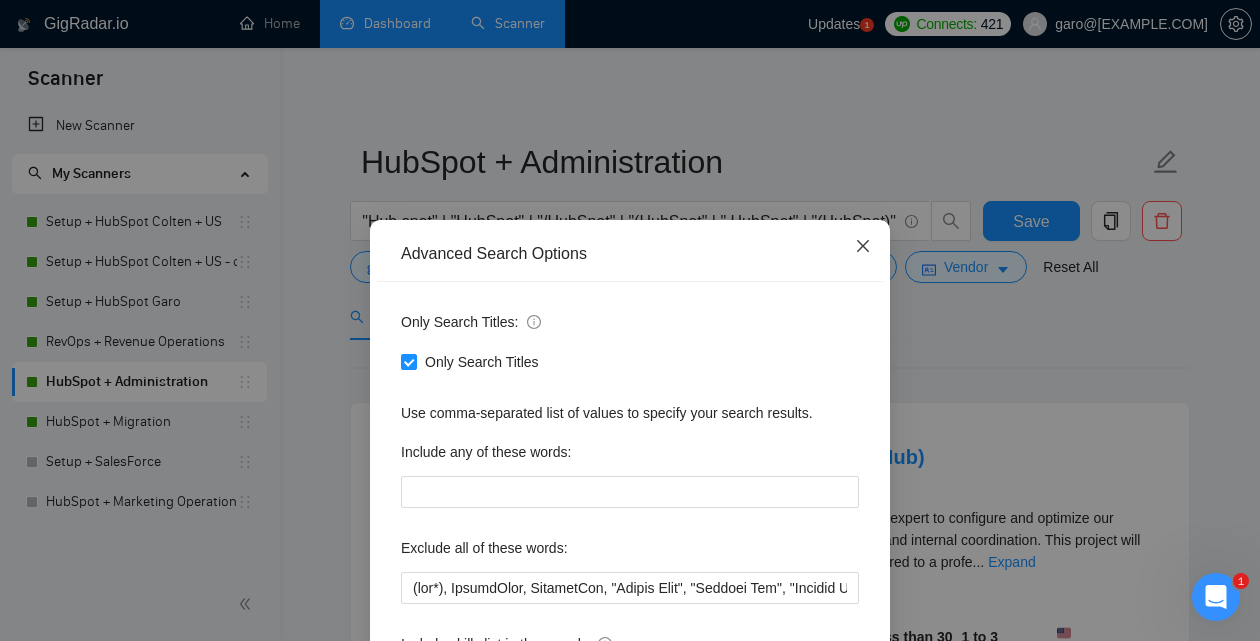 click 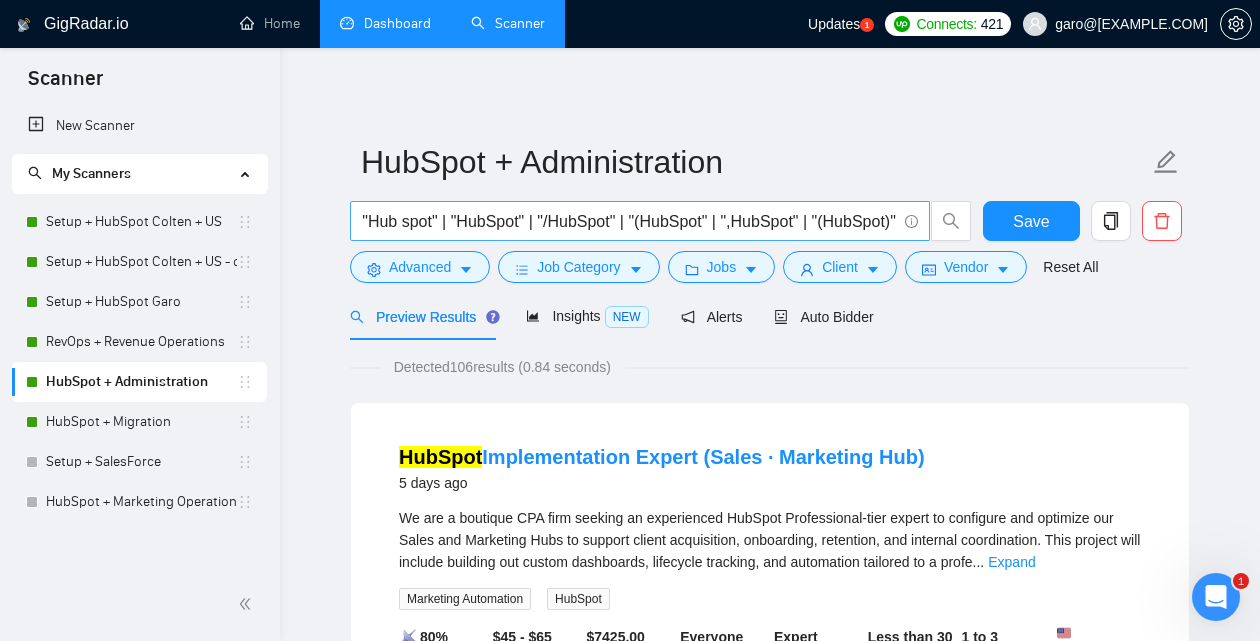 click on "(HubSpot*) | "Hub spot" | "HubSpot" | "/HubSpot" | "(HubSpot" | ",HubSpot" | "(HubSpot)"" at bounding box center (629, 221) 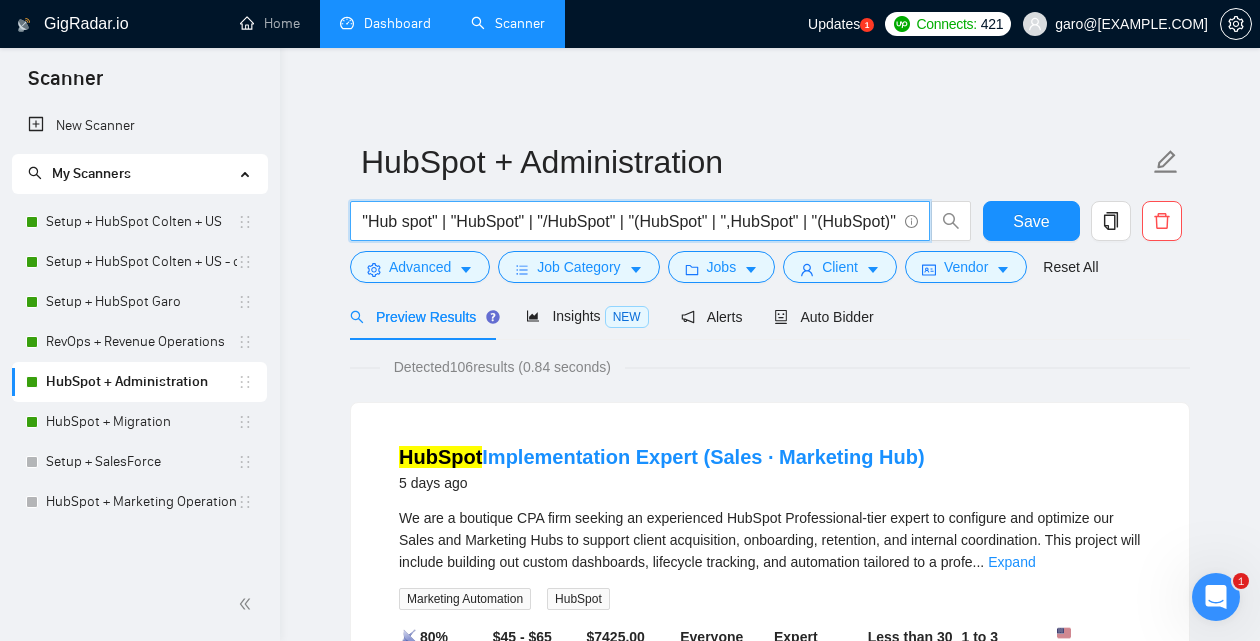 drag, startPoint x: 854, startPoint y: 222, endPoint x: 960, endPoint y: 233, distance: 106.56923 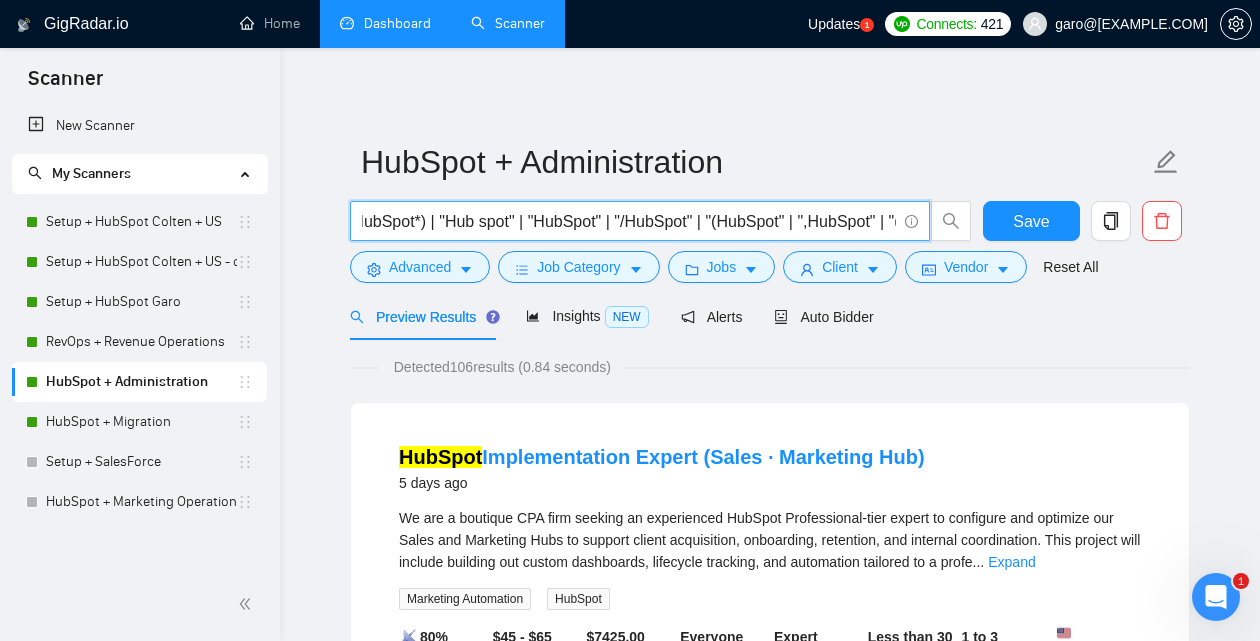 scroll, scrollTop: 0, scrollLeft: 0, axis: both 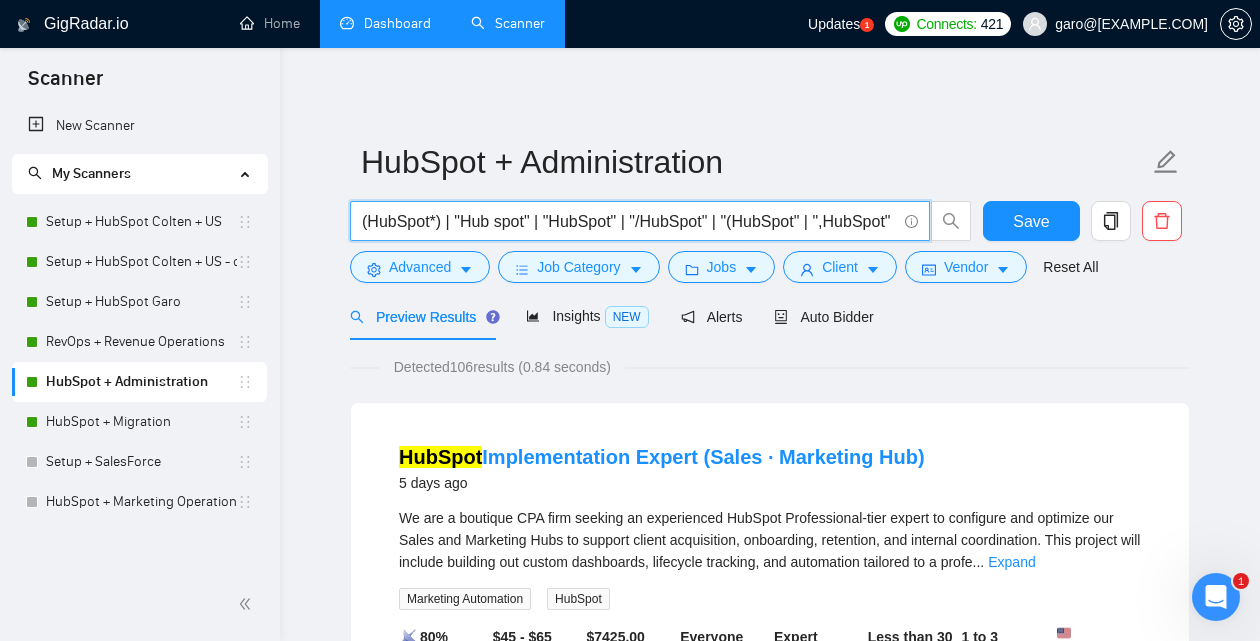 drag, startPoint x: 395, startPoint y: 222, endPoint x: 310, endPoint y: 222, distance: 85 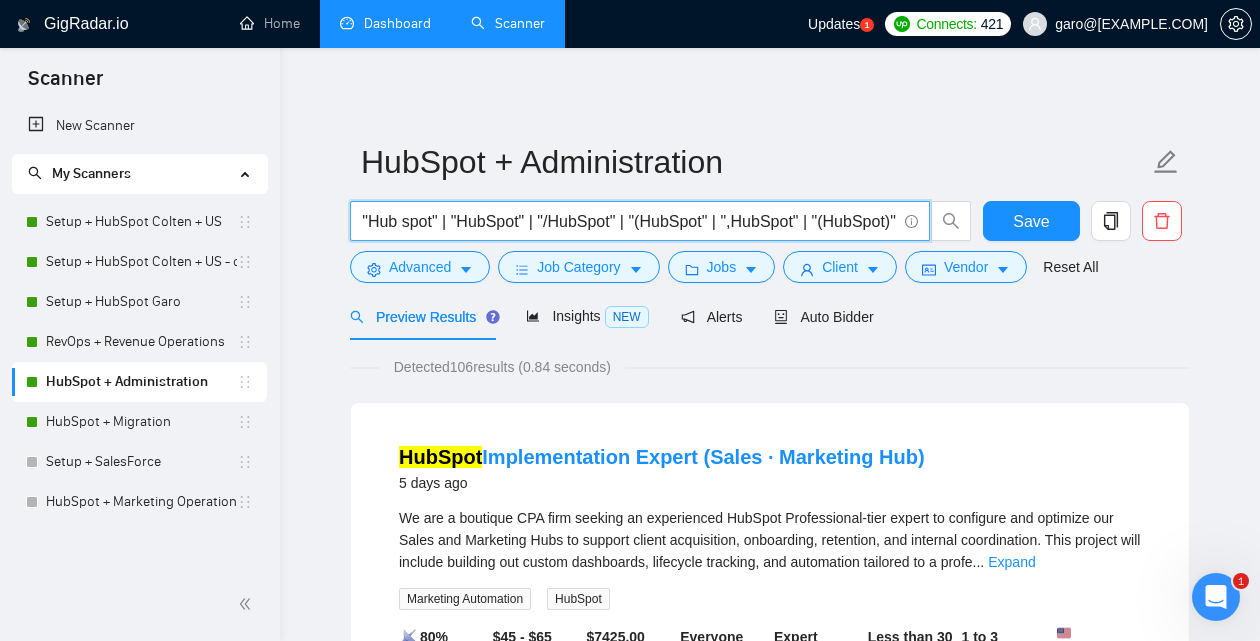 drag, startPoint x: 580, startPoint y: 226, endPoint x: 944, endPoint y: 223, distance: 364.01236 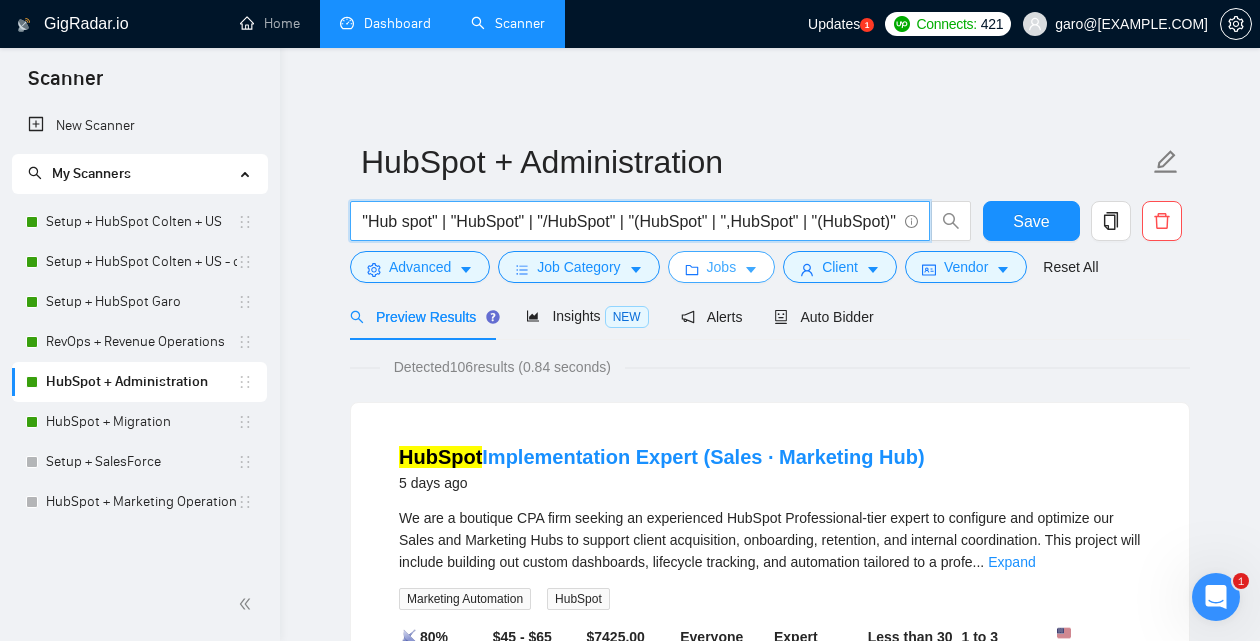 scroll, scrollTop: 0, scrollLeft: 121, axis: horizontal 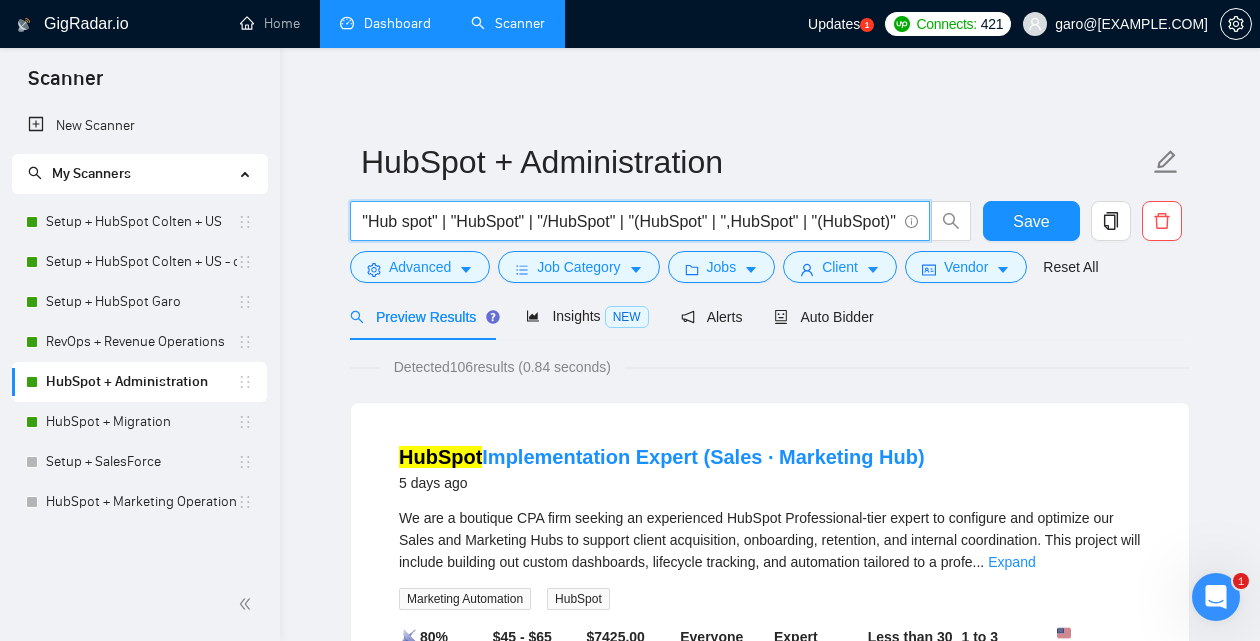 click on "(HubSpot*) | "Hub spot" | "HubSpot" | "/HubSpot" | "(HubSpot" | ",HubSpot" | "(HubSpot)"" at bounding box center [629, 221] 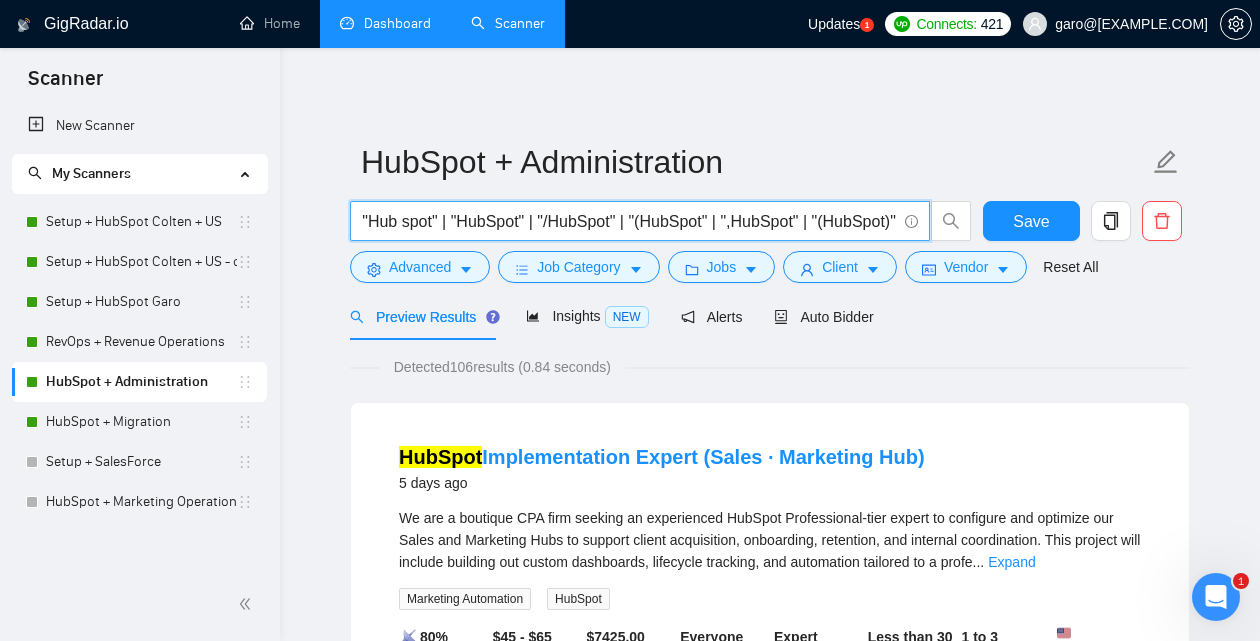 click on "(HubSpot*) | "Hub spot" | "HubSpot" | "/HubSpot" | "(HubSpot" | ",HubSpot" | "(HubSpot)"" at bounding box center [629, 221] 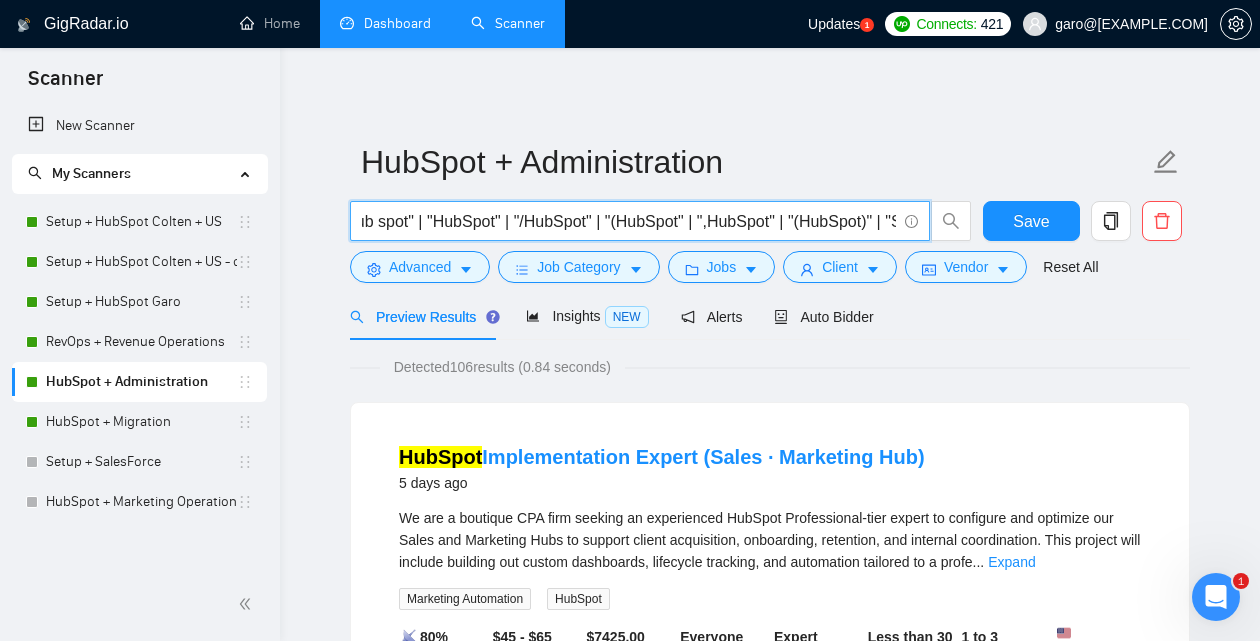 scroll, scrollTop: 0, scrollLeft: 898, axis: horizontal 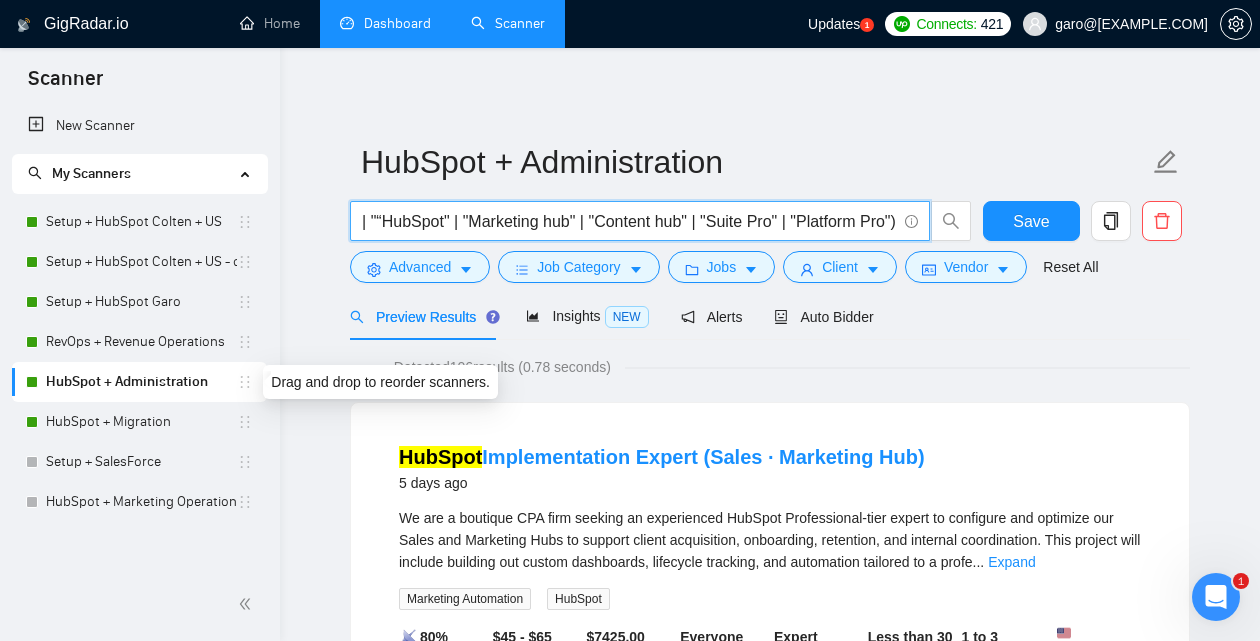 type on "((HubSpot*) | "Hub spot" | "HubSpot" | "/HubSpot" | "(HubSpot" | ",HubSpot" | "(HubSpot)" | "Service hub" | "Sales hub" | "“HubSpot" | "Marketing hub" | "Content hub" | "Suite Pro" | "Platform Pro")" 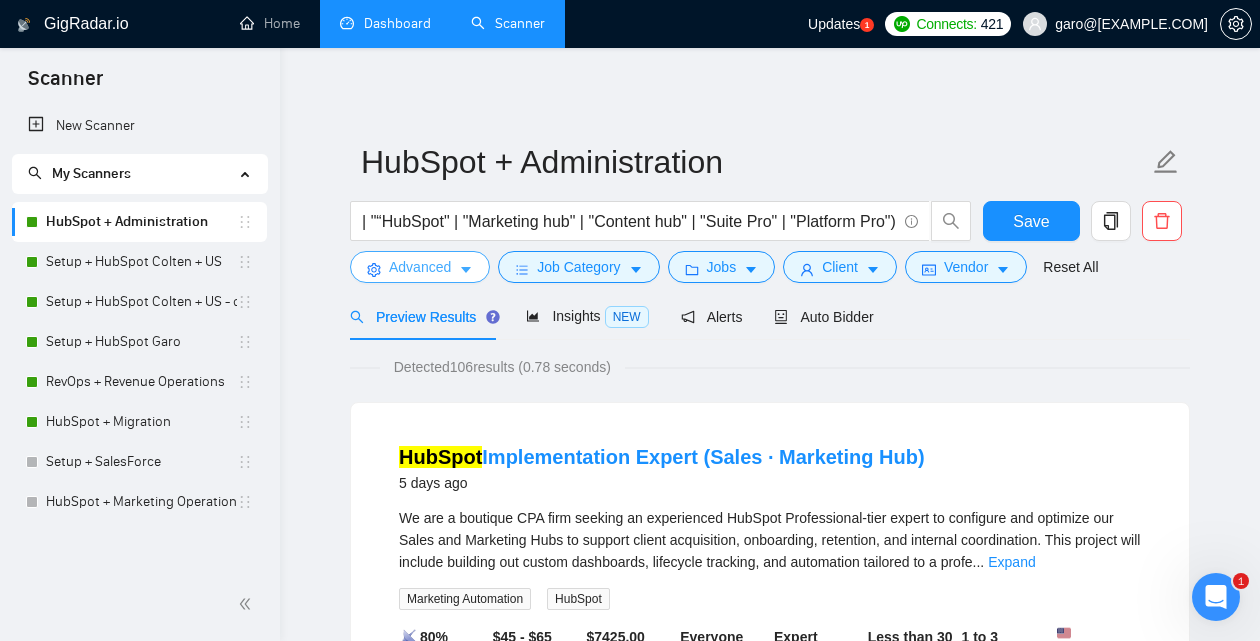 click on "Advanced" at bounding box center (420, 267) 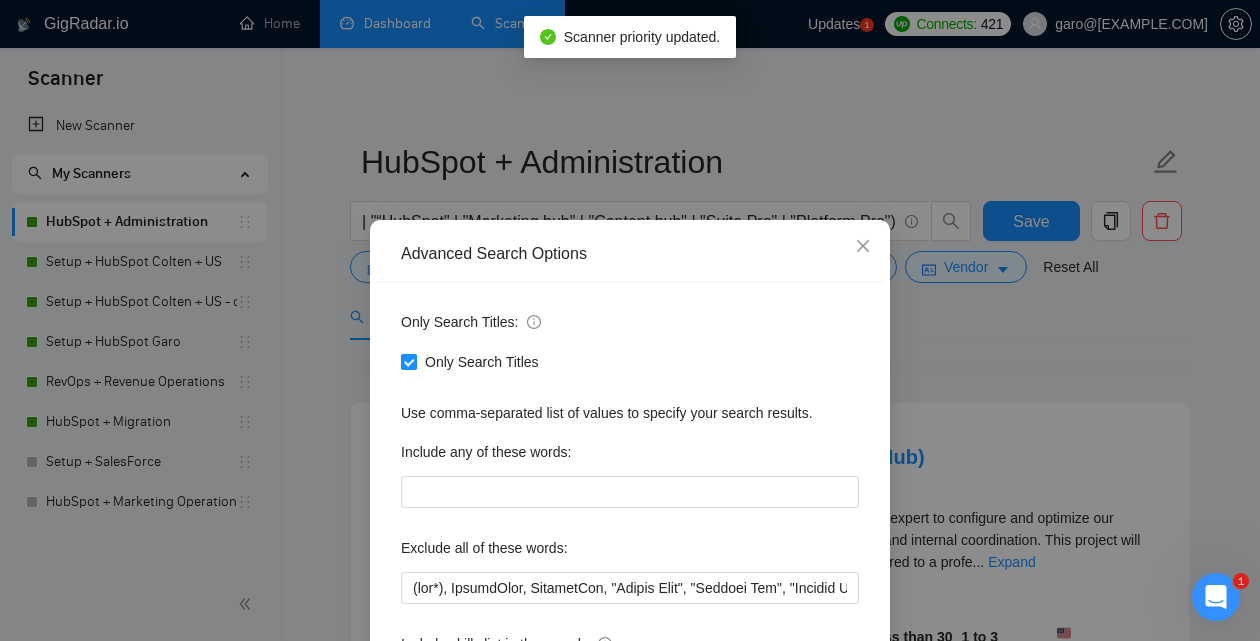 click on "Only Search Titles" at bounding box center [408, 361] 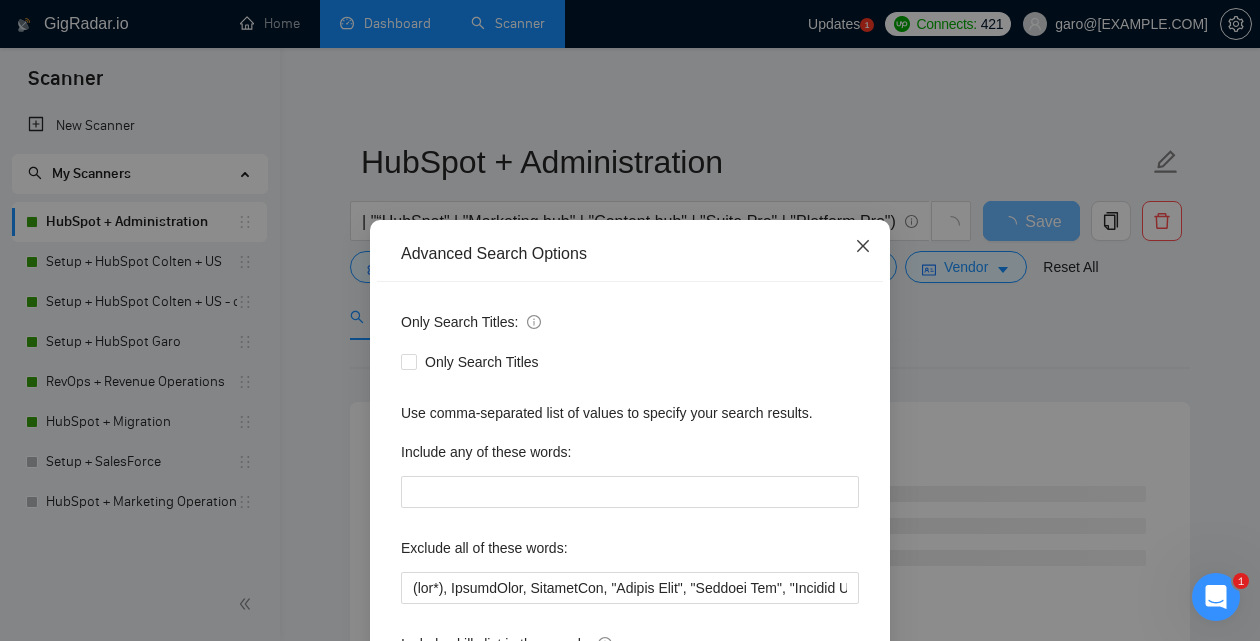 click 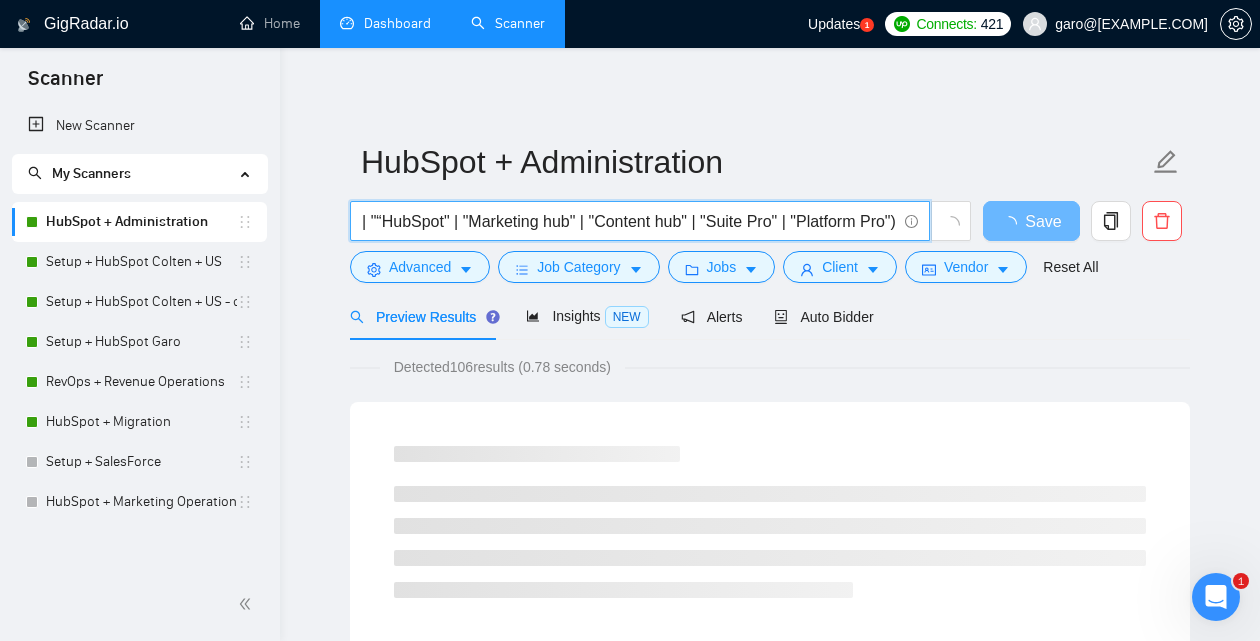 drag, startPoint x: 297, startPoint y: 221, endPoint x: 427, endPoint y: 213, distance: 130.24593 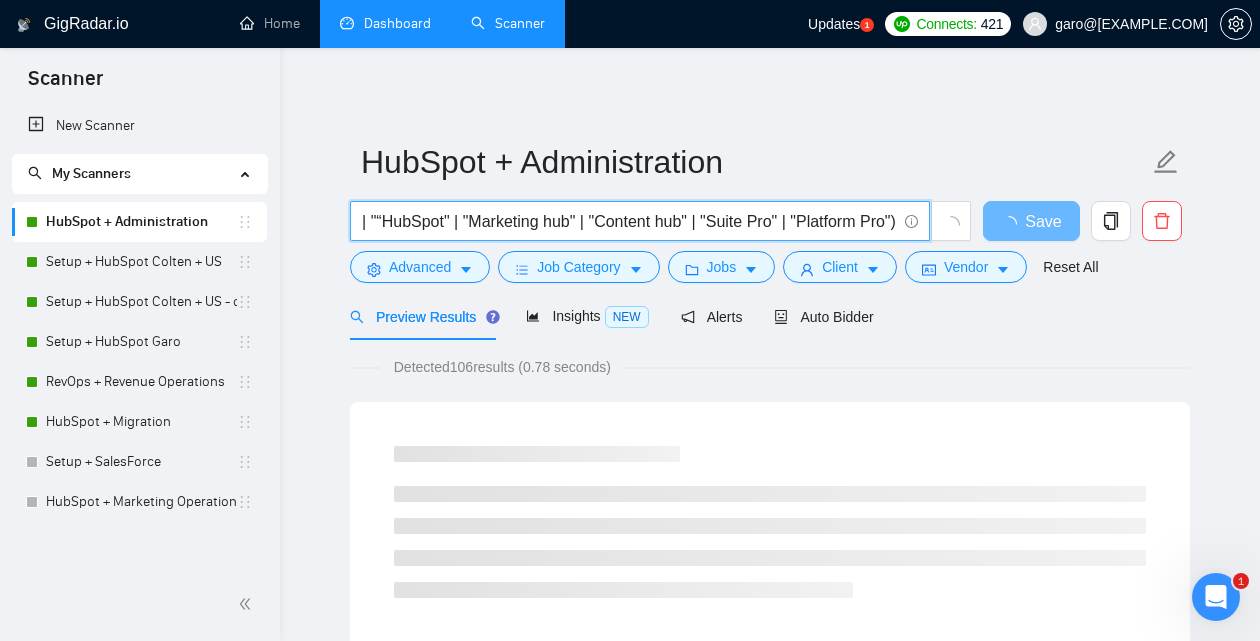 click on "((HubSpot*) | "Hub spot" | "HubSpot" | "/HubSpot" | "(HubSpot" | ",HubSpot" | "(HubSpot)" | "Service hub" | "Sales hub" | "“HubSpot" | "Marketing hub" | "Content hub" | "Suite Pro" | "Platform Pro")" at bounding box center [629, 221] 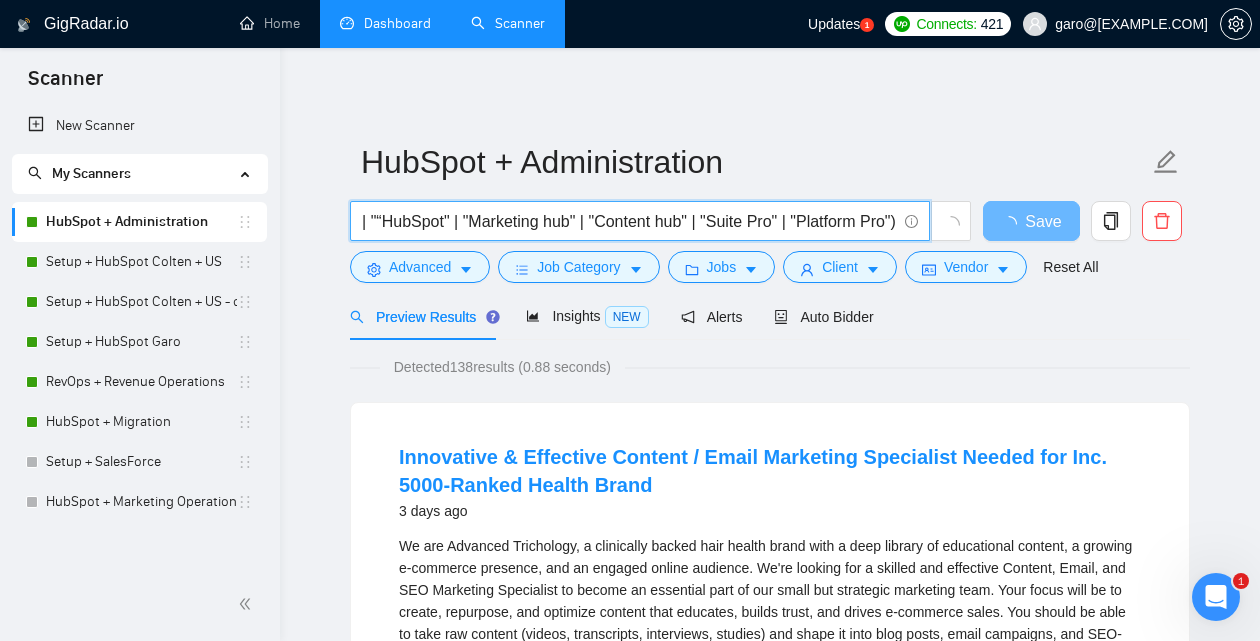 click on "((HubSpot*) | "Hub spot" | "HubSpot" | "/HubSpot" | "(HubSpot" | ",HubSpot" | "(HubSpot)" | "Service hub" | "Sales hub" | "“HubSpot" | "Marketing hub" | "Content hub" | "Suite Pro" | "Platform Pro")" at bounding box center (629, 221) 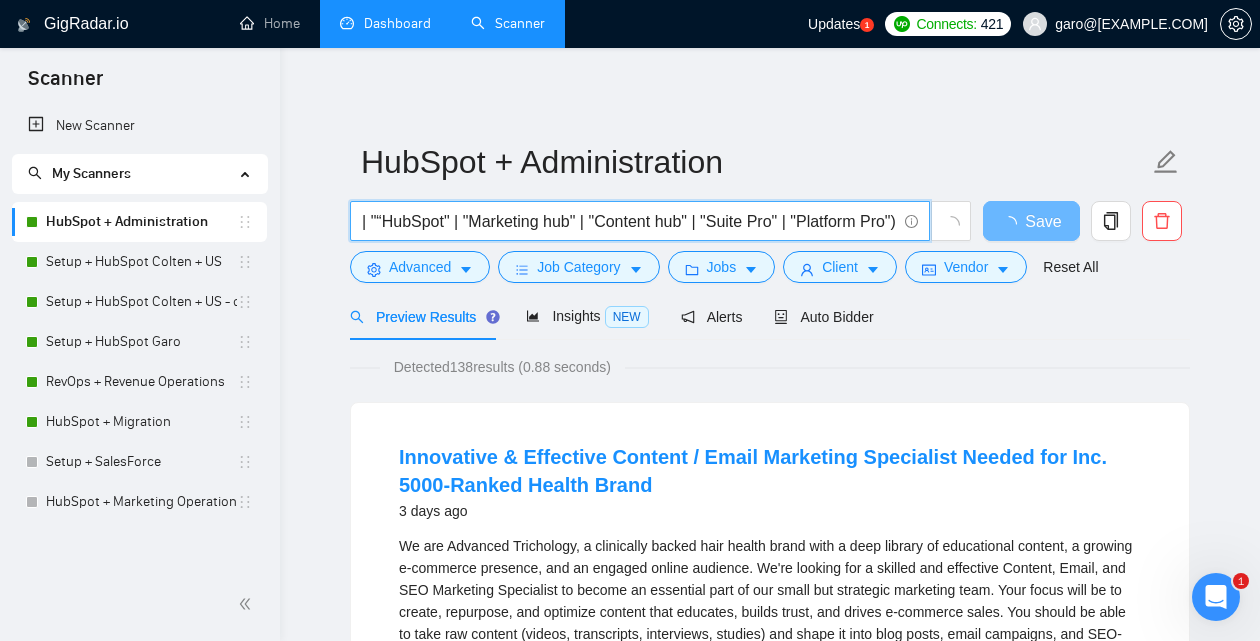 scroll, scrollTop: 0, scrollLeft: 570, axis: horizontal 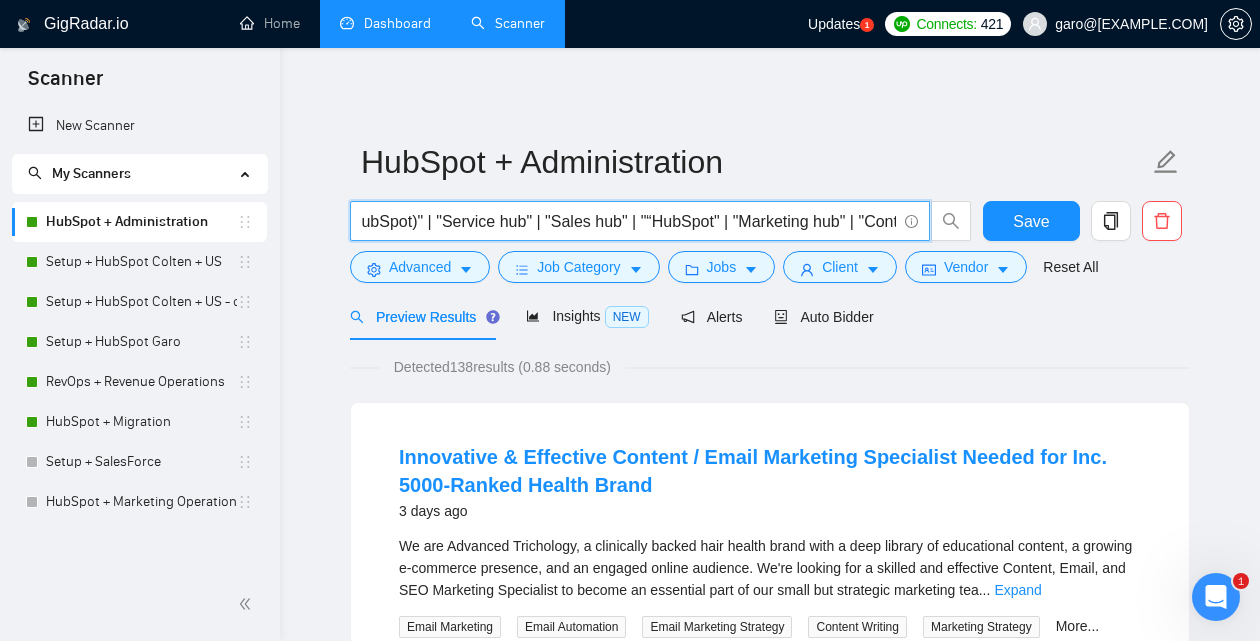 click on "((HubSpot*) | "Hub spot" | "HubSpot" | "/HubSpot" | "(HubSpot" | ",HubSpot" | "(HubSpot)" | "Service hub" | "Sales hub" | "“HubSpot" | "Marketing hub" | "Content hub" | "Suite Pro" | "Platform Pro")" at bounding box center (629, 221) 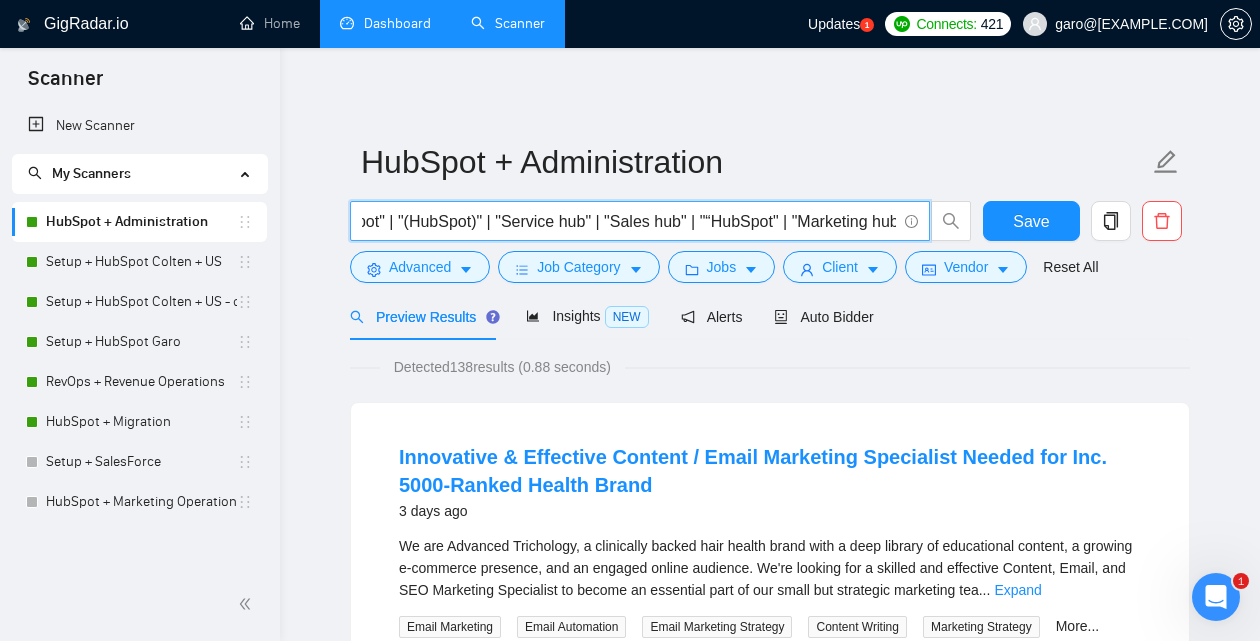 click on "((HubSpot*) | "Hub spot" | "HubSpot" | "/HubSpot" | "(HubSpot" | ",HubSpot" | "(HubSpot)" | "Service hub" | "Sales hub" | "“HubSpot" | "Marketing hub" | "Content hub" | "Suite Pro" | "Platform Pro")" at bounding box center (629, 221) 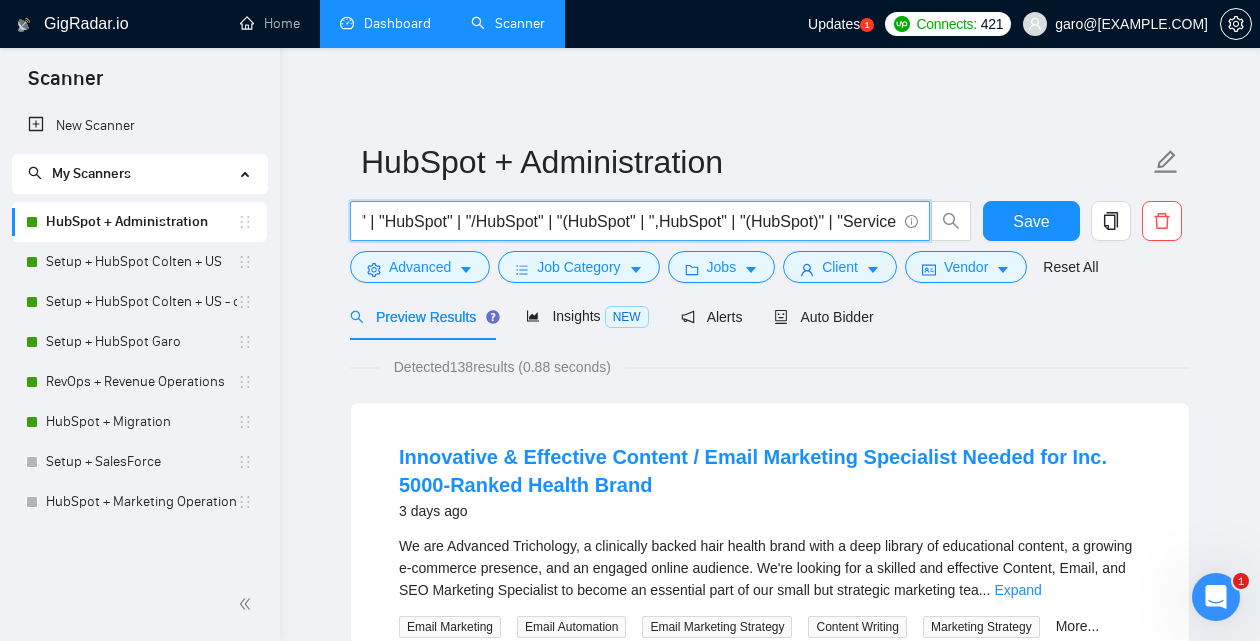 scroll, scrollTop: 0, scrollLeft: 0, axis: both 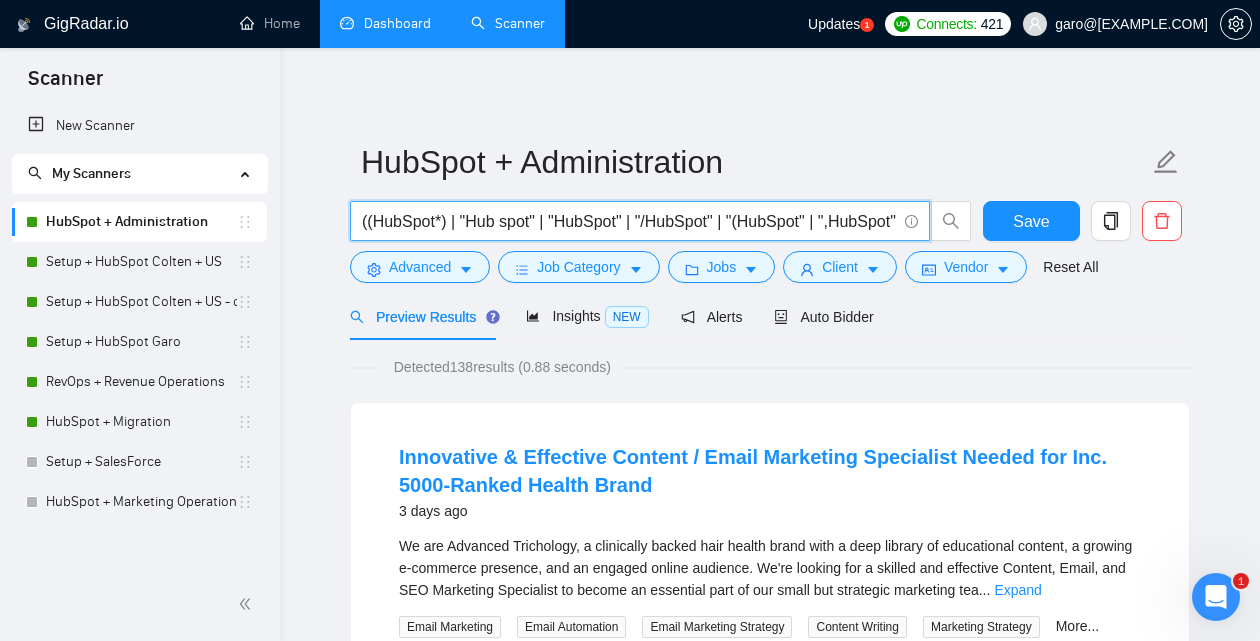 drag, startPoint x: 384, startPoint y: 219, endPoint x: 313, endPoint y: 220, distance: 71.00704 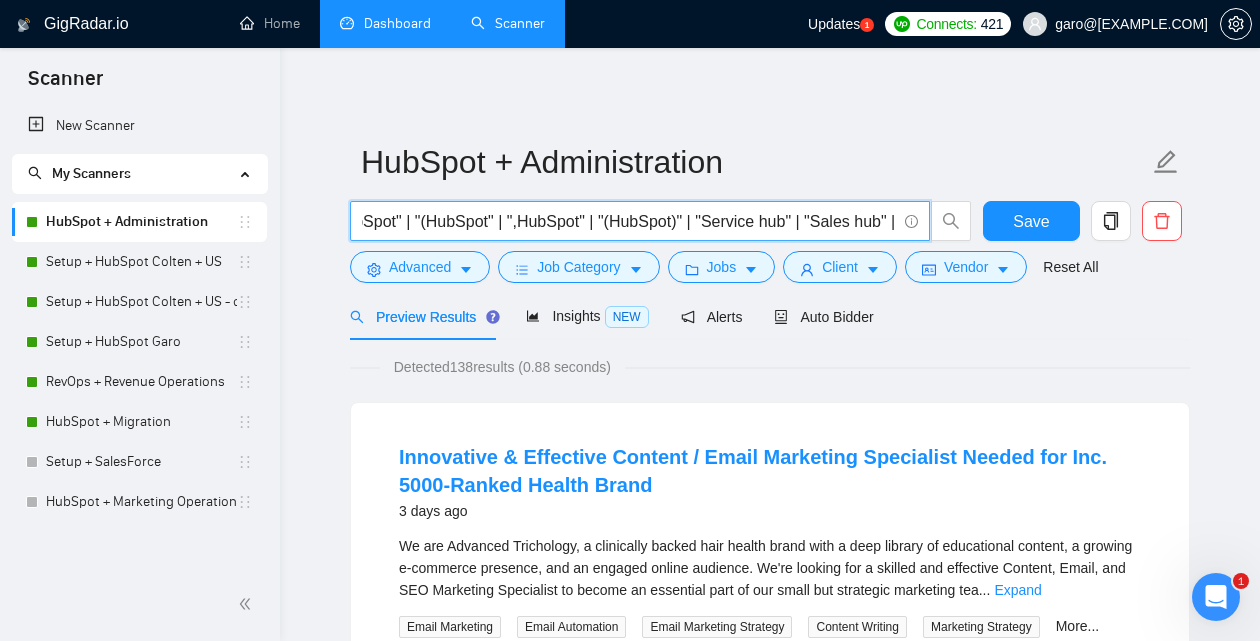 scroll, scrollTop: 0, scrollLeft: 898, axis: horizontal 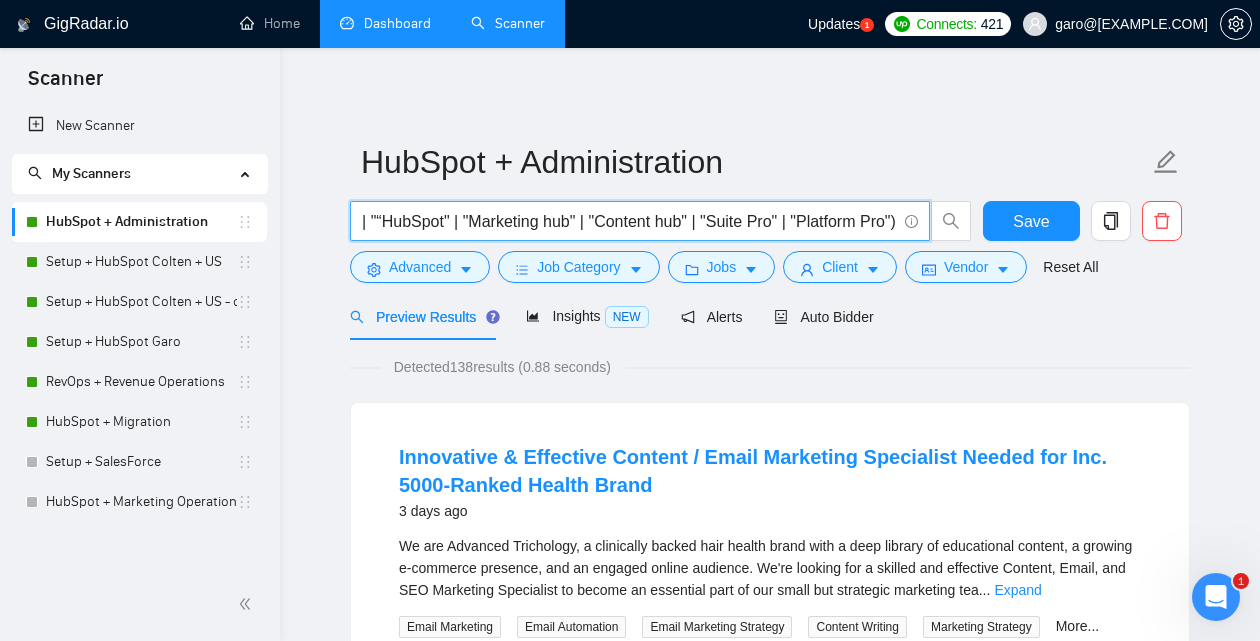 drag, startPoint x: 825, startPoint y: 223, endPoint x: 1006, endPoint y: 242, distance: 181.9945 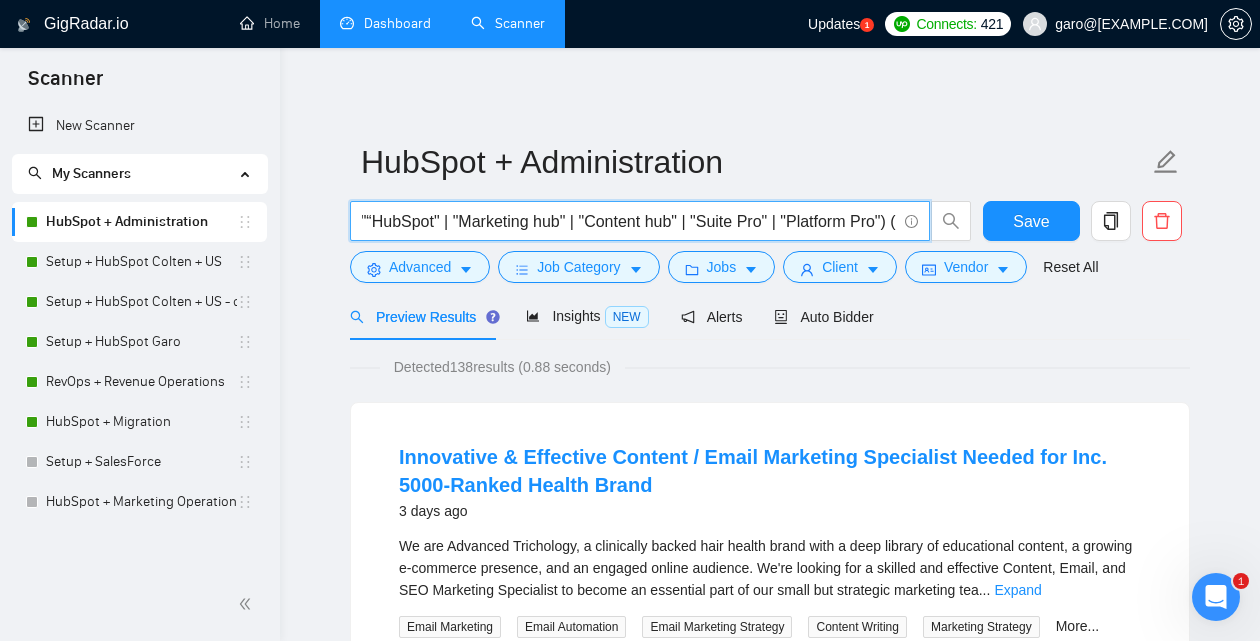 click on "((HubSpot*) | "Hub spot" | "HubSpot" | "/HubSpot" | "(HubSpot" | ",HubSpot" | "(HubSpot)" | "Service hub" | "Sales hub" | "“HubSpot" | "Marketing hub" | "Content hub" | "Suite Pro" | "Platform Pro") (" at bounding box center [629, 221] 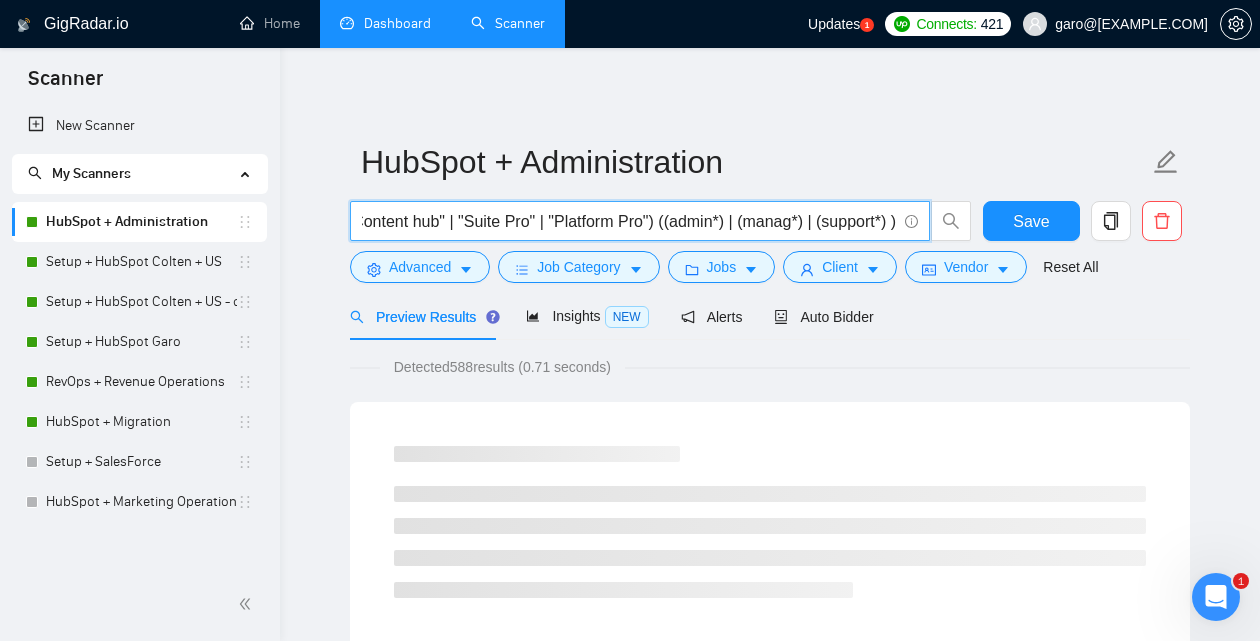 scroll, scrollTop: 0, scrollLeft: 1148, axis: horizontal 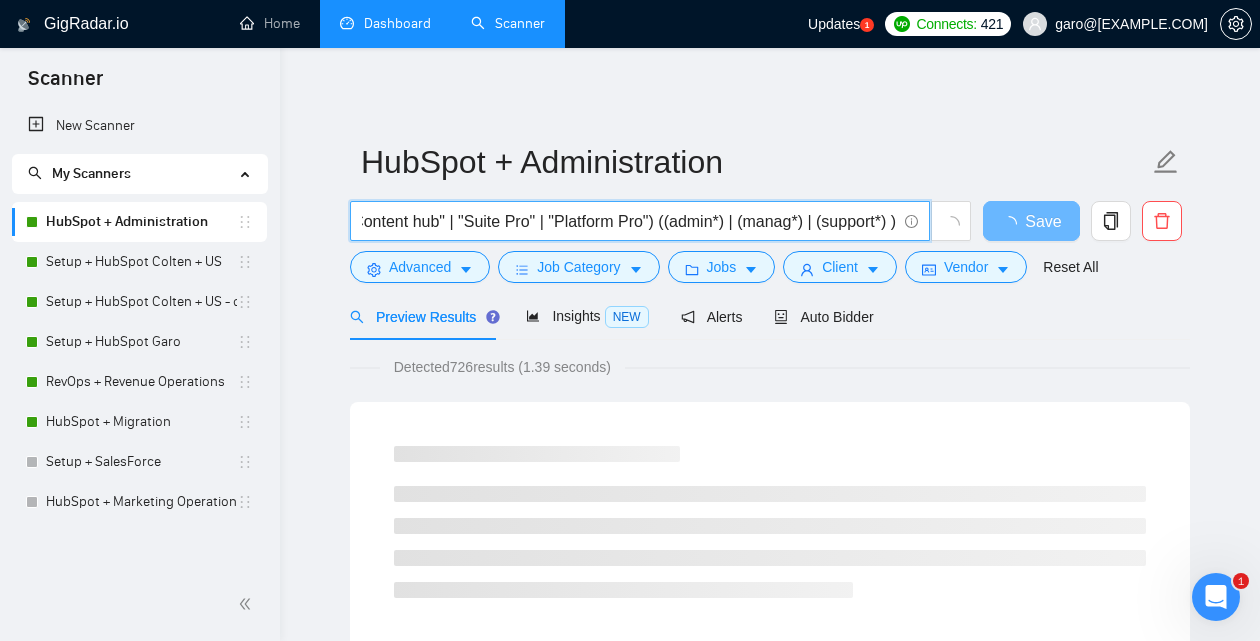 click on "((HubSpot*) | "Hub spot" | "HubSpot" | "/HubSpot" | "(HubSpot" | ",HubSpot" | "(HubSpot)" | "Service hub" | "Sales hub" | "“HubSpot" | "Marketing hub" | "Content hub" | "Suite Pro" | "Platform Pro") ((admin*) | (manag*) | (support*) )" at bounding box center (629, 221) 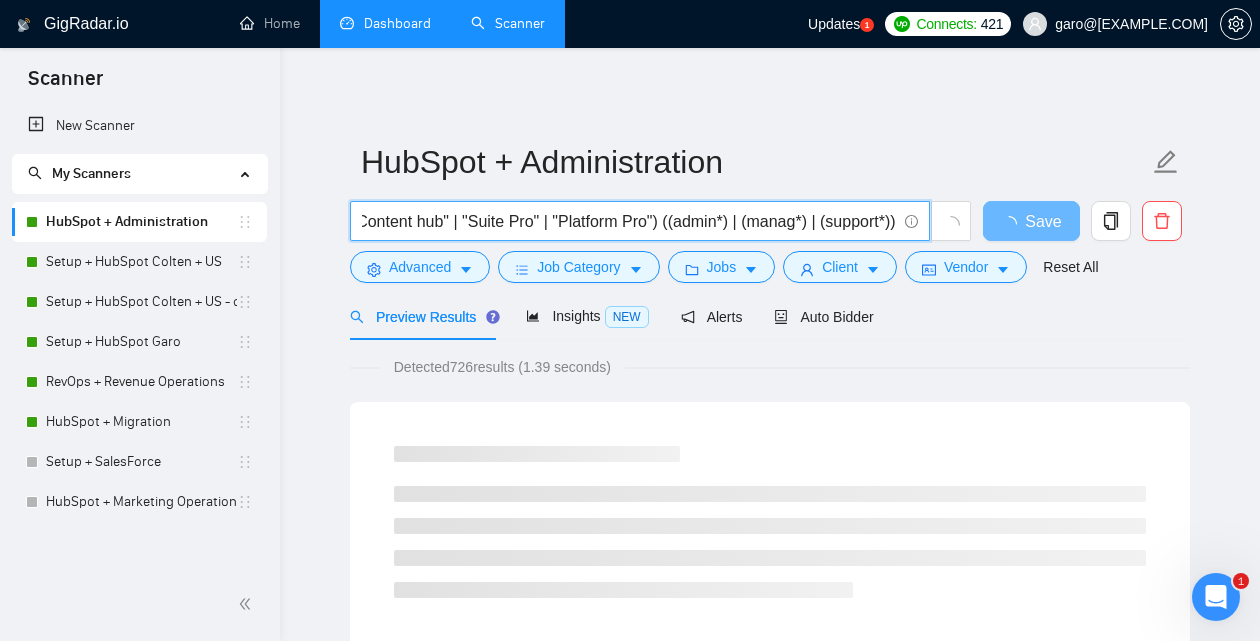 scroll, scrollTop: 0, scrollLeft: 1144, axis: horizontal 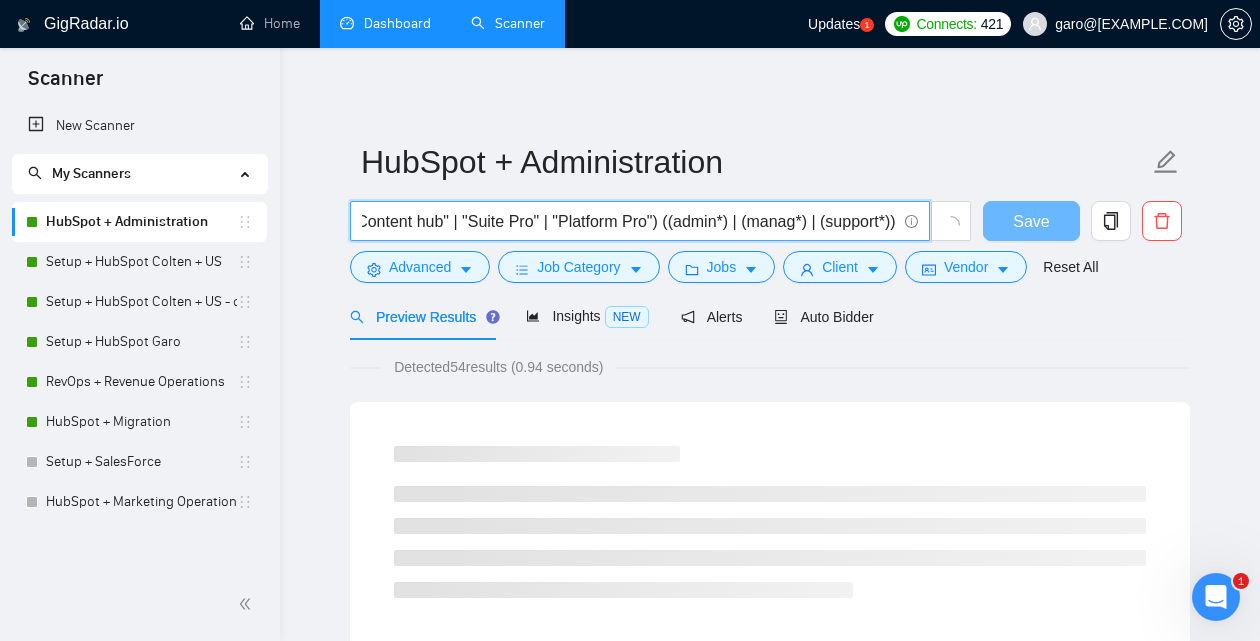 drag, startPoint x: 884, startPoint y: 217, endPoint x: 809, endPoint y: 205, distance: 75.95393 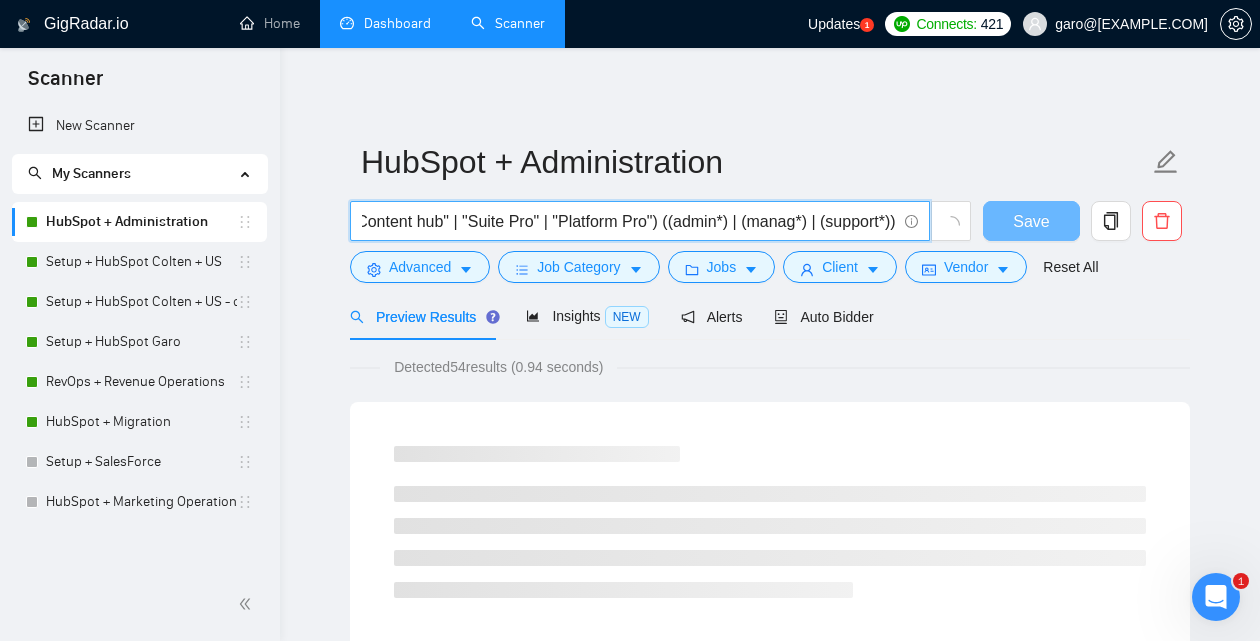 click on "((HubSpot*) | "Hub spot" | "HubSpot" | "/HubSpot" | "(HubSpot" | ",HubSpot" | "(HubSpot)" | "Service hub" | "Sales hub" | "“HubSpot" | "Marketing hub" | "Content hub" | "Suite Pro" | "Platform Pro") ((admin*) | (manag*) | (support*))" at bounding box center [629, 221] 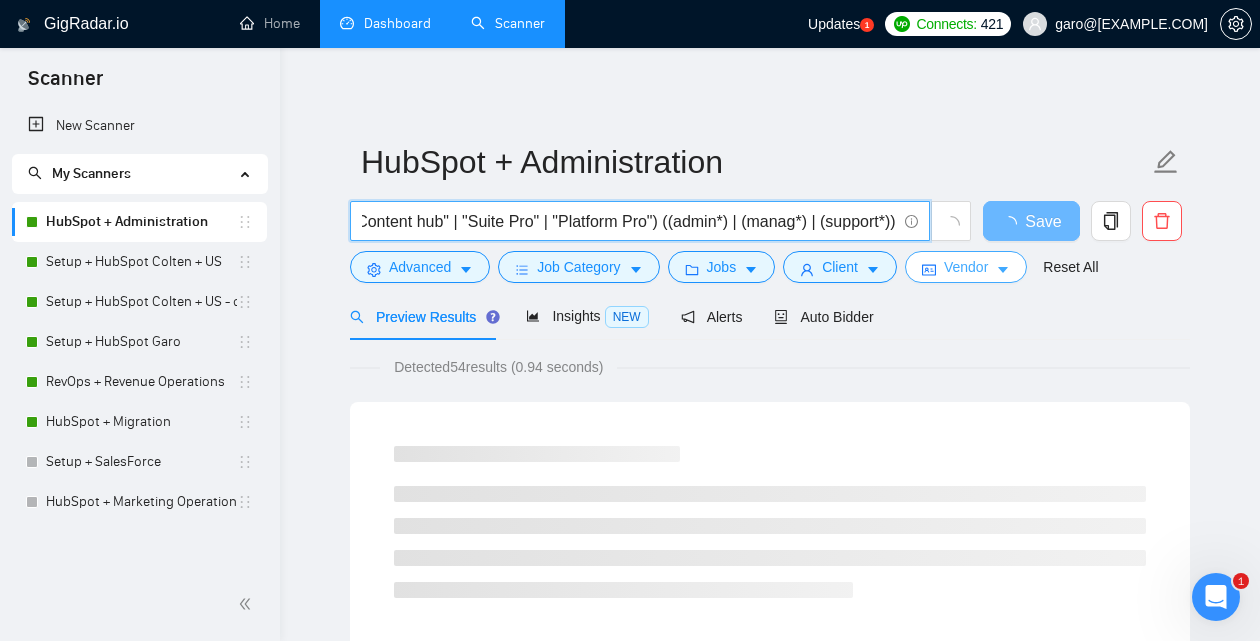 type on "((HubSpot*) | "Hub spot" | "HubSpot" | "/HubSpot" | "(HubSpot" | ",HubSpot" | "(HubSpot)" | "Service hub" | "Sales hub" | "“HubSpot" | "Marketing hub" | "Content hub" | "Suite Pro" | "Platform Pro") ((admin*) | (manag*) | (support*))" 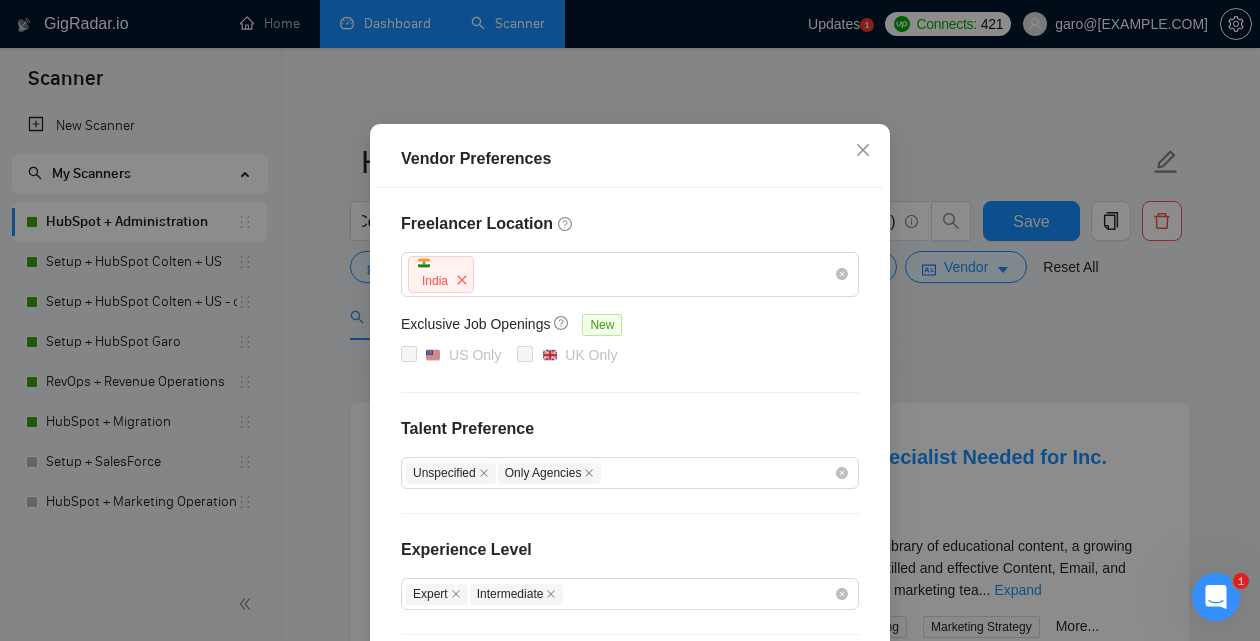 scroll, scrollTop: 94, scrollLeft: 0, axis: vertical 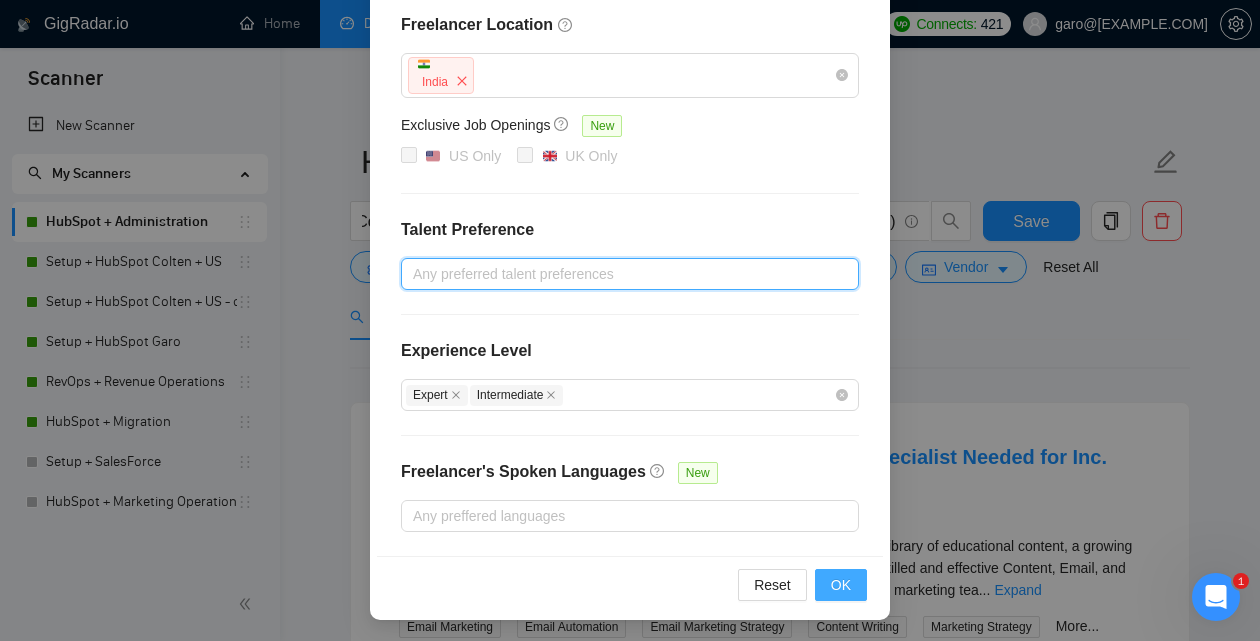 click on "OK" at bounding box center (841, 585) 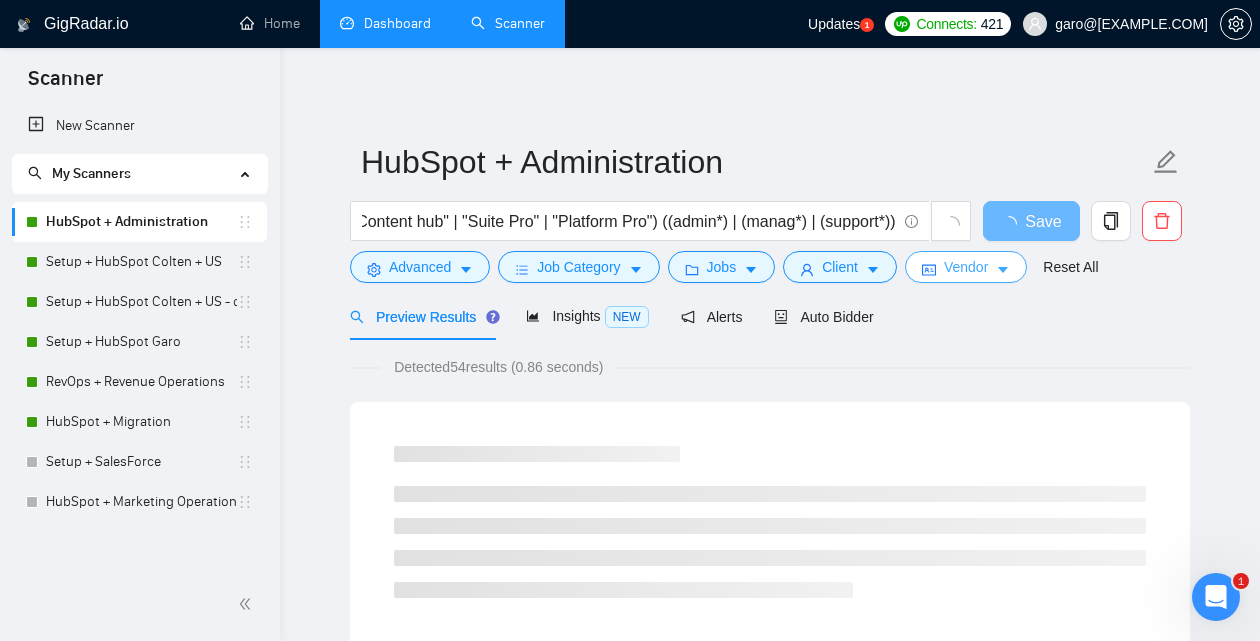 scroll, scrollTop: 0, scrollLeft: 0, axis: both 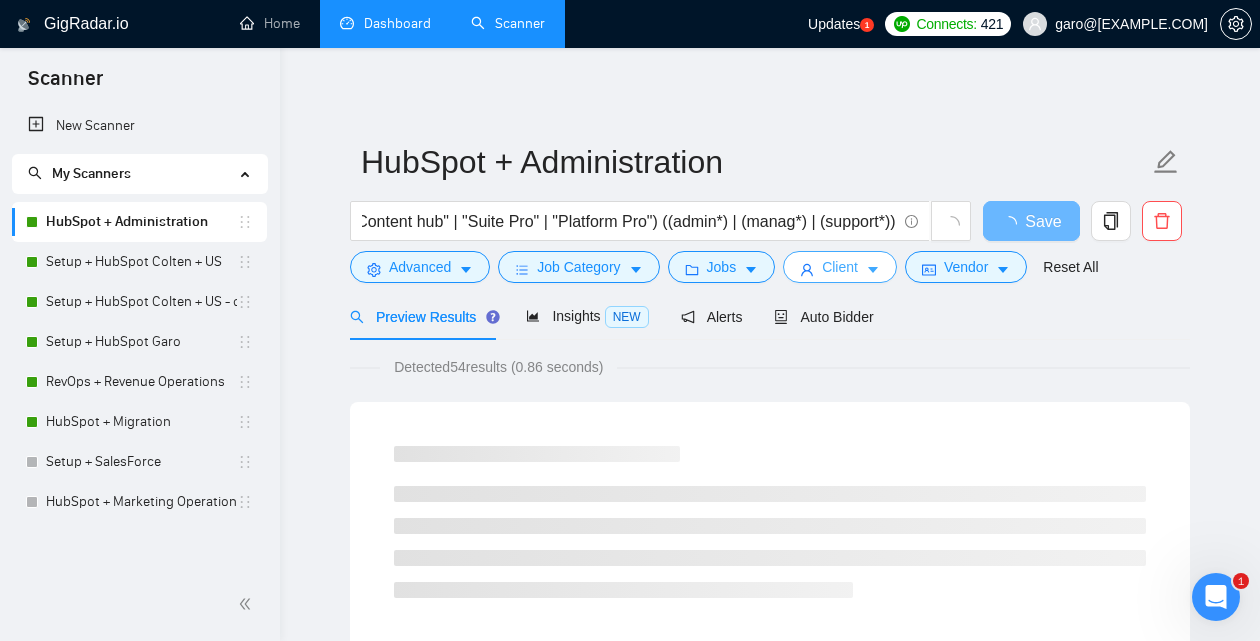 click on "Client" at bounding box center (840, 267) 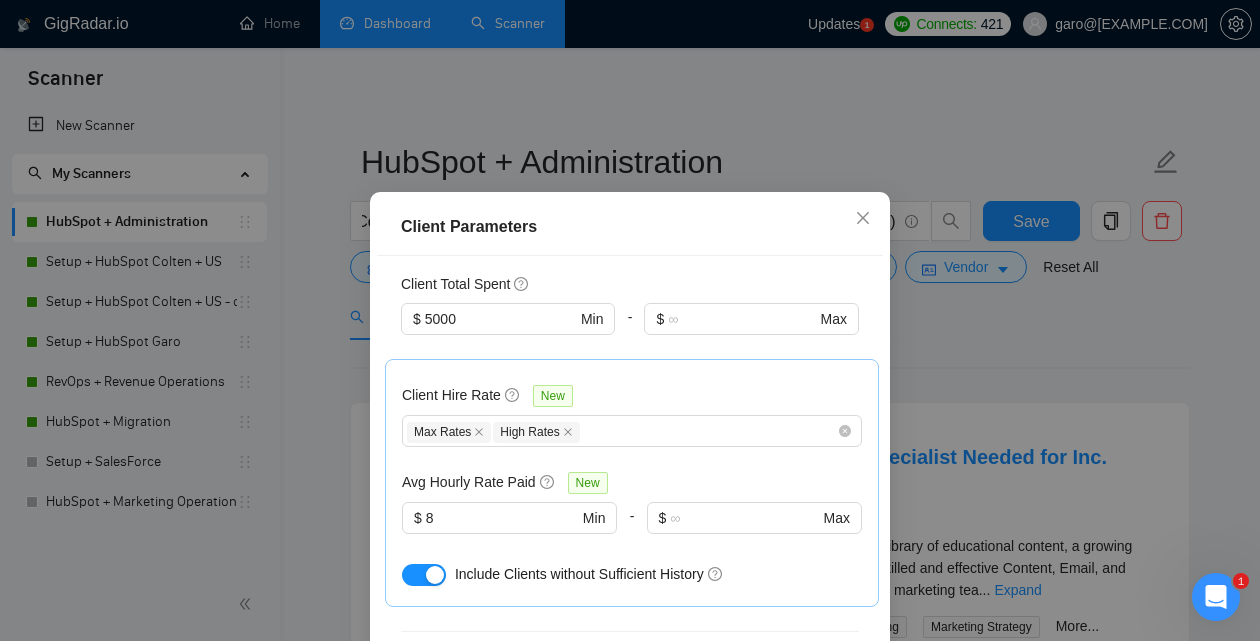scroll, scrollTop: 691, scrollLeft: 0, axis: vertical 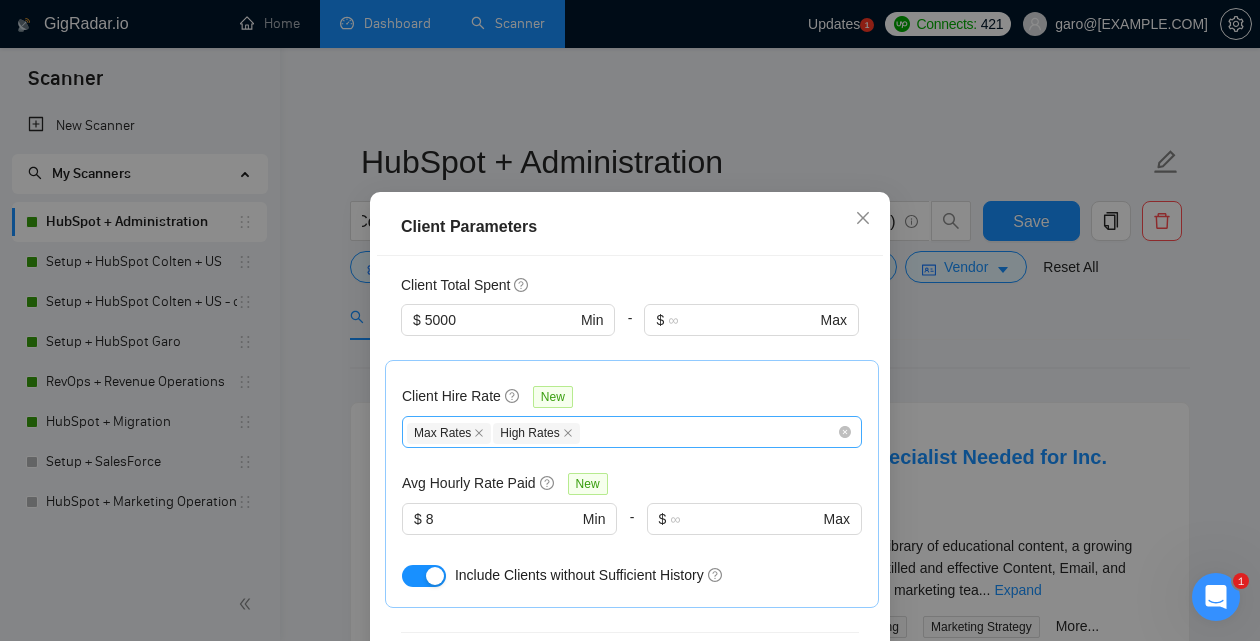 click on "Max Rates High Rates" at bounding box center (622, 432) 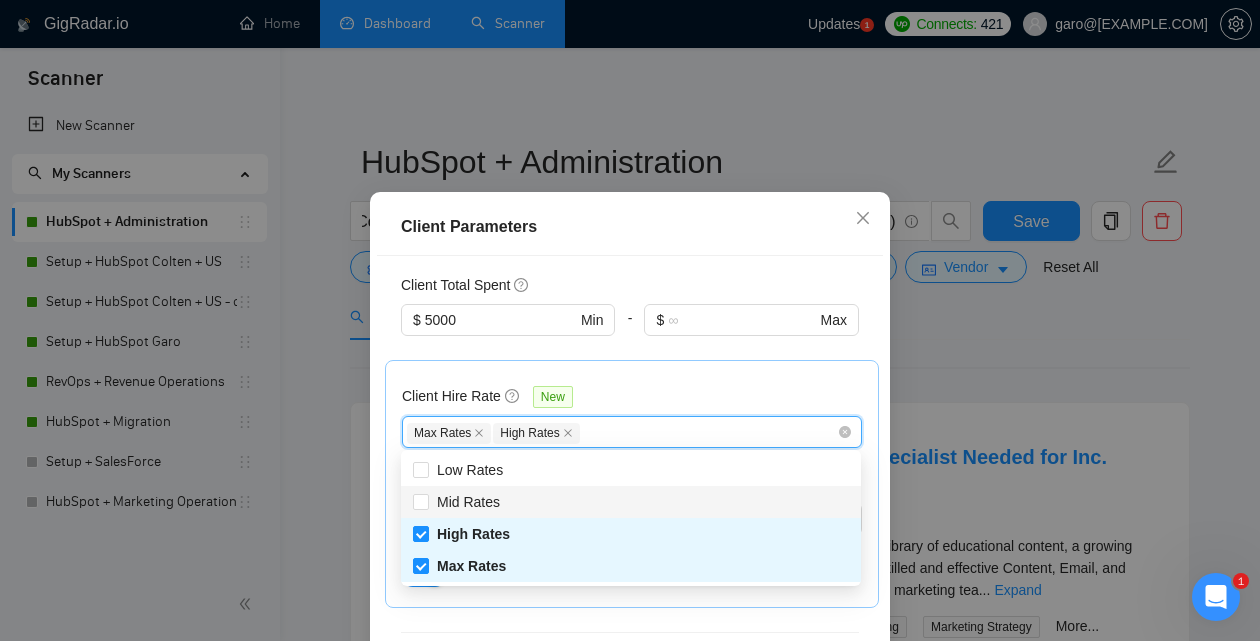 click on "Mid Rates" at bounding box center [420, 501] 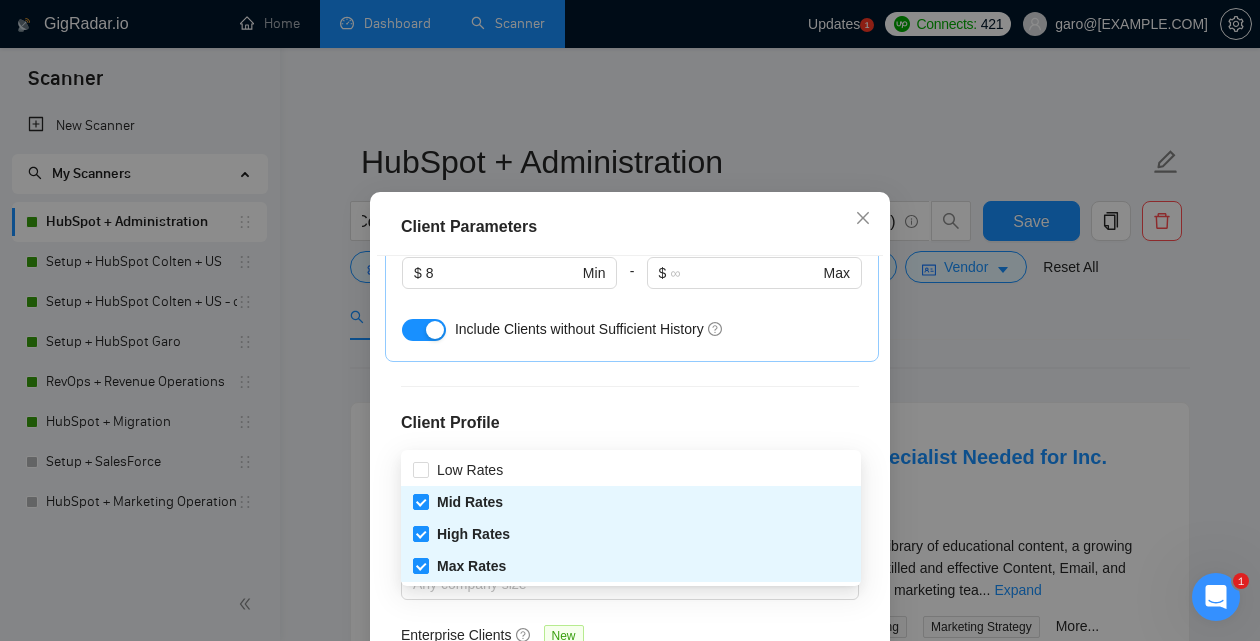 scroll, scrollTop: 965, scrollLeft: 0, axis: vertical 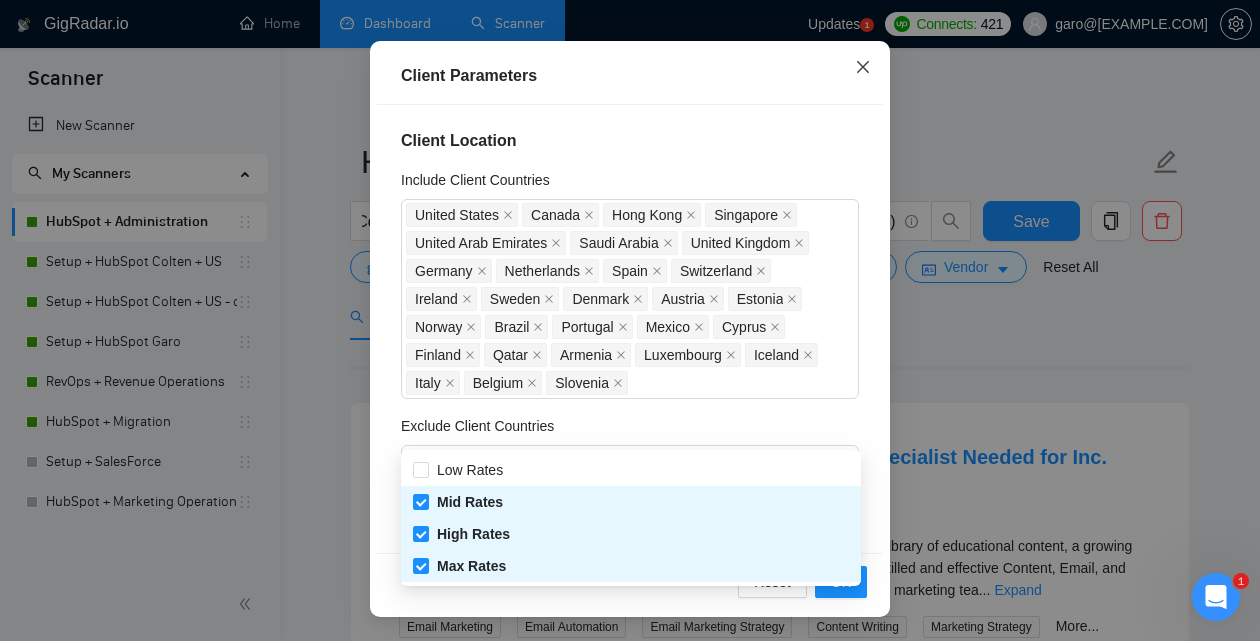 click 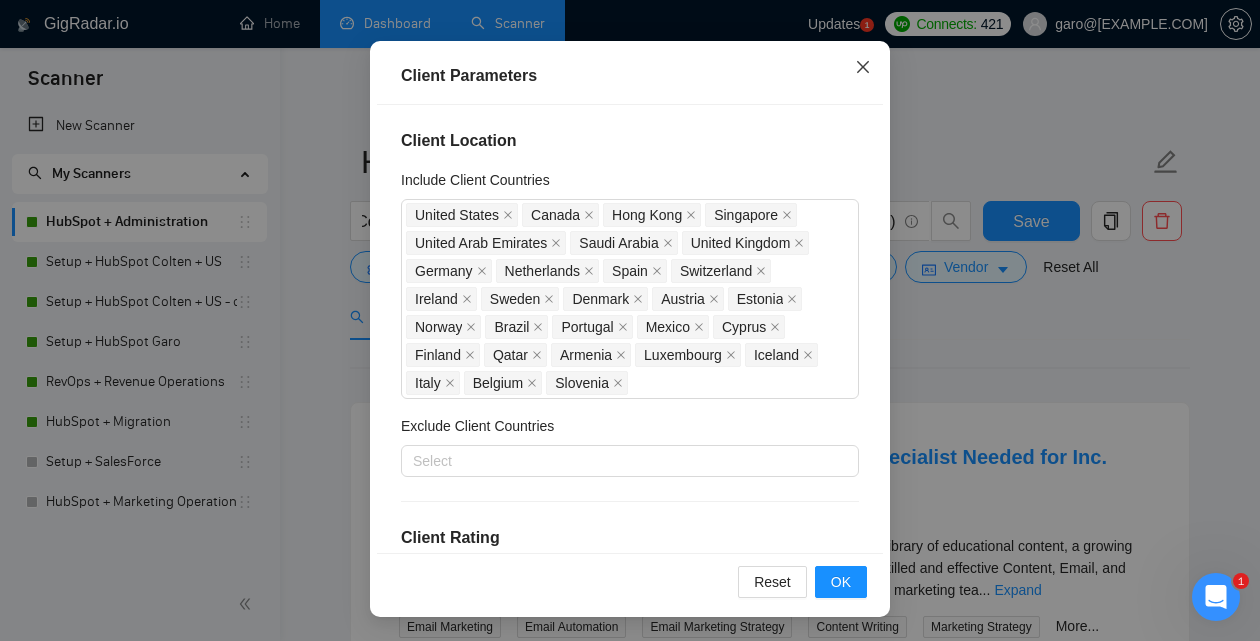 scroll, scrollTop: 80, scrollLeft: 0, axis: vertical 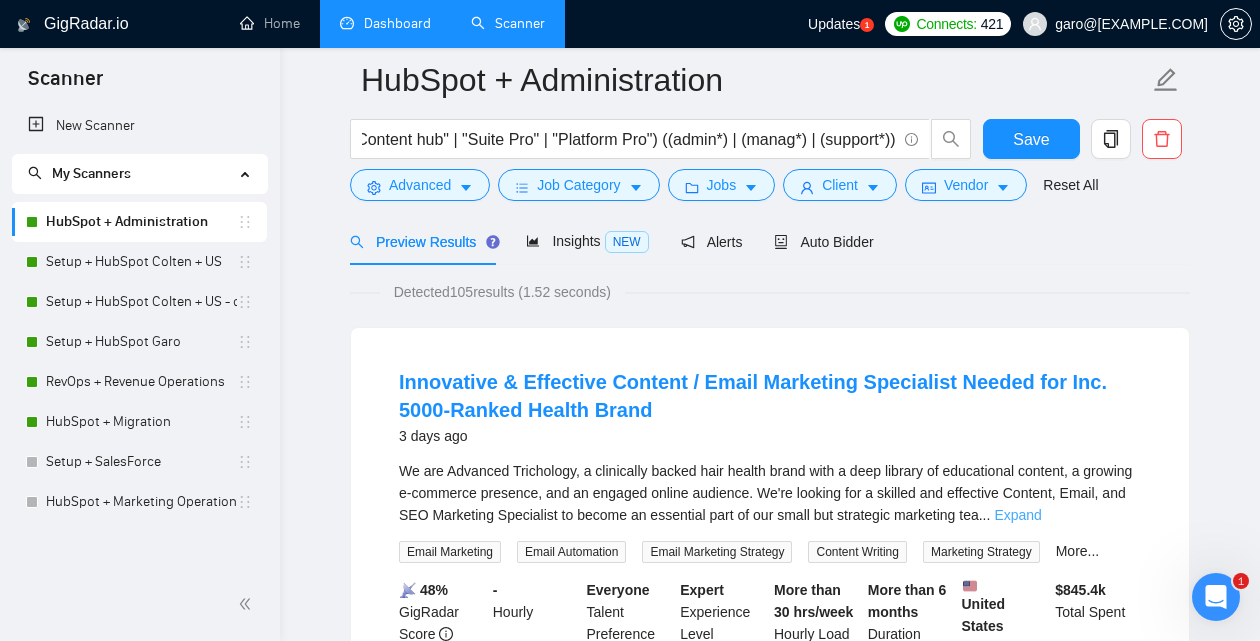 click on "Expand" at bounding box center (1017, 515) 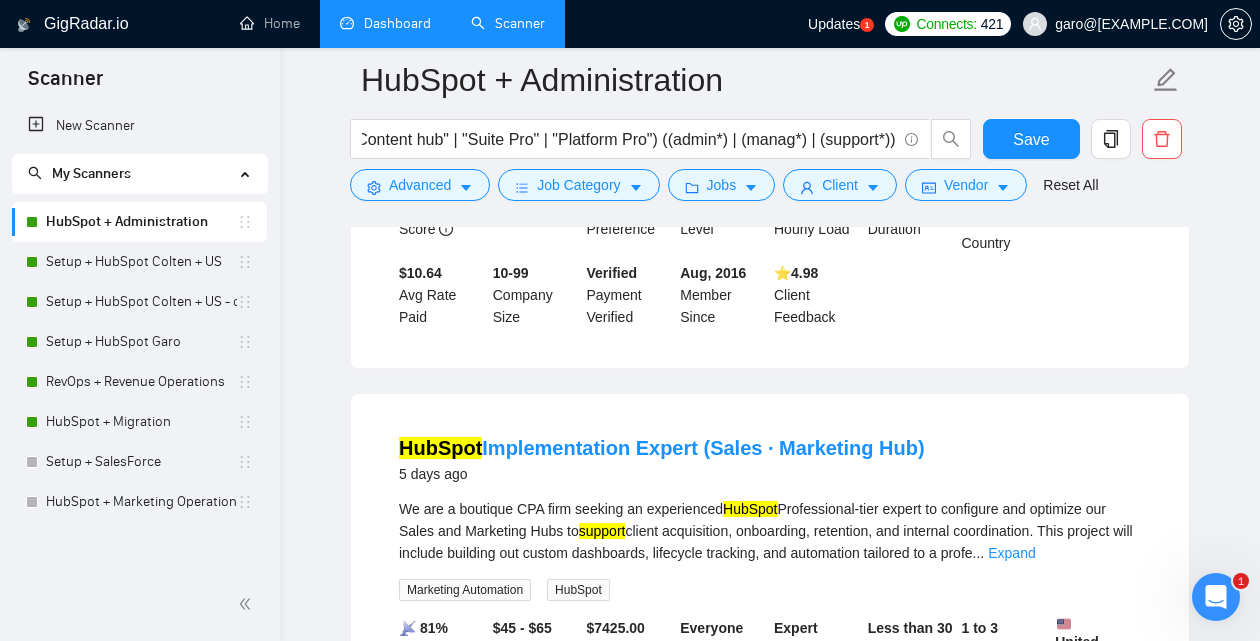 scroll, scrollTop: 1076, scrollLeft: 0, axis: vertical 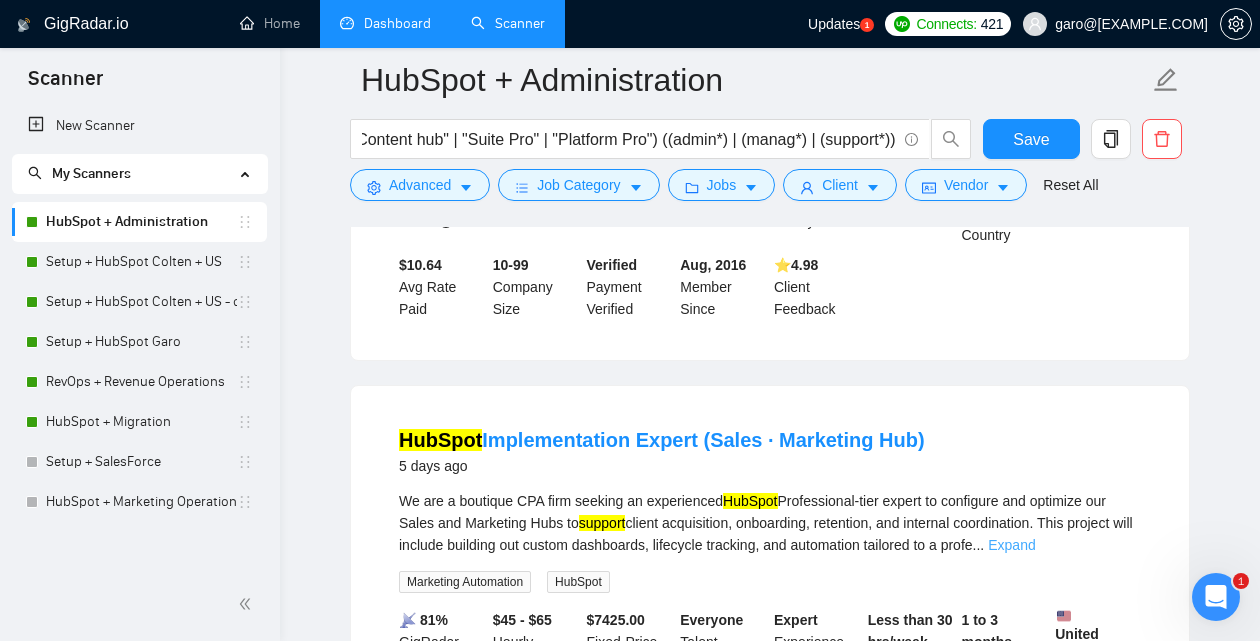 click on "Expand" at bounding box center (1011, 545) 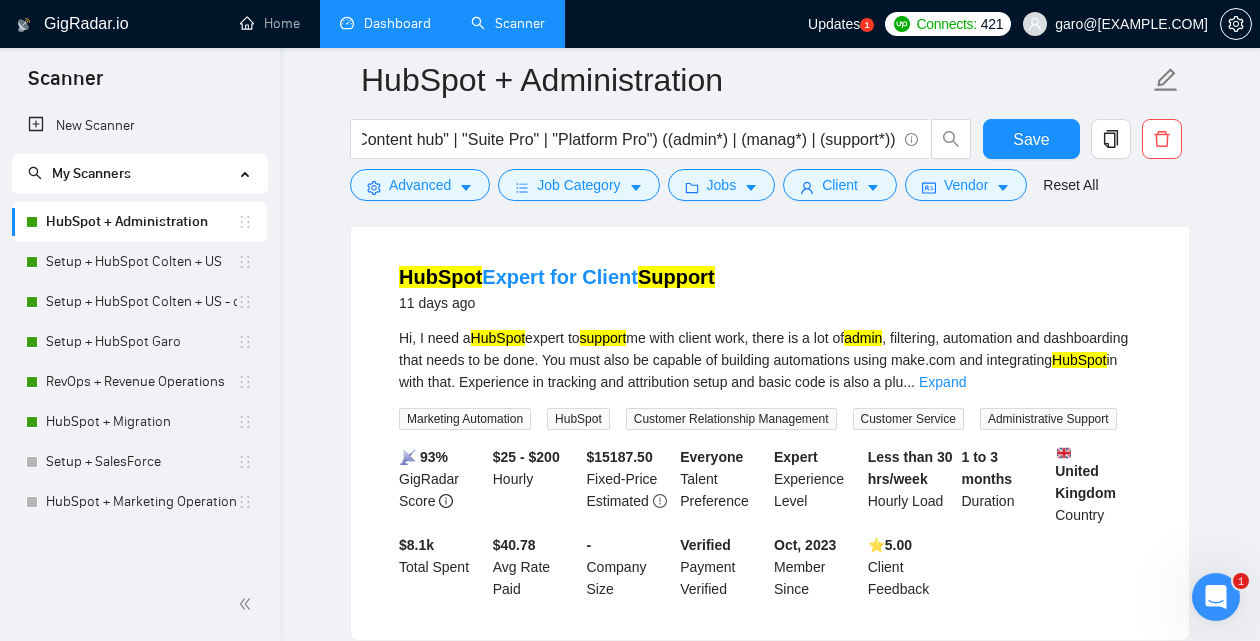 scroll, scrollTop: 2372, scrollLeft: 0, axis: vertical 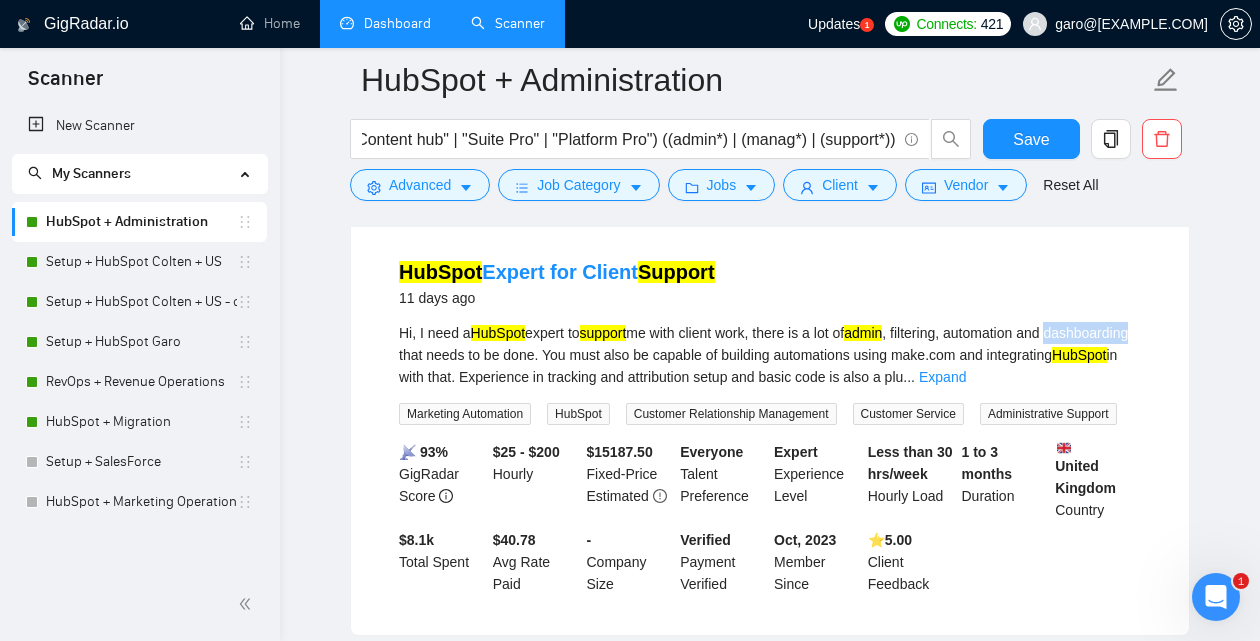 drag, startPoint x: 488, startPoint y: 397, endPoint x: 401, endPoint y: 394, distance: 87.05171 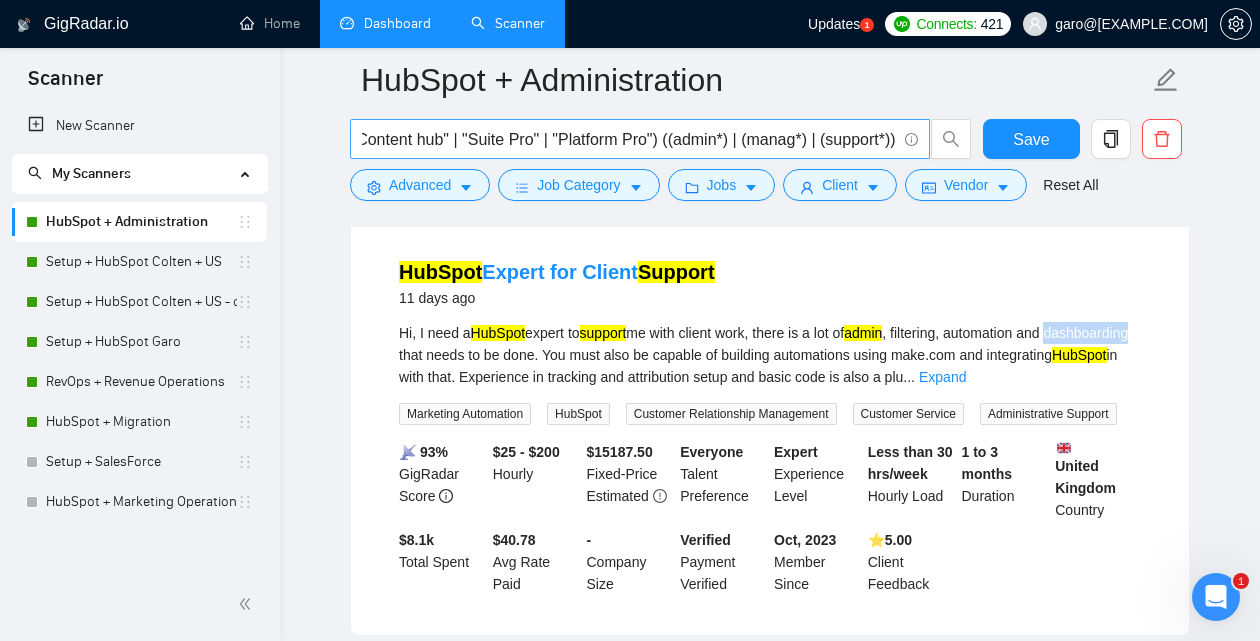 click on "((HubSpot*) | "Hub spot" | "HubSpot" | "/HubSpot" | "(HubSpot" | ",HubSpot" | "(HubSpot)" | "Service hub" | "Sales hub" | "“HubSpot" | "Marketing hub" | "Content hub" | "Suite Pro" | "Platform Pro") ((admin*) | (manag*) | (support*))" at bounding box center (629, 139) 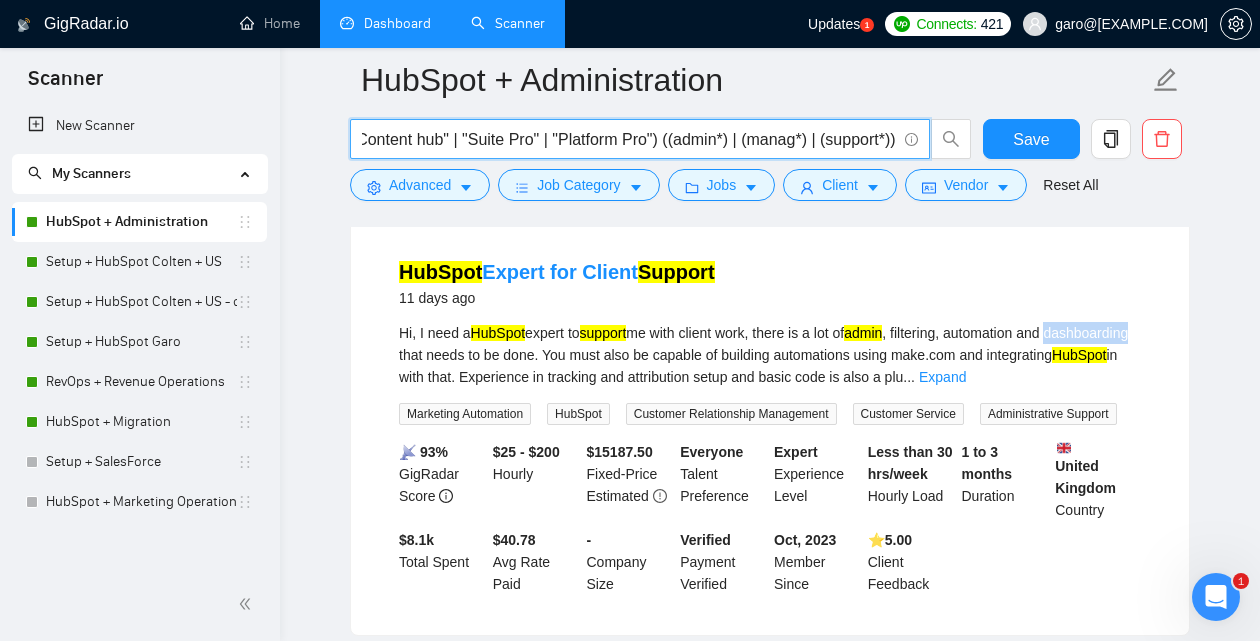 click on "((HubSpot*) | "Hub spot" | "HubSpot" | "/HubSpot" | "(HubSpot" | ",HubSpot" | "(HubSpot)" | "Service hub" | "Sales hub" | "“HubSpot" | "Marketing hub" | "Content hub" | "Suite Pro" | "Platform Pro") ((admin*) | (manag*) | (support*))" at bounding box center [629, 139] 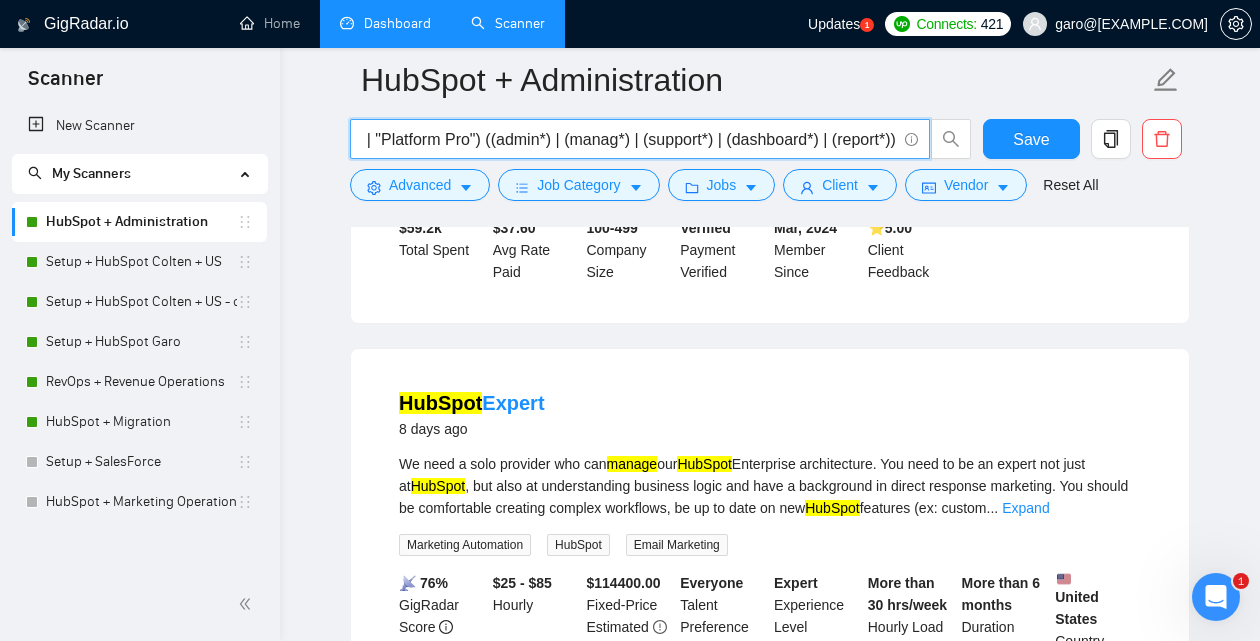 scroll, scrollTop: 0, scrollLeft: 1332, axis: horizontal 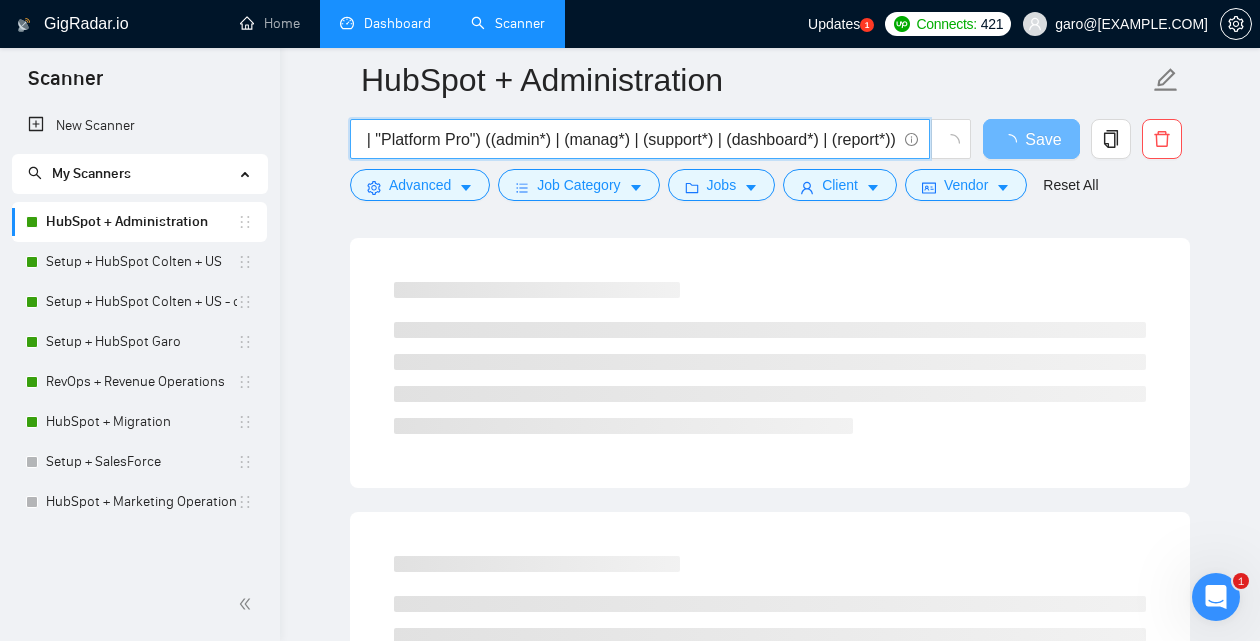 click on "((HubSpot*) | "Hub spot" | "HubSpot" | "/HubSpot" | "(HubSpot" | ",HubSpot" | "(HubSpot)" | "Service hub" | "Sales hub" | "“HubSpot" | "Marketing hub" | "Content hub" | "Suite Pro" | "Platform Pro") ((admin*) | (manag*) | (support*) | (dashboard*) | (report*))" at bounding box center (629, 139) 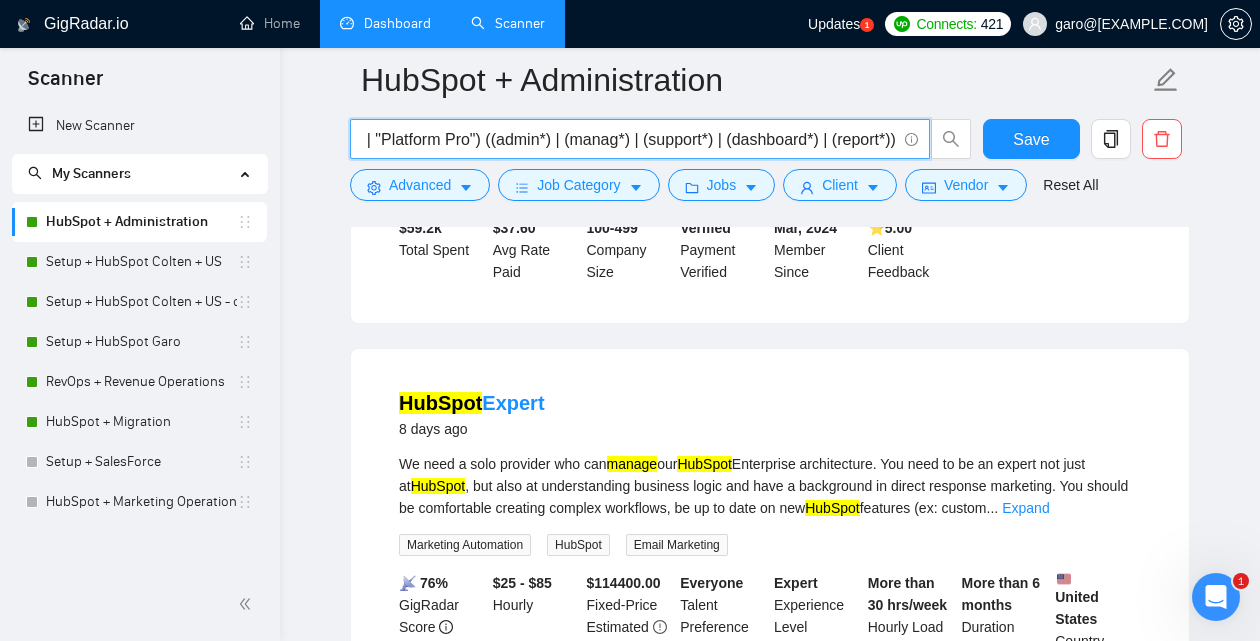 click on "((HubSpot*) | "Hub spot" | "HubSpot" | "/HubSpot" | "(HubSpot" | ",HubSpot" | "(HubSpot)" | "Service hub" | "Sales hub" | "“HubSpot" | "Marketing hub" | "Content hub" | "Suite Pro" | "Platform Pro") ((admin*) | (manag*) | (support*) | (dashboard*) | (report*))" at bounding box center (629, 139) 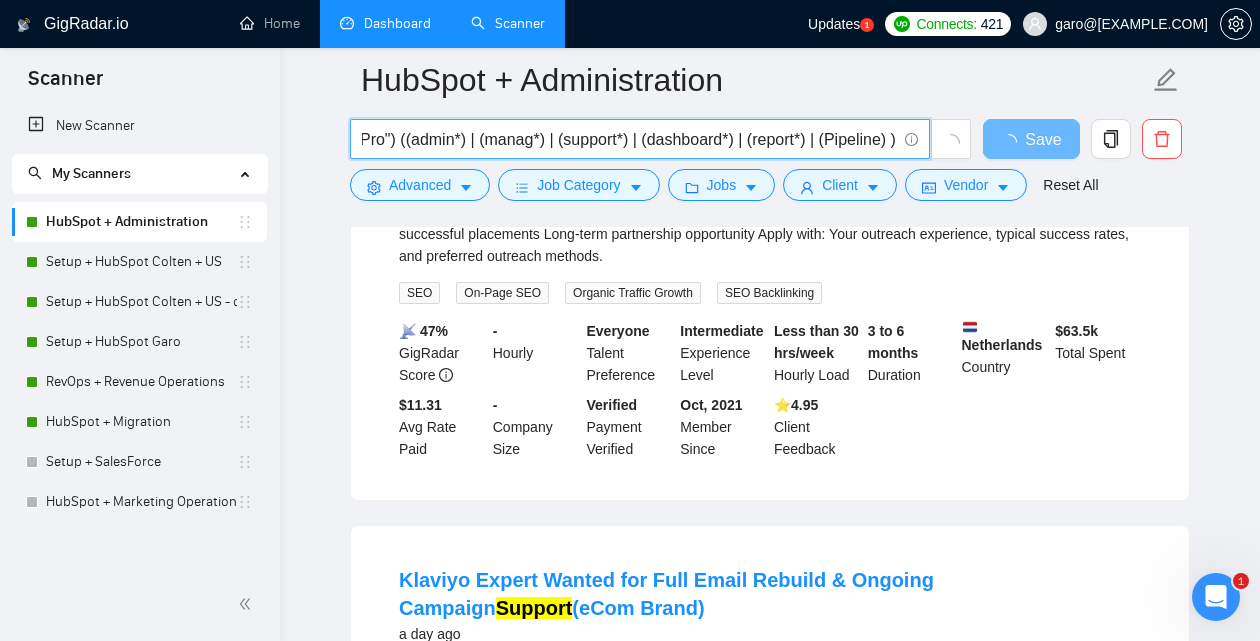 scroll, scrollTop: 0, scrollLeft: 1413, axis: horizontal 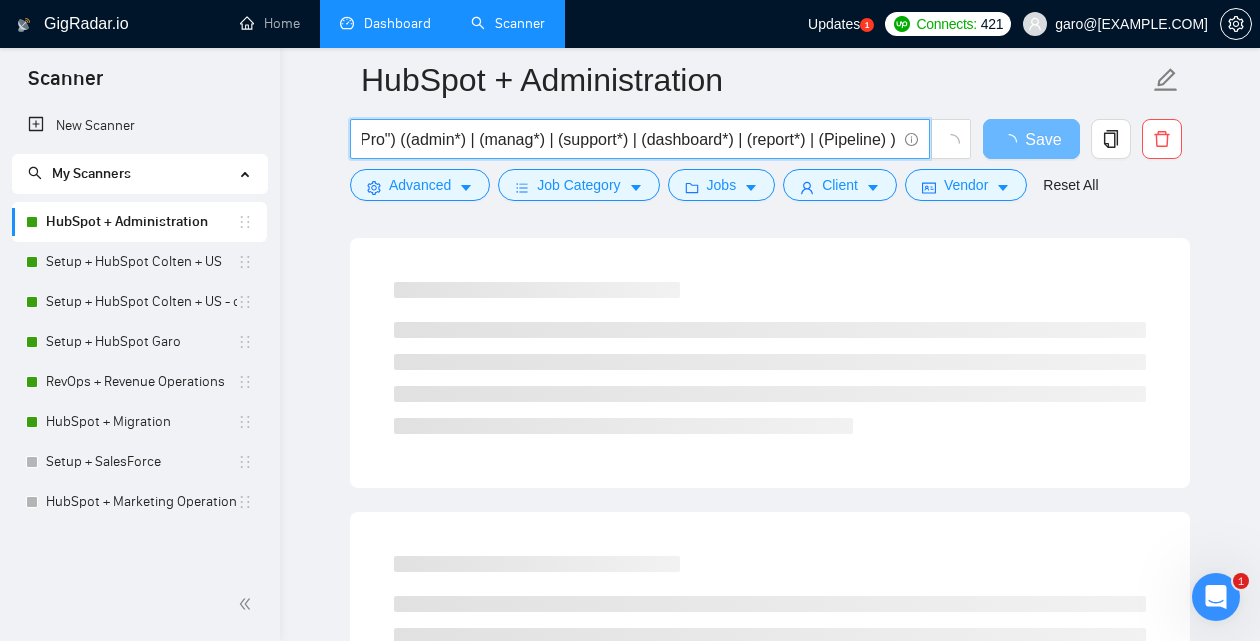 click on "((HubSpot*) | "Hub spot" | "HubSpot" | "/HubSpot" | "(HubSpot" | ",HubSpot" | "(HubSpot)" | "Service hub" | "Sales hub" | "“HubSpot" | "Marketing hub" | "Content hub" | "Suite Pro" | "Platform Pro") ((admin*) | (manag*) | (support*) | (dashboard*) | (report*) | (Pipeline) )" at bounding box center (629, 139) 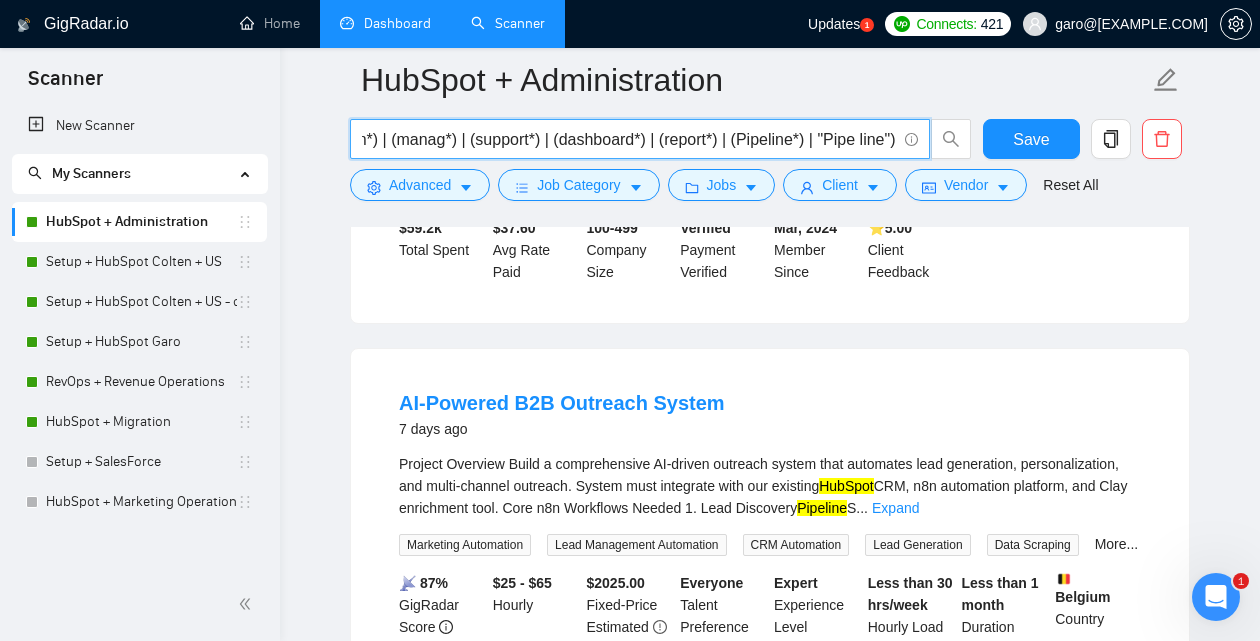 scroll, scrollTop: 0, scrollLeft: 1498, axis: horizontal 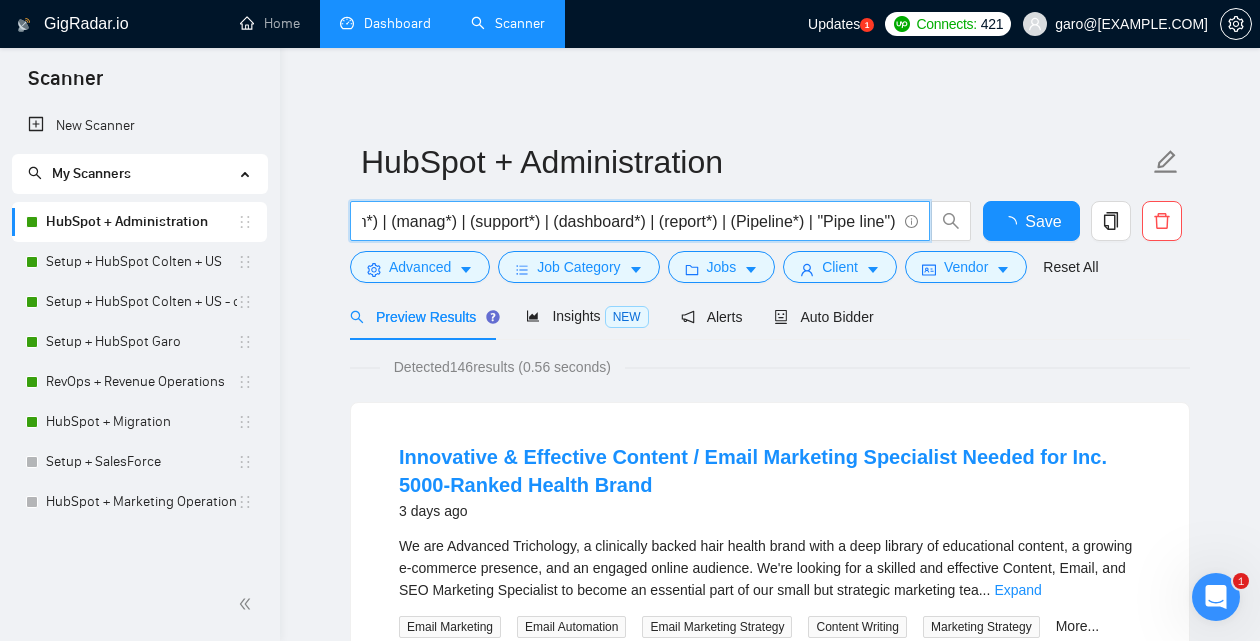 type on "((HubSpot*) | "Hub spot" | "HubSpot" | "/HubSpot" | "(HubSpot" | ",HubSpot" | "(HubSpot)" | "Service hub" | "Sales hub" | "“HubSpot" | "Marketing hub" | "Content hub" | "Suite Pro" | "Platform Pro") ((admin*) | (manag*) | (support*) | (dashboard*) | (report*) | (Pipeline*) | "Pipe line")" 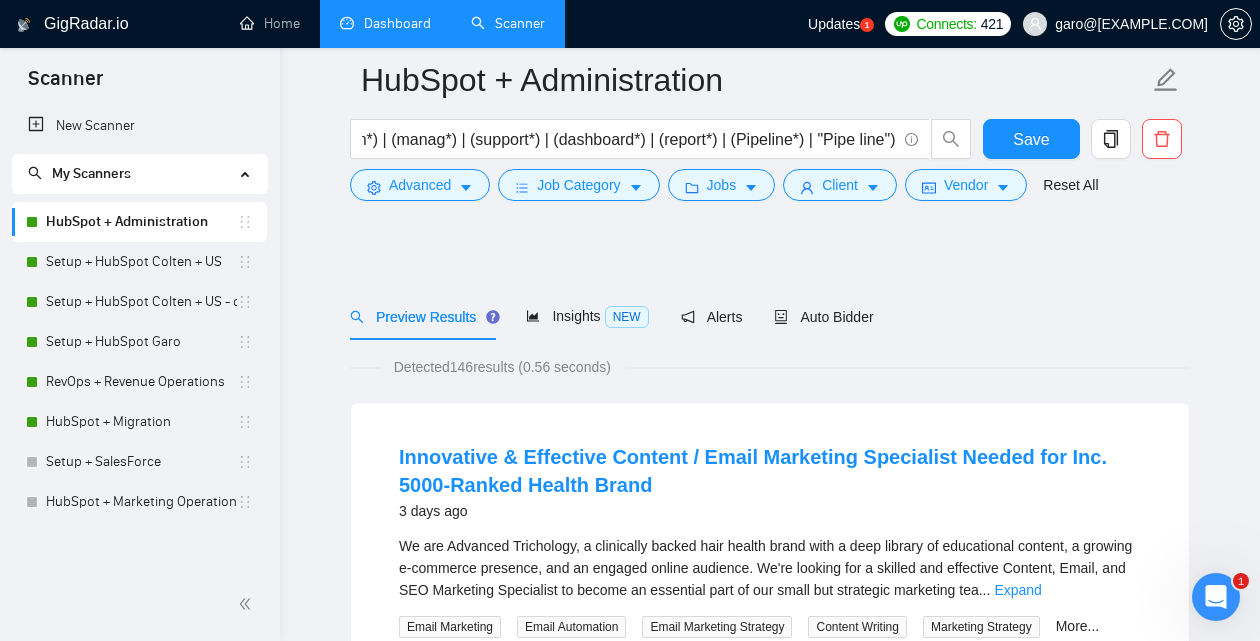 scroll, scrollTop: 1086, scrollLeft: 0, axis: vertical 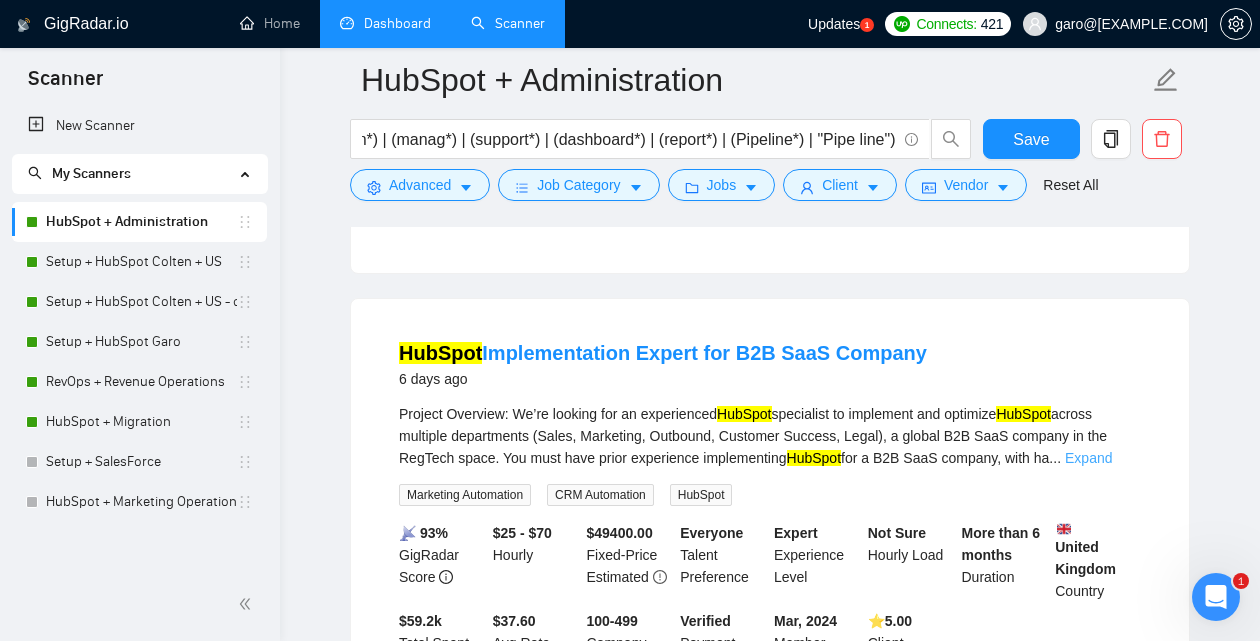 click on "Expand" at bounding box center [1088, 458] 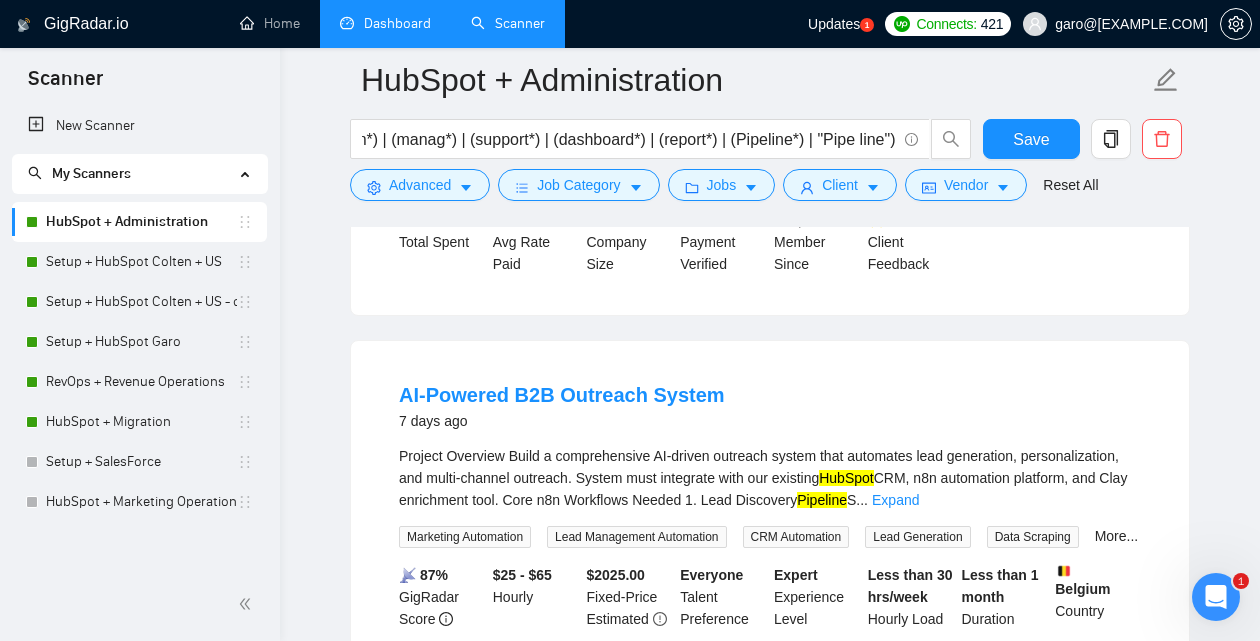 scroll, scrollTop: 2780, scrollLeft: 0, axis: vertical 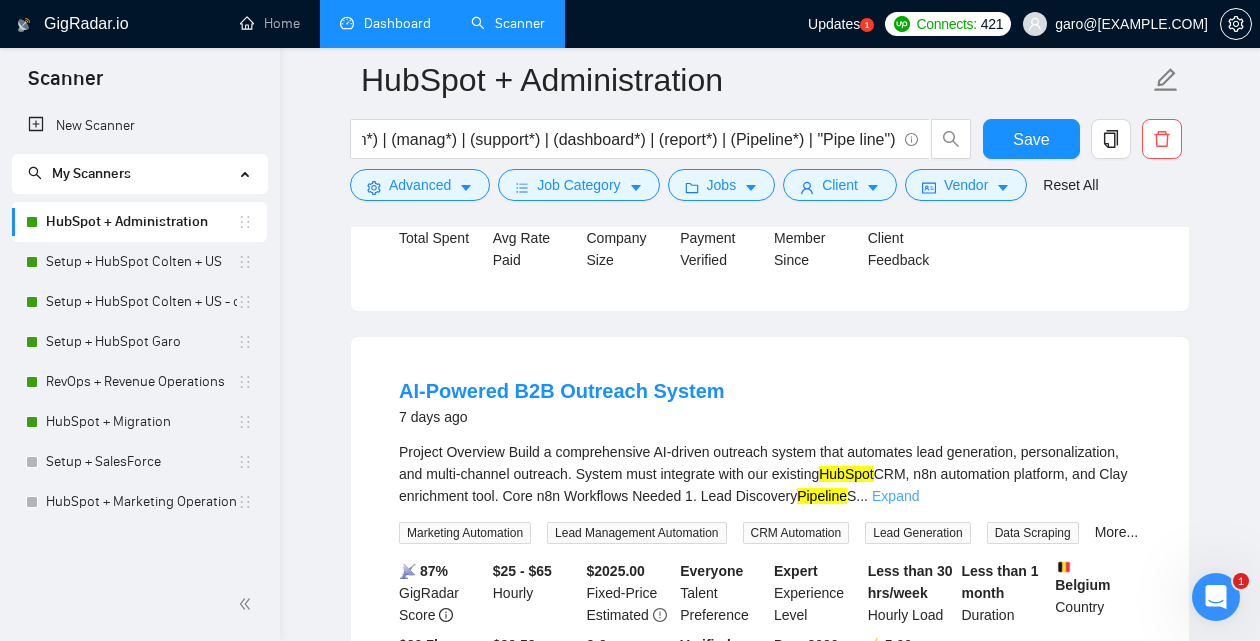click on "Expand" at bounding box center (895, 496) 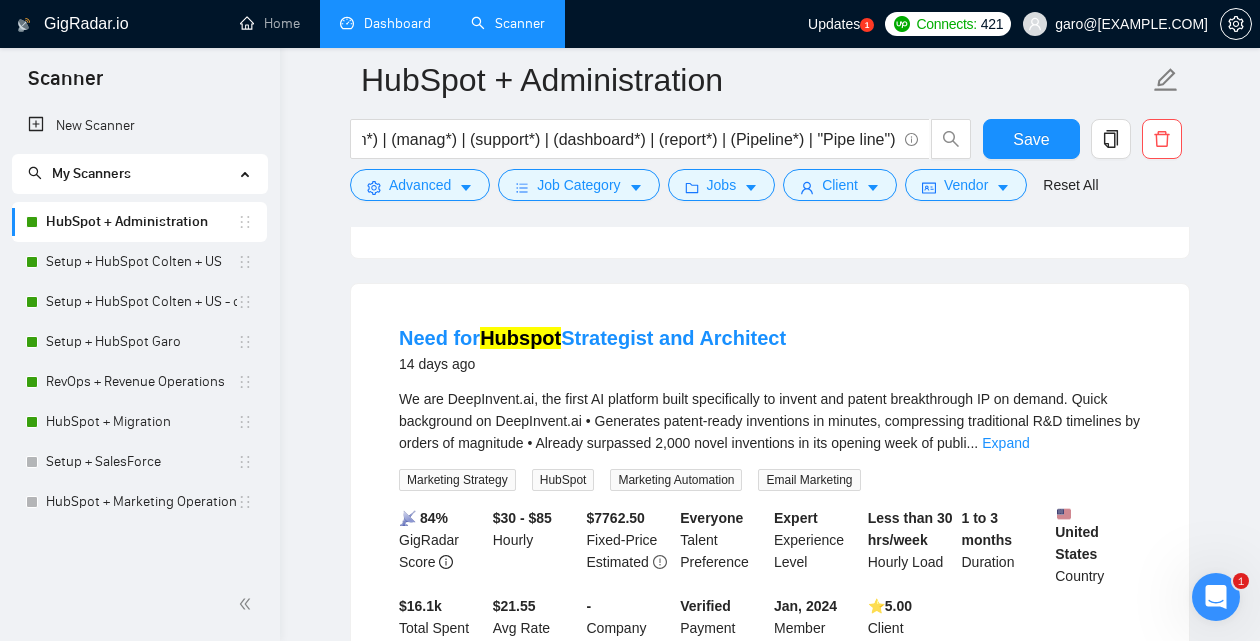 scroll, scrollTop: 4282, scrollLeft: 0, axis: vertical 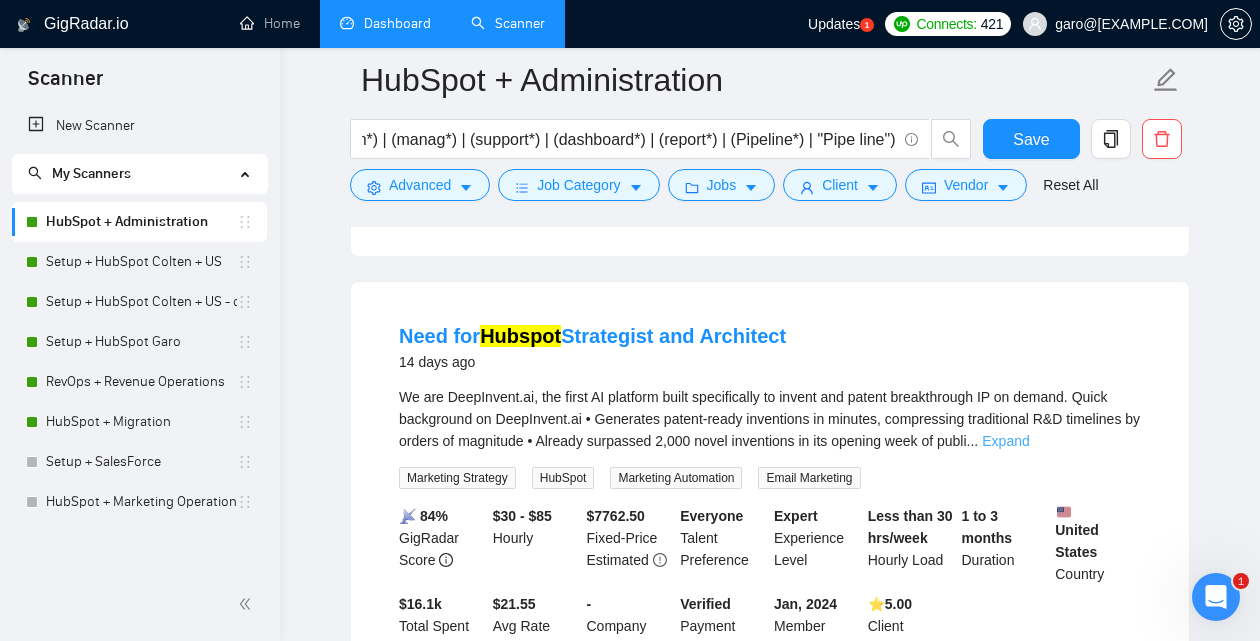 click on "Expand" at bounding box center [1005, 441] 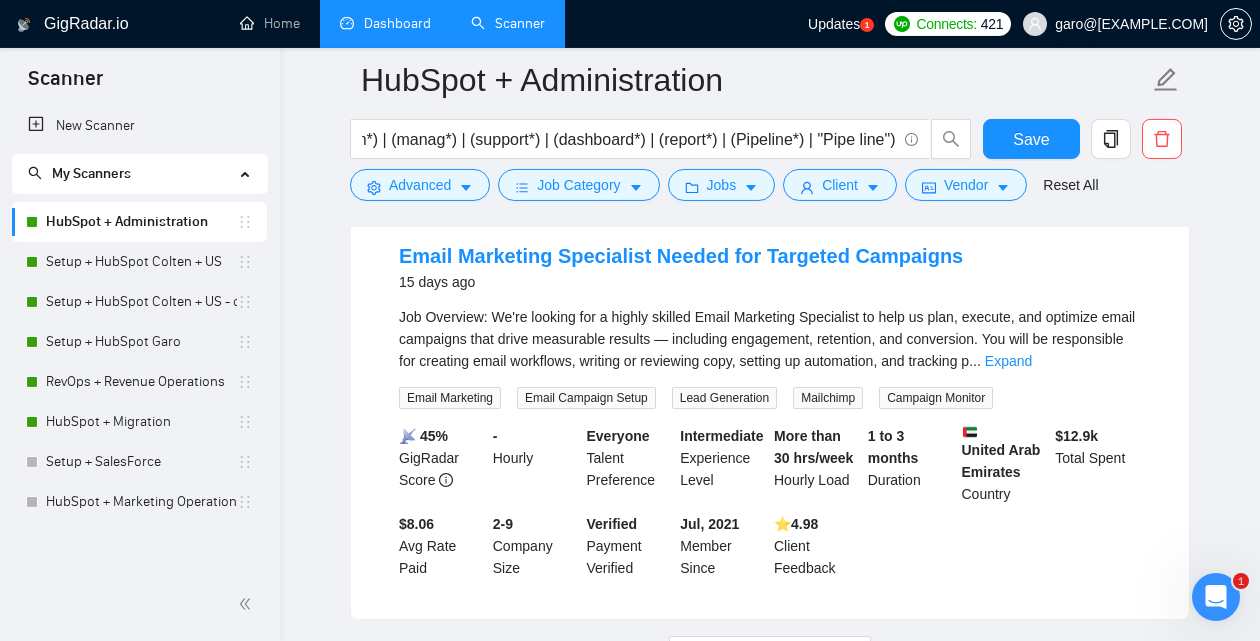 scroll, scrollTop: 5162, scrollLeft: 0, axis: vertical 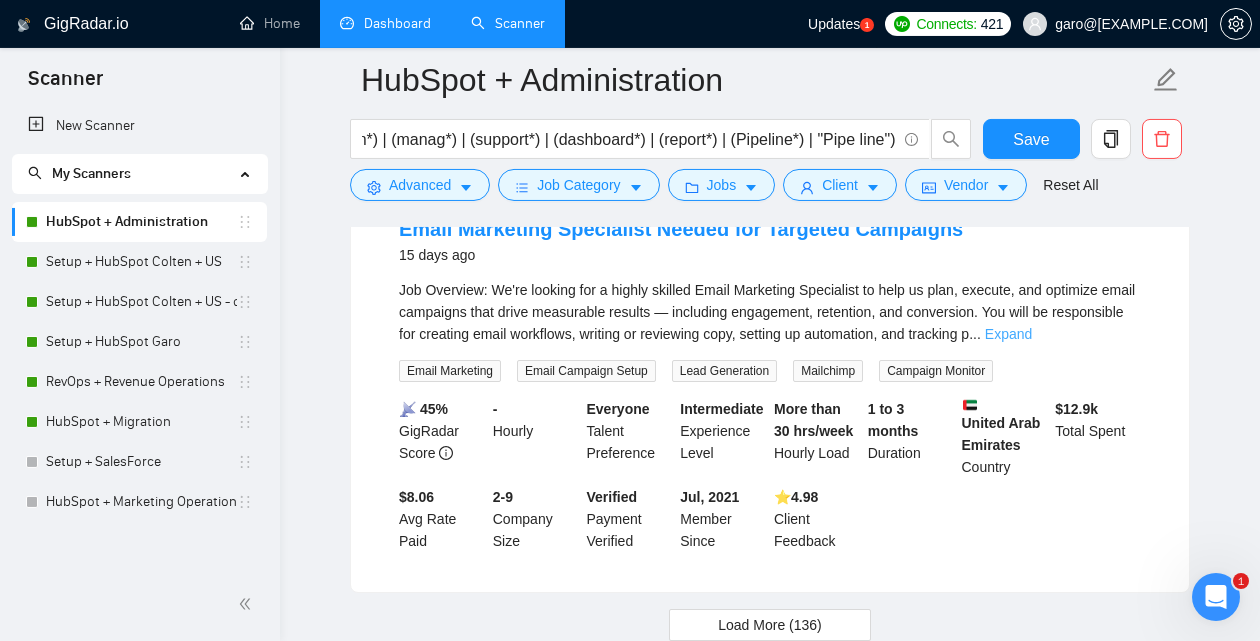 click on "Expand" at bounding box center (1008, 334) 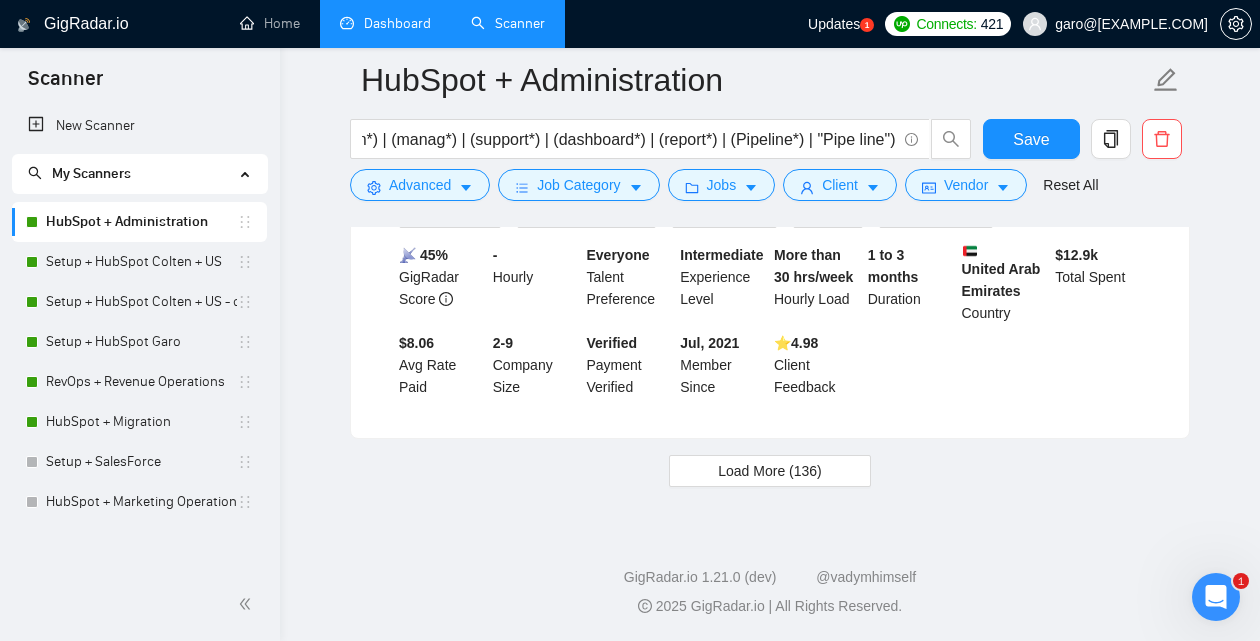scroll, scrollTop: 5674, scrollLeft: 0, axis: vertical 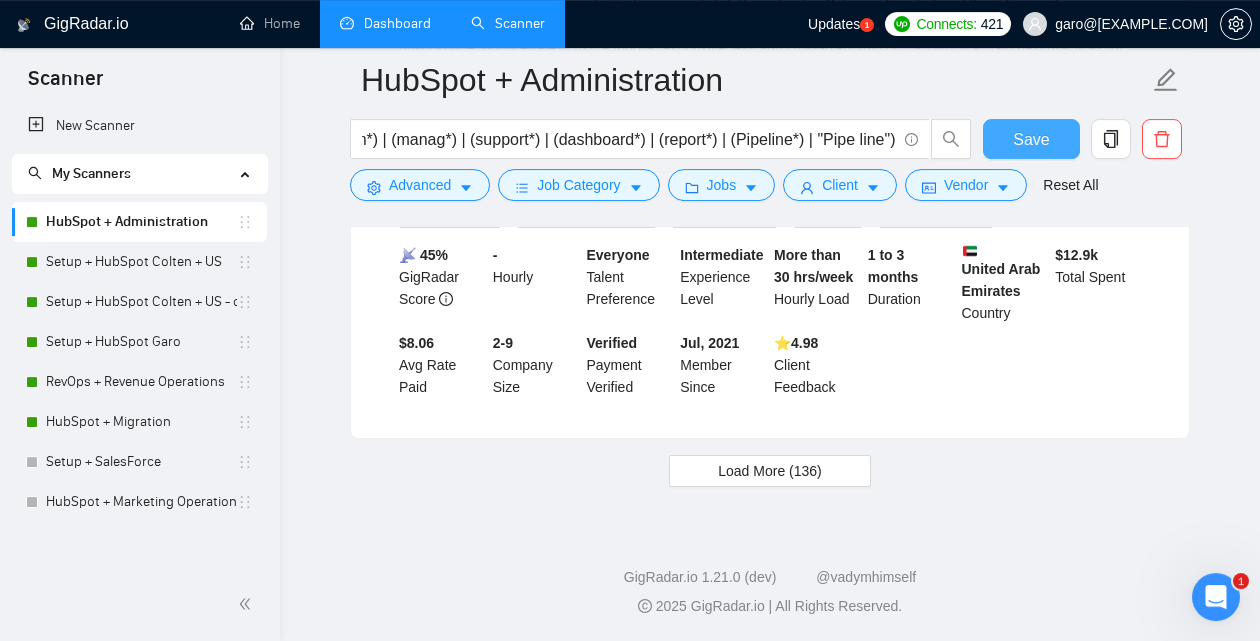 click on "Save" at bounding box center (1031, 139) 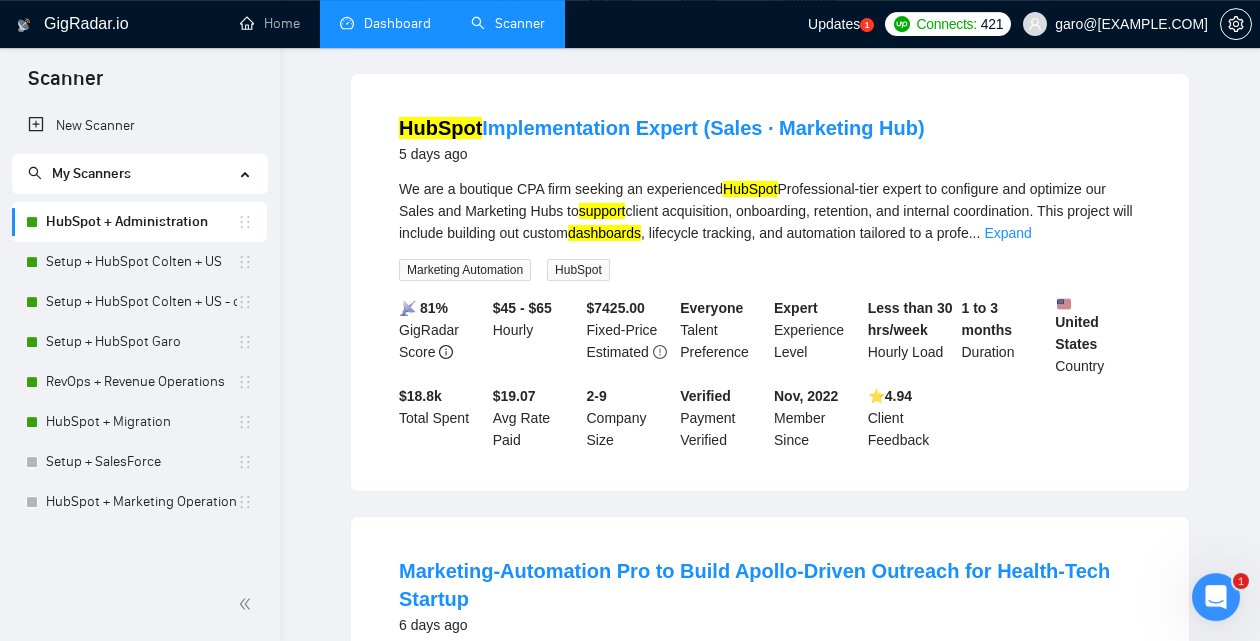 scroll, scrollTop: 0, scrollLeft: 0, axis: both 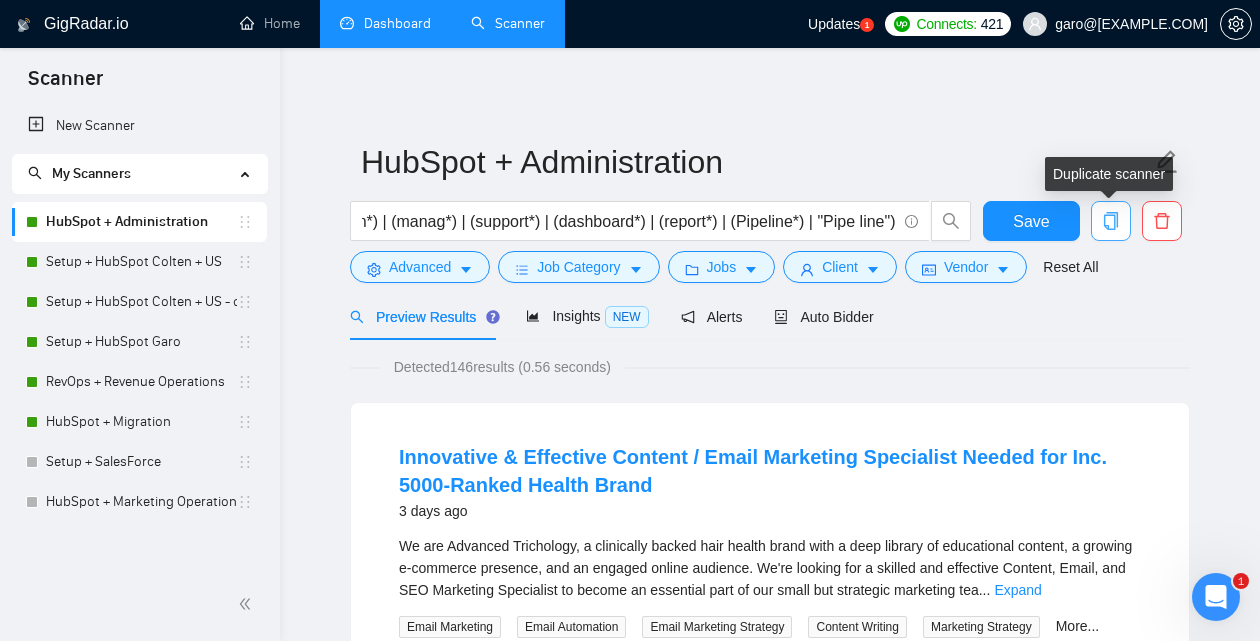 click 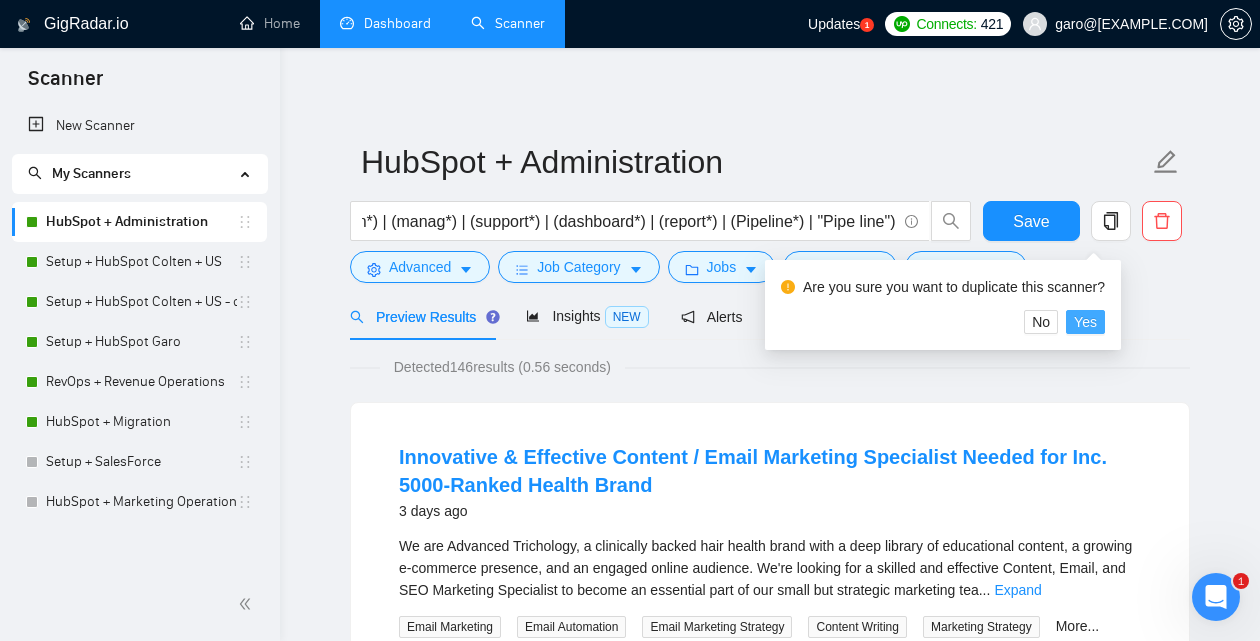 click on "Yes" at bounding box center [1085, 322] 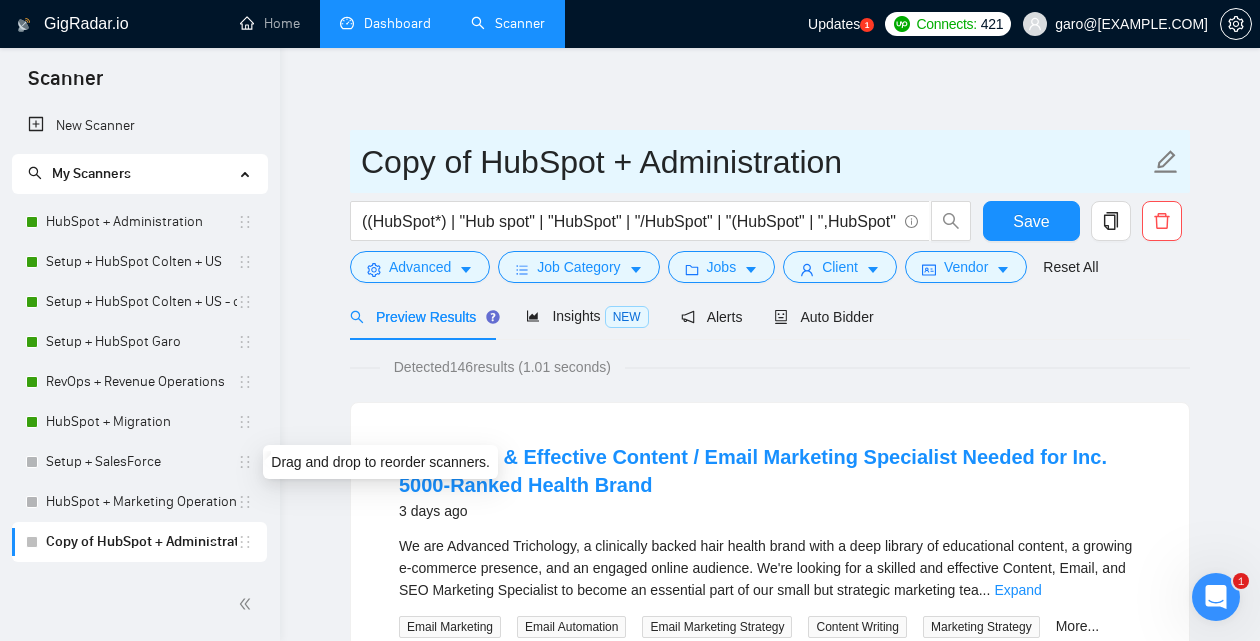 click on "Copy of HubSpot + Administration" at bounding box center (755, 162) 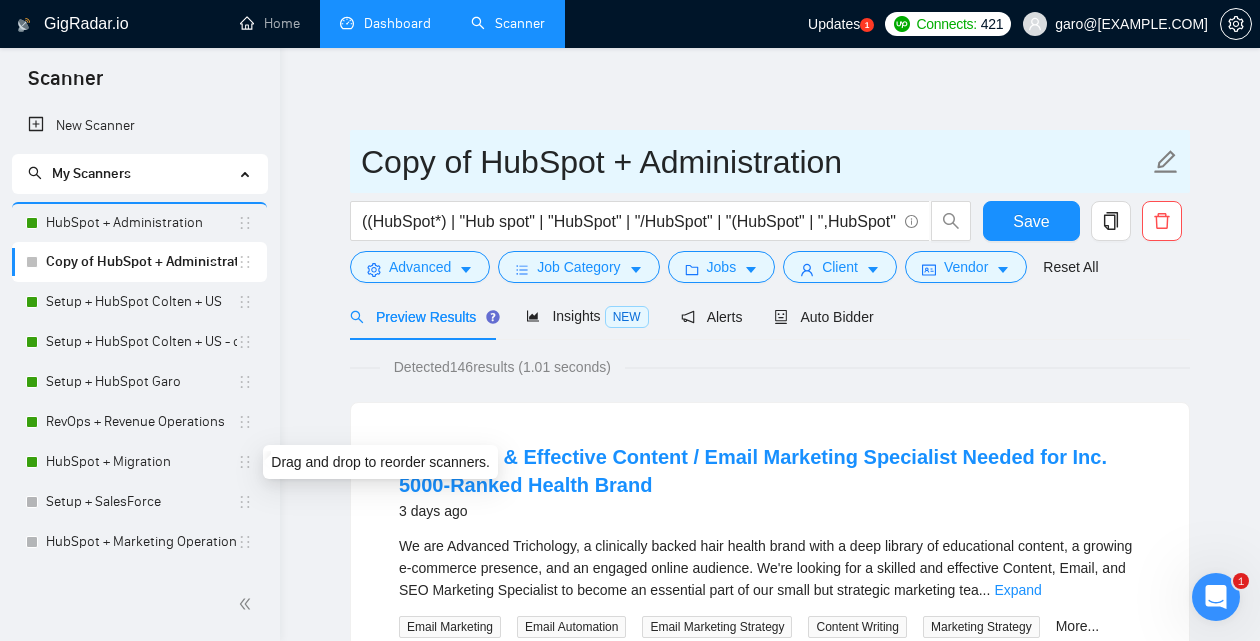 drag, startPoint x: 480, startPoint y: 172, endPoint x: 329, endPoint y: 143, distance: 153.75955 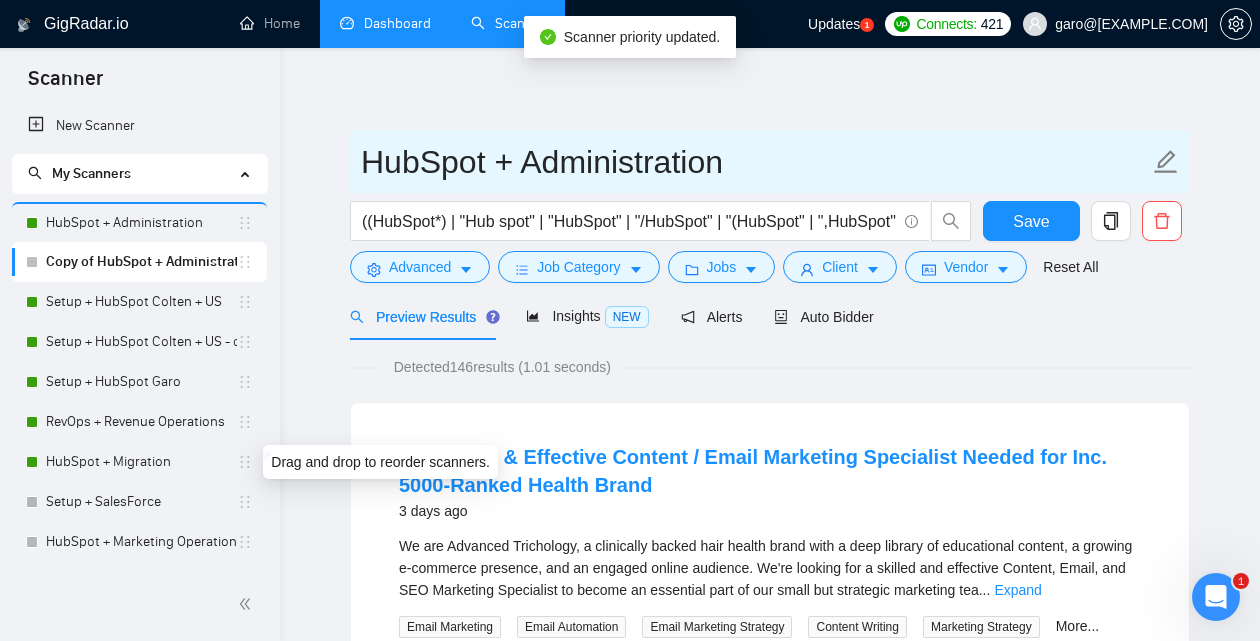 click on "HubSpot + Administration" at bounding box center (755, 162) 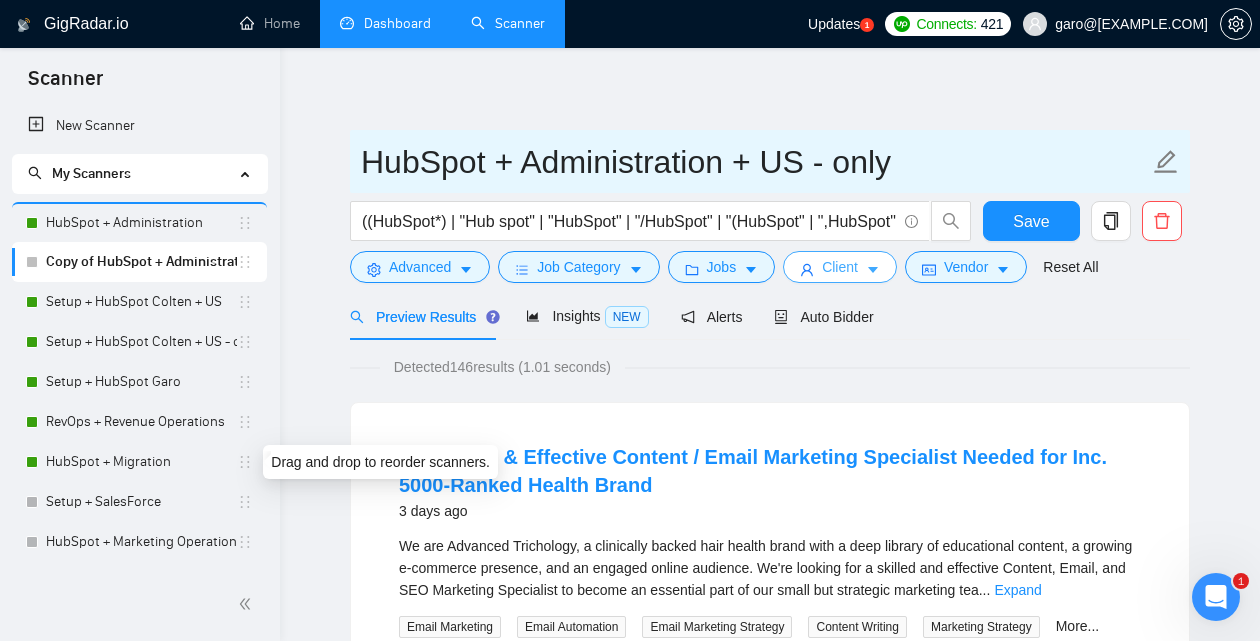 type on "HubSpot + Administration + US - only" 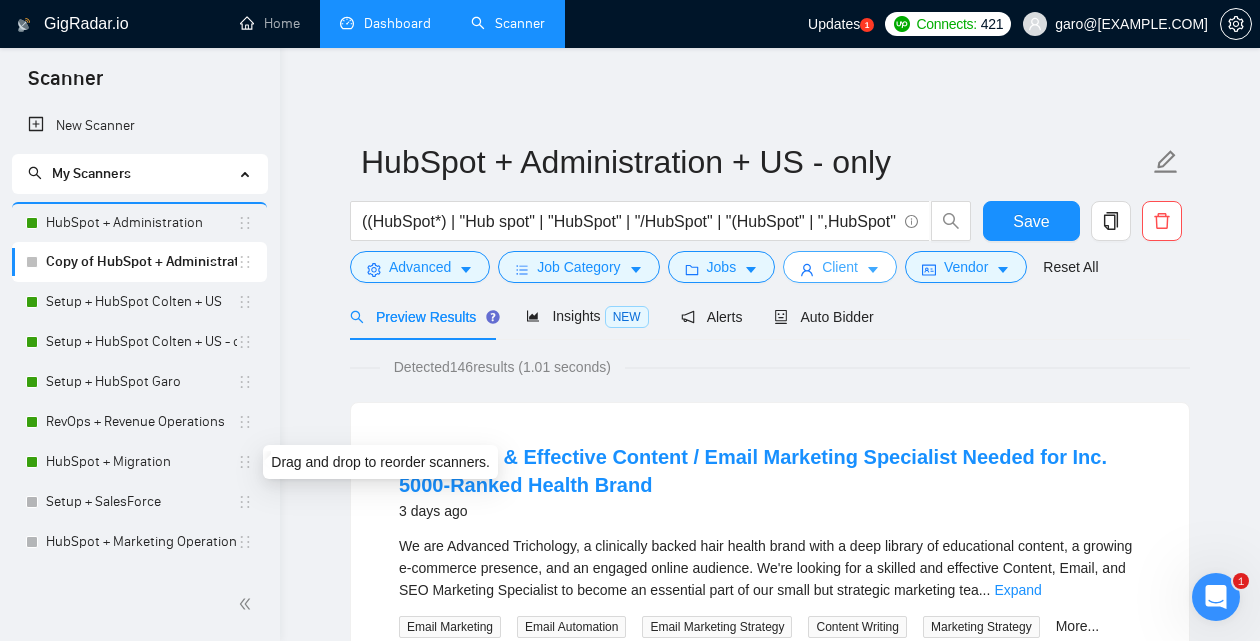 click on "Client" at bounding box center (840, 267) 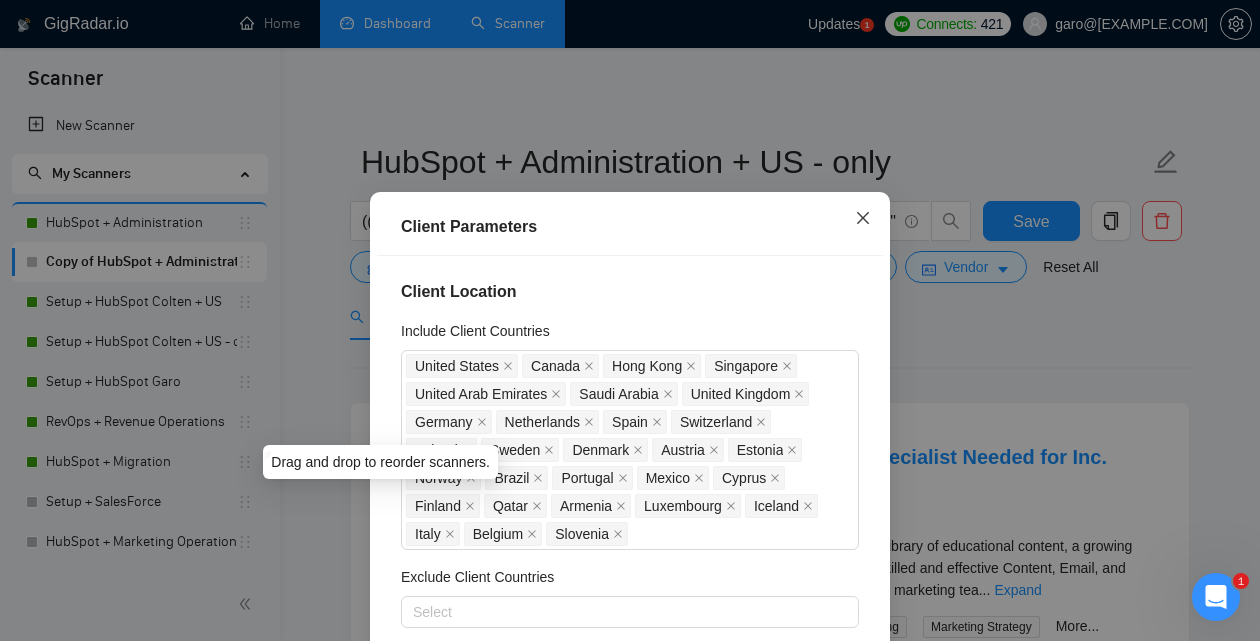 click 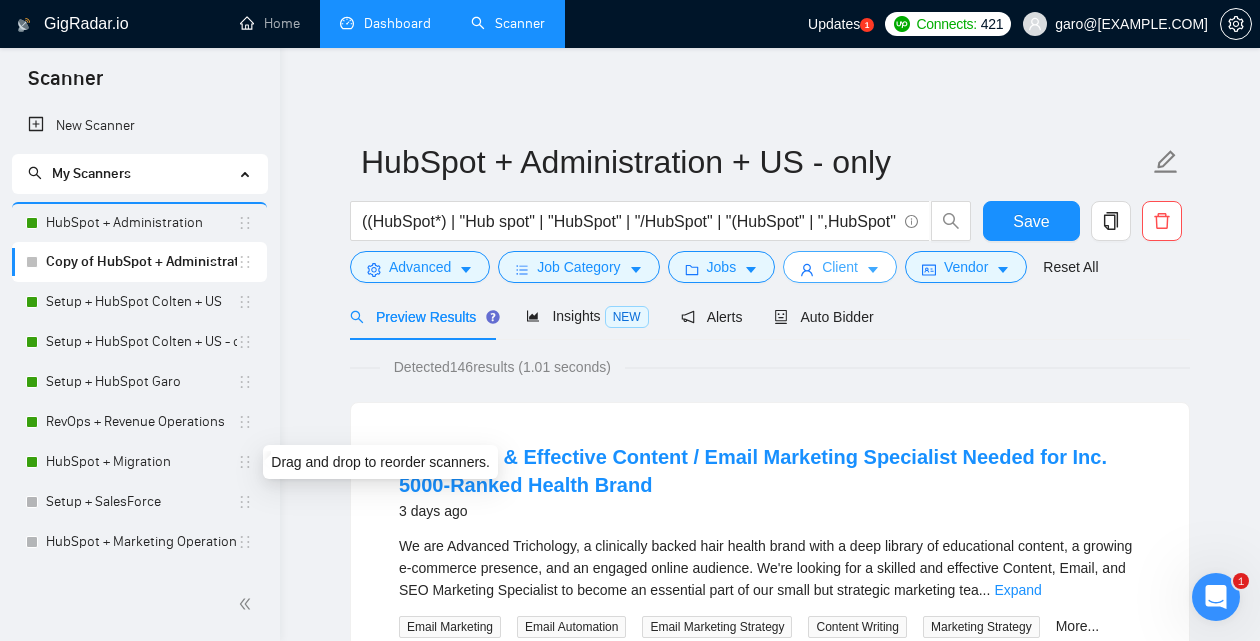 click on "Scanner New Scanner My Scanners HubSpot + Administration Copy of HubSpot + Administration Setup + HubSpot Colten + US  Setup + HubSpot Colten + US - only Setup + HubSpot Garo RevOps + Revenue Operations HubSpot + Migration Setup + SalesForce HubSpot + Marketing Operations GigRadar.io Home Dashboard Scanner Updates
1
Connects: 421 garo@elefanterevops.com HubSpot + Administration + US - only ((HubSpot*) | "Hub spot" | "HubSpot" | "/HubSpot" | "(HubSpot" | ",HubSpot" | "(HubSpot)" | "Service hub" | "Sales hub" | "“HubSpot" | "Marketing hub" | "Content hub" | "Suite Pro" | "Platform Pro") ((admin*) | (manag*) | (support*) | (dashboard*) | (report*) | (Pipeline*) | "Pipe line") Save Advanced   Job Category   Jobs   Client   Vendor   Reset All Preview Results Insights NEW Alerts Auto Bidder Detected   146  results   (1.01 seconds) Innovative & Effective Content / Email Marketing Specialist Needed for Inc. 5000-Ranked Health Brand 3 days ago ... 📡" at bounding box center [630, 320] 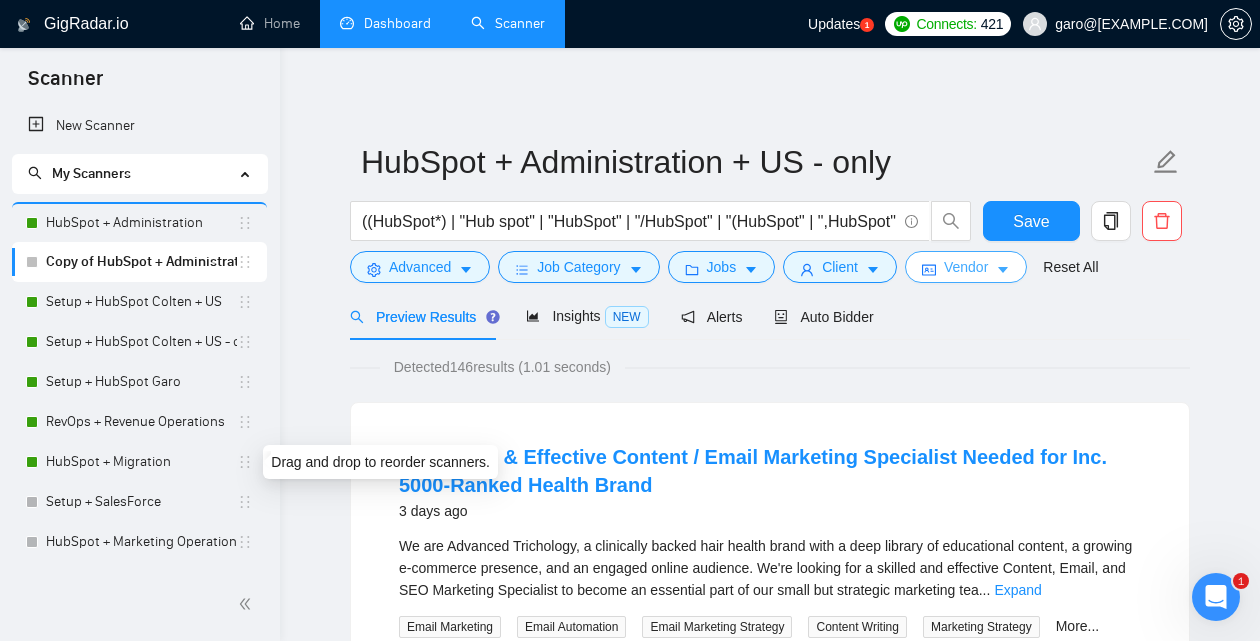 click on "Vendor" at bounding box center (966, 267) 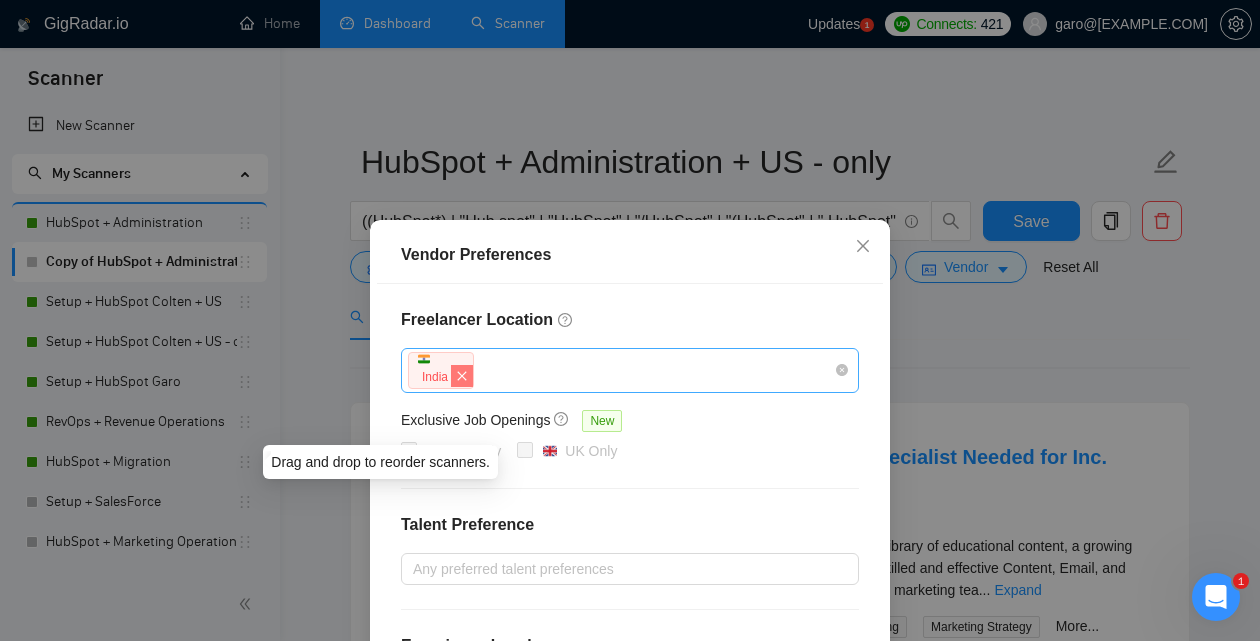 click 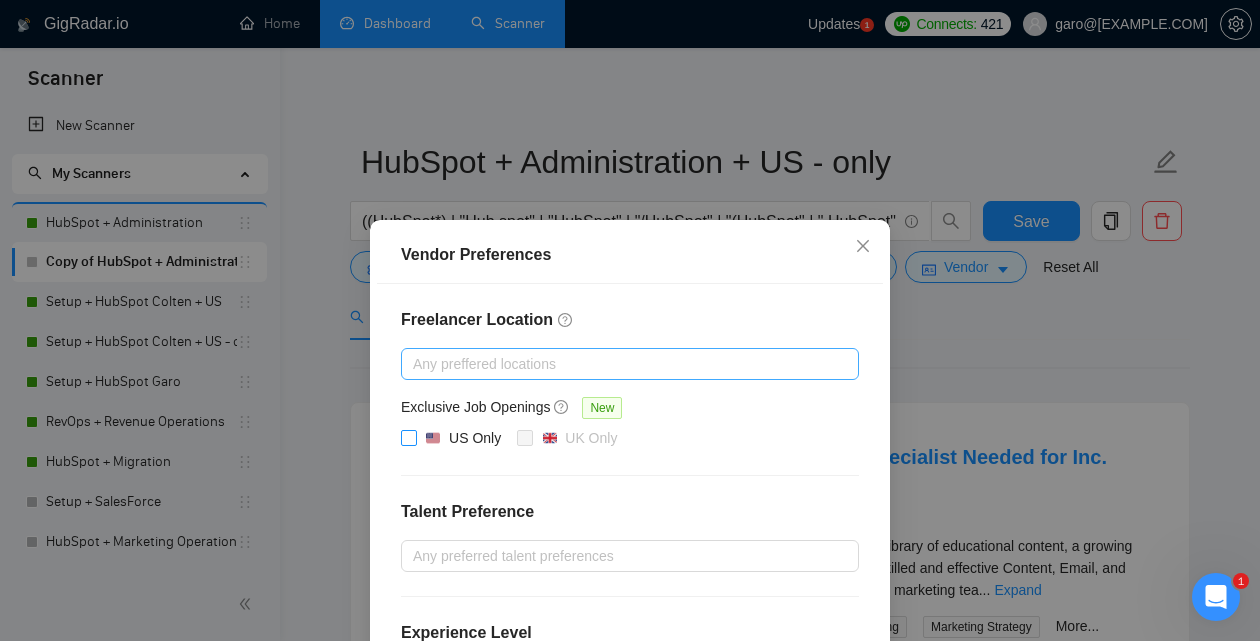 click on "US Only" at bounding box center [408, 437] 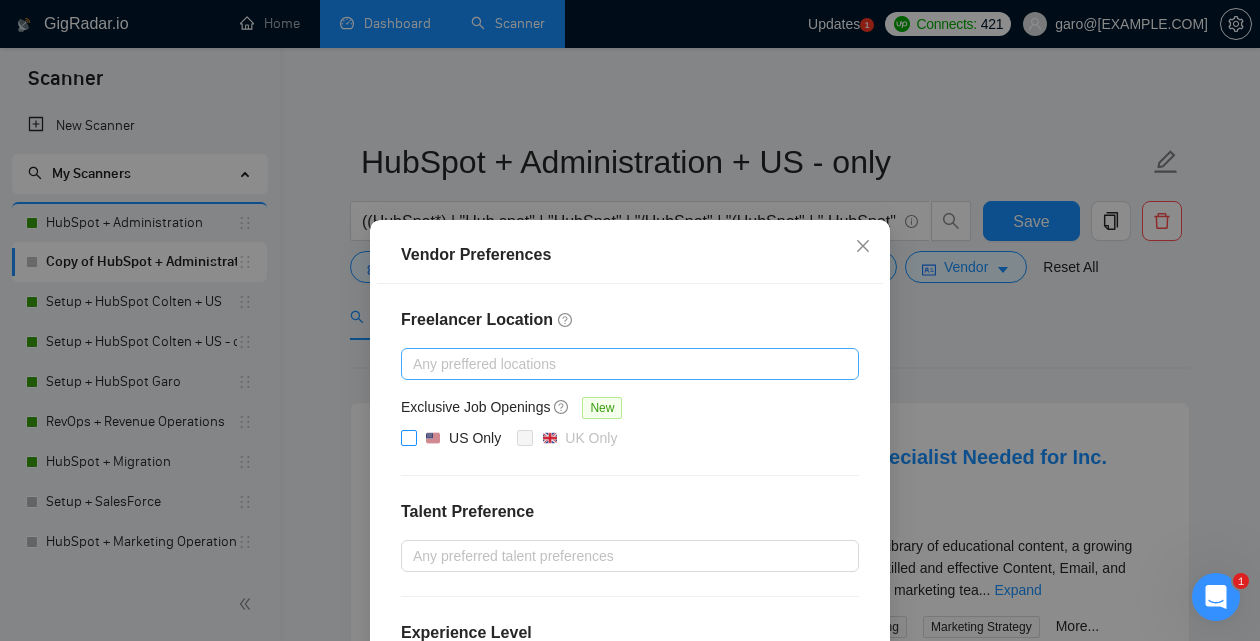 checkbox on "true" 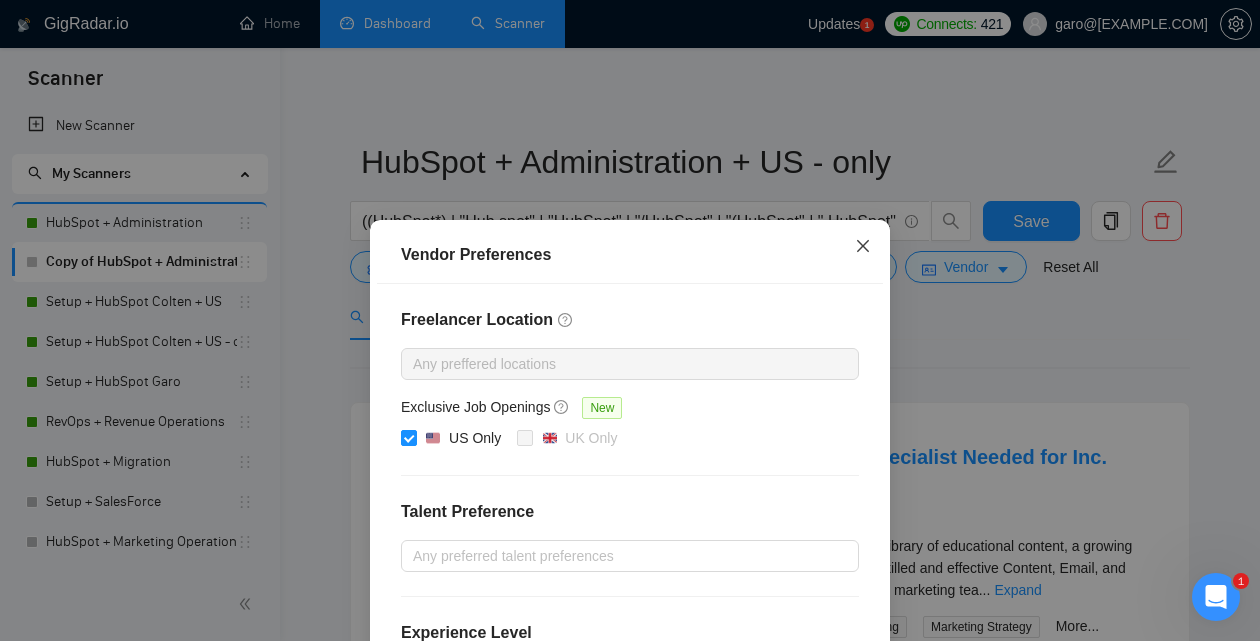 click 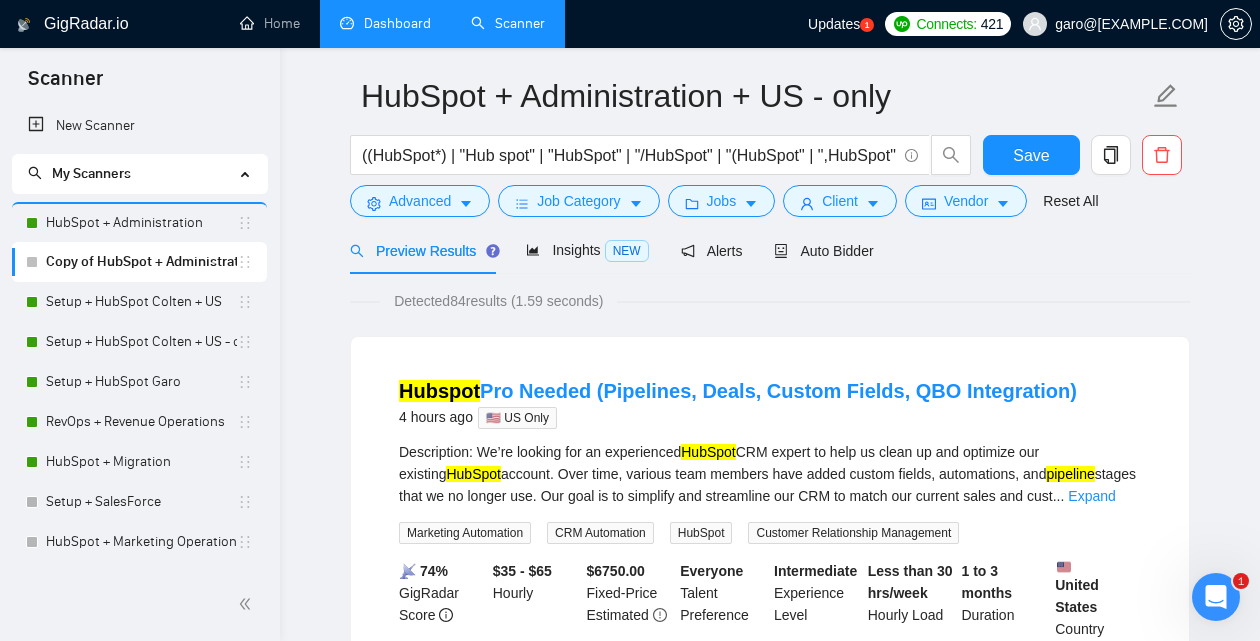 scroll, scrollTop: 56, scrollLeft: 0, axis: vertical 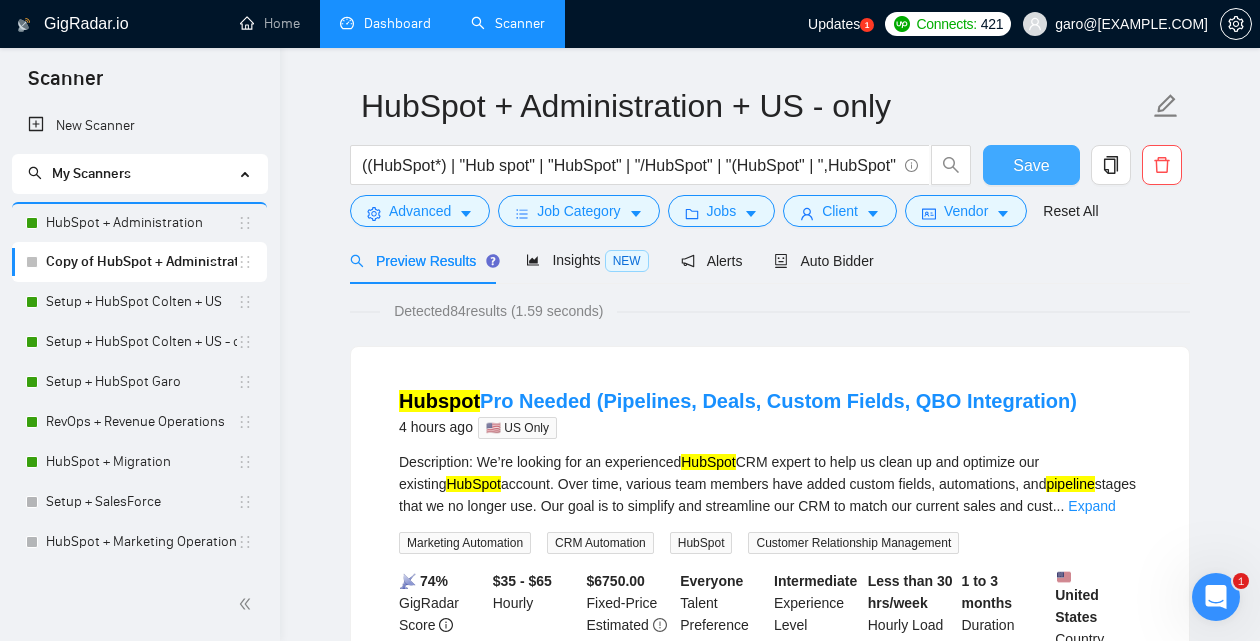 click on "Save" at bounding box center (1031, 165) 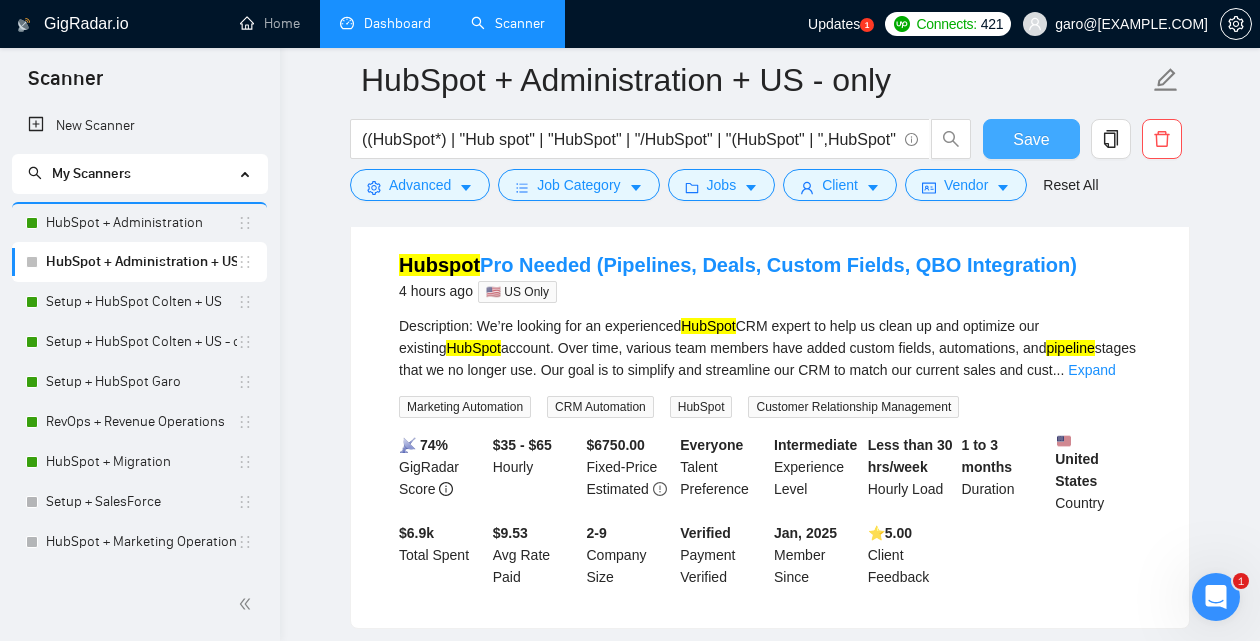 scroll, scrollTop: 213, scrollLeft: 0, axis: vertical 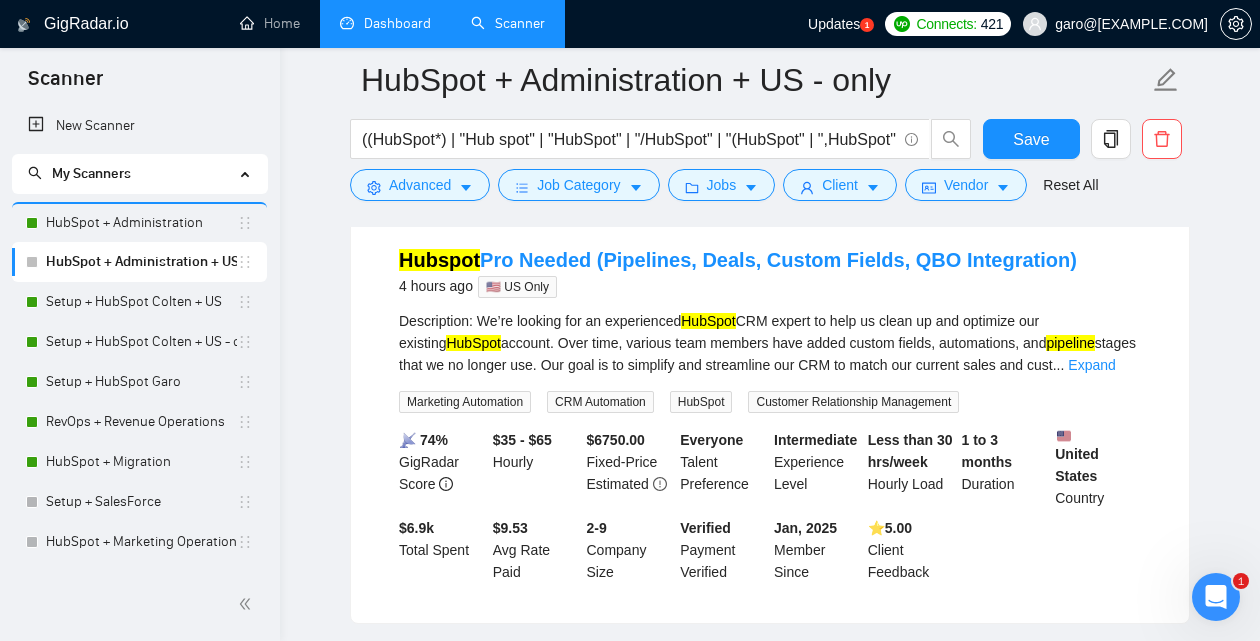 click on "Expand" at bounding box center [1091, 365] 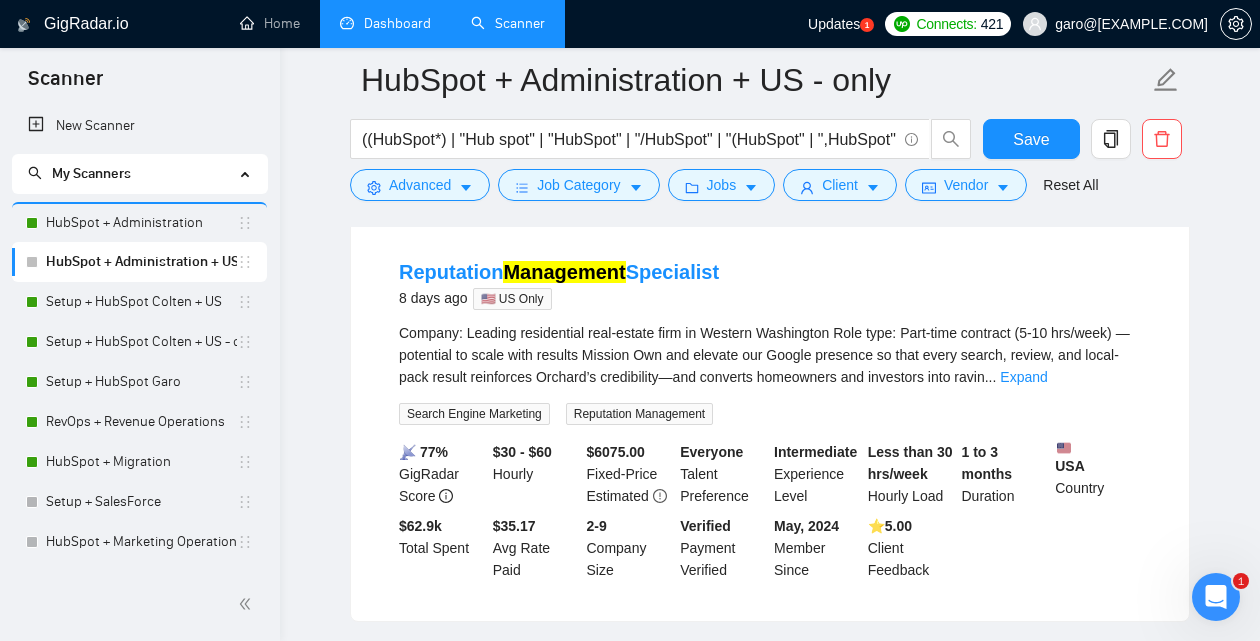 scroll, scrollTop: 900, scrollLeft: 0, axis: vertical 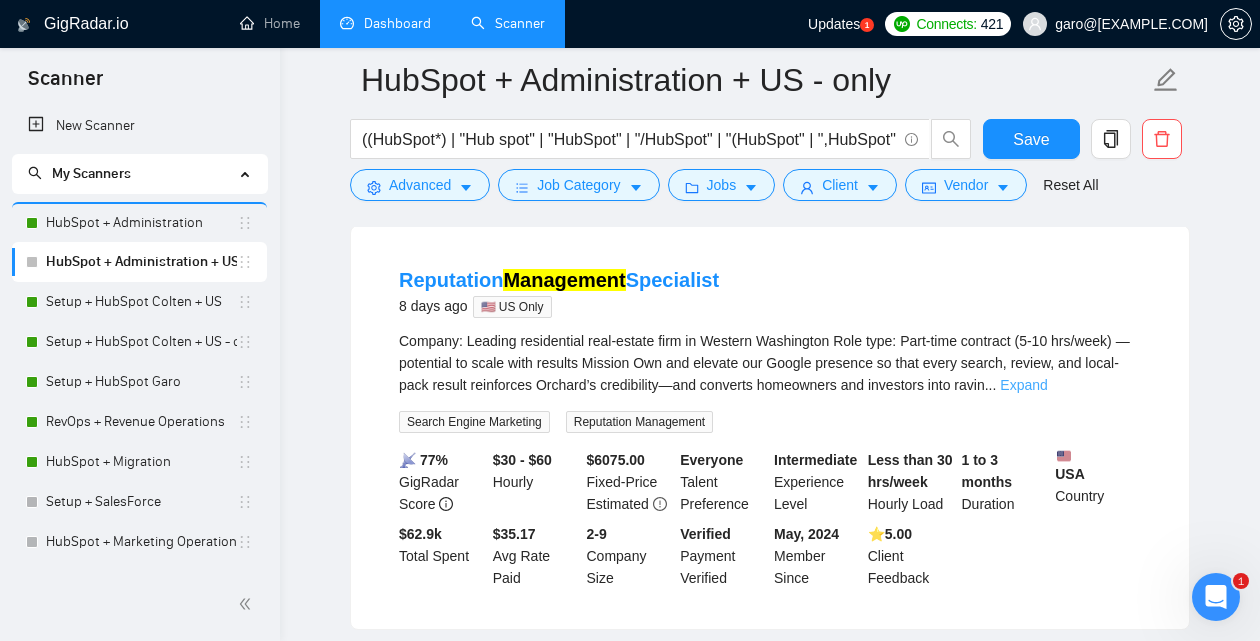 click on "Expand" at bounding box center [1023, 385] 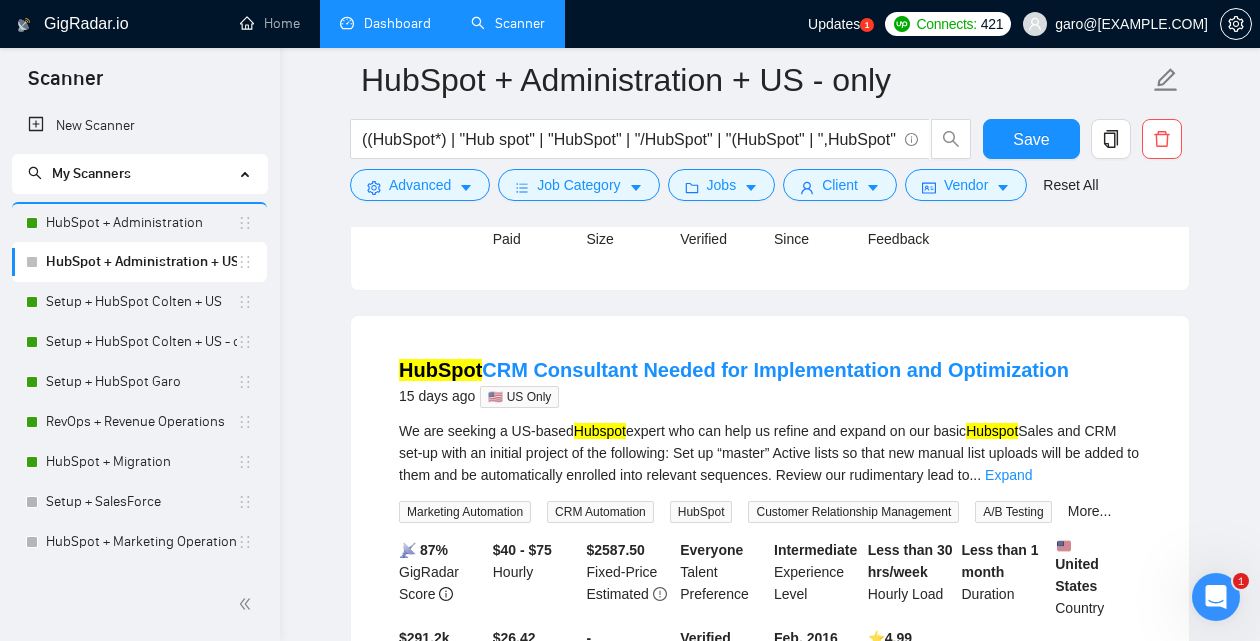 scroll, scrollTop: 1523, scrollLeft: 0, axis: vertical 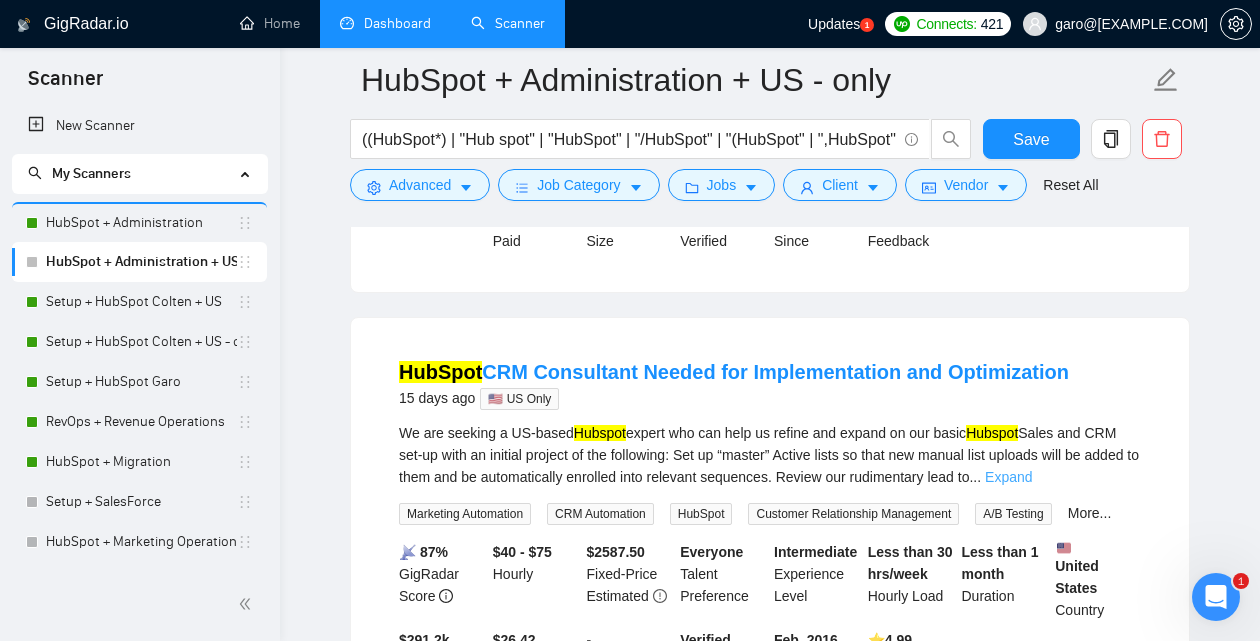 click on "Expand" at bounding box center [1008, 477] 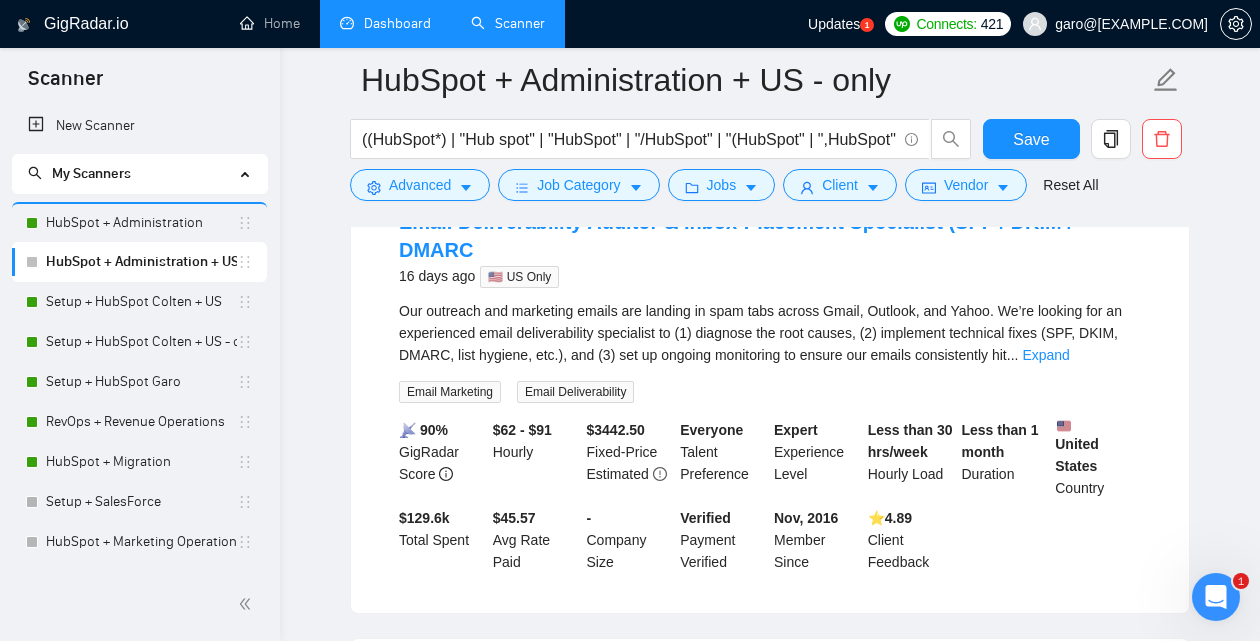 scroll, scrollTop: 2224, scrollLeft: 0, axis: vertical 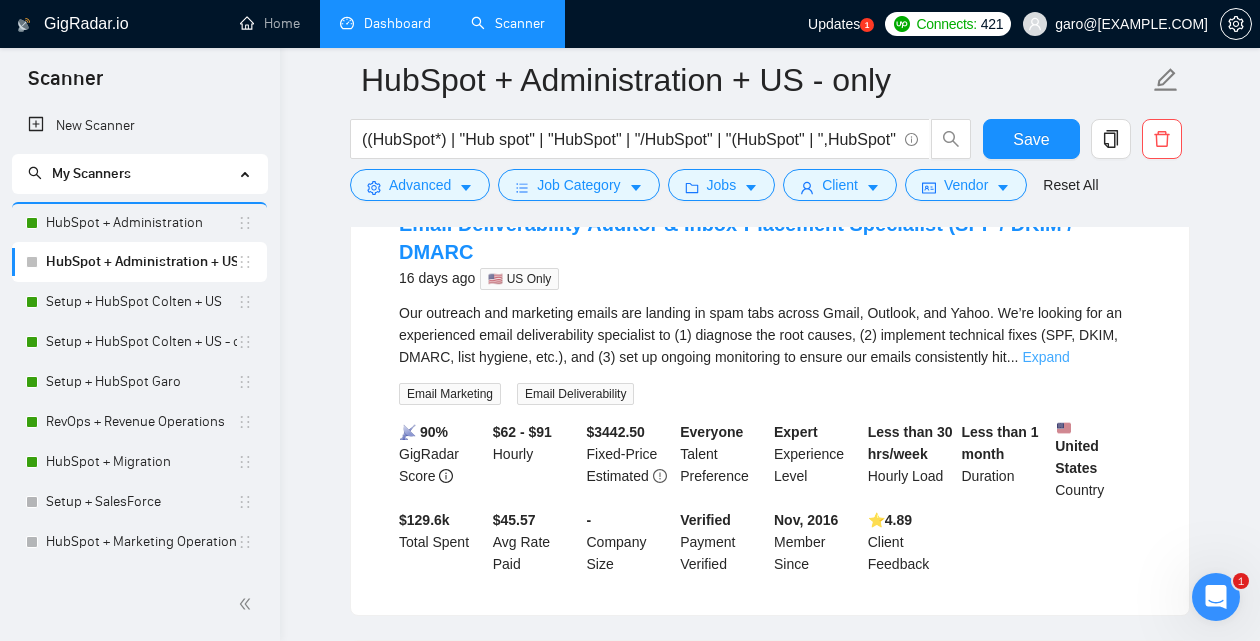 click on "Expand" at bounding box center [1045, 357] 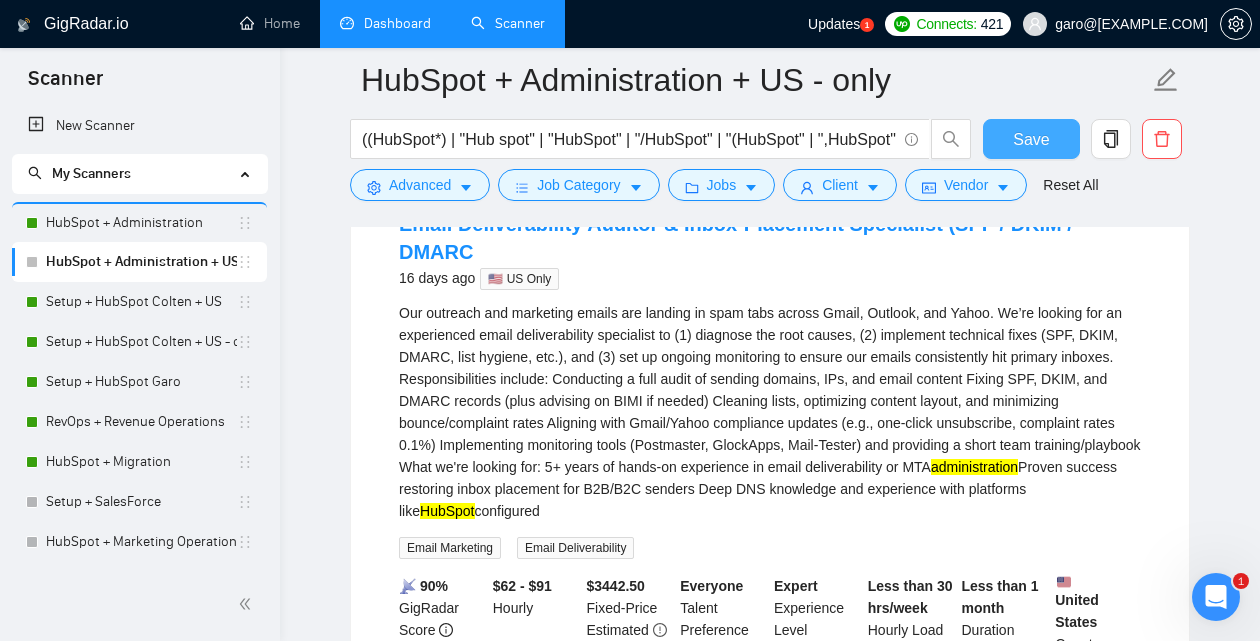 click on "Save" at bounding box center [1031, 139] 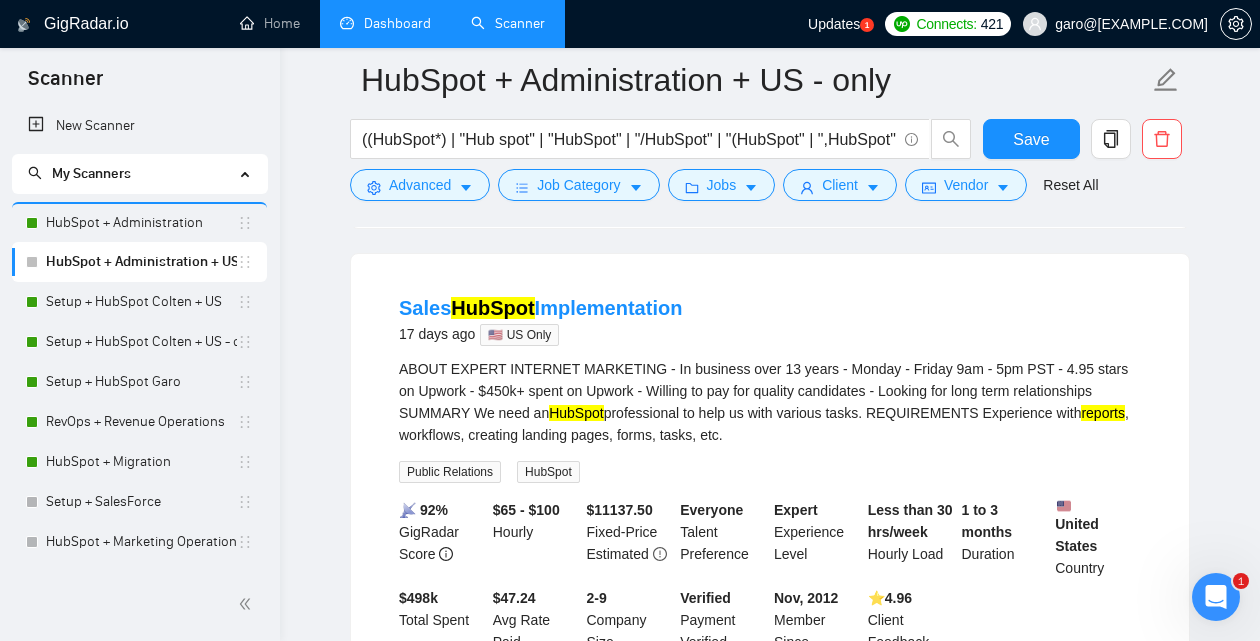 scroll, scrollTop: 3215, scrollLeft: 0, axis: vertical 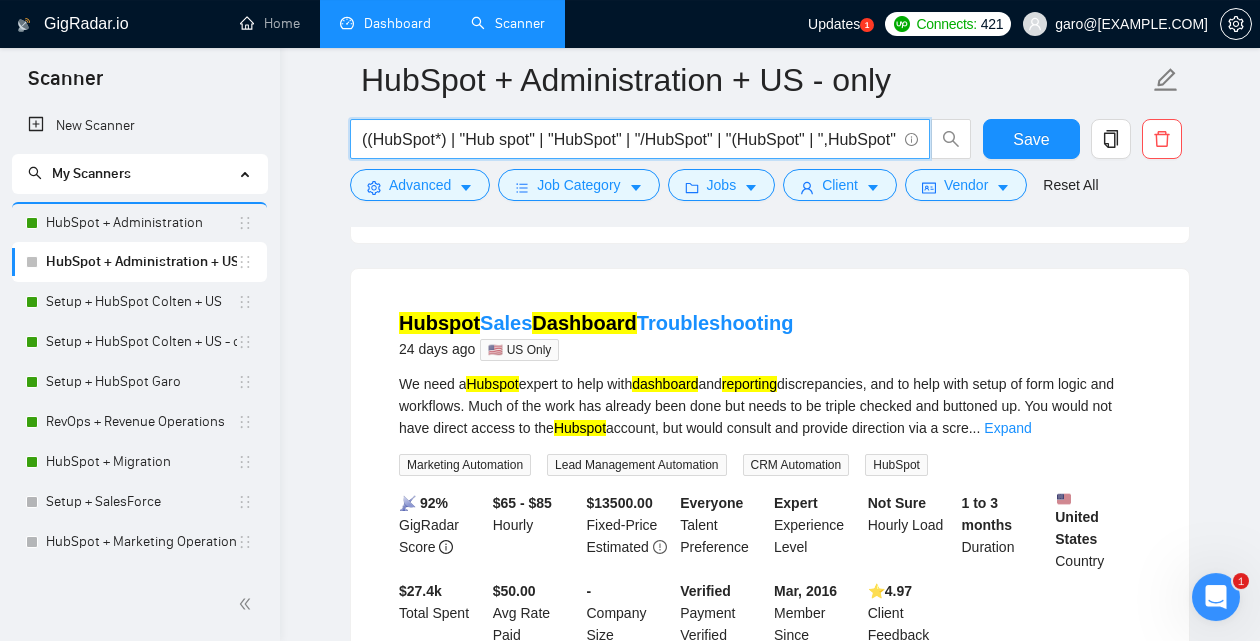 drag, startPoint x: 1005, startPoint y: 154, endPoint x: 841, endPoint y: 145, distance: 164.24677 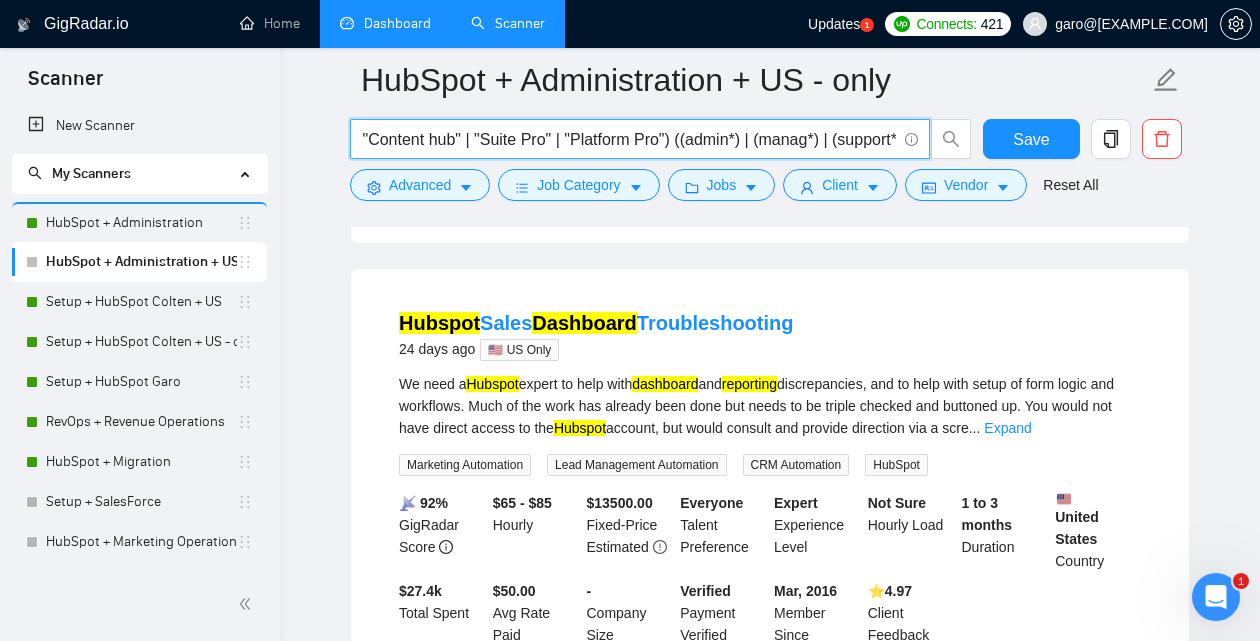 scroll, scrollTop: 0, scrollLeft: 1504, axis: horizontal 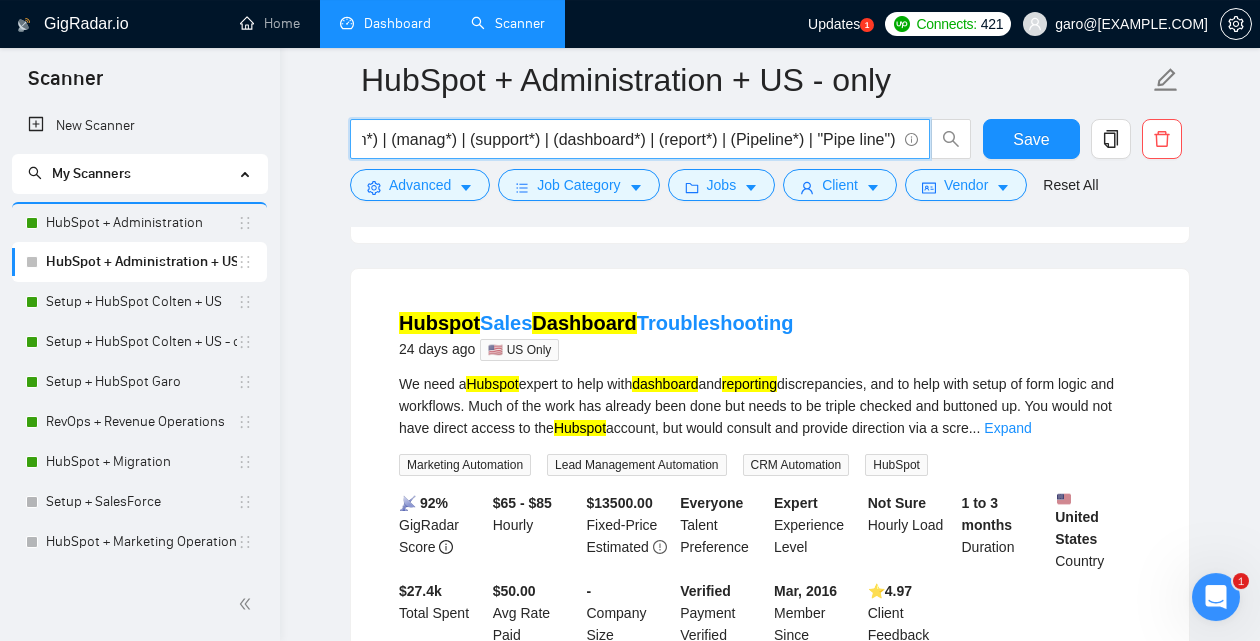 drag, startPoint x: 858, startPoint y: 138, endPoint x: 980, endPoint y: 150, distance: 122.588745 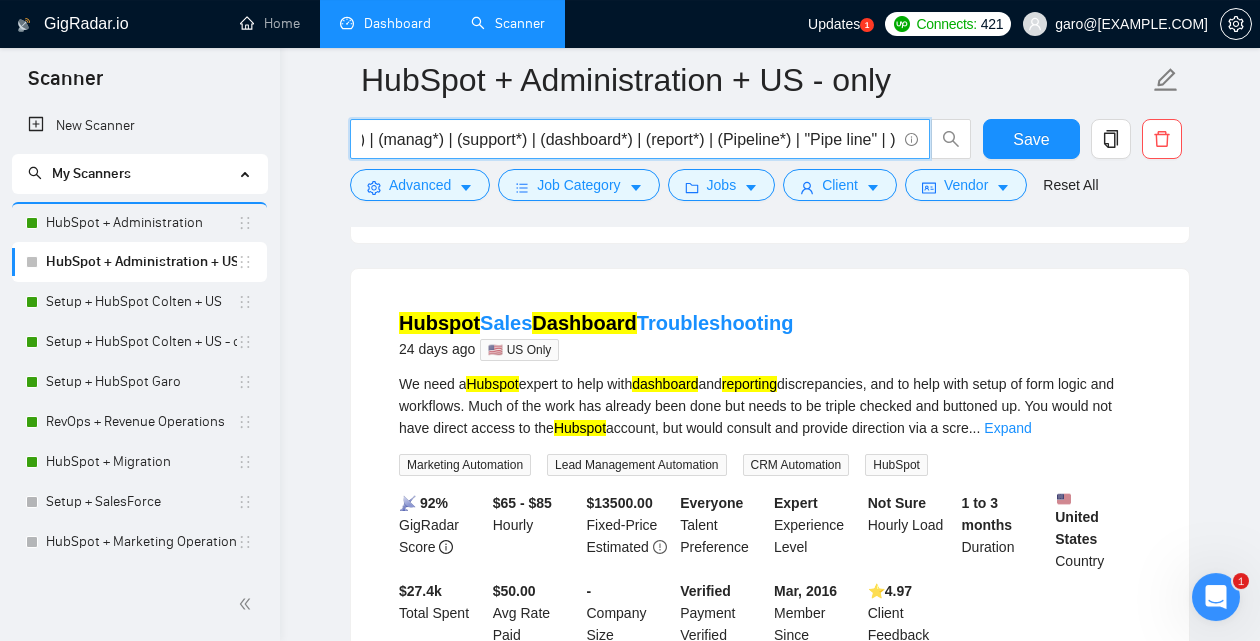scroll, scrollTop: 0, scrollLeft: 1516, axis: horizontal 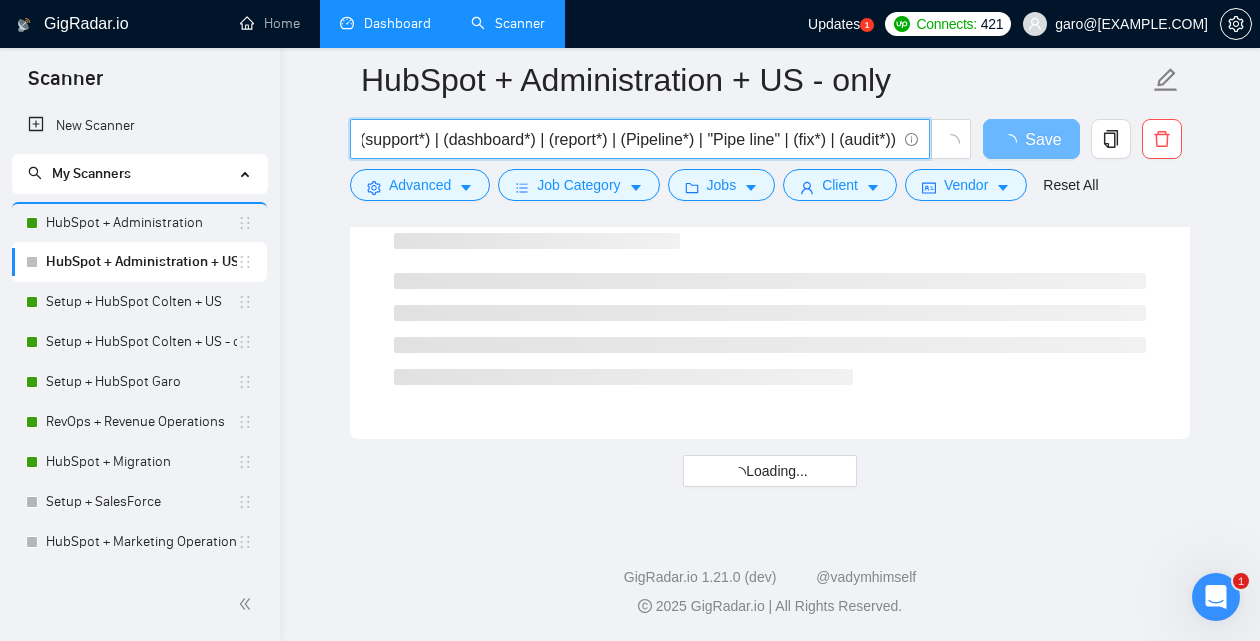 click on "((HubSpot*) | "Hub spot" | "HubSpot" | "/HubSpot" | "(HubSpot" | ",HubSpot" | "(HubSpot)" | "Service hub" | "Sales hub" | "“HubSpot" | "Marketing hub" | "Content hub" | "Suite Pro" | "Platform Pro") ((admin*) | (manag*) | (support*) | (dashboard*) | (report*) | (Pipeline*) | "Pipe line" | (fix*) | (audit*))" at bounding box center [629, 139] 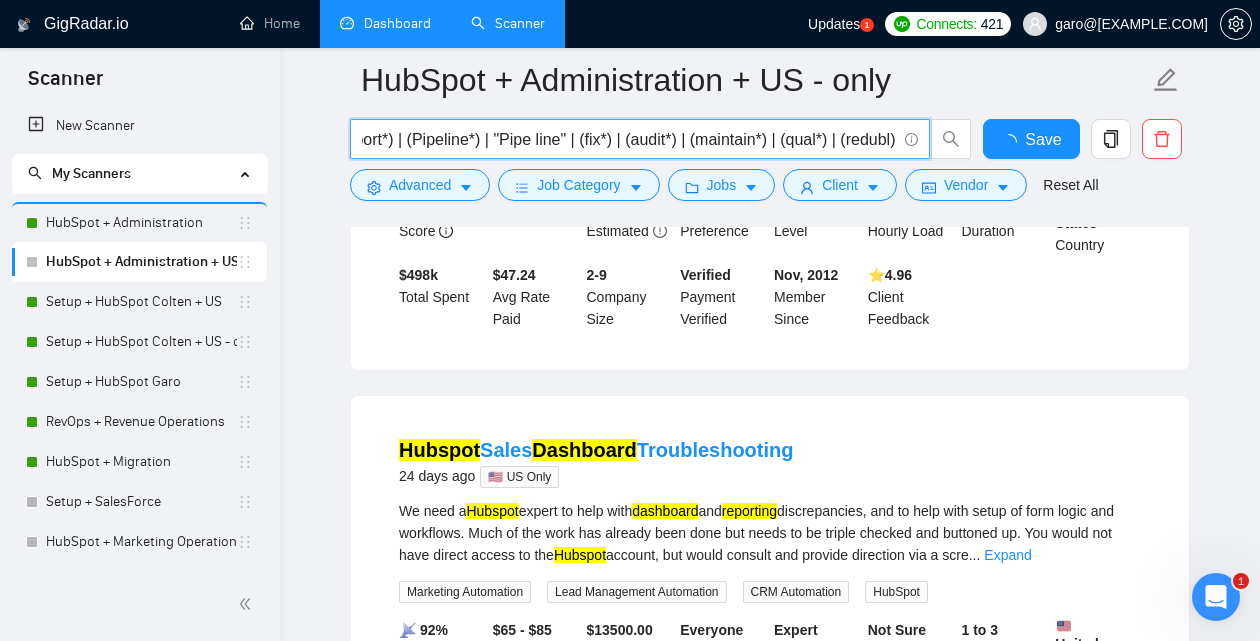 scroll, scrollTop: 0, scrollLeft: 1832, axis: horizontal 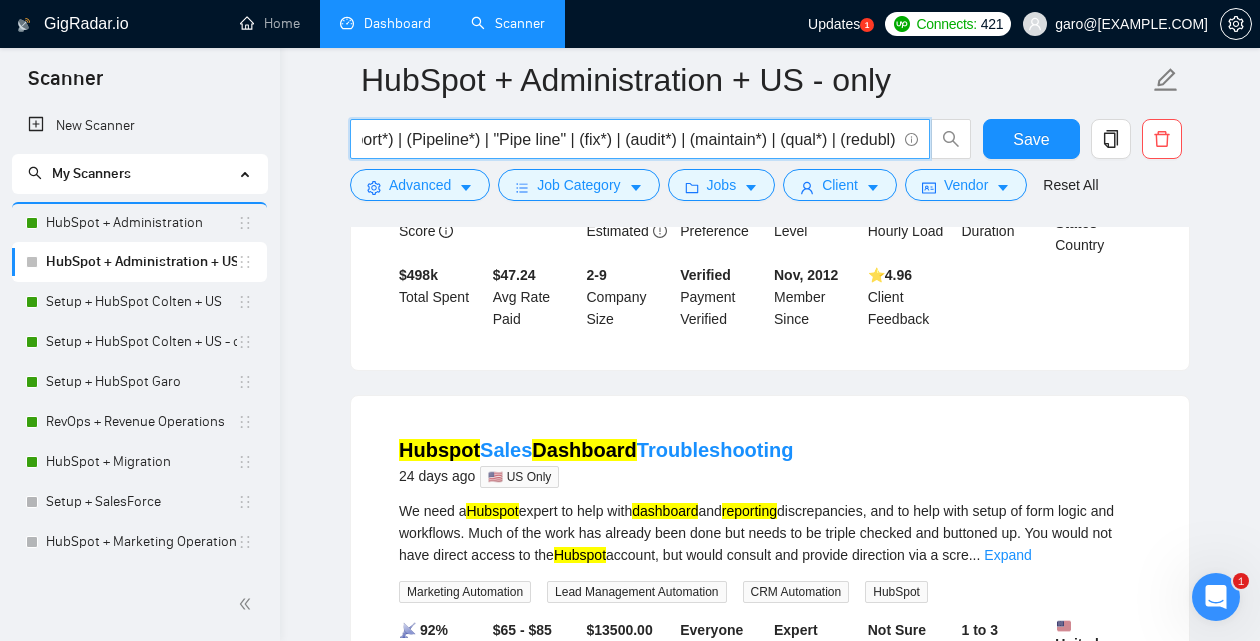 click on "((HubSpot*) | "Hub spot" | "HubSpot" | "/HubSpot" | "(HubSpot" | ",HubSpot" | "(HubSpot)" | "Service hub" | "Sales hub" | "“HubSpot" | "Marketing hub" | "Content hub" | "Suite Pro" | "Platform Pro") ((admin*) | (manag*) | (support*) | (dashboard*) | (report*) | (Pipeline*) | "Pipe line" | (fix*) | (audit*) | (maintain*) | (qual*) | (redubl)" at bounding box center [629, 139] 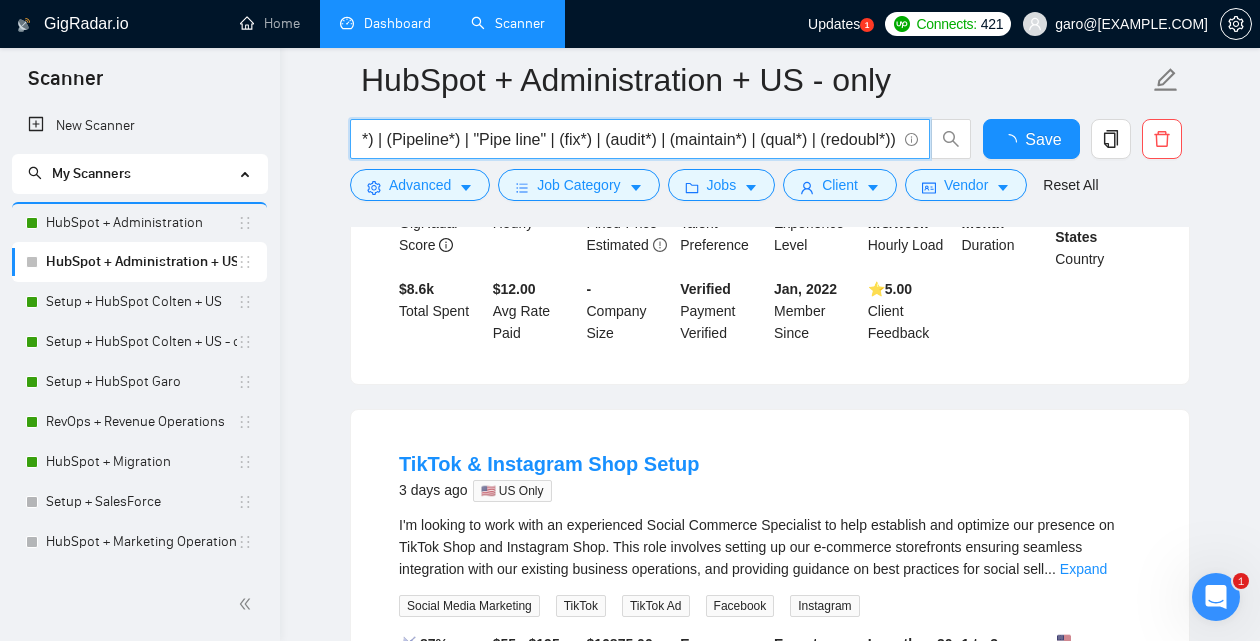 scroll, scrollTop: 0, scrollLeft: 1860, axis: horizontal 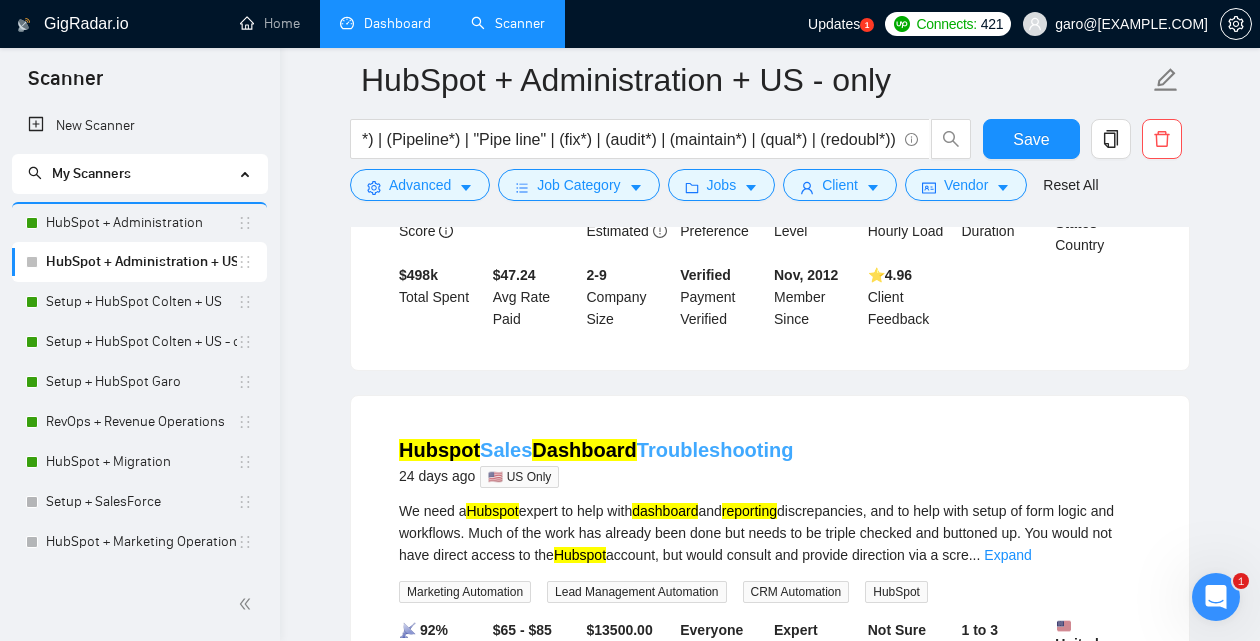 drag, startPoint x: 828, startPoint y: 413, endPoint x: 643, endPoint y: 414, distance: 185.0027 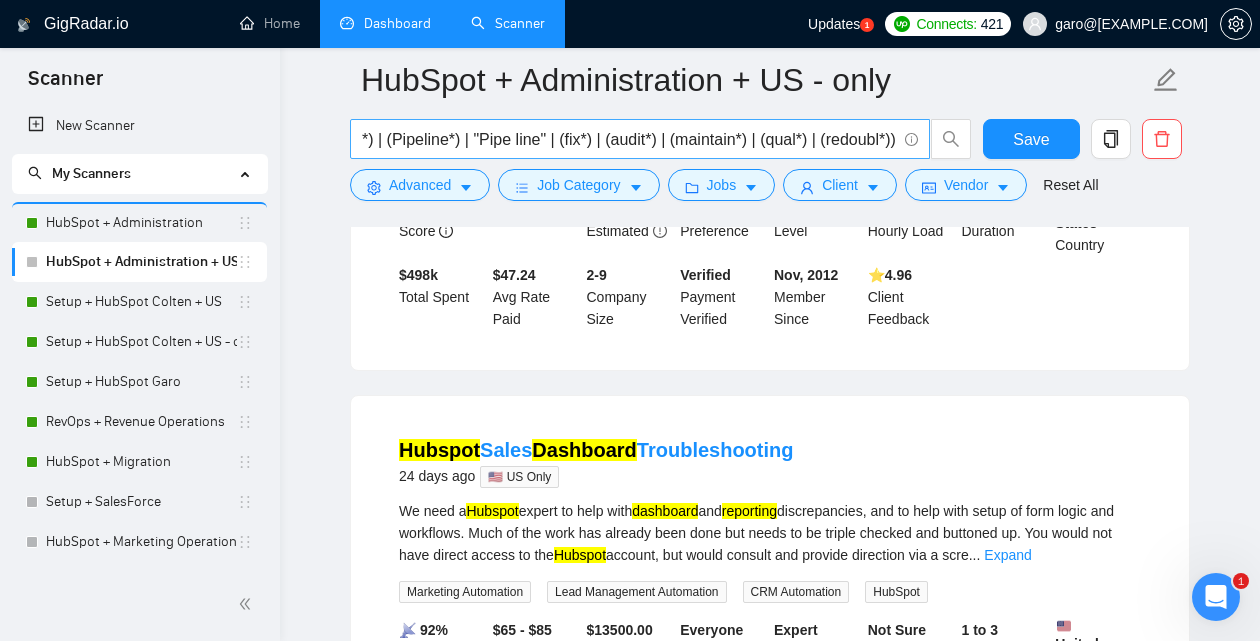 click on "((HubSpot*) | "Hub spot" | "HubSpot" | "/HubSpot" | "(HubSpot" | ",HubSpot" | "(HubSpot)" | "Service hub" | "Sales hub" | "“HubSpot" | "Marketing hub" | "Content hub" | "Suite Pro" | "Platform Pro") ((admin*) | (manag*) | (support*) | (dashboard*) | (report*) | (Pipeline*) | "Pipe line" | (fix*) | (audit*) | (maintain*) | (qual*) | (redoubl*))" at bounding box center (629, 139) 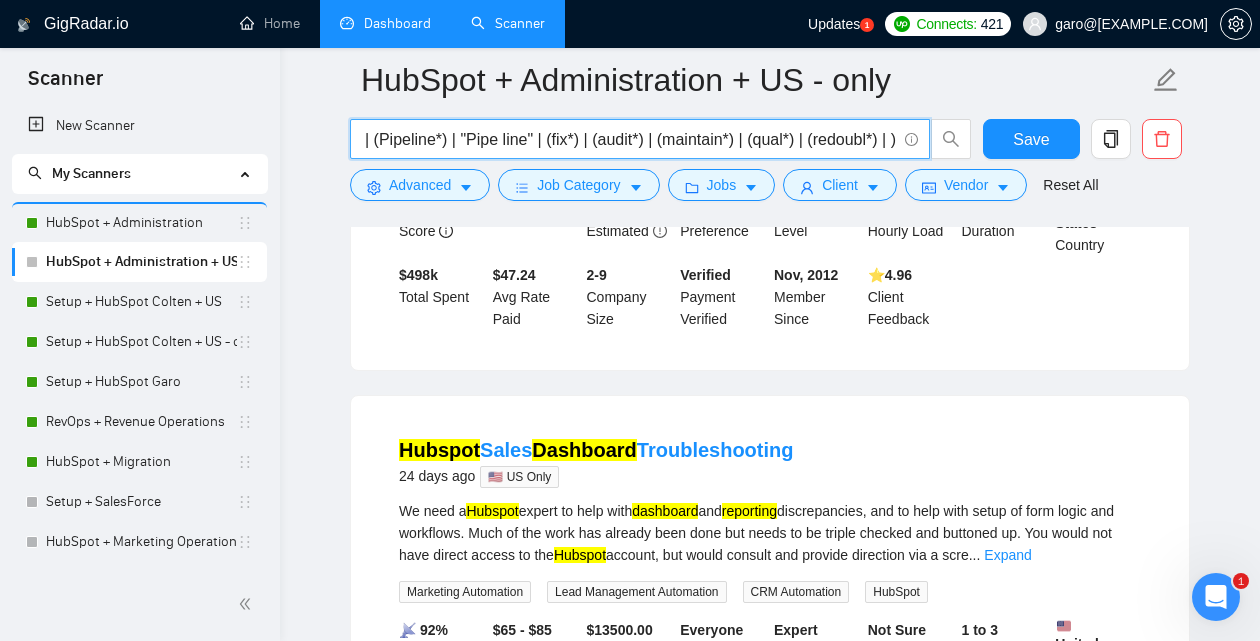 scroll, scrollTop: 0, scrollLeft: 1876, axis: horizontal 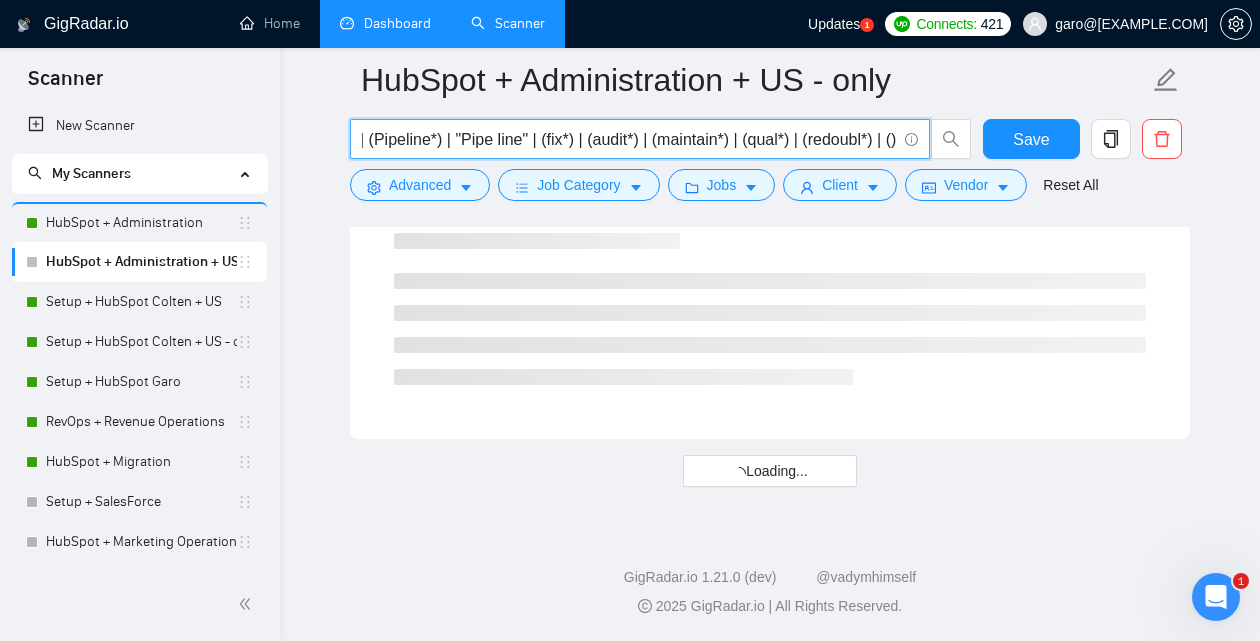 paste on "Troubleshooting" 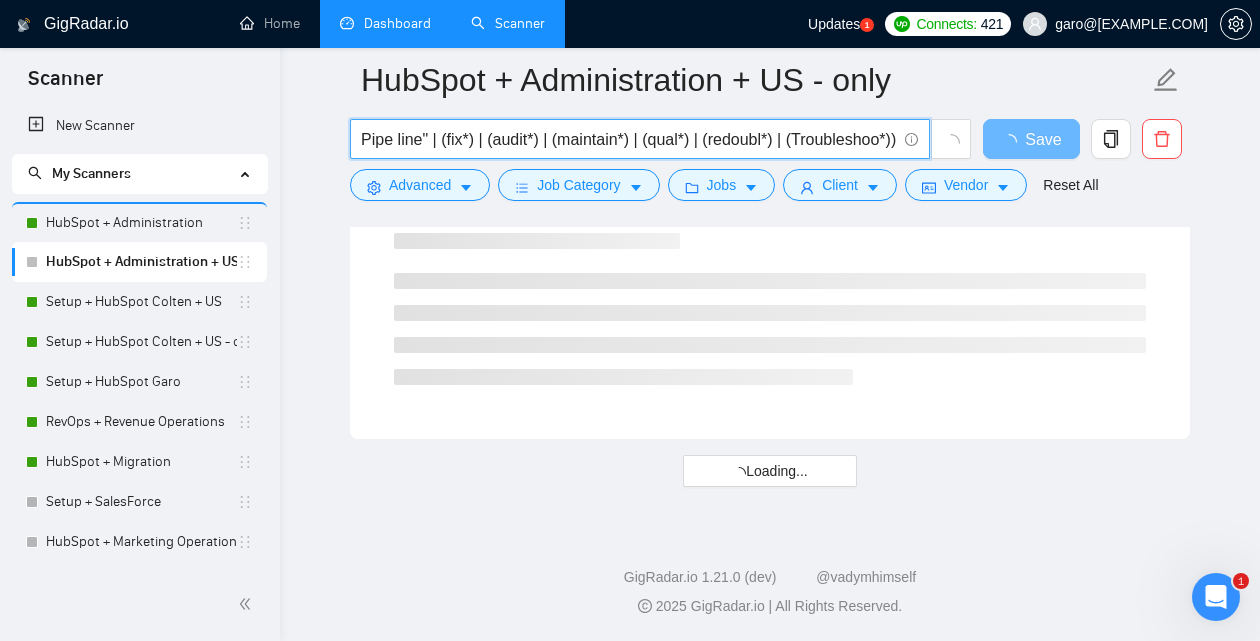 scroll, scrollTop: 0, scrollLeft: 1980, axis: horizontal 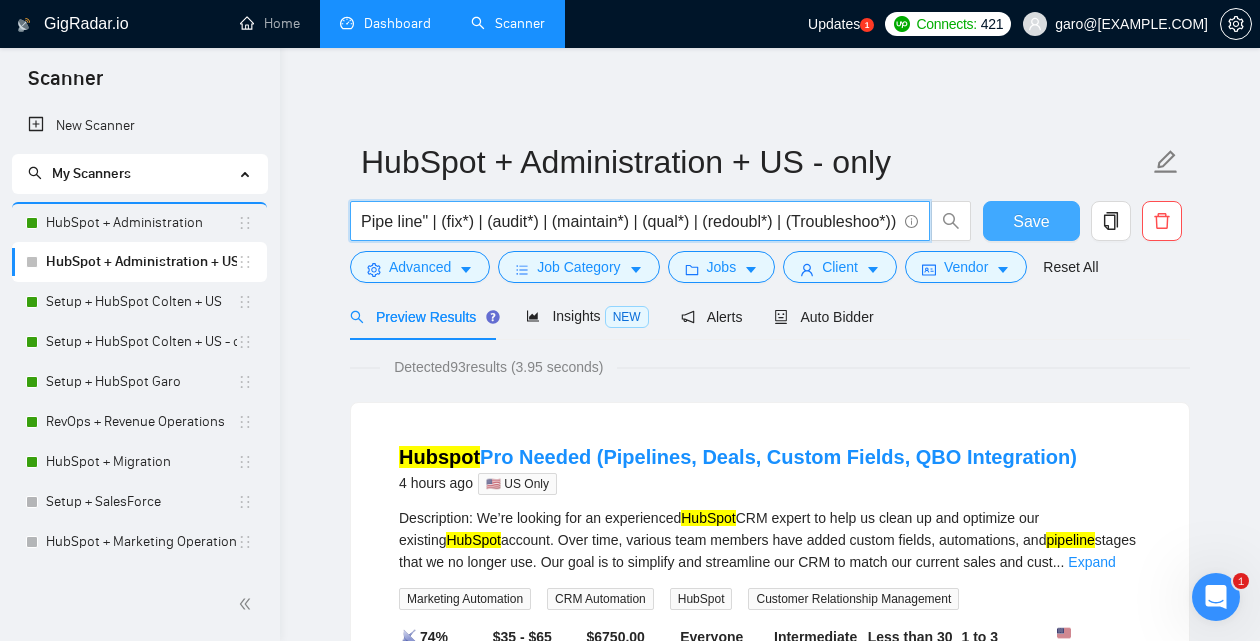 type on "((HubSpot*) | "Hub spot" | "HubSpot" | "/HubSpot" | "(HubSpot" | ",HubSpot" | "(HubSpot)" | "Service hub" | "Sales hub" | "“HubSpot" | "Marketing hub" | "Content hub" | "Suite Pro" | "Platform Pro") ((admin*) | (manag*) | (support*) | (dashboard*) | (report*) | (Pipeline*) | "Pipe line" | (fix*) | (audit*) | (maintain*) | (qual*) | (redoubl*) | (Troubleshoo*))" 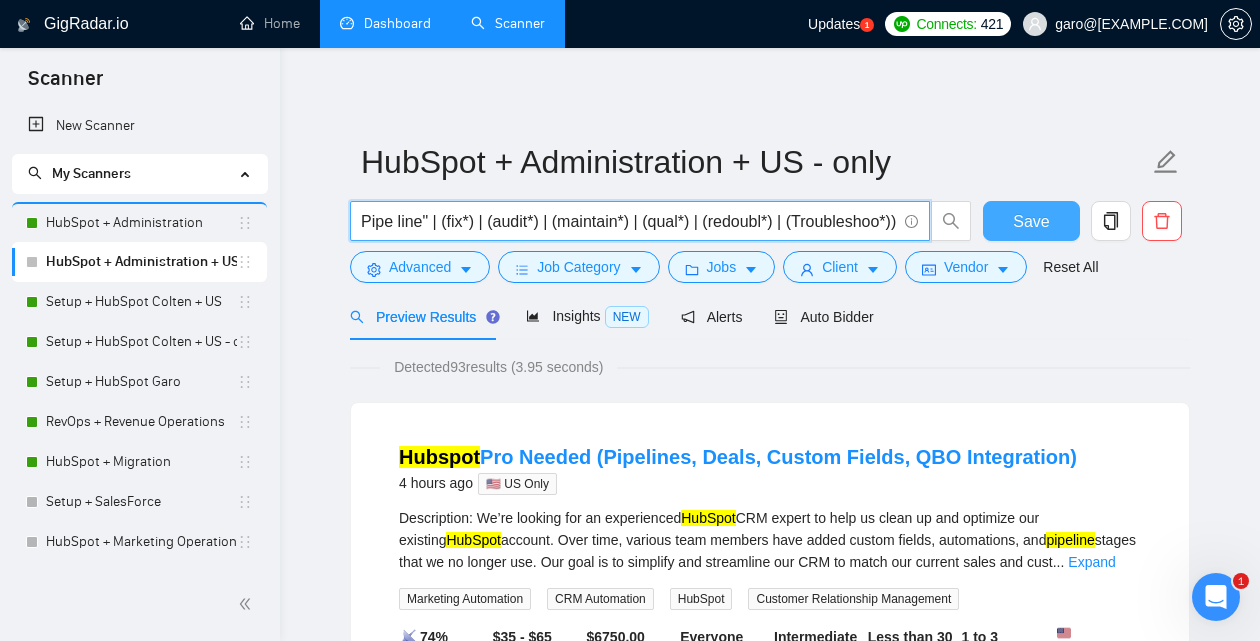 click on "Save" at bounding box center (1031, 221) 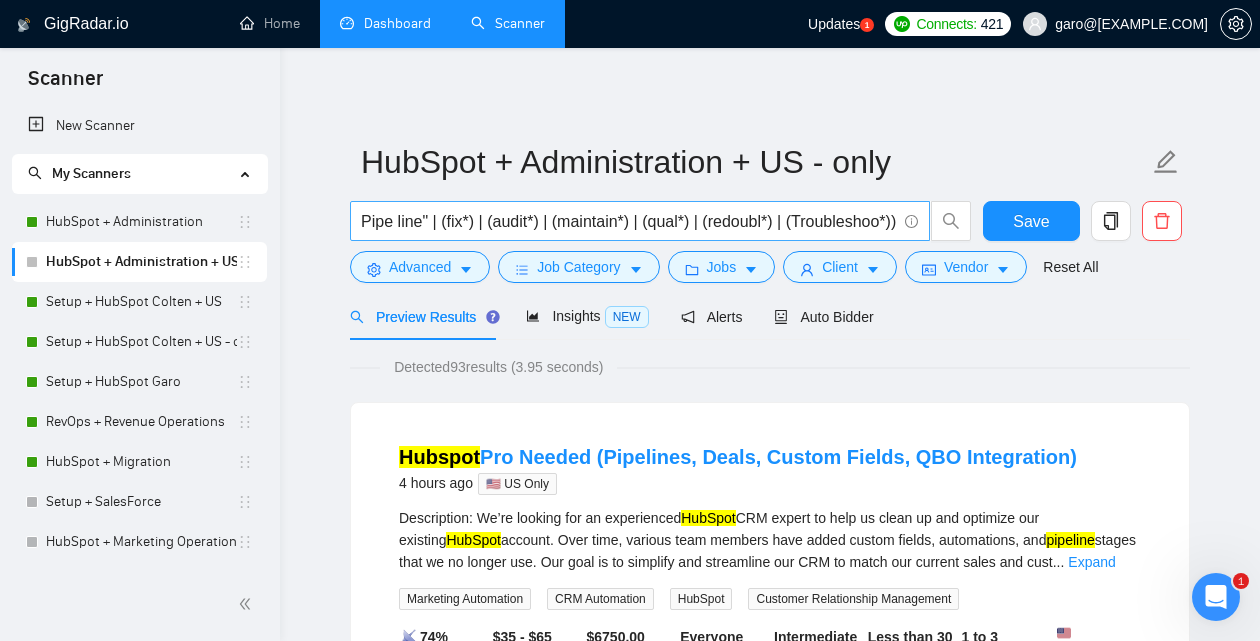 click on "((HubSpot*) | "Hub spot" | "HubSpot" | "/HubSpot" | "(HubSpot" | ",HubSpot" | "(HubSpot)" | "Service hub" | "Sales hub" | "“HubSpot" | "Marketing hub" | "Content hub" | "Suite Pro" | "Platform Pro") ((admin*) | (manag*) | (support*) | (dashboard*) | (report*) | (Pipeline*) | "Pipe line" | (fix*) | (audit*) | (maintain*) | (qual*) | (redoubl*) | (Troubleshoo*))" at bounding box center (629, 221) 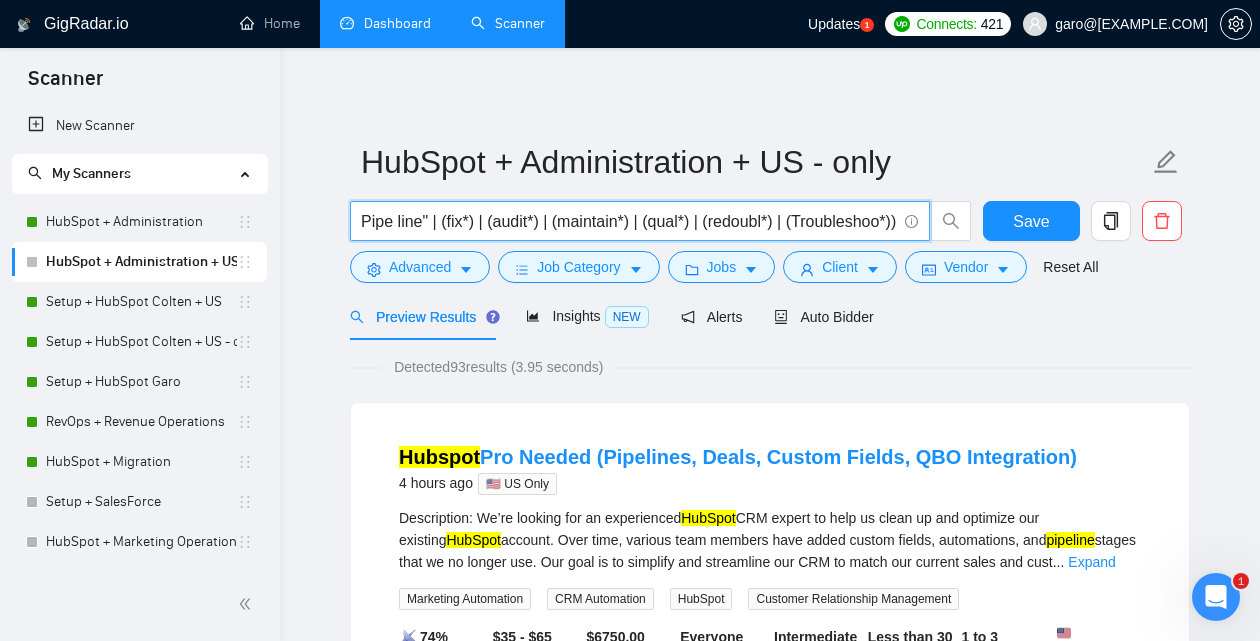 click on "((HubSpot*) | "Hub spot" | "HubSpot" | "/HubSpot" | "(HubSpot" | ",HubSpot" | "(HubSpot)" | "Service hub" | "Sales hub" | "“HubSpot" | "Marketing hub" | "Content hub" | "Suite Pro" | "Platform Pro") ((admin*) | (manag*) | (support*) | (dashboard*) | (report*) | (Pipeline*) | "Pipe line" | (fix*) | (audit*) | (maintain*) | (qual*) | (redoubl*) | (Troubleshoo*))" at bounding box center (629, 221) 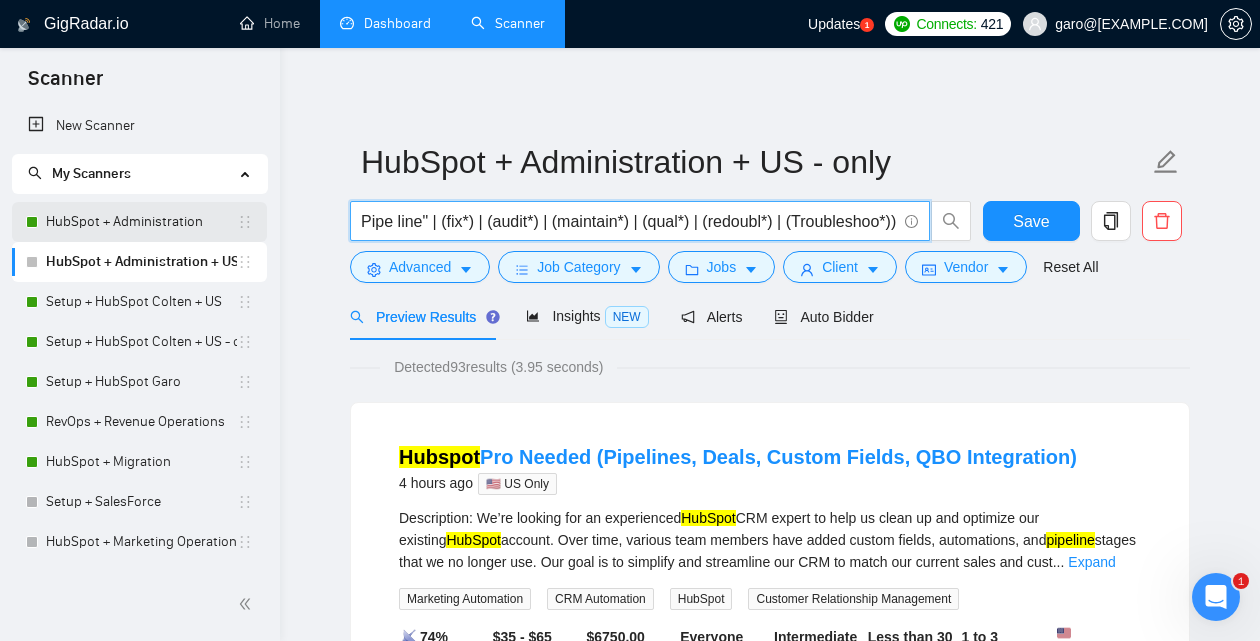 click on "HubSpot + Administration" at bounding box center (141, 222) 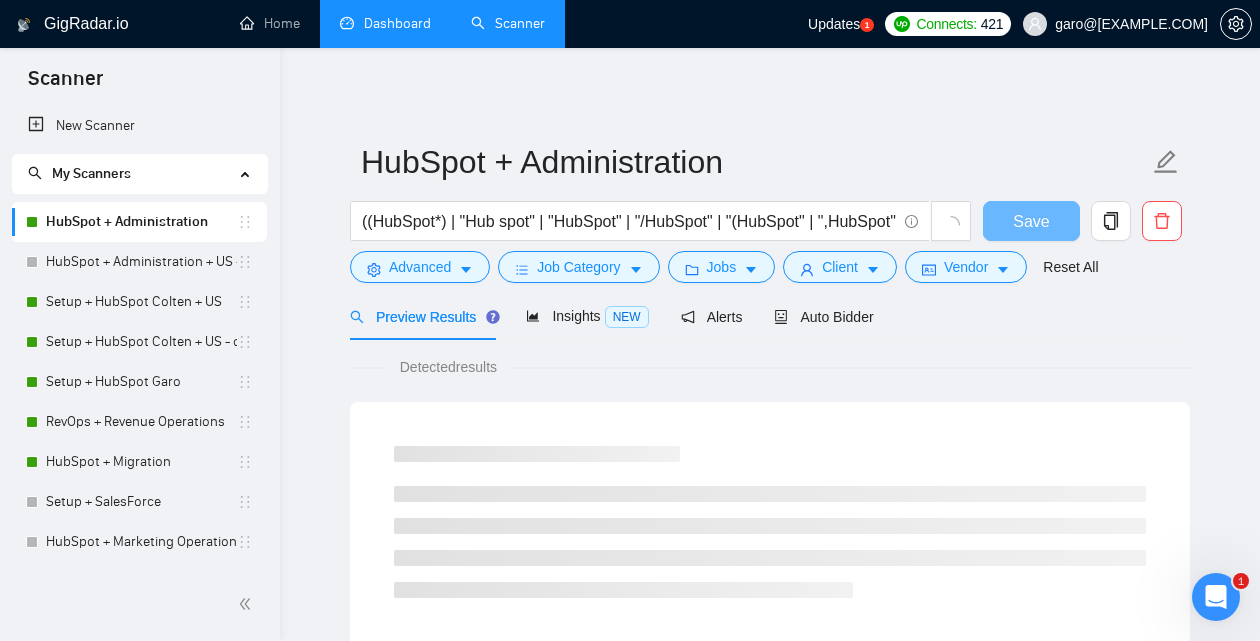 click on "((HubSpot*) | "Hub spot" | "HubSpot" | "/HubSpot" | "(HubSpot" | ",HubSpot" | "(HubSpot)" | "Service hub" | "Sales hub" | "“HubSpot" | "Marketing hub" | "Content hub" | "Suite Pro" | "Platform Pro") ((admin*) | (manag*) | (support*) | (dashboard*) | (report*) | (Pipeline*) | "Pipe line")" at bounding box center (629, 221) 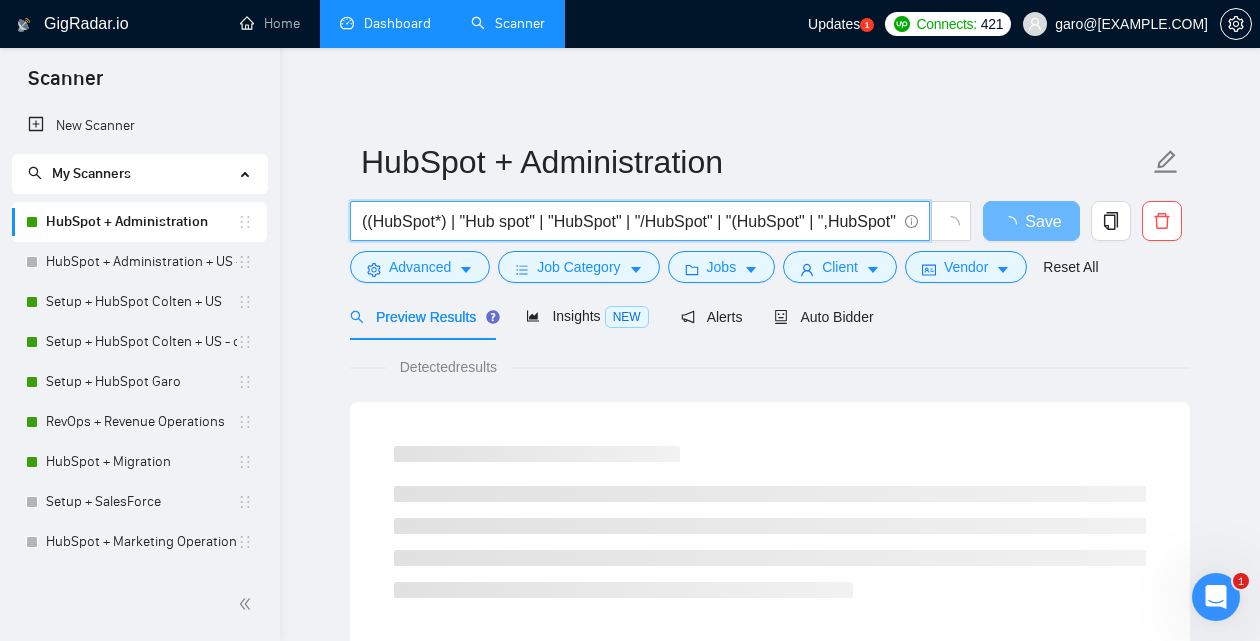 click on "((HubSpot*) | "Hub spot" | "HubSpot" | "/HubSpot" | "(HubSpot" | ",HubSpot" | "(HubSpot)" | "Service hub" | "Sales hub" | "“HubSpot" | "Marketing hub" | "Content hub" | "Suite Pro" | "Platform Pro") ((admin*) | (manag*) | (support*) | (dashboard*) | (report*) | (Pipeline*) | "Pipe line")" at bounding box center [629, 221] 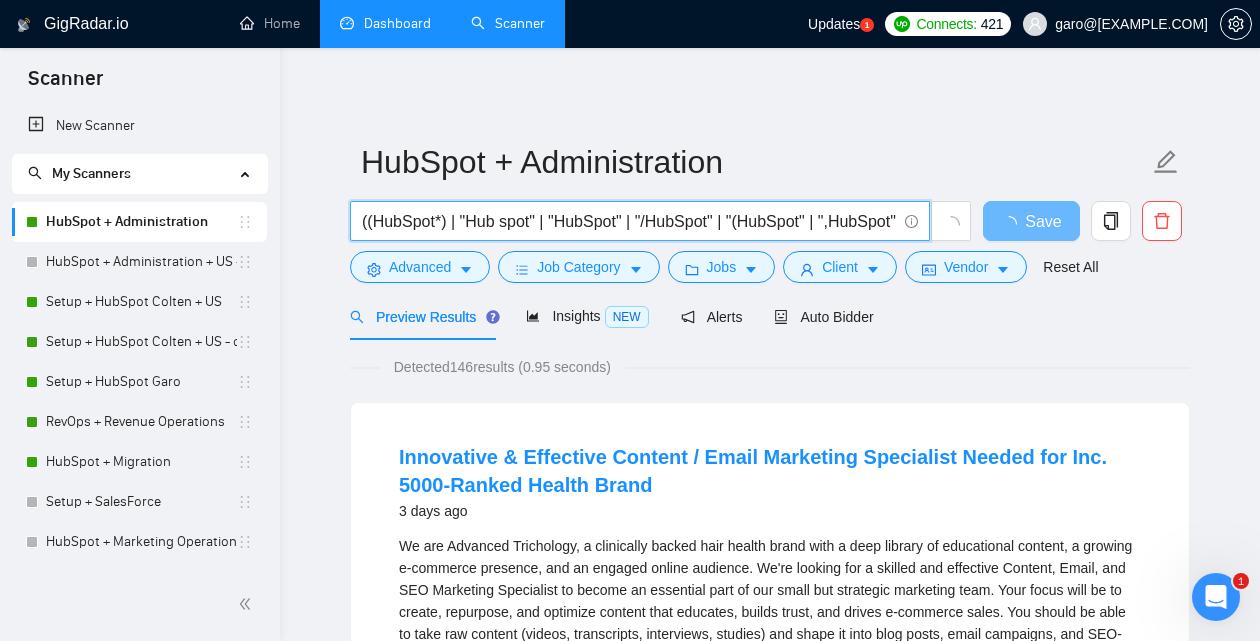 paste on "| (fix*) | (audit*) | (maintain*) | (qual*) | (redoubl*) | (Troubleshoo*))" 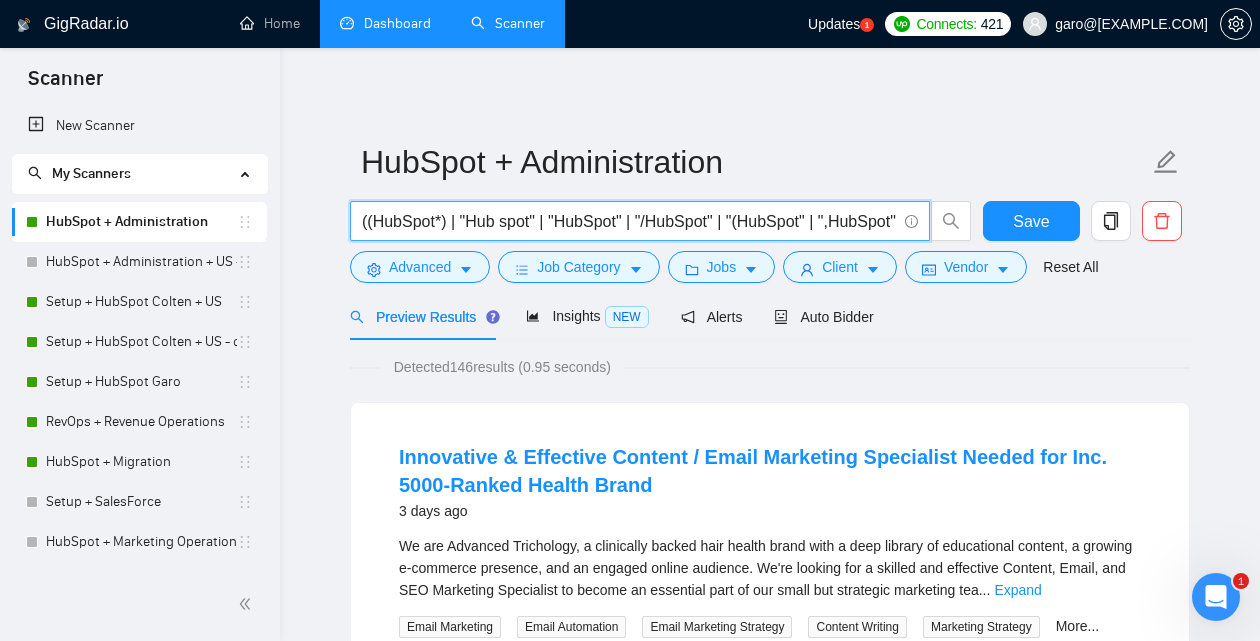 scroll, scrollTop: 0, scrollLeft: 1985, axis: horizontal 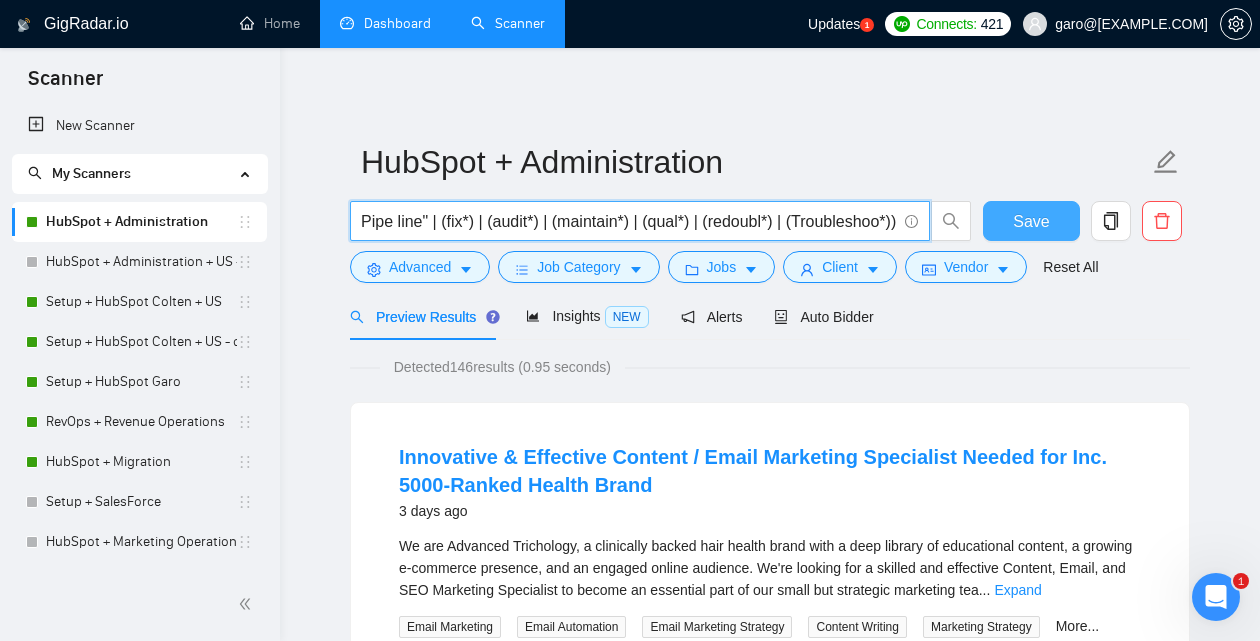 type on "((HubSpot*) | "Hub spot" | "HubSpot" | "/HubSpot" | "(HubSpot" | ",HubSpot" | "(HubSpot)" | "Service hub" | "Sales hub" | "“HubSpot" | "Marketing hub" | "Content hub" | "Suite Pro" | "Platform Pro") ((admin*) | (manag*) | (support*) | (dashboard*) | (report*) | (Pipeline*) | "Pipe line" | (fix*) | (audit*) | (maintain*) | (qual*) | (redoubl*) | (Troubleshoo*))" 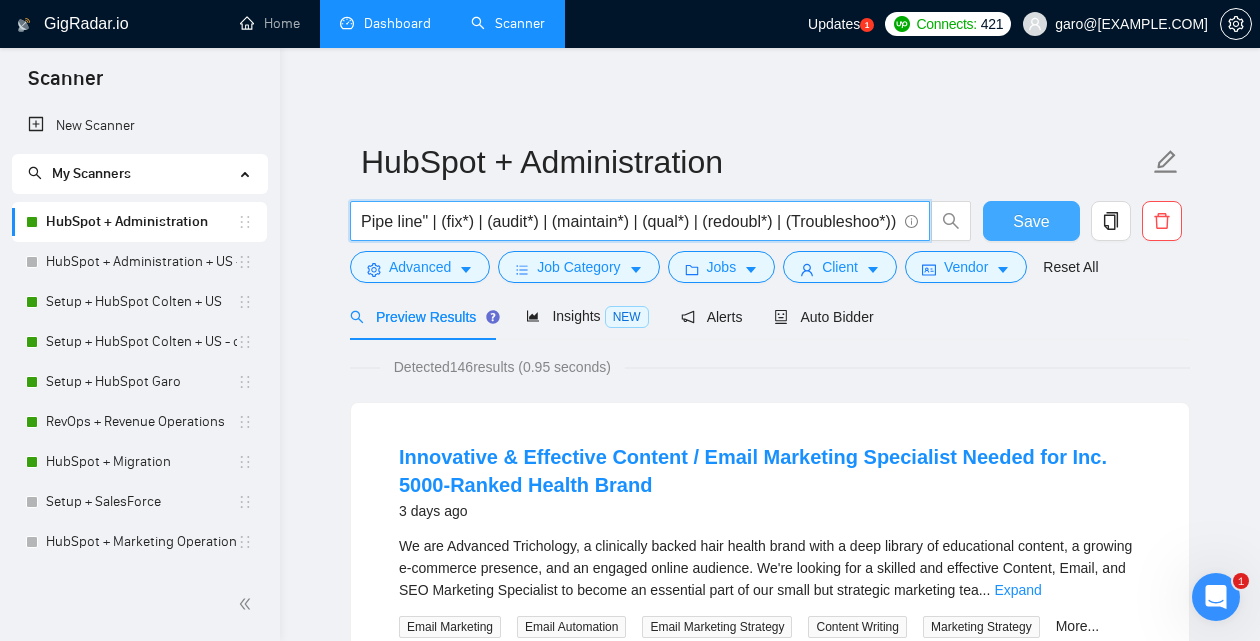 click on "Save" at bounding box center (1031, 221) 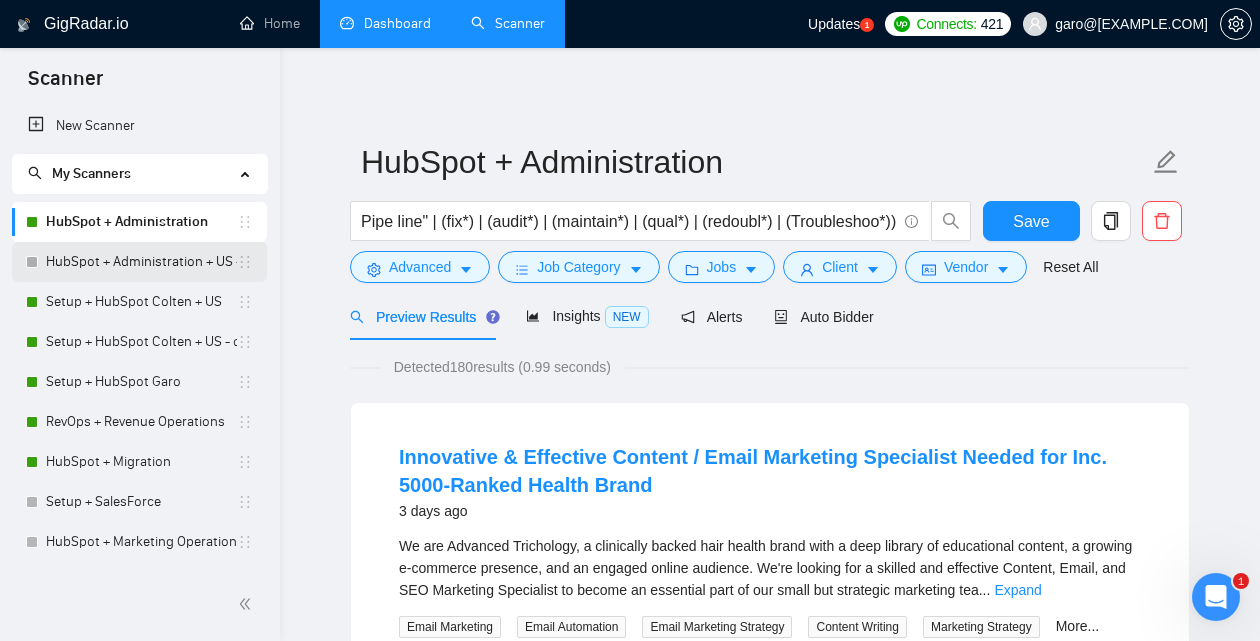 click on "HubSpot + Administration + US - only" at bounding box center [141, 262] 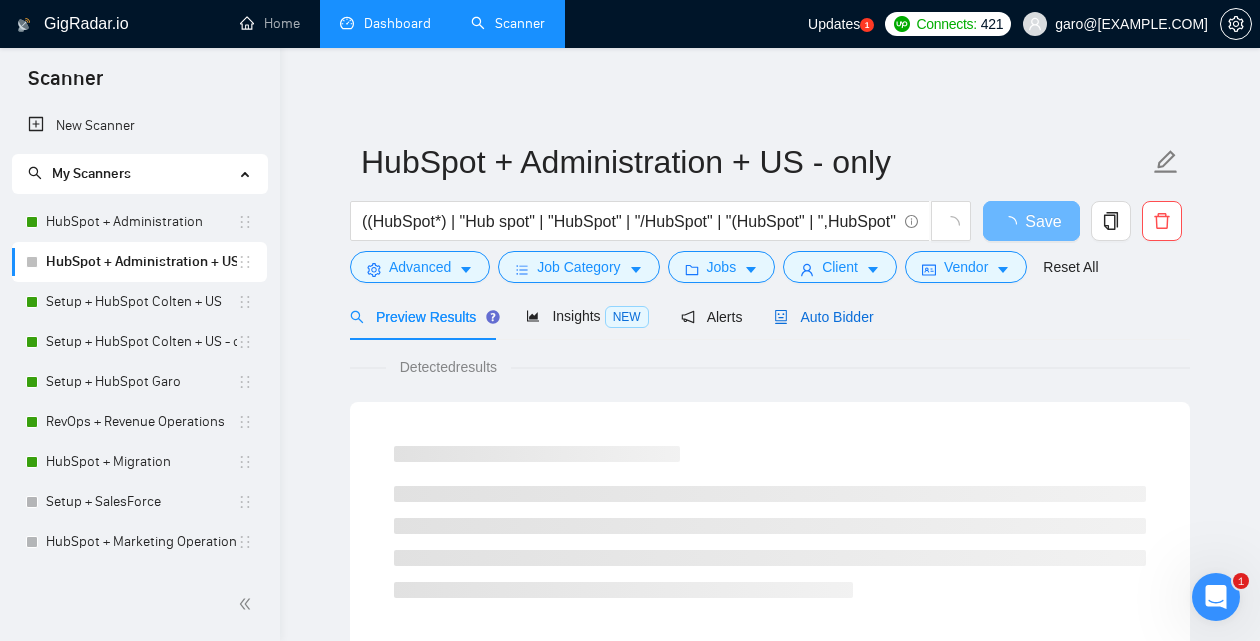 click on "Auto Bidder" at bounding box center (823, 317) 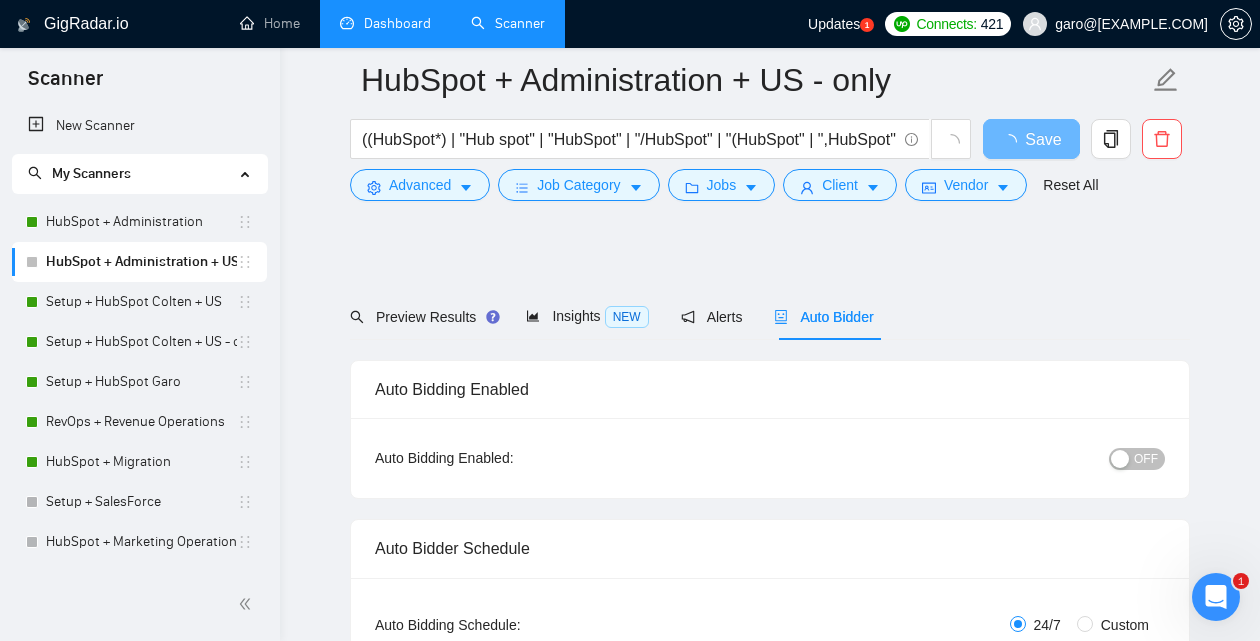 scroll, scrollTop: 1020, scrollLeft: 0, axis: vertical 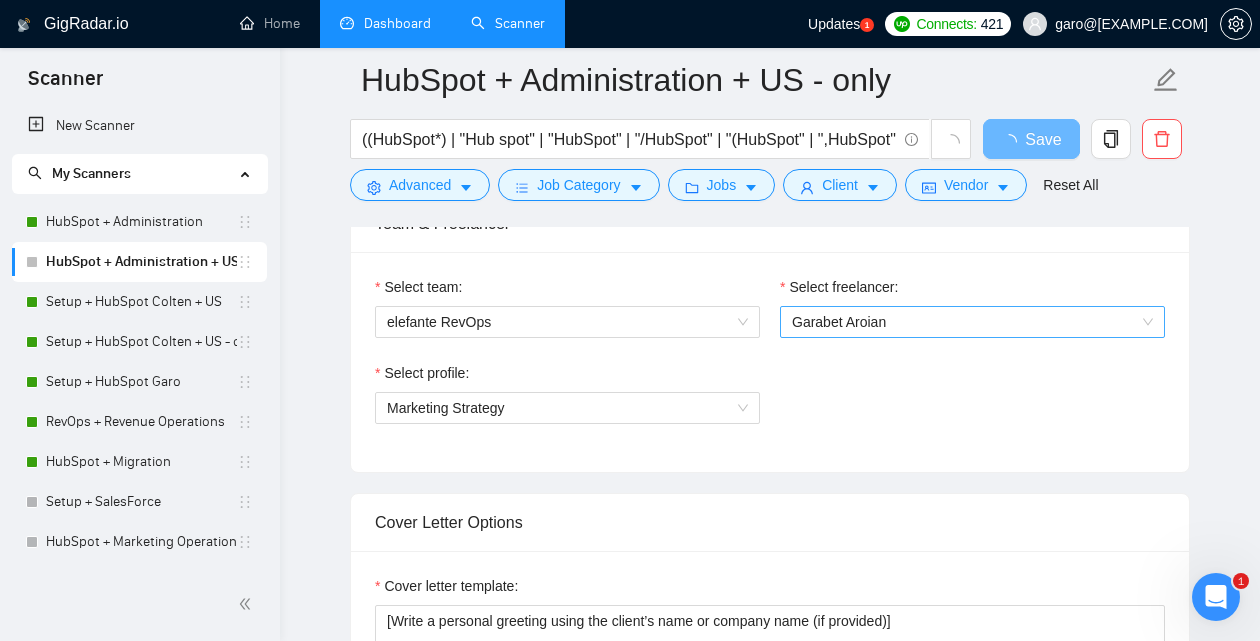 click on "Garabet Aroian" at bounding box center (972, 322) 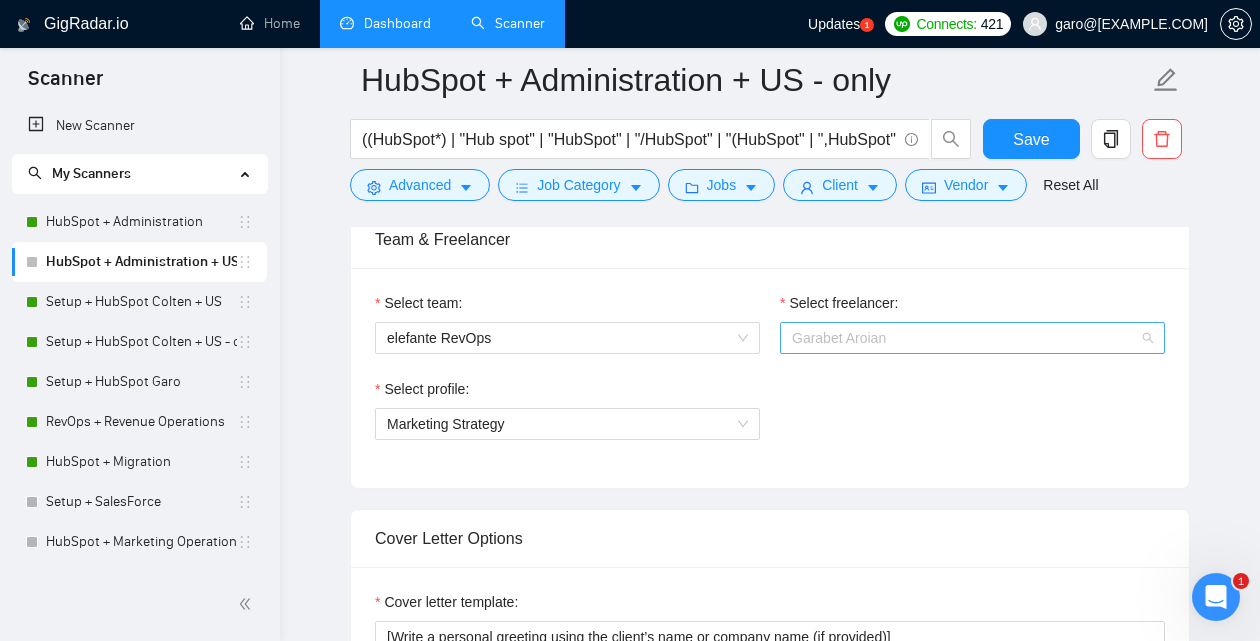click on "Garabet Aroian" at bounding box center (972, 338) 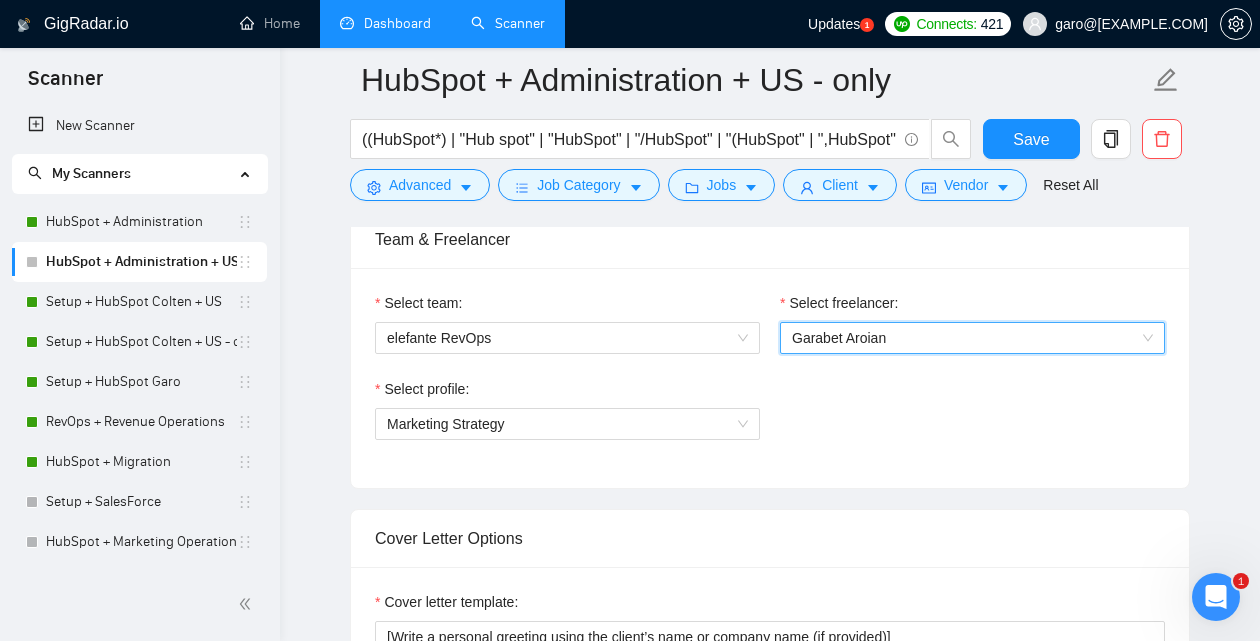 click on "Garabet Aroian" at bounding box center (972, 338) 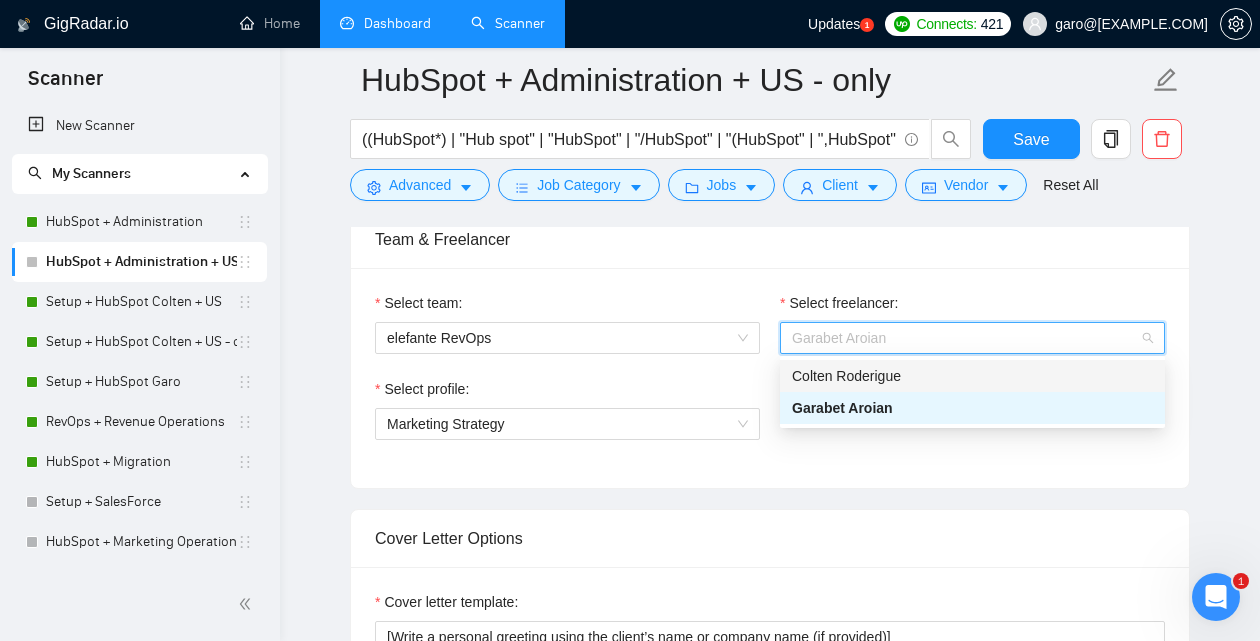 click on "Colten Roderigue" at bounding box center [846, 376] 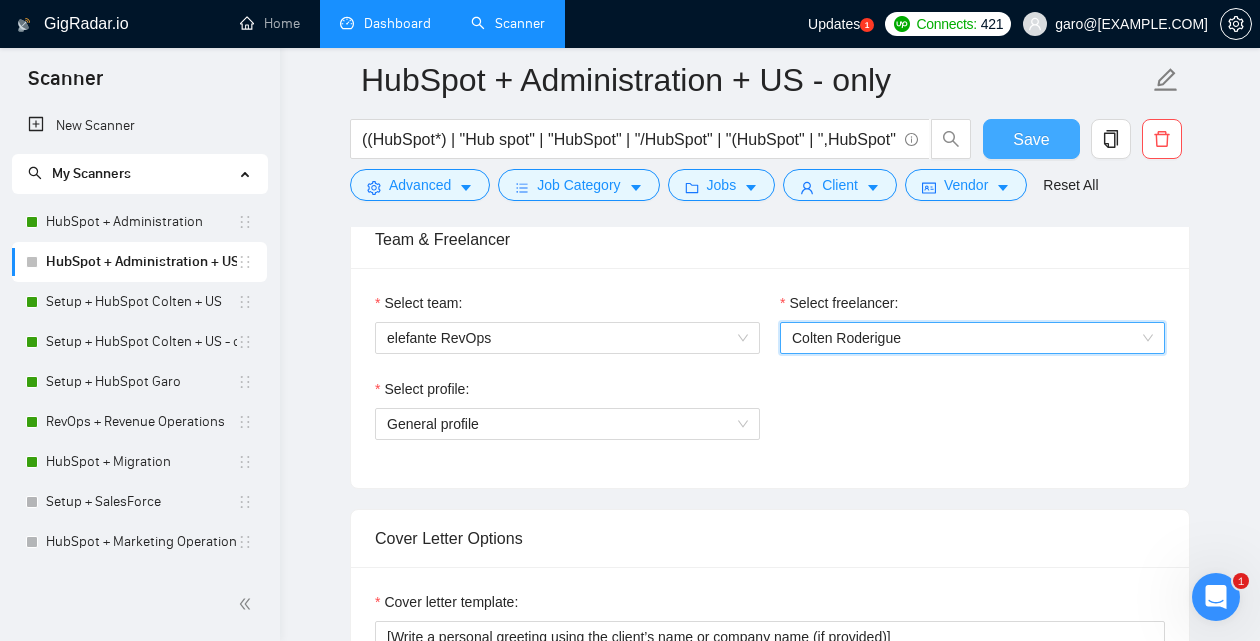 click on "Save" at bounding box center (1031, 139) 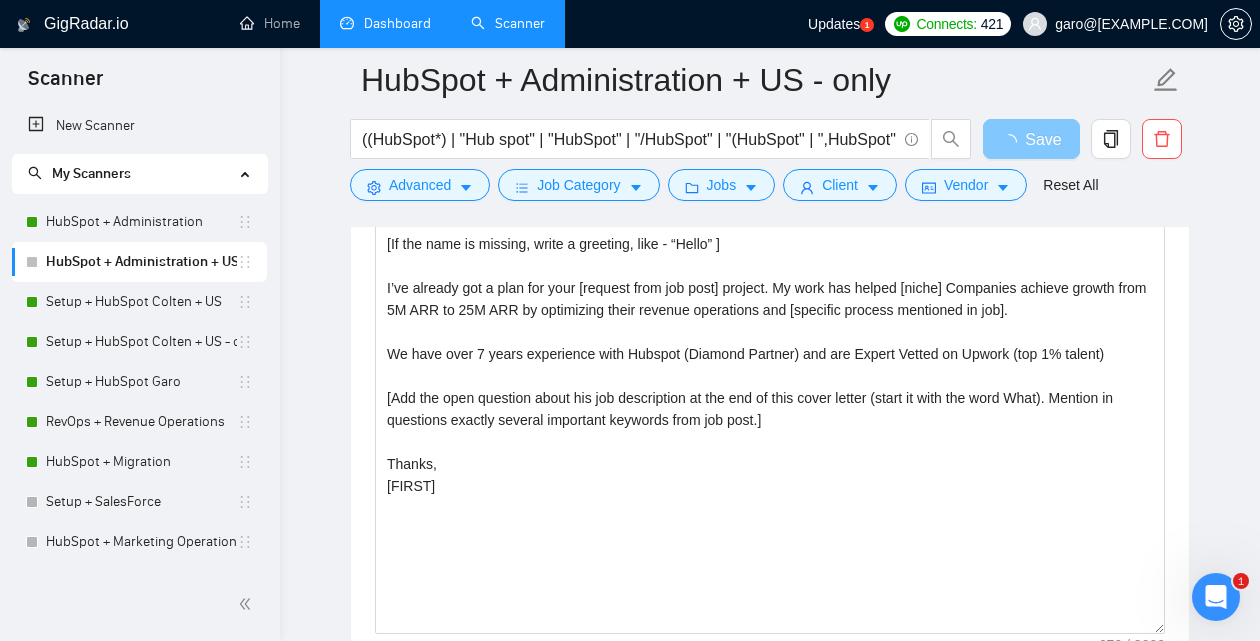 scroll, scrollTop: 1461, scrollLeft: 0, axis: vertical 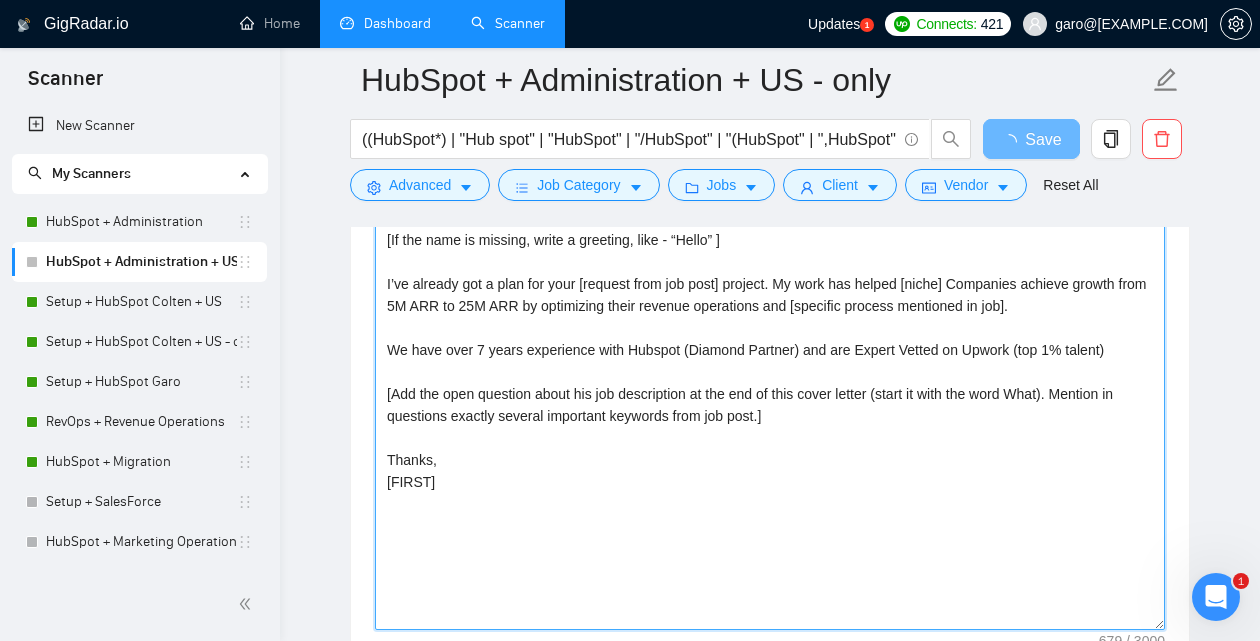 drag, startPoint x: 453, startPoint y: 476, endPoint x: 384, endPoint y: 480, distance: 69.115845 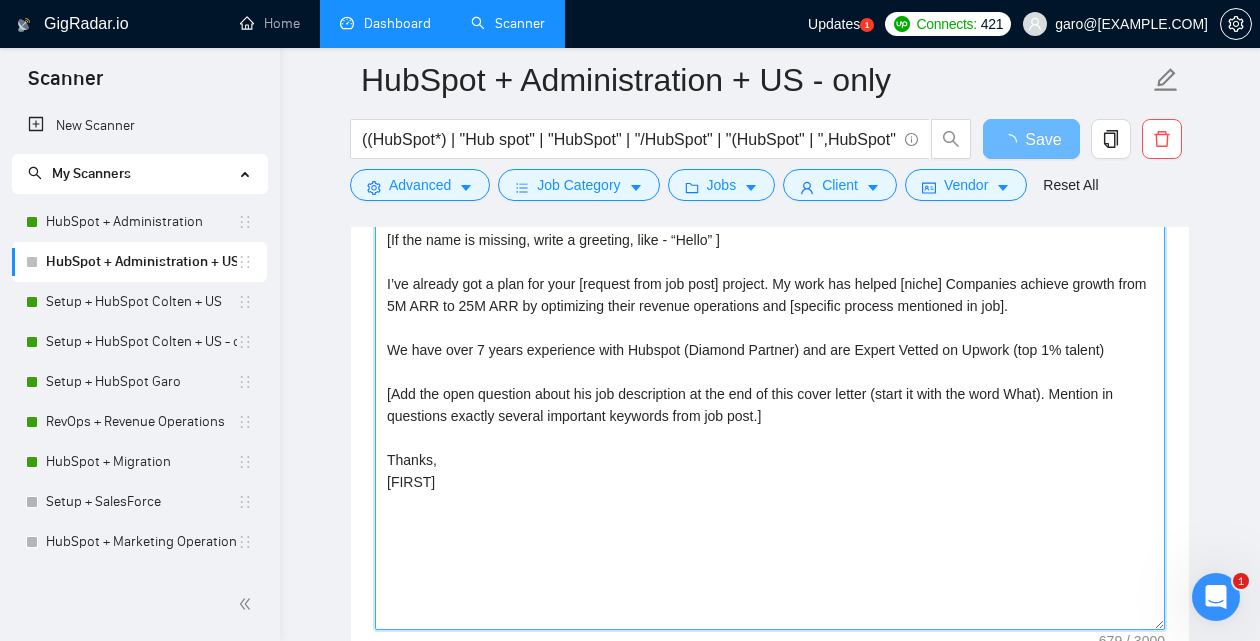 click on "[Write a personal greeting using the client’s name or company name (if provided)]
[If the name is missing, write a greeting, like - “Hello” ]
I’ve already got a plan for your [request from job post] project. My work has helped [niche] Companies achieve growth from 5M ARR to 25M ARR by optimizing their revenue operations and [specific process mentioned in job].
We have over 7 years experience with Hubspot (Diamond Partner) and are Expert Vetted on Upwork (top 1% talent)
[Add the open question about his job description at the end of this cover letter (start it with the word What). Mention in questions exactly several important keywords from job post.]
Thanks,
[FIRST]" at bounding box center [770, 405] 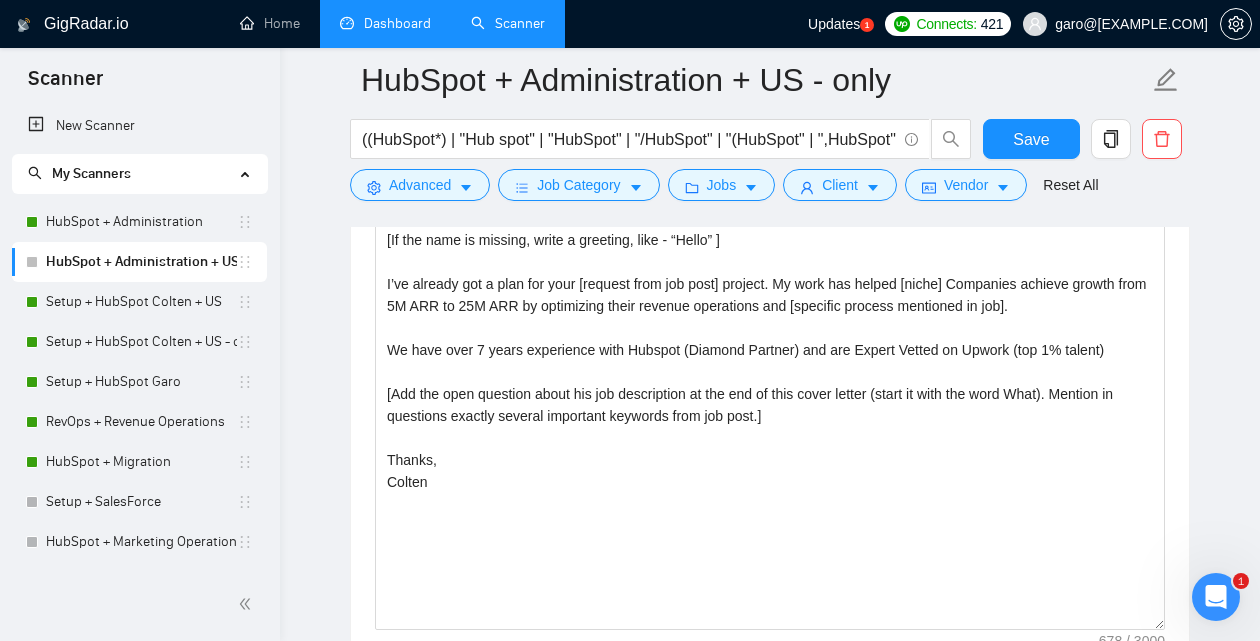 scroll, scrollTop: 1391, scrollLeft: 0, axis: vertical 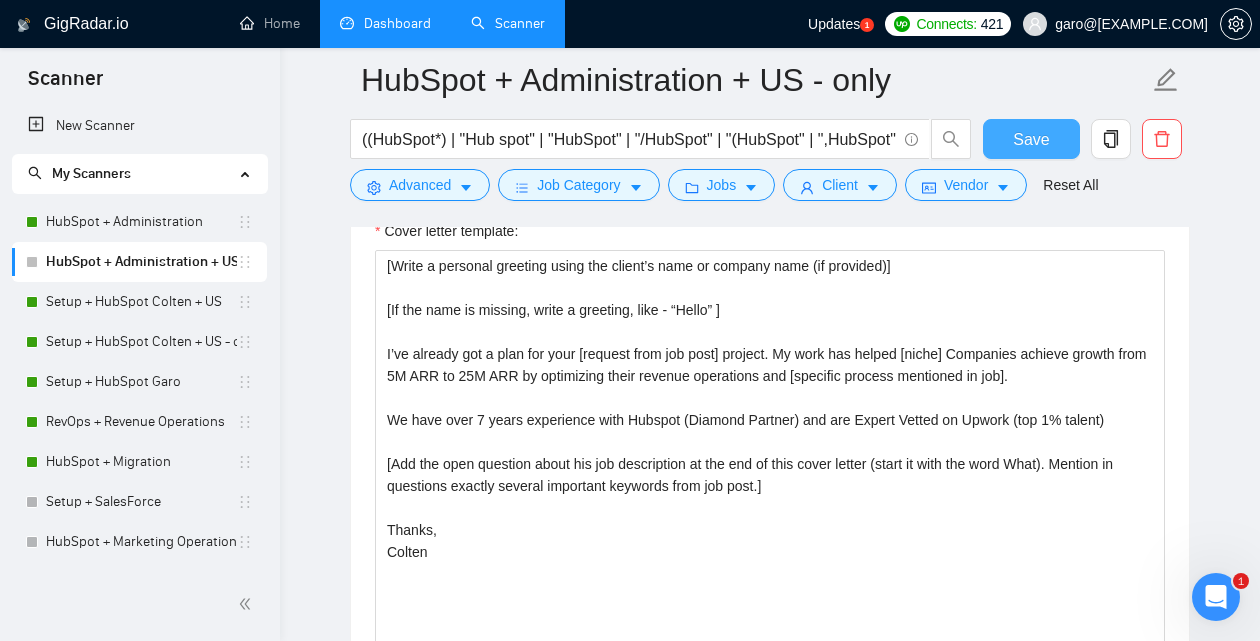 click on "Save" at bounding box center [1031, 139] 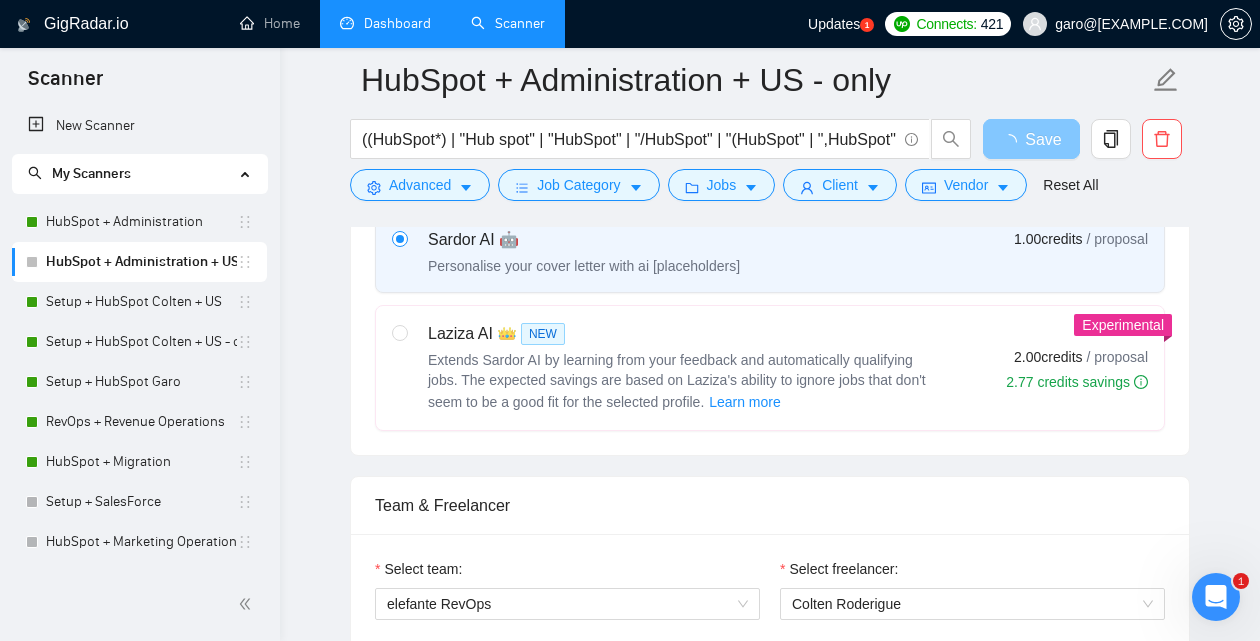 scroll, scrollTop: 0, scrollLeft: 0, axis: both 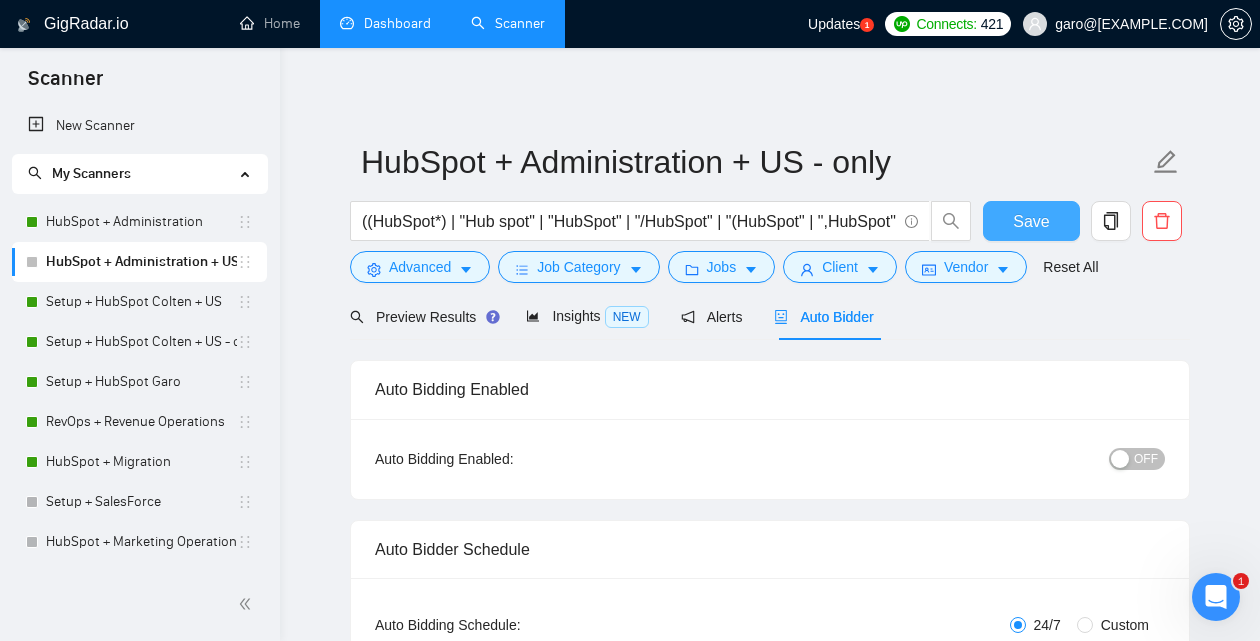 click on "Save" at bounding box center [1031, 221] 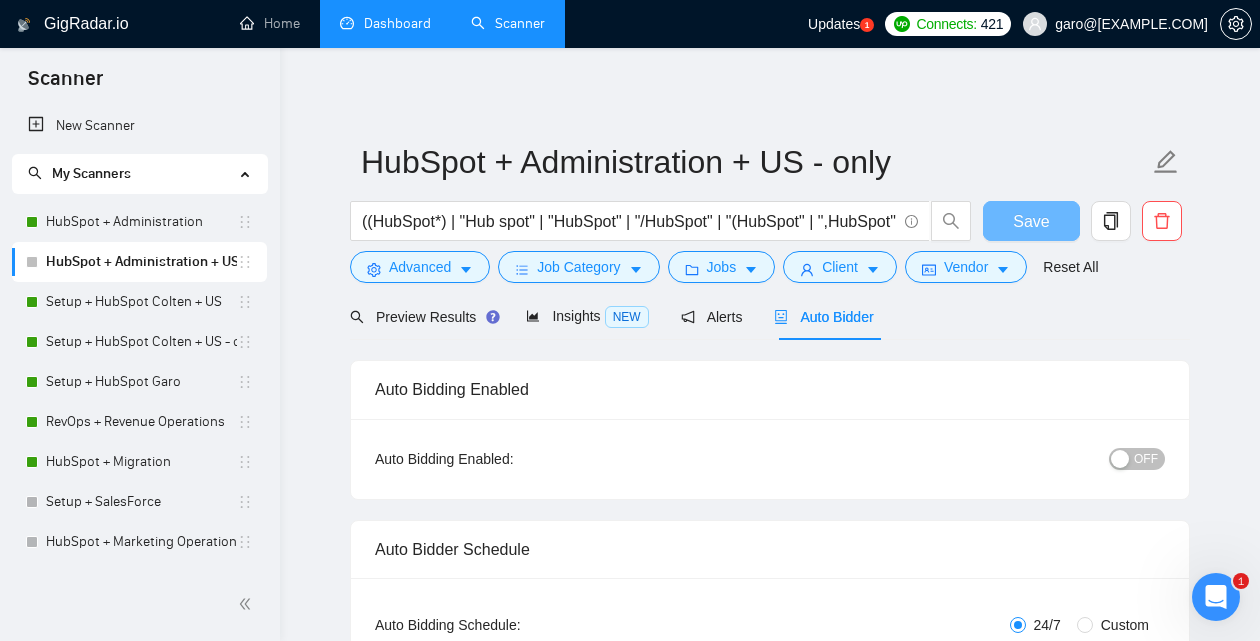 click on "OFF" at bounding box center (1146, 459) 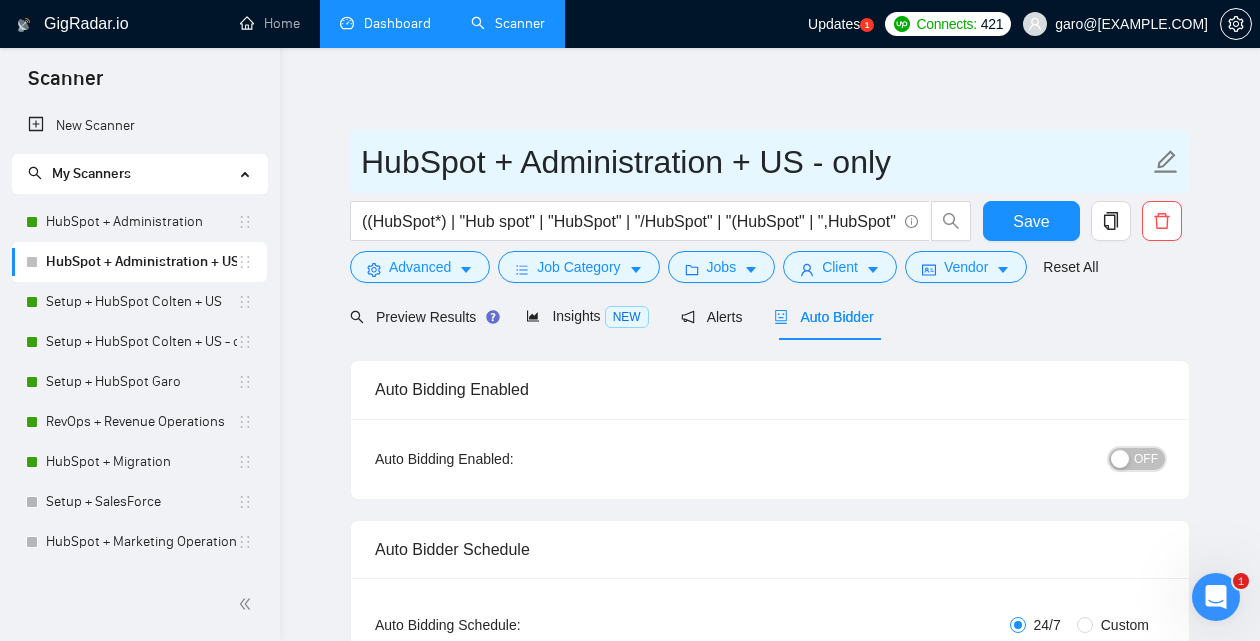 click on "OFF" at bounding box center (1146, 459) 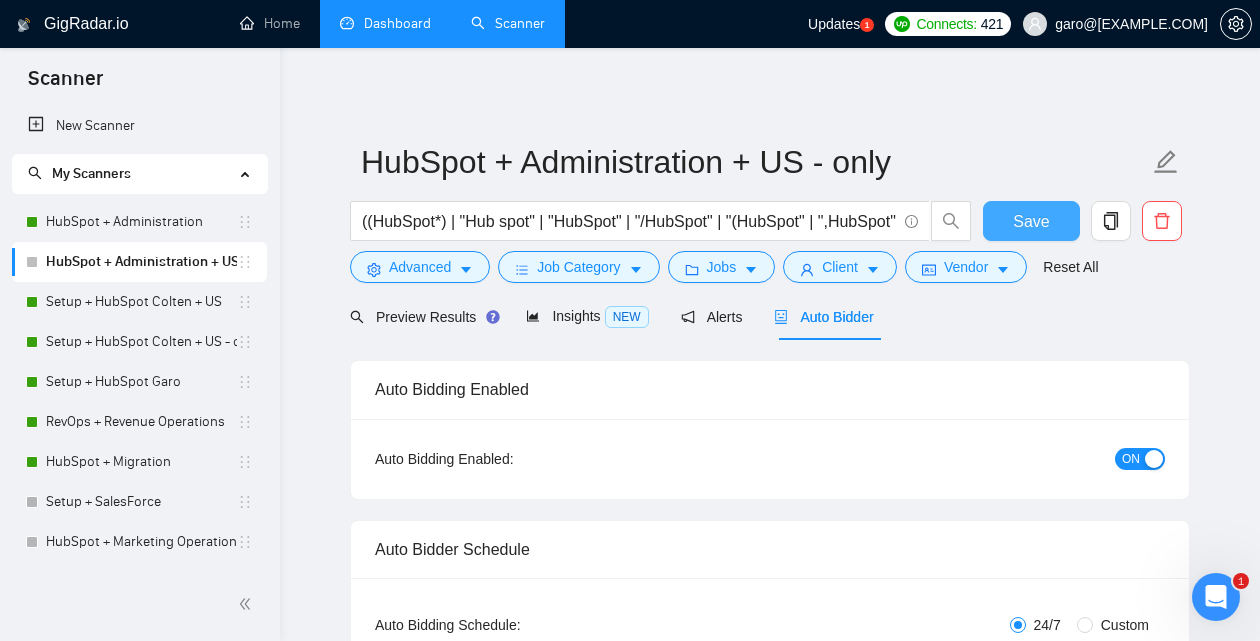 click on "Save" at bounding box center [1031, 221] 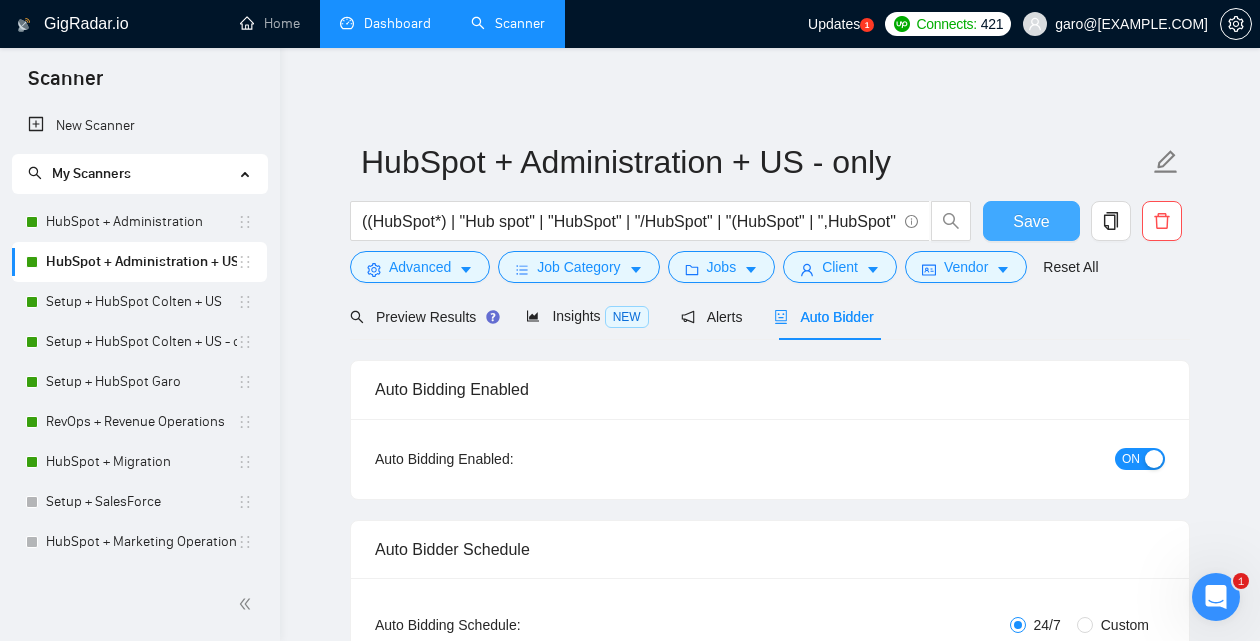 click on "Save" at bounding box center [1031, 221] 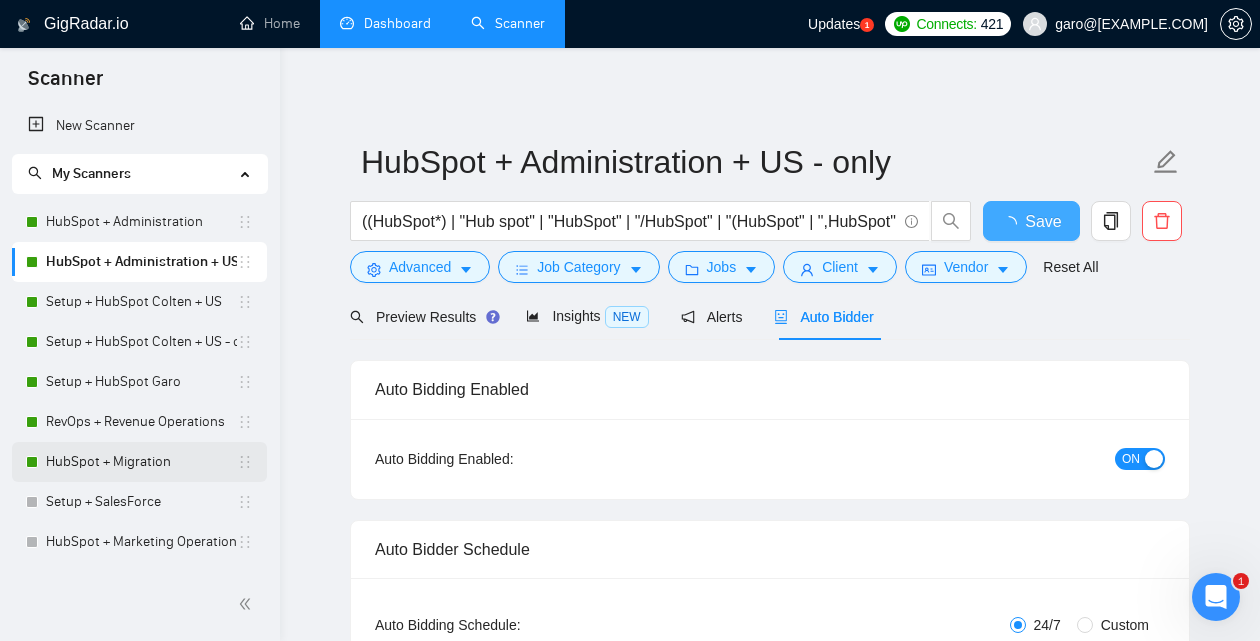 type 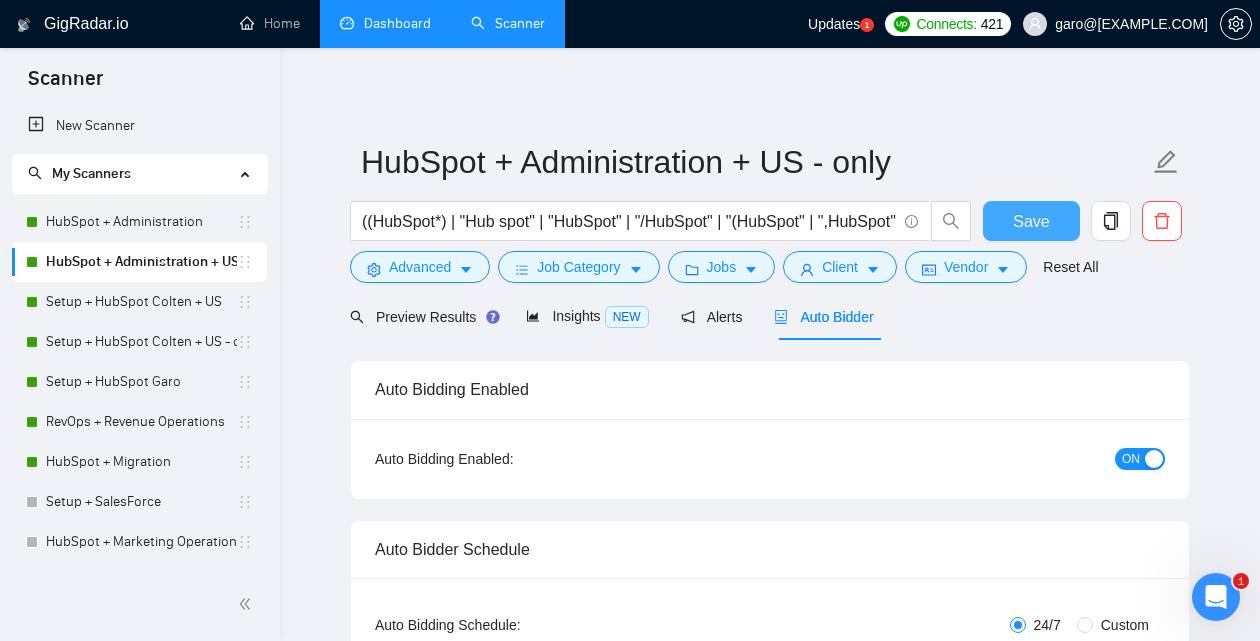 type 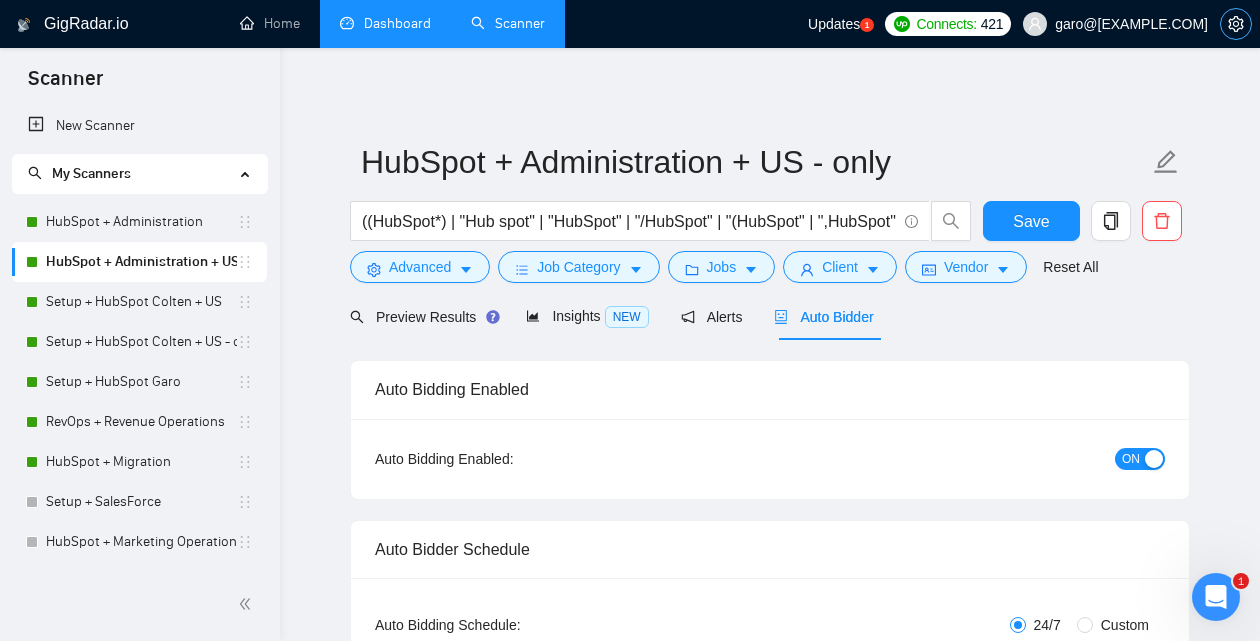 click 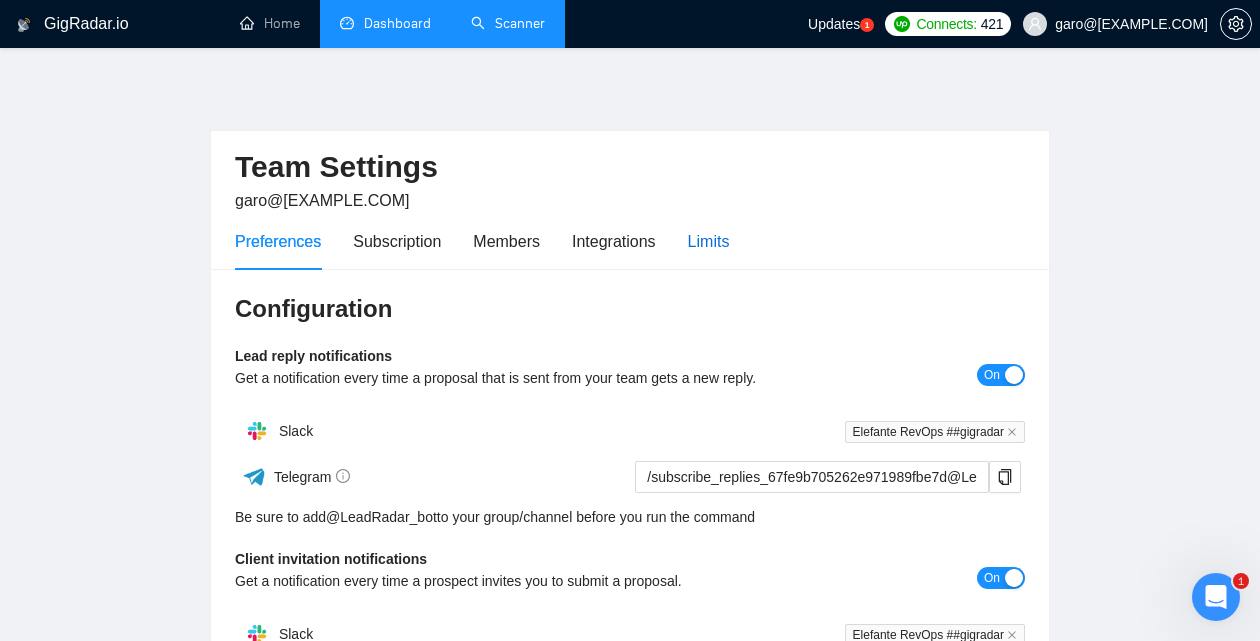 click on "Limits" at bounding box center (709, 241) 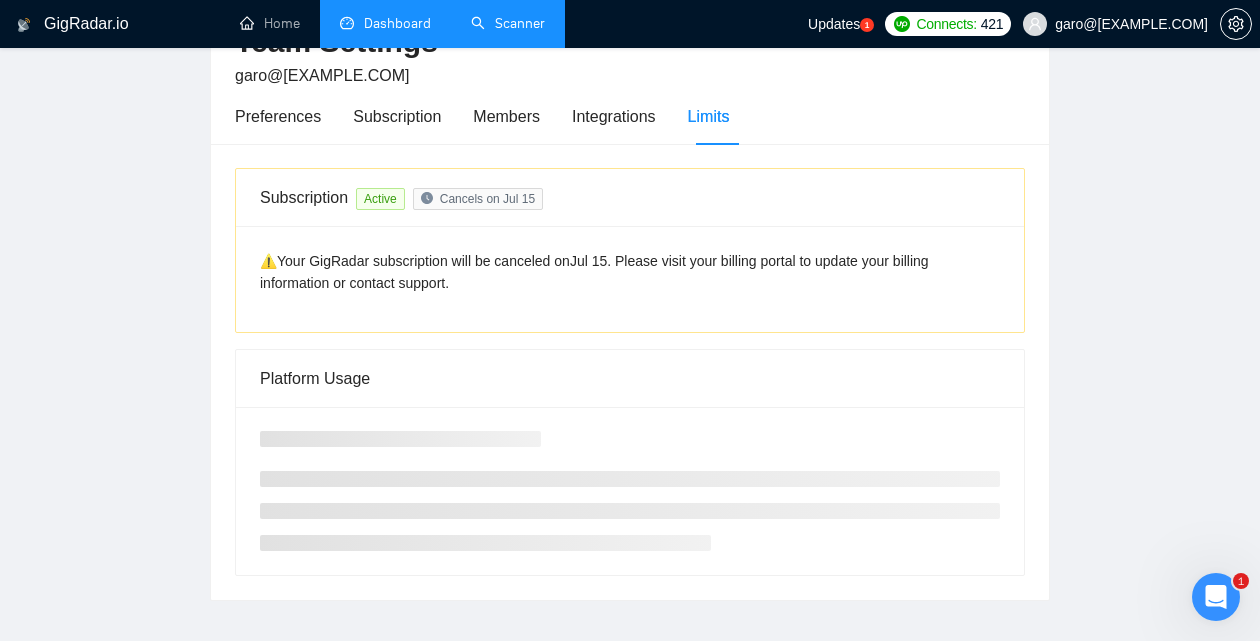 scroll, scrollTop: 124, scrollLeft: 0, axis: vertical 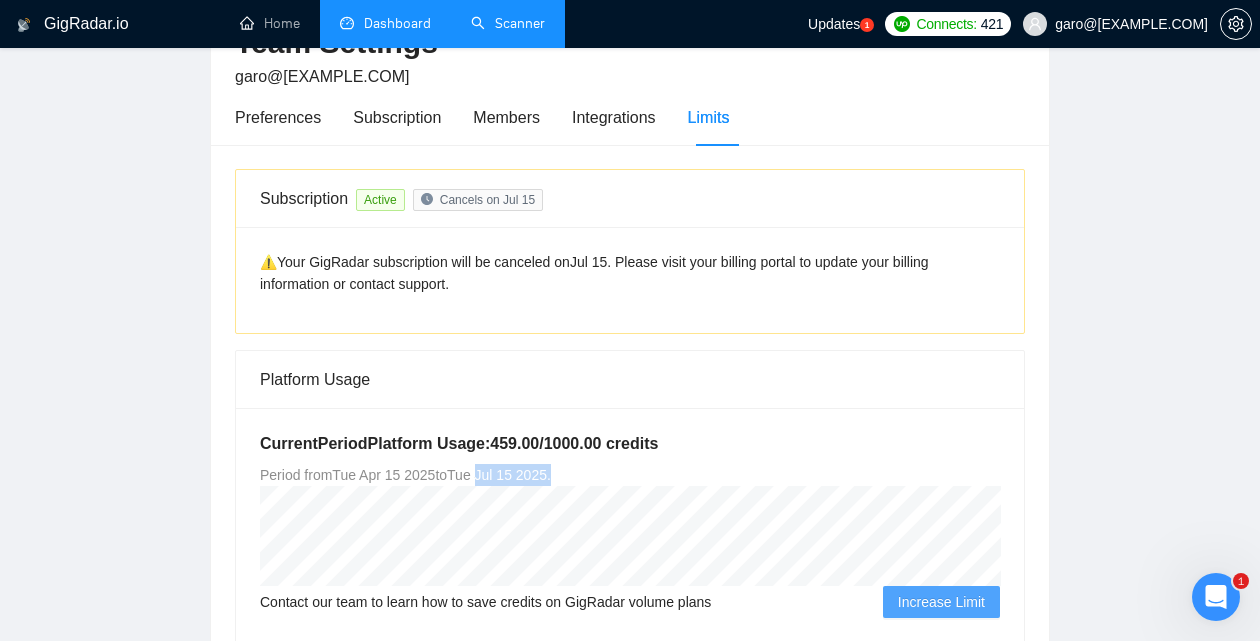 drag, startPoint x: 495, startPoint y: 477, endPoint x: 605, endPoint y: 475, distance: 110.01818 